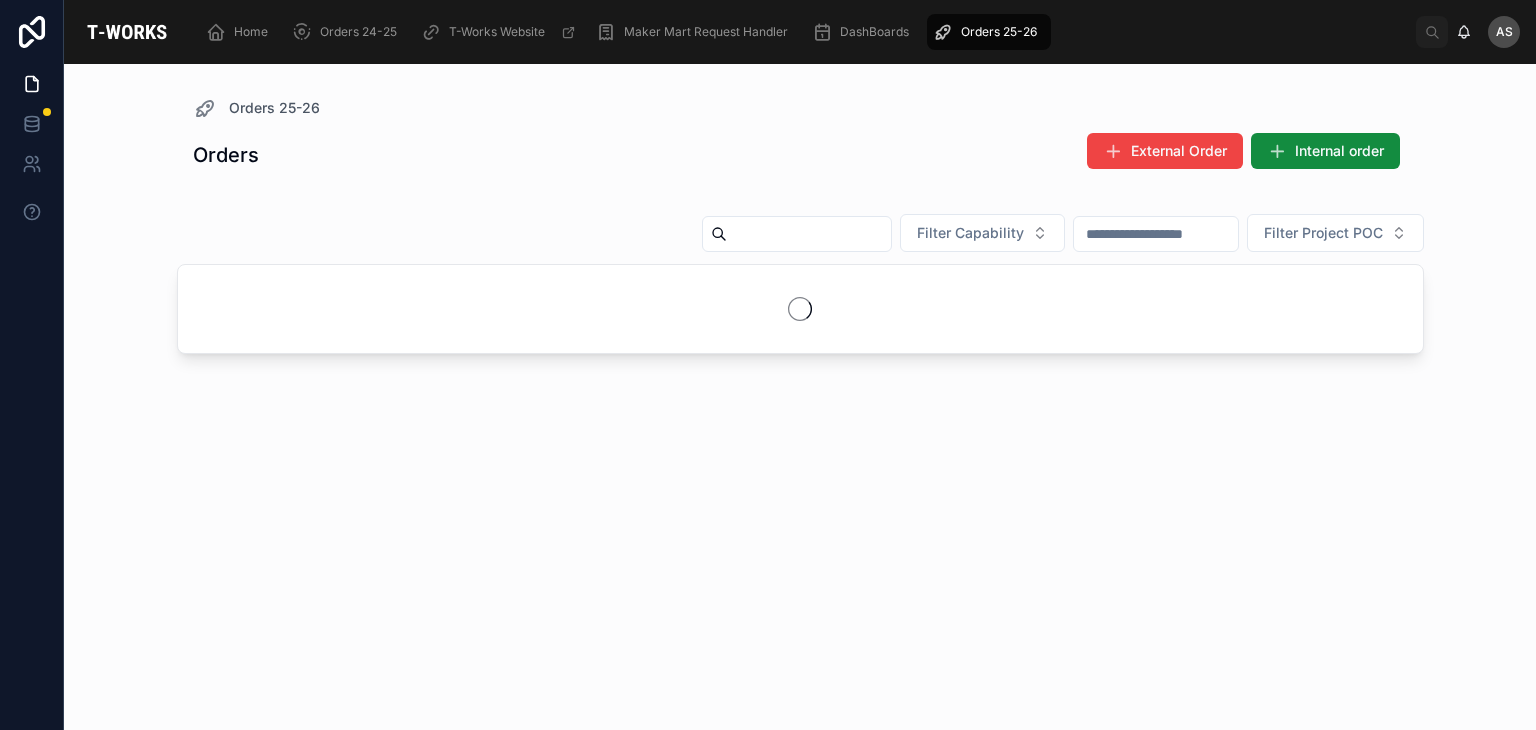 scroll, scrollTop: 0, scrollLeft: 0, axis: both 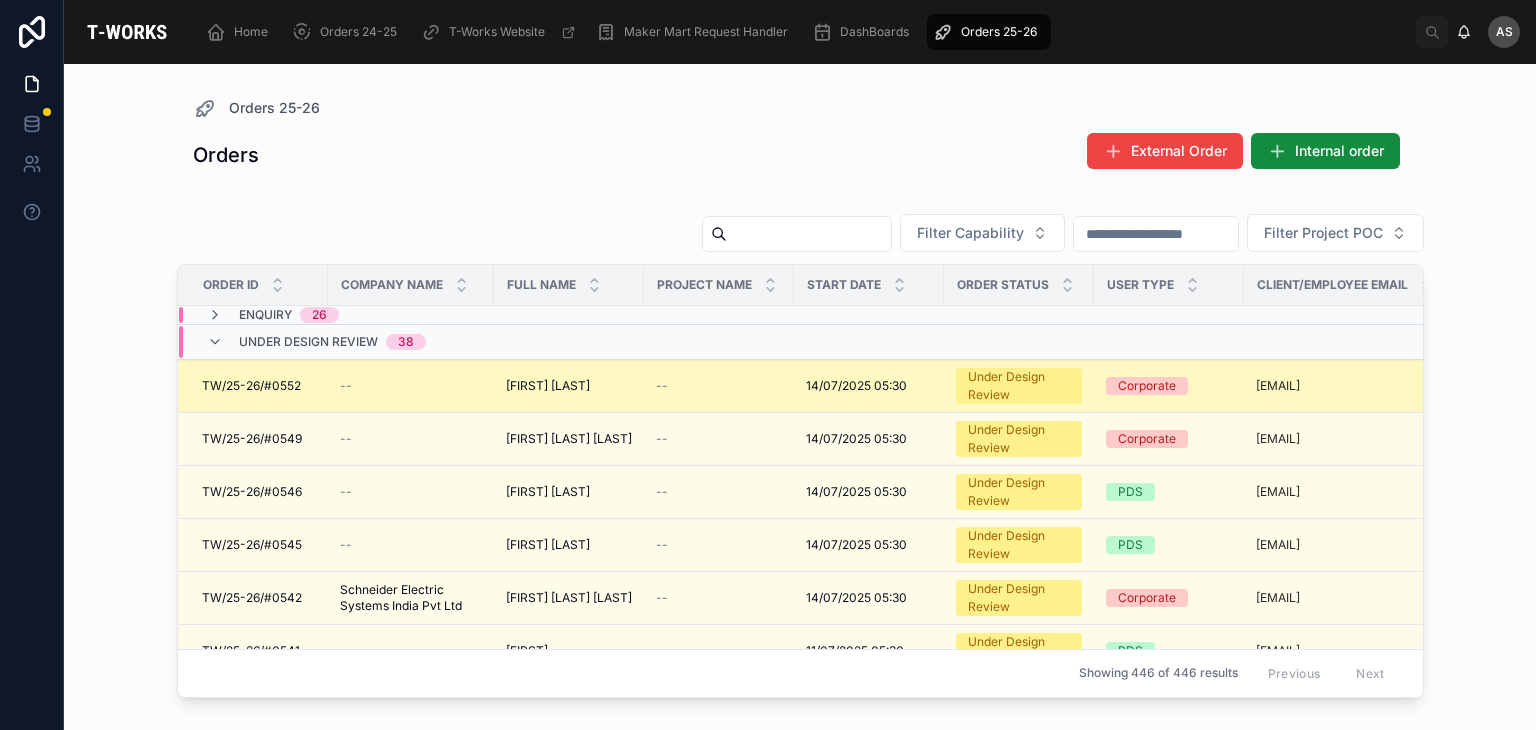 click on "[FIRST] [LAST] [FIRST] [LAST]" at bounding box center (569, 386) 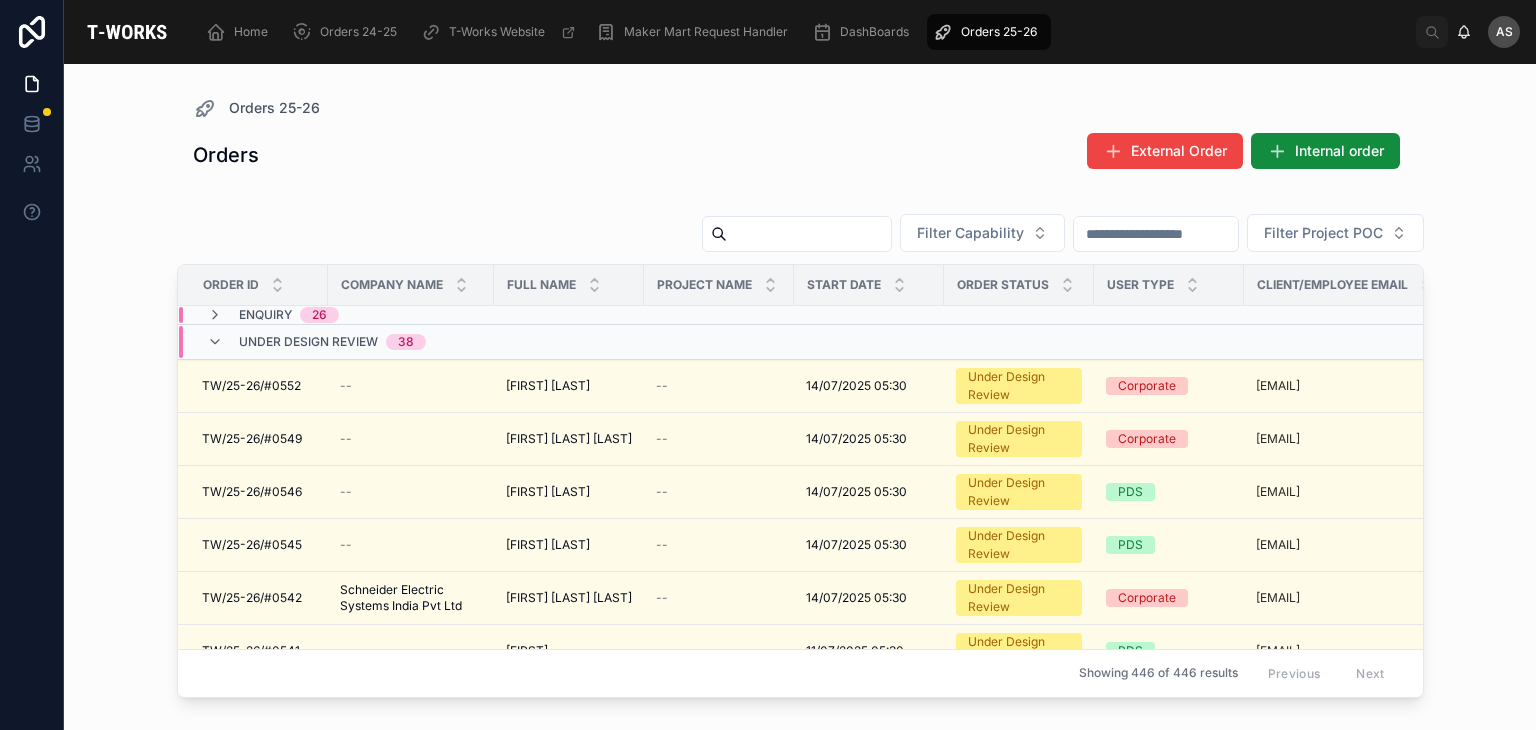 click on "Under Design Review 38" at bounding box center [411, 342] 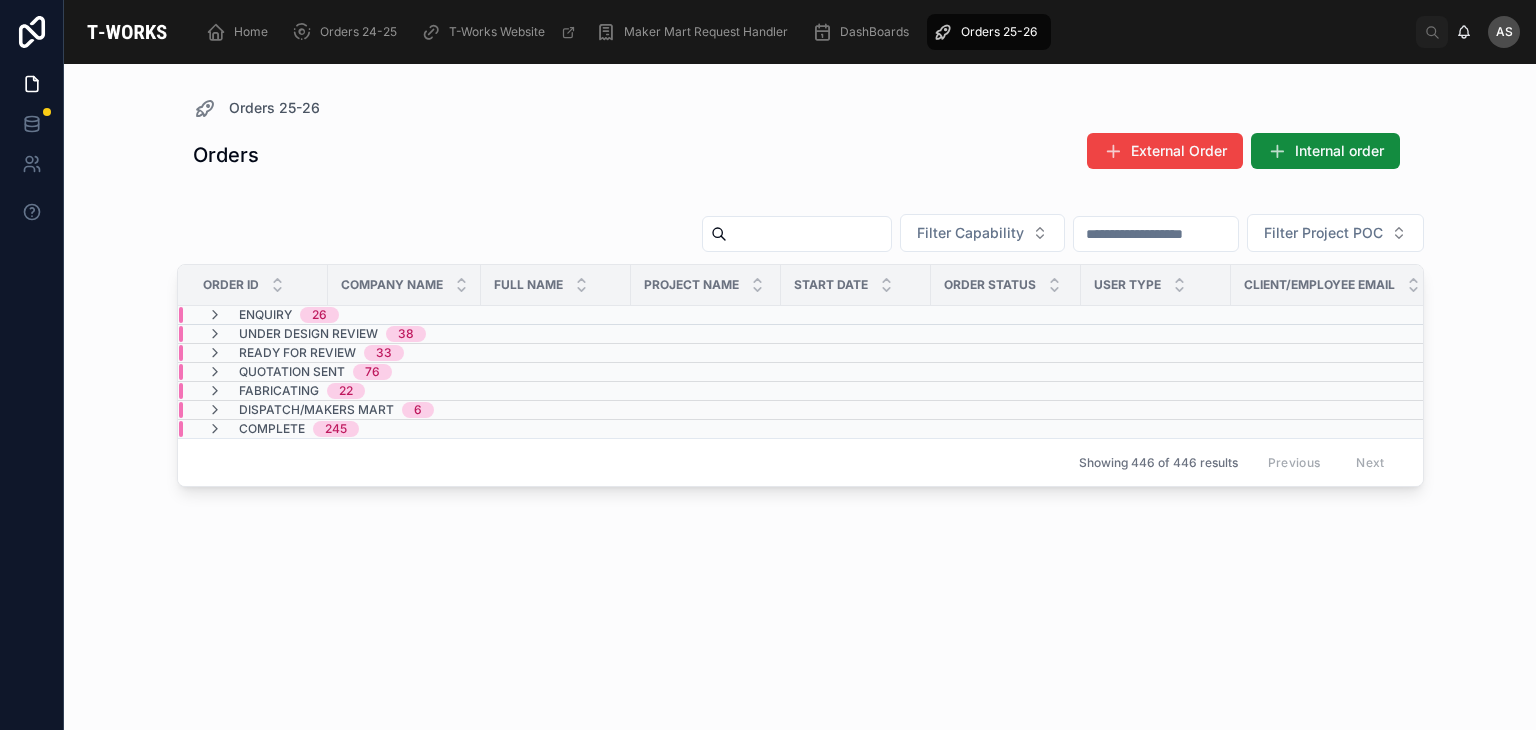 click on "Under Design Review 38" at bounding box center (404, 334) 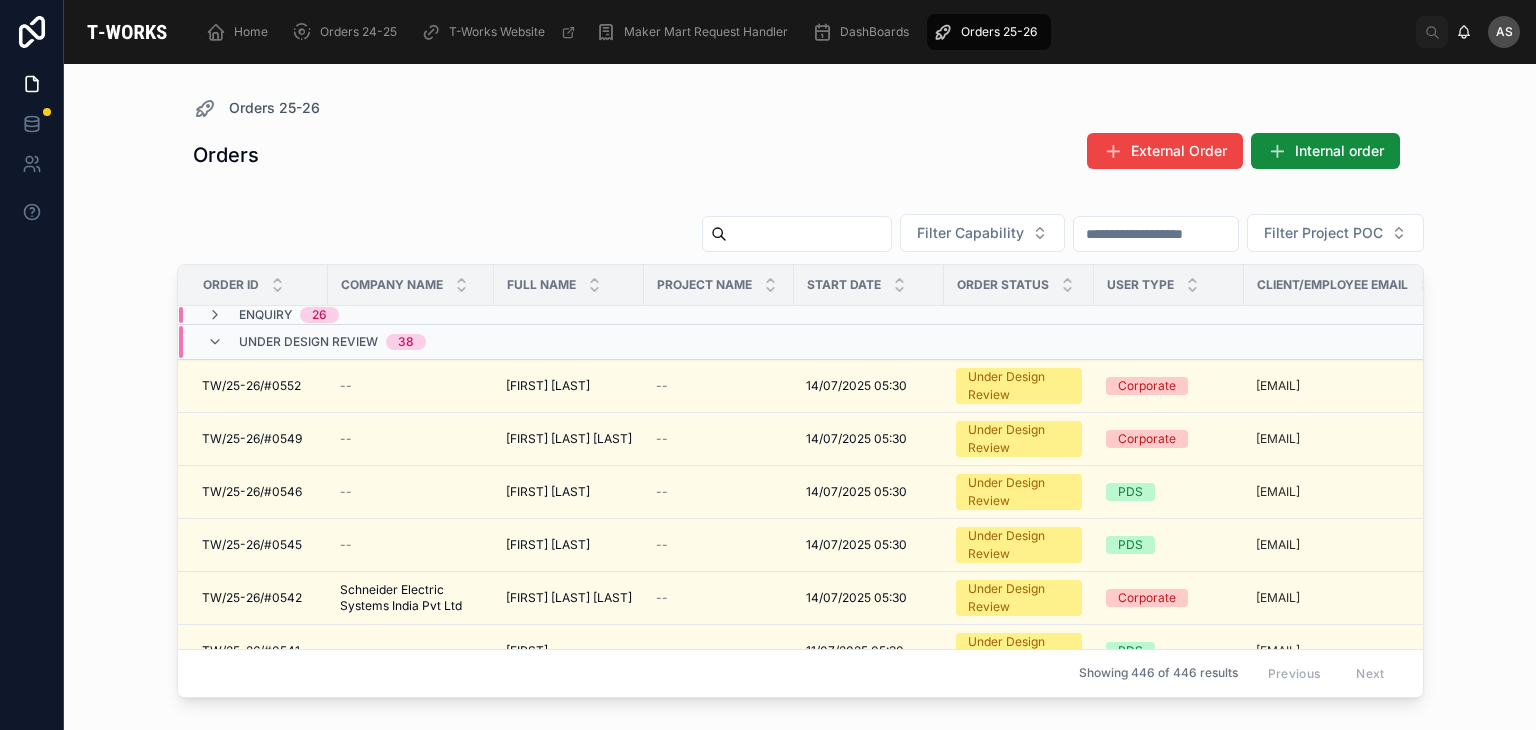 click on "Under Design Review 38" at bounding box center [411, 342] 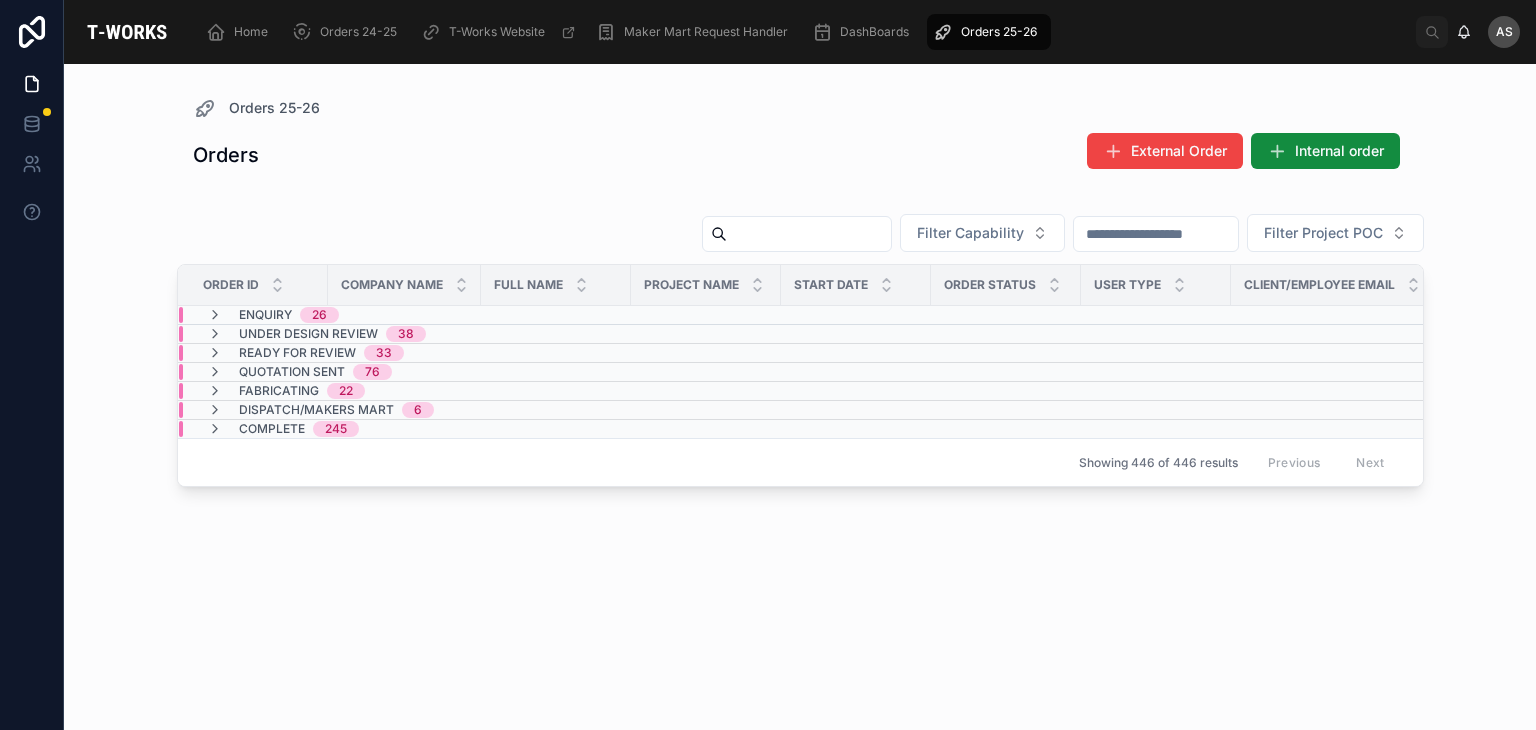 click on "Ready for Review 33" at bounding box center (404, 353) 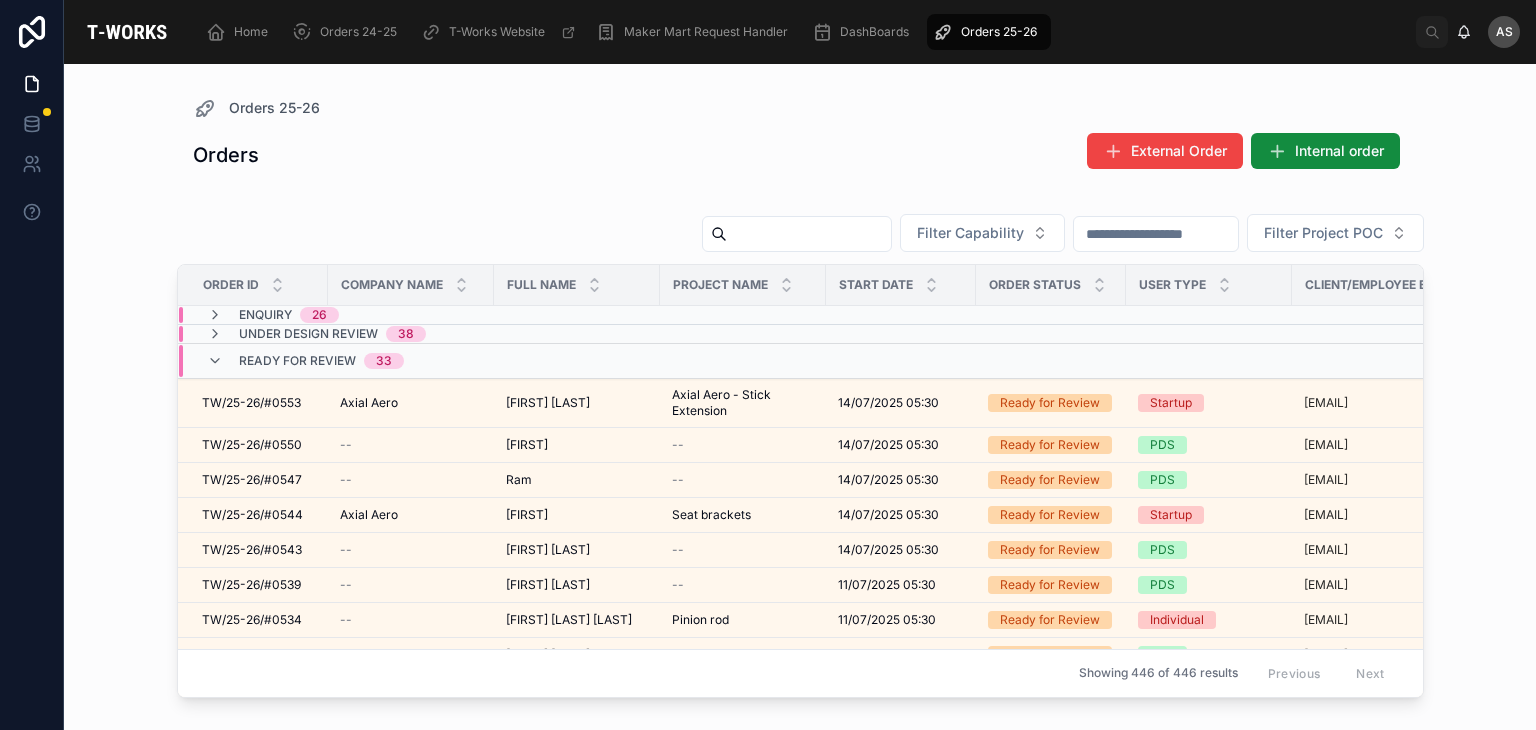 click on "Ready for Review 33" at bounding box center (419, 361) 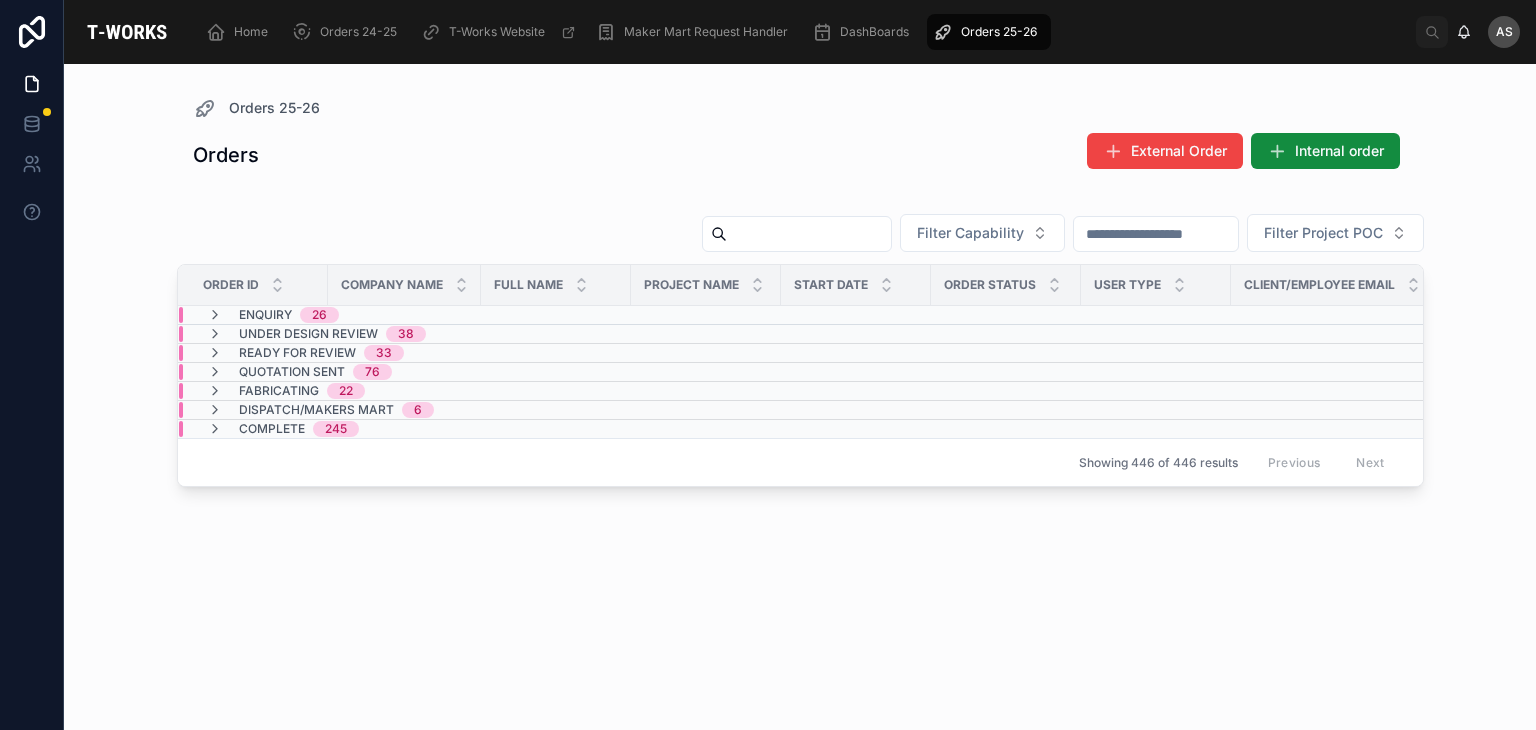click on "Fabricating 22" at bounding box center [404, 391] 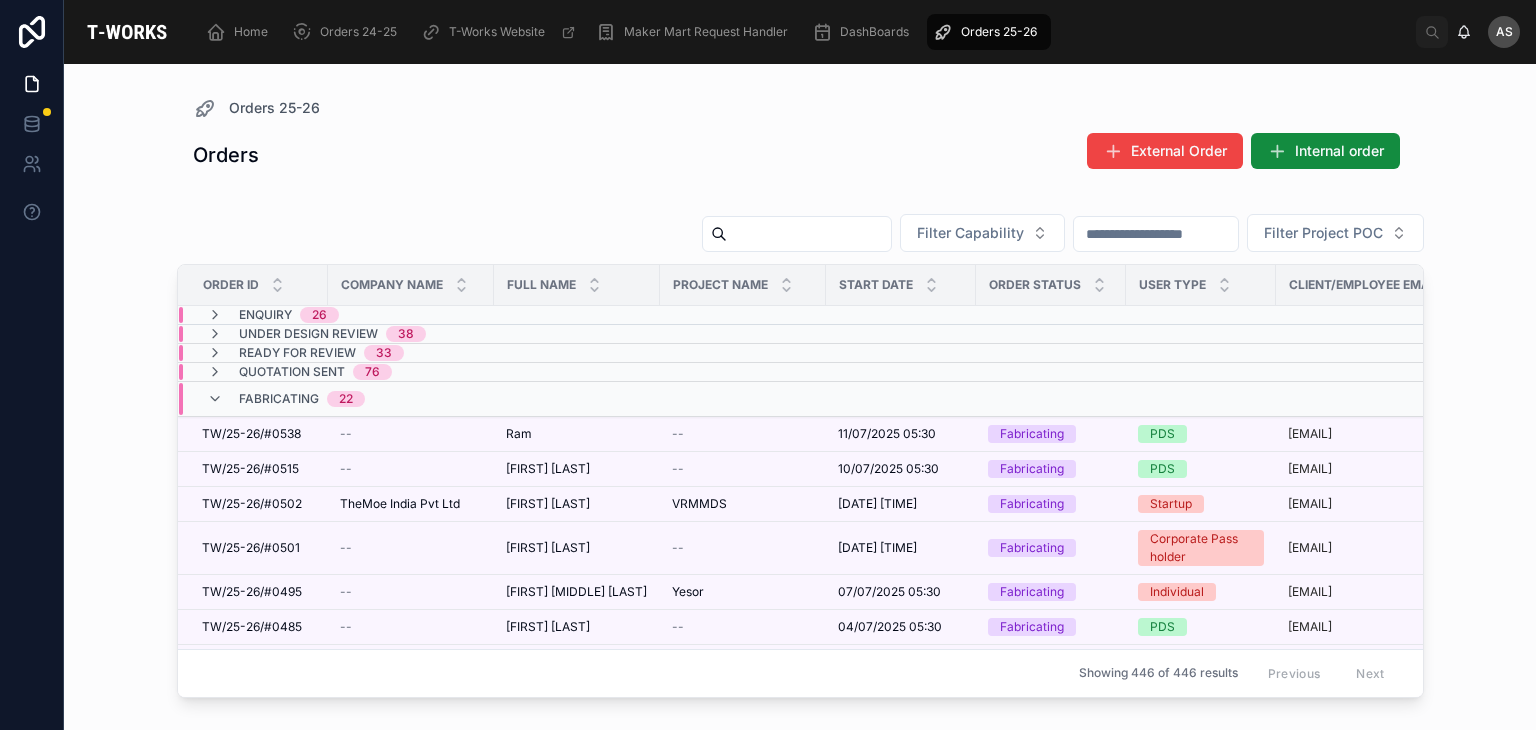 click on "Fabricating 22" at bounding box center (419, 399) 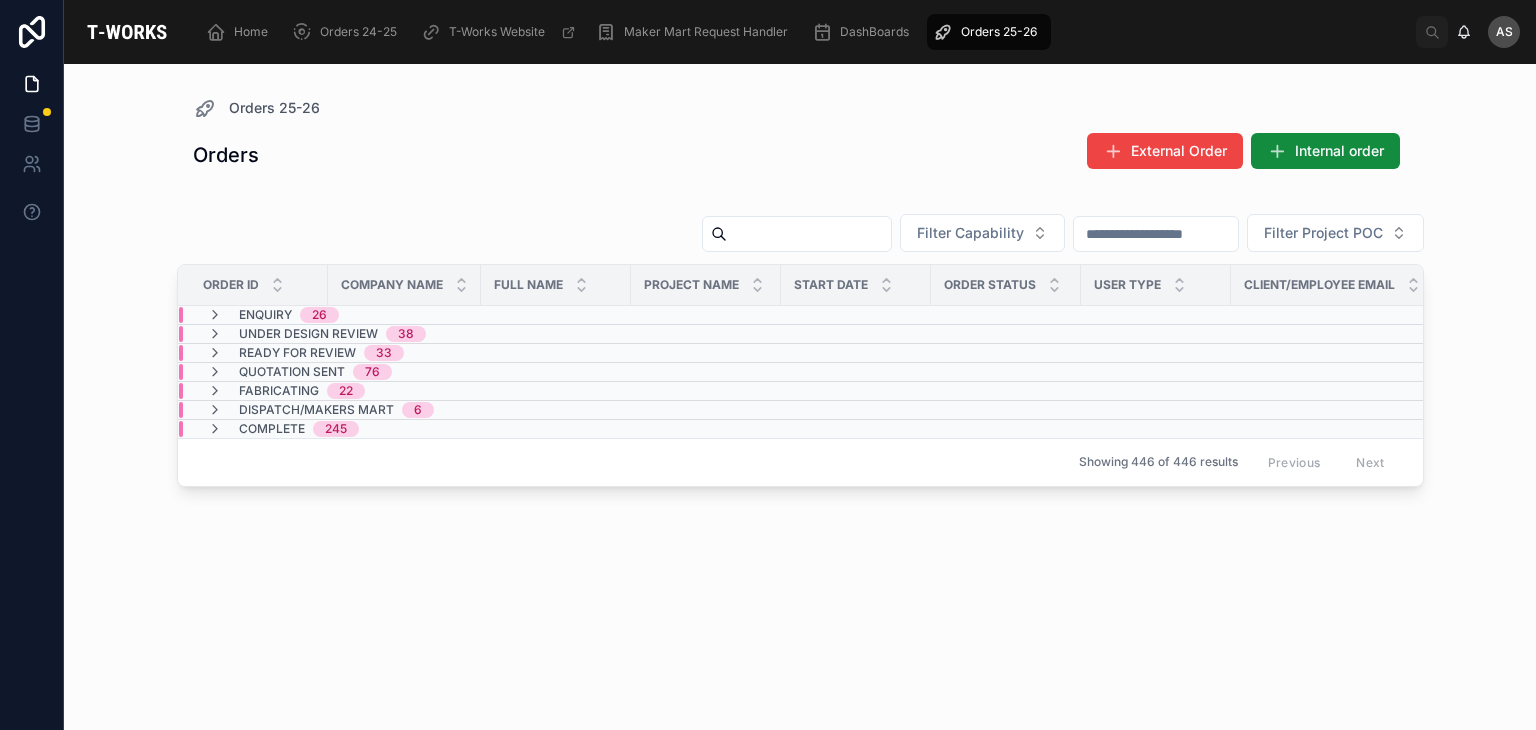 click on "Dispatch/Makers Mart 6" at bounding box center [320, 410] 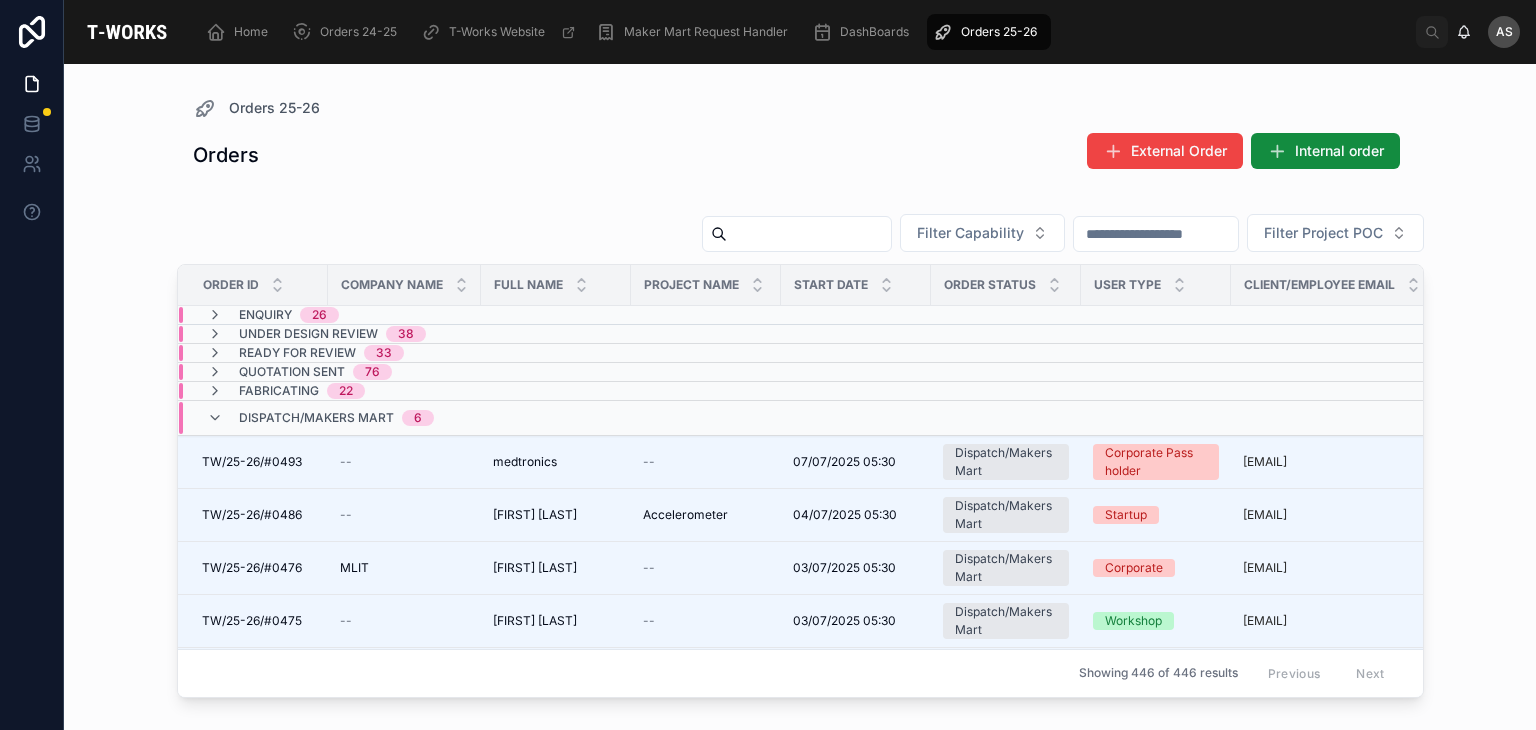 click on "Dispatch/Makers Mart 6" at bounding box center [320, 418] 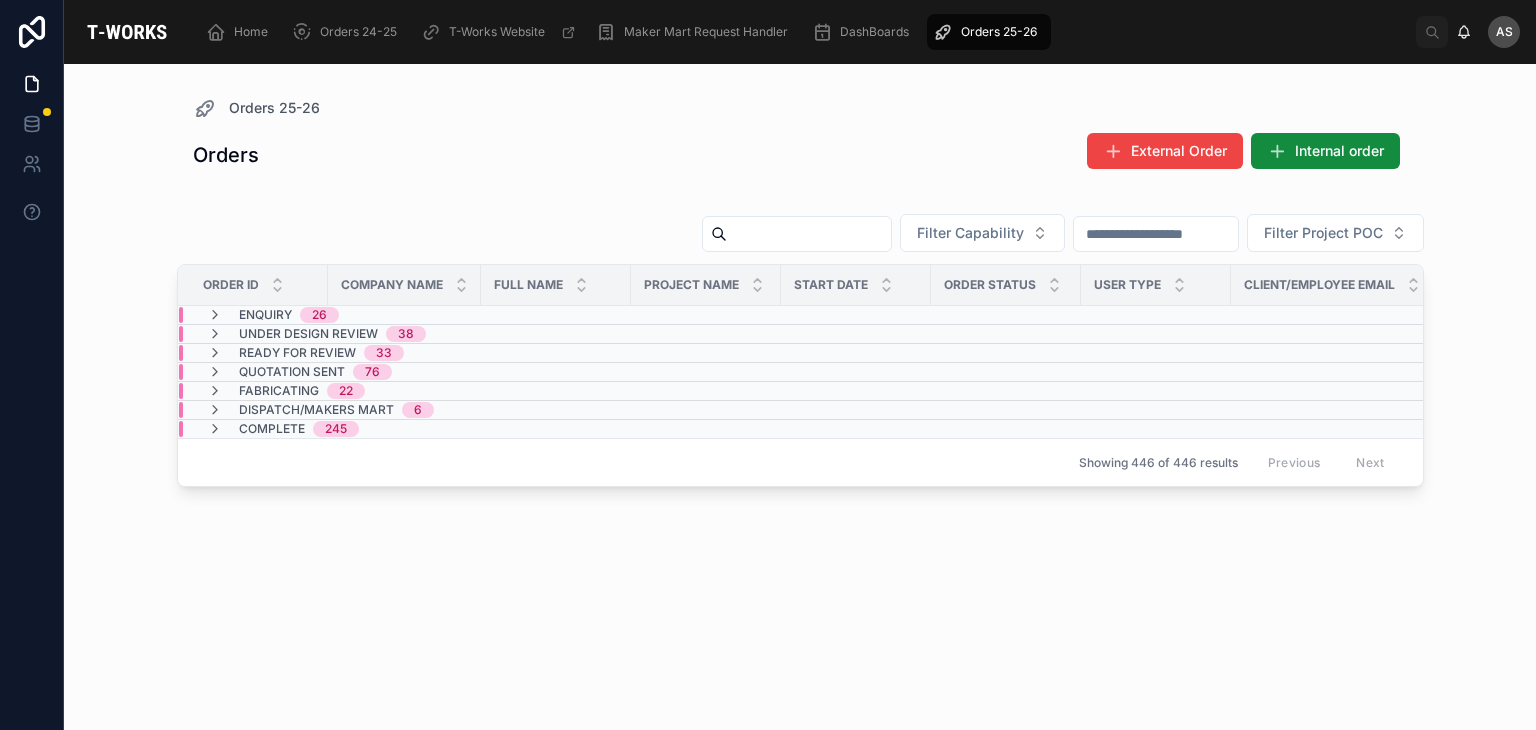 click on "Enquiry 26" at bounding box center (404, 315) 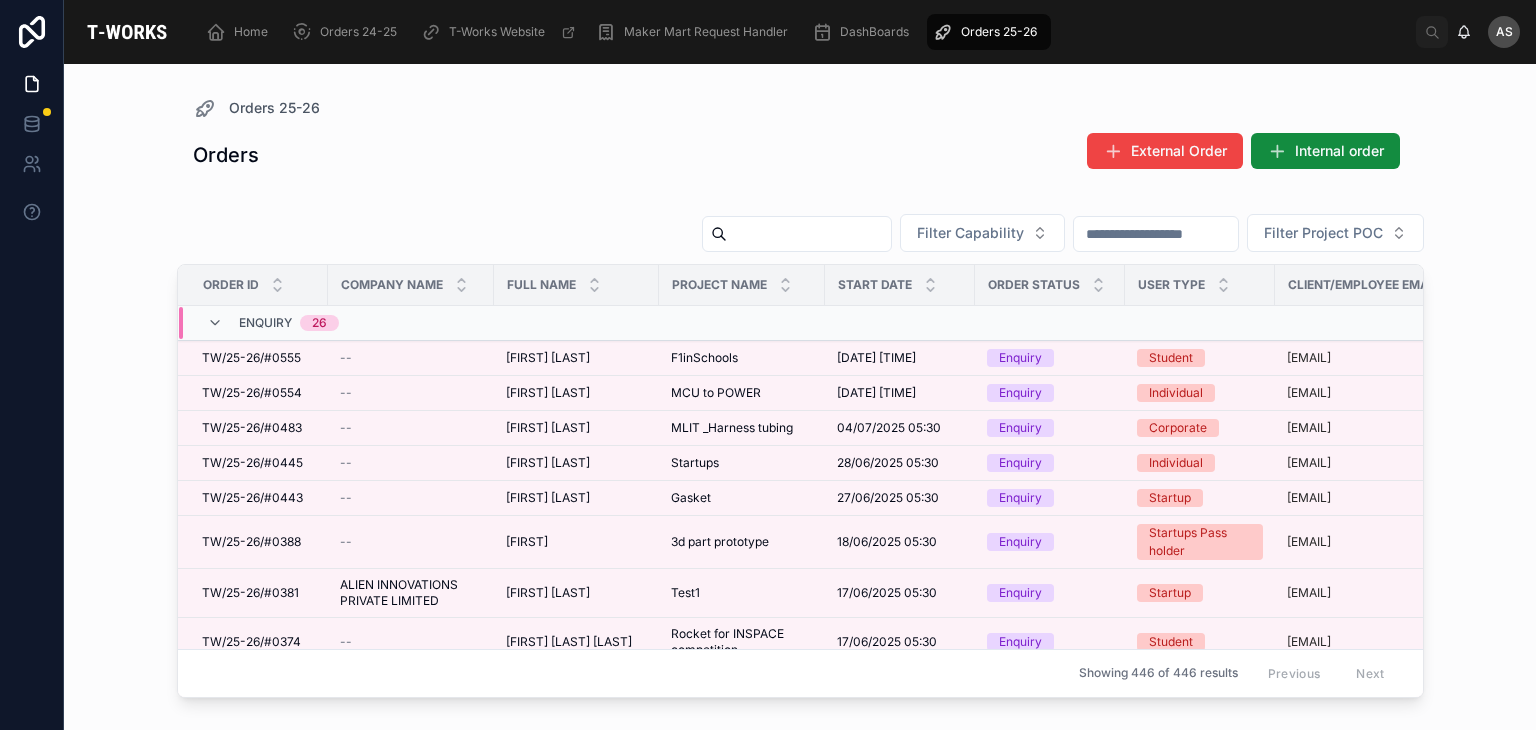 click on "Enquiry 26" at bounding box center [418, 323] 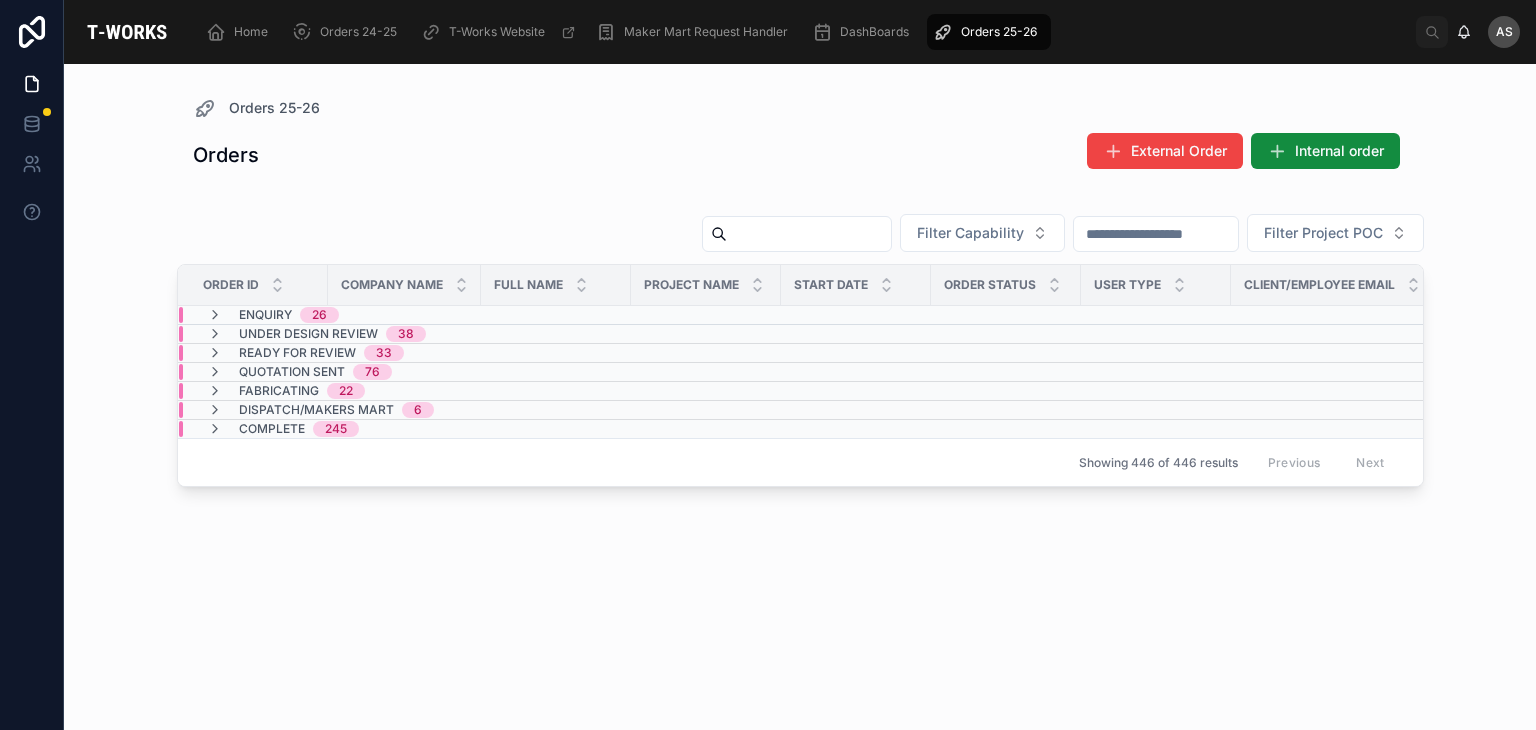 click on "Under Design Review 38" at bounding box center (404, 334) 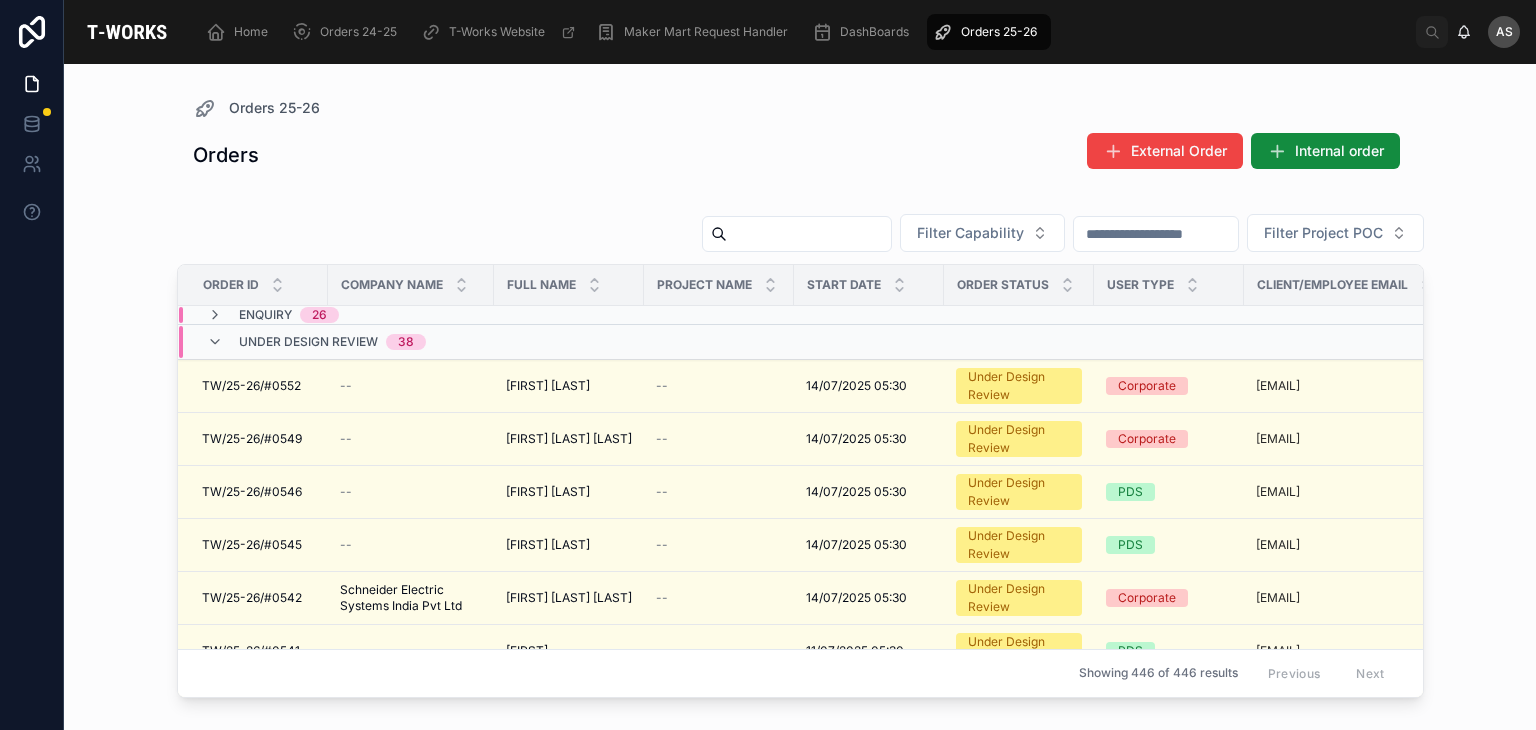 click on "Under Design Review 38" at bounding box center (411, 342) 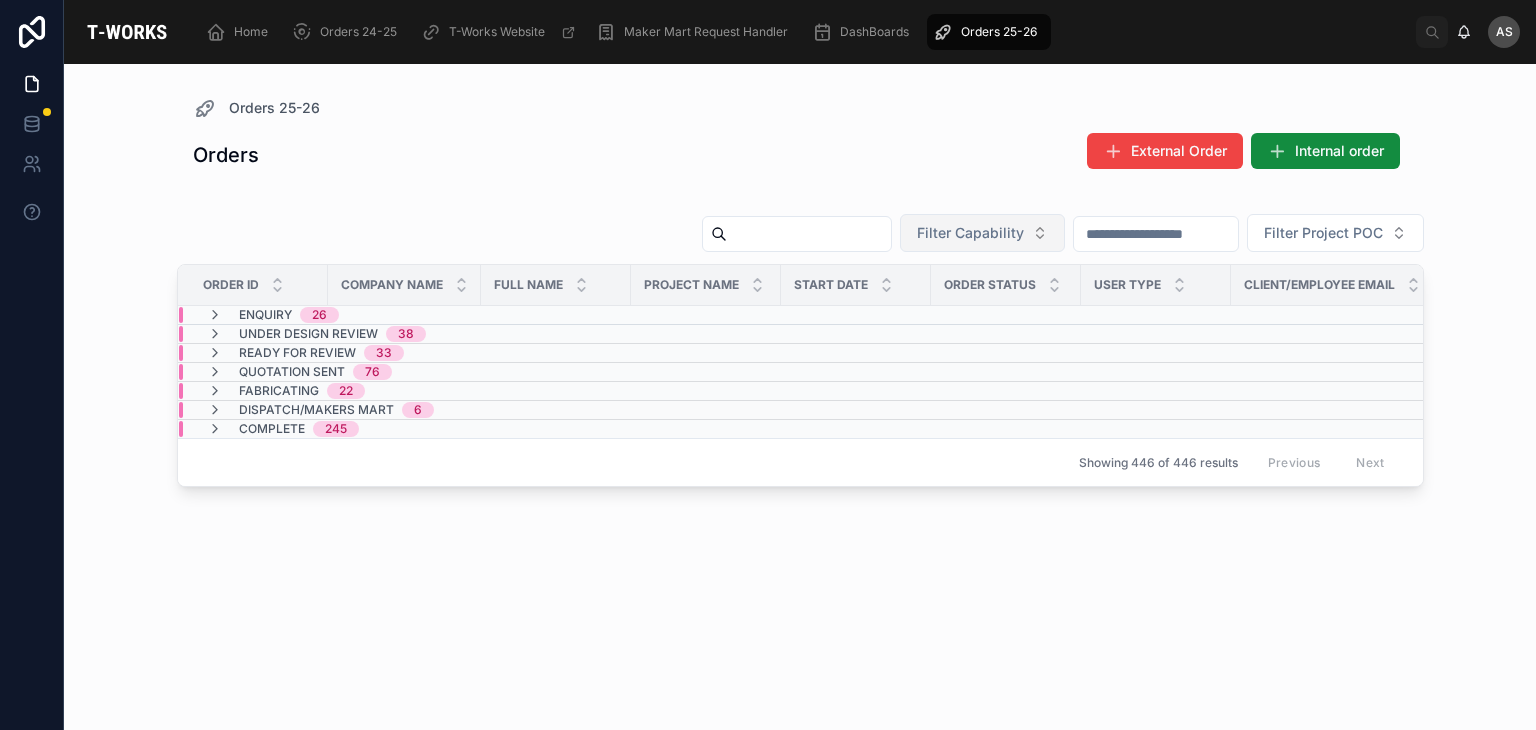 click on "Filter Capability" at bounding box center (982, 233) 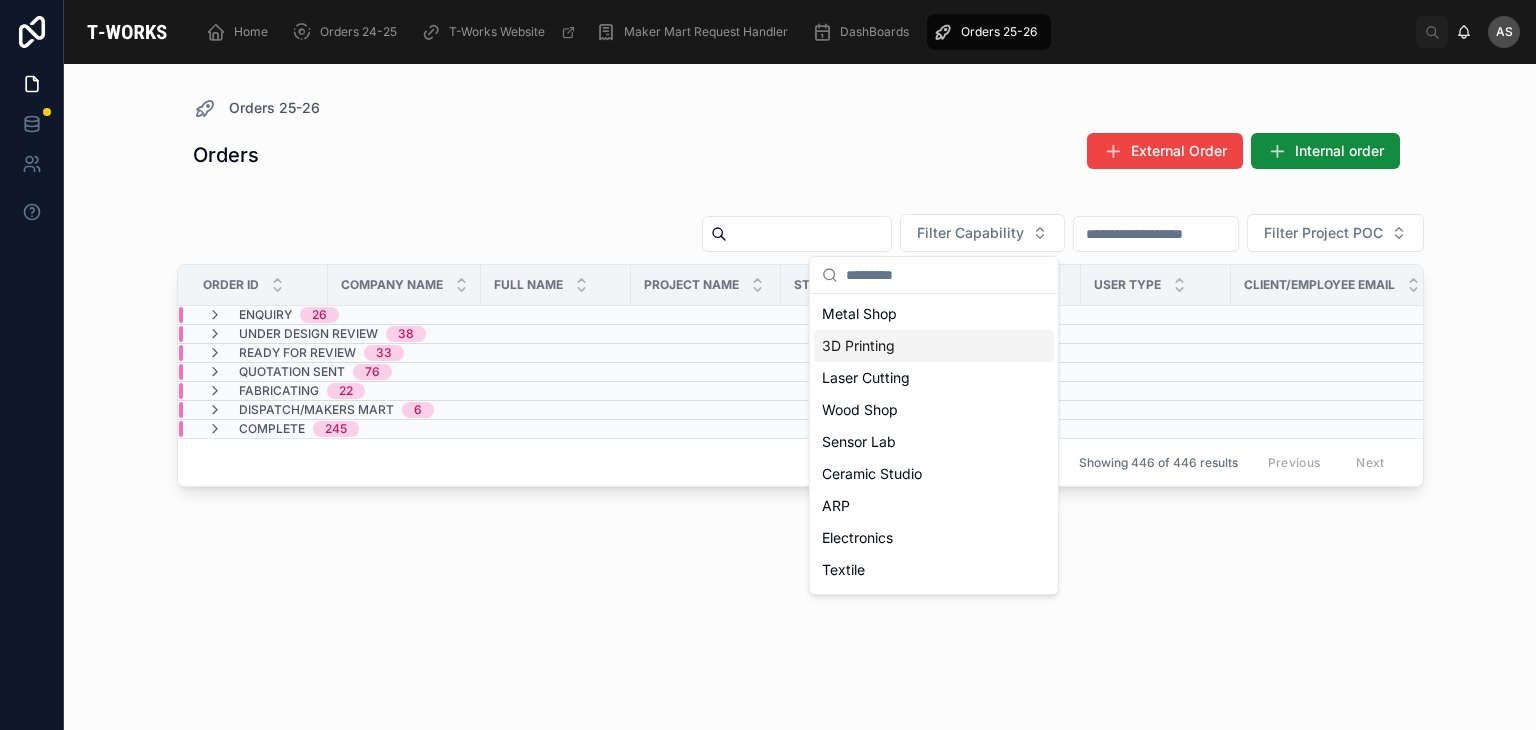 click on "3D Printing" at bounding box center (934, 346) 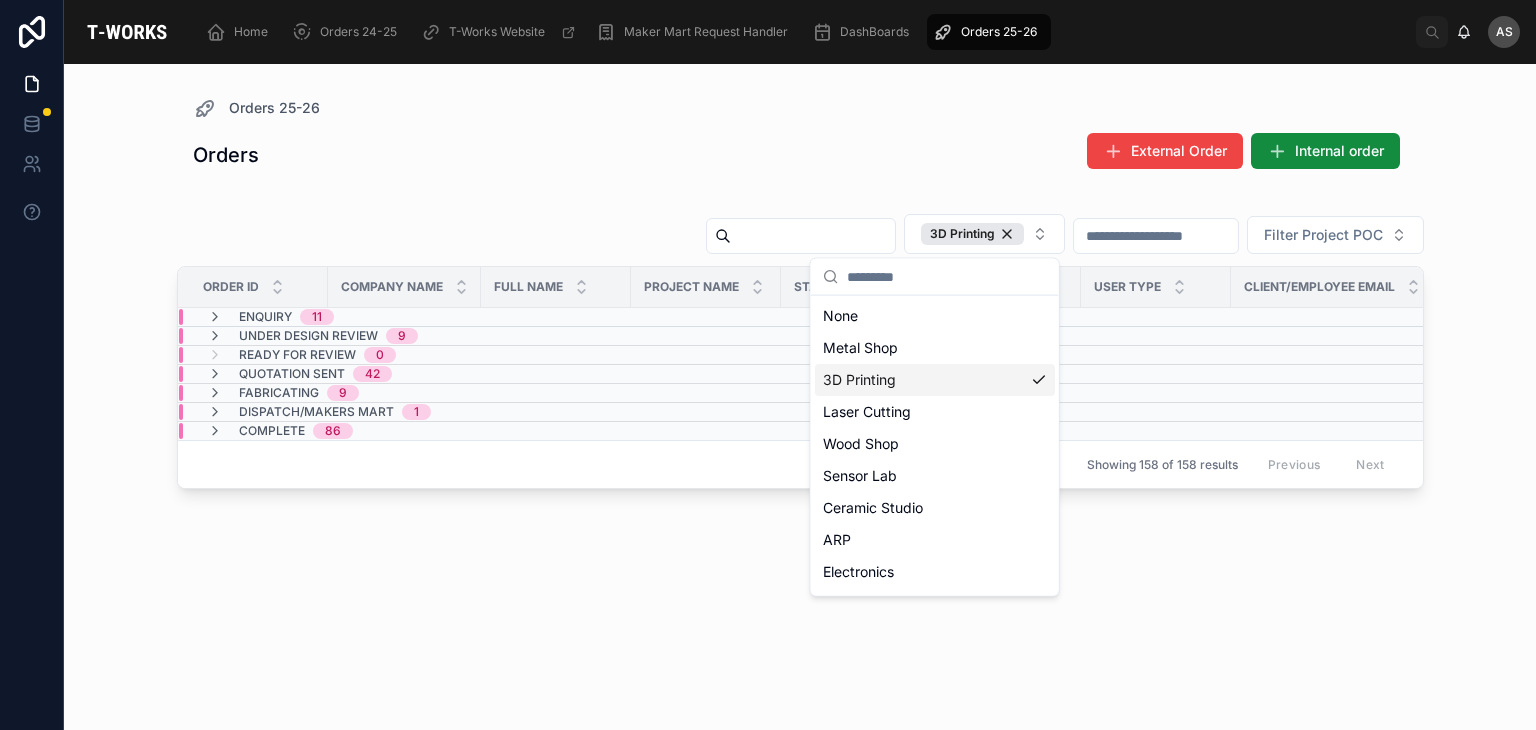click on "Orders External Order Internal order" at bounding box center (800, 155) 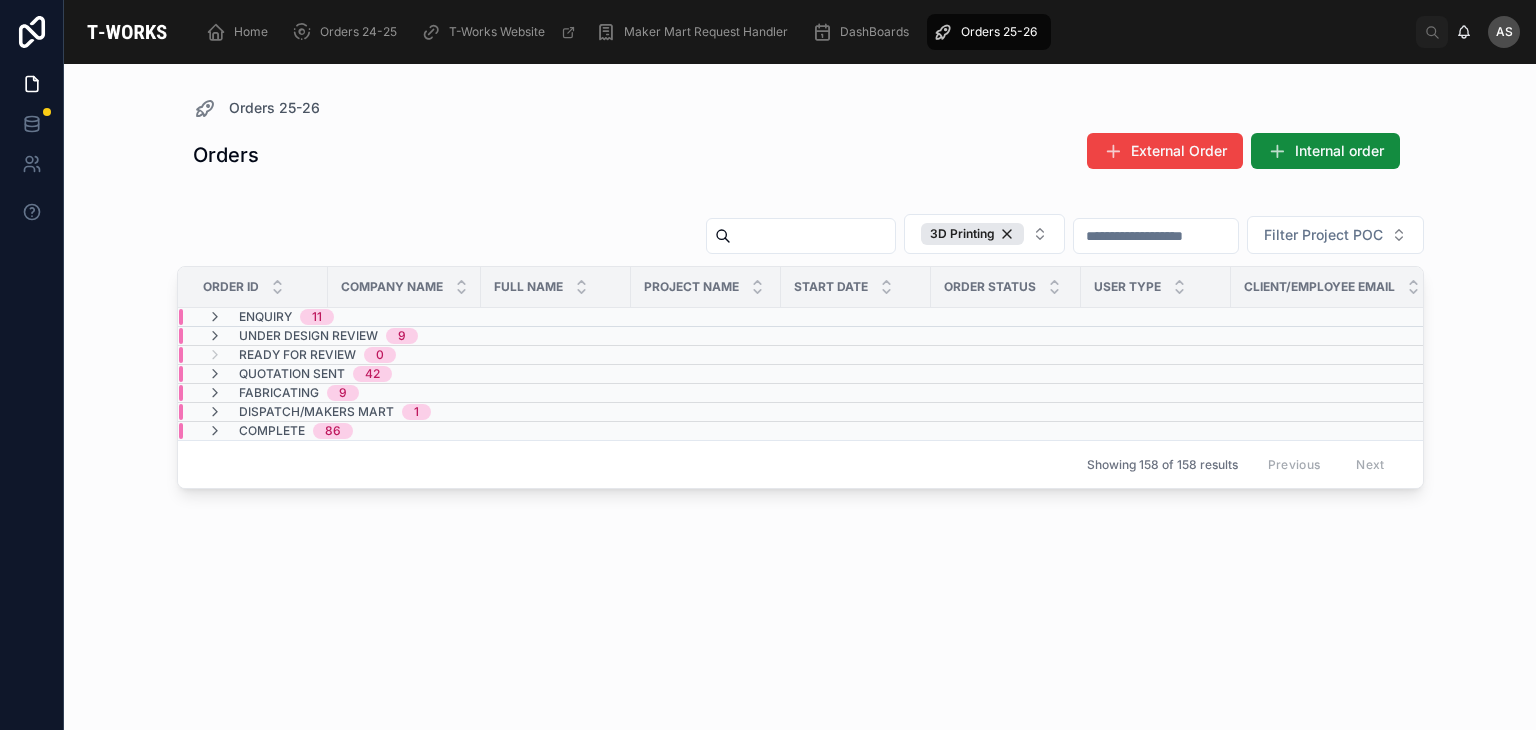 click on "Dispatch/Makers Mart 1" at bounding box center [404, 412] 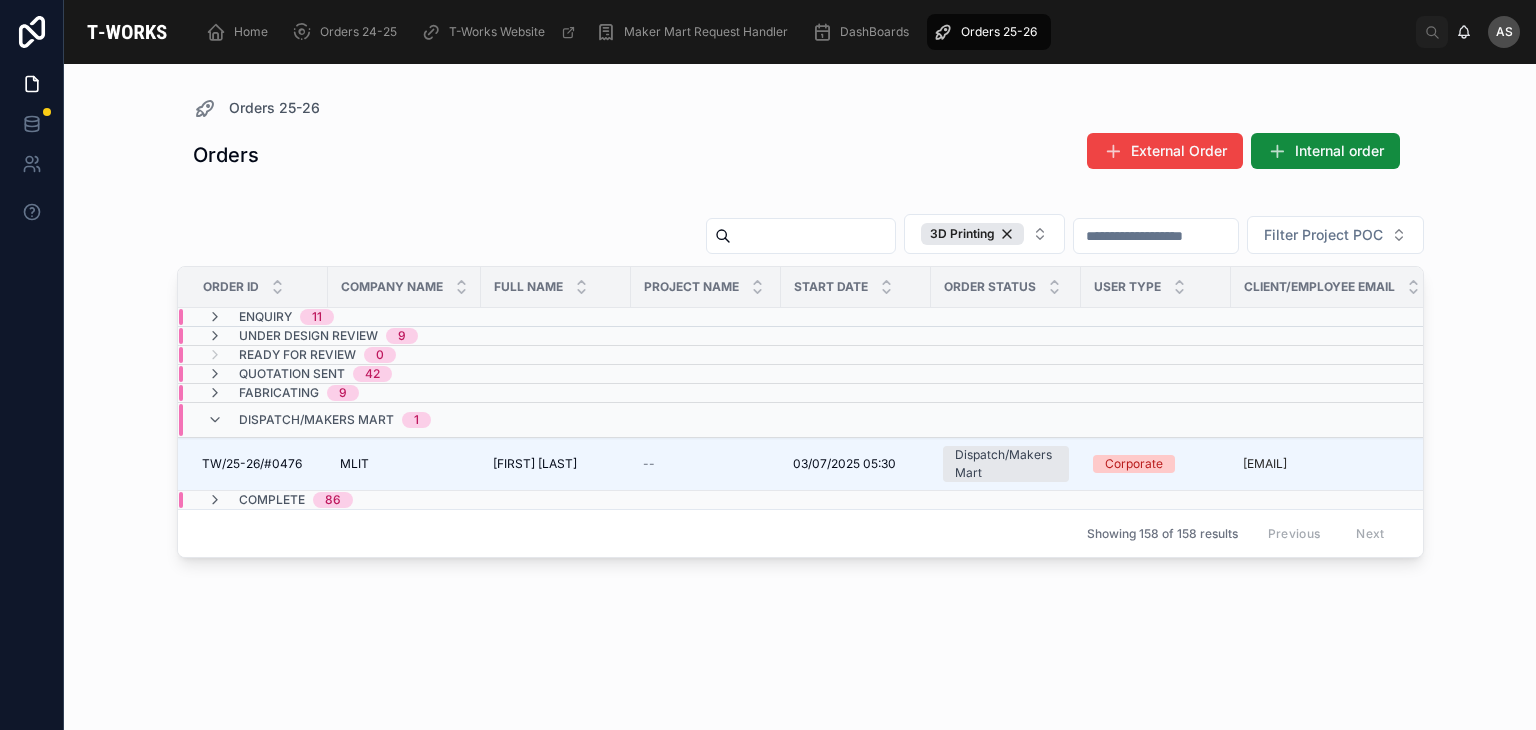 click on "1" at bounding box center [416, 420] 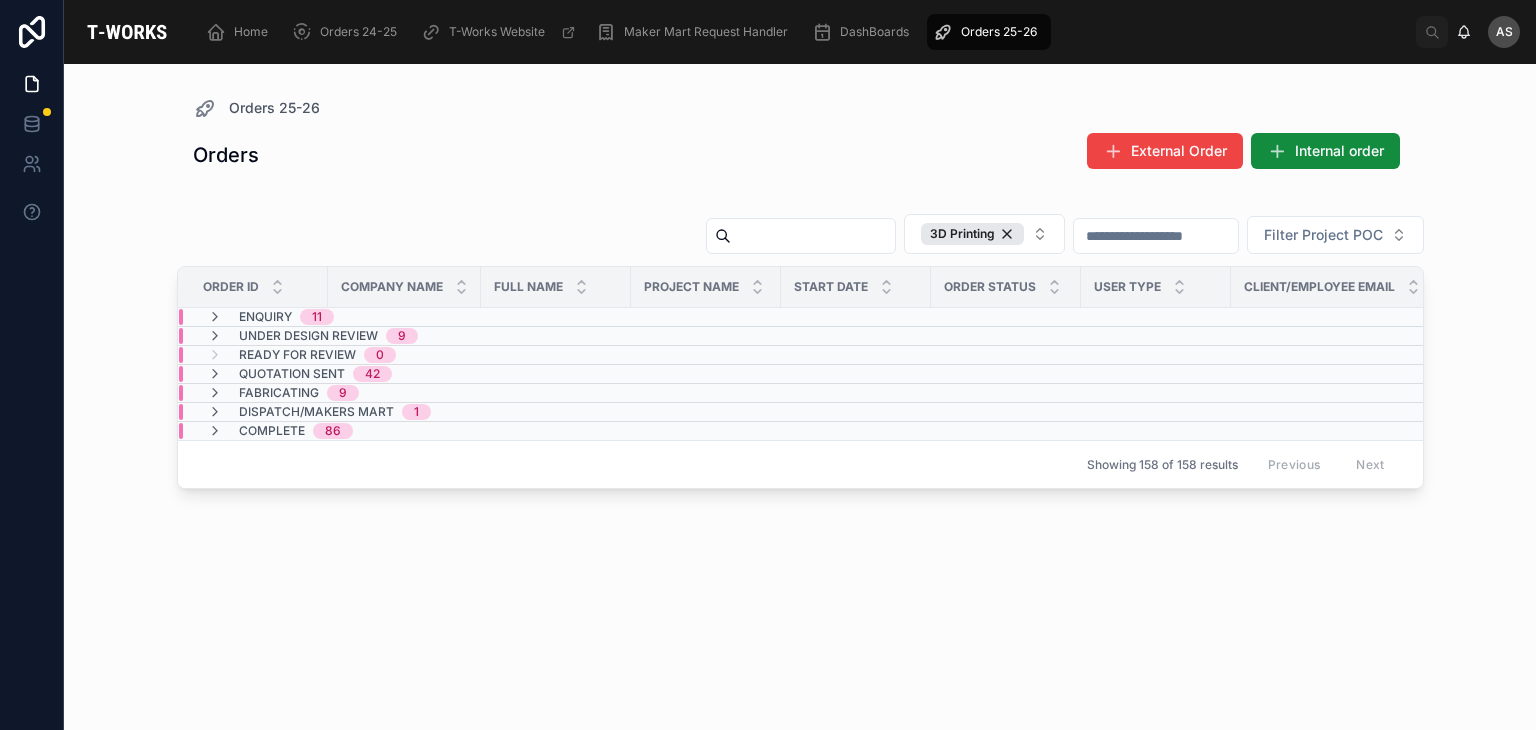 click on "Quotation Sent 42" at bounding box center [299, 374] 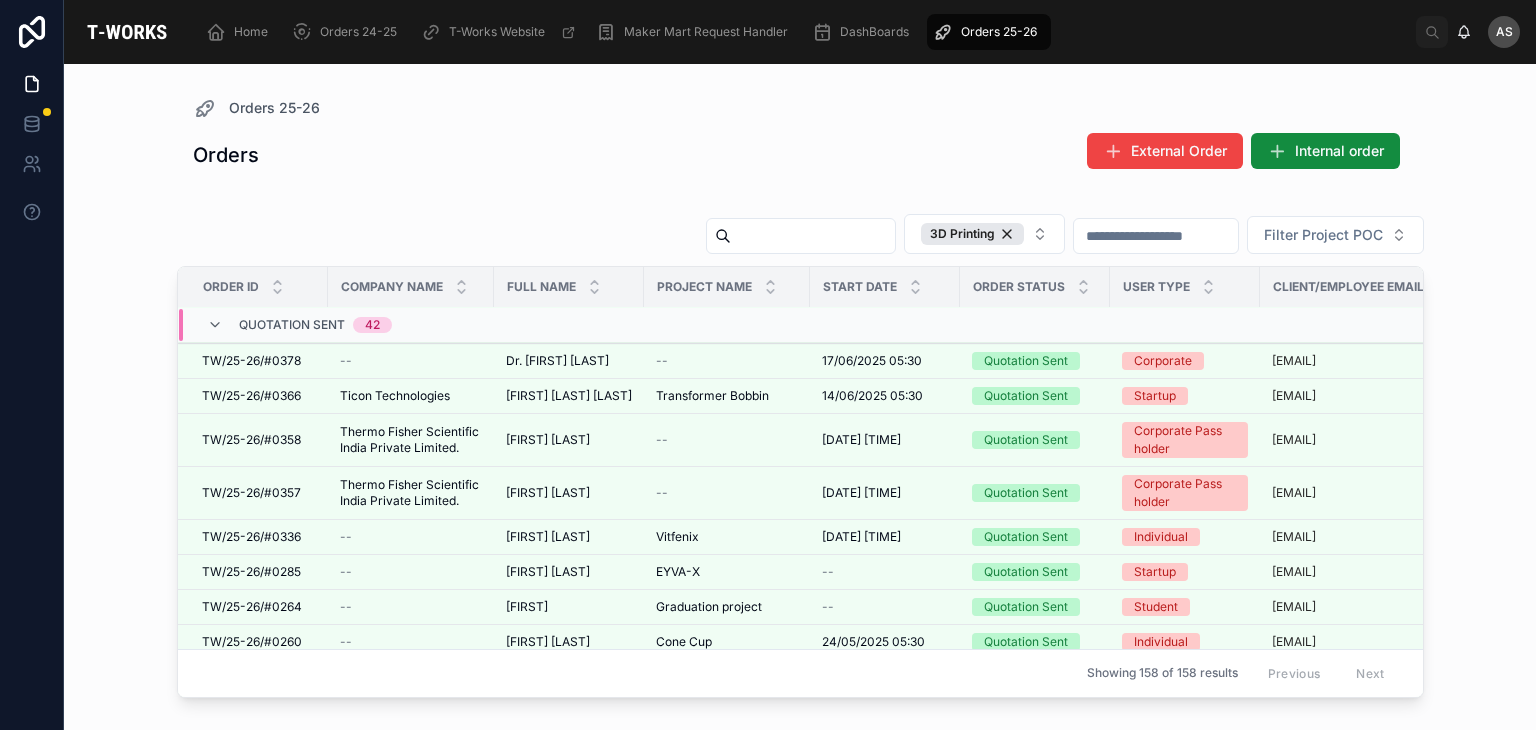 scroll, scrollTop: 506, scrollLeft: 0, axis: vertical 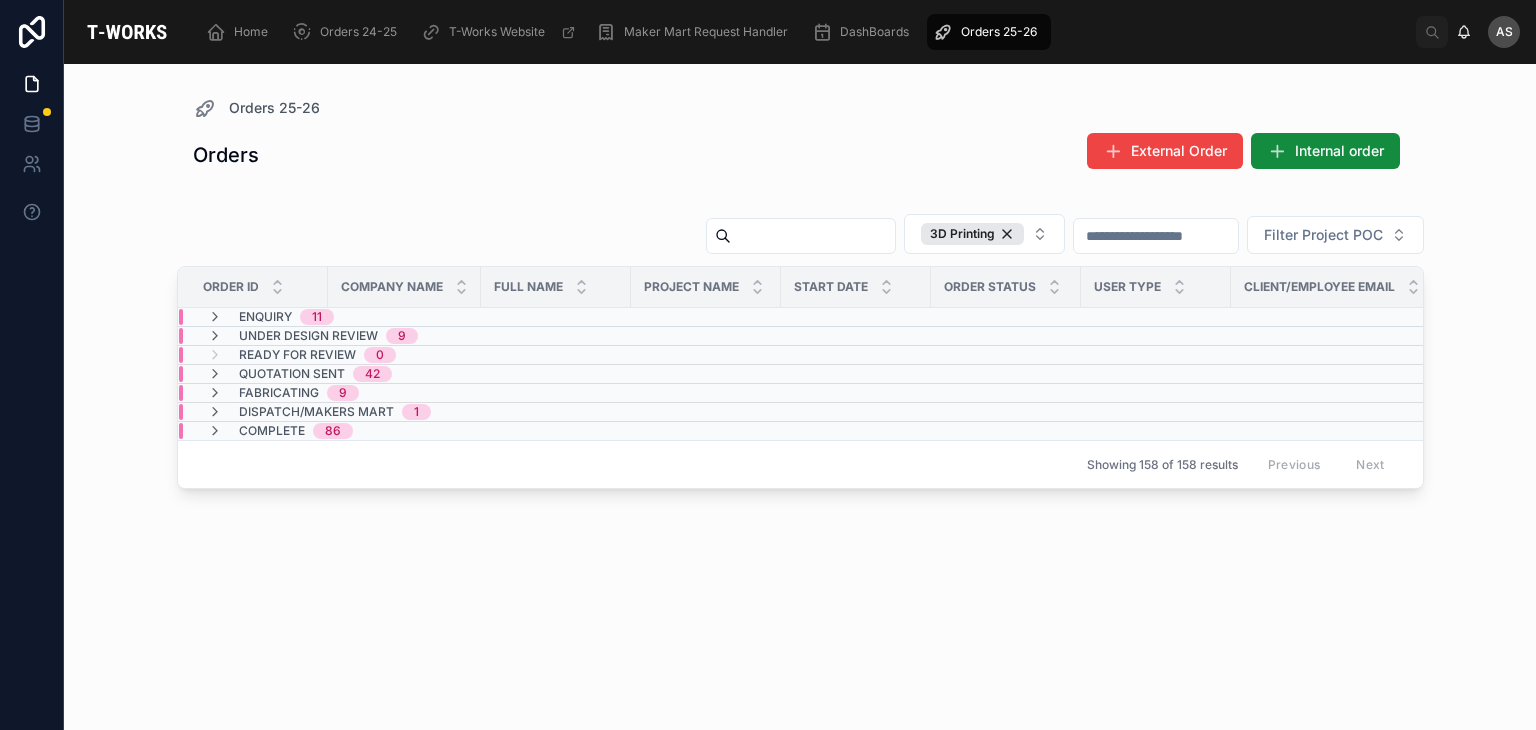 click on "Quotation Sent 42" at bounding box center [404, 374] 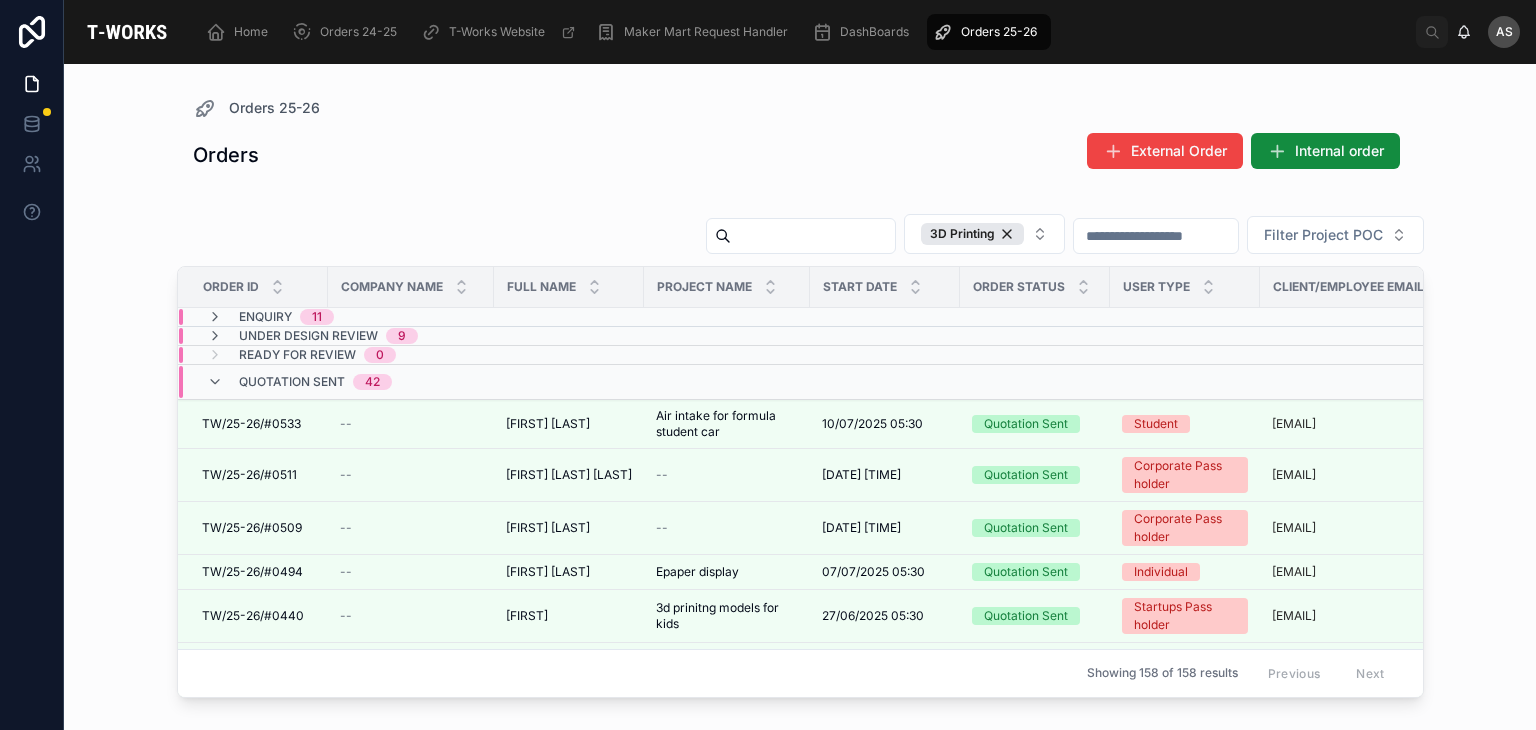 click on "Quotation Sent 42" at bounding box center [411, 382] 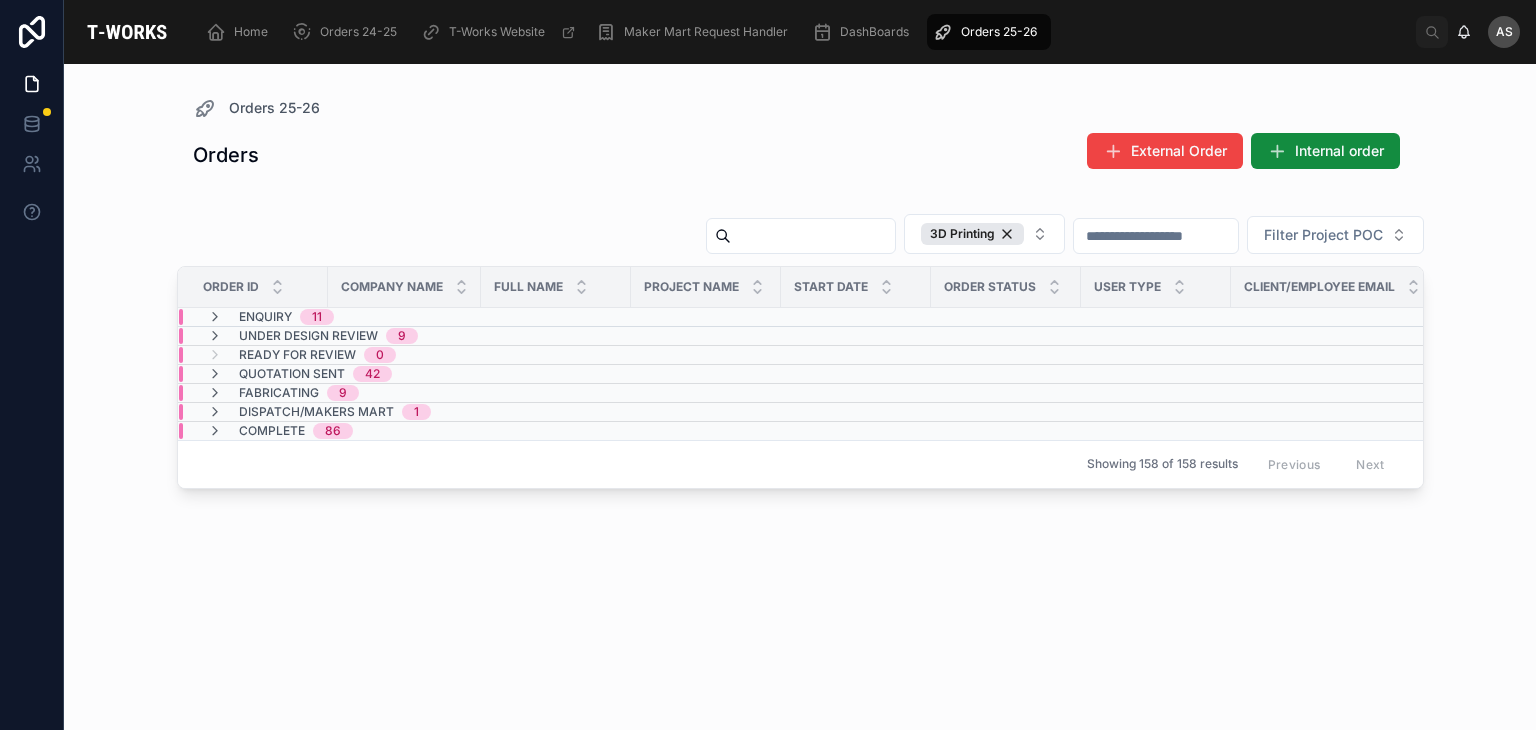 click on "Dispatch/Makers Mart 1" at bounding box center [319, 412] 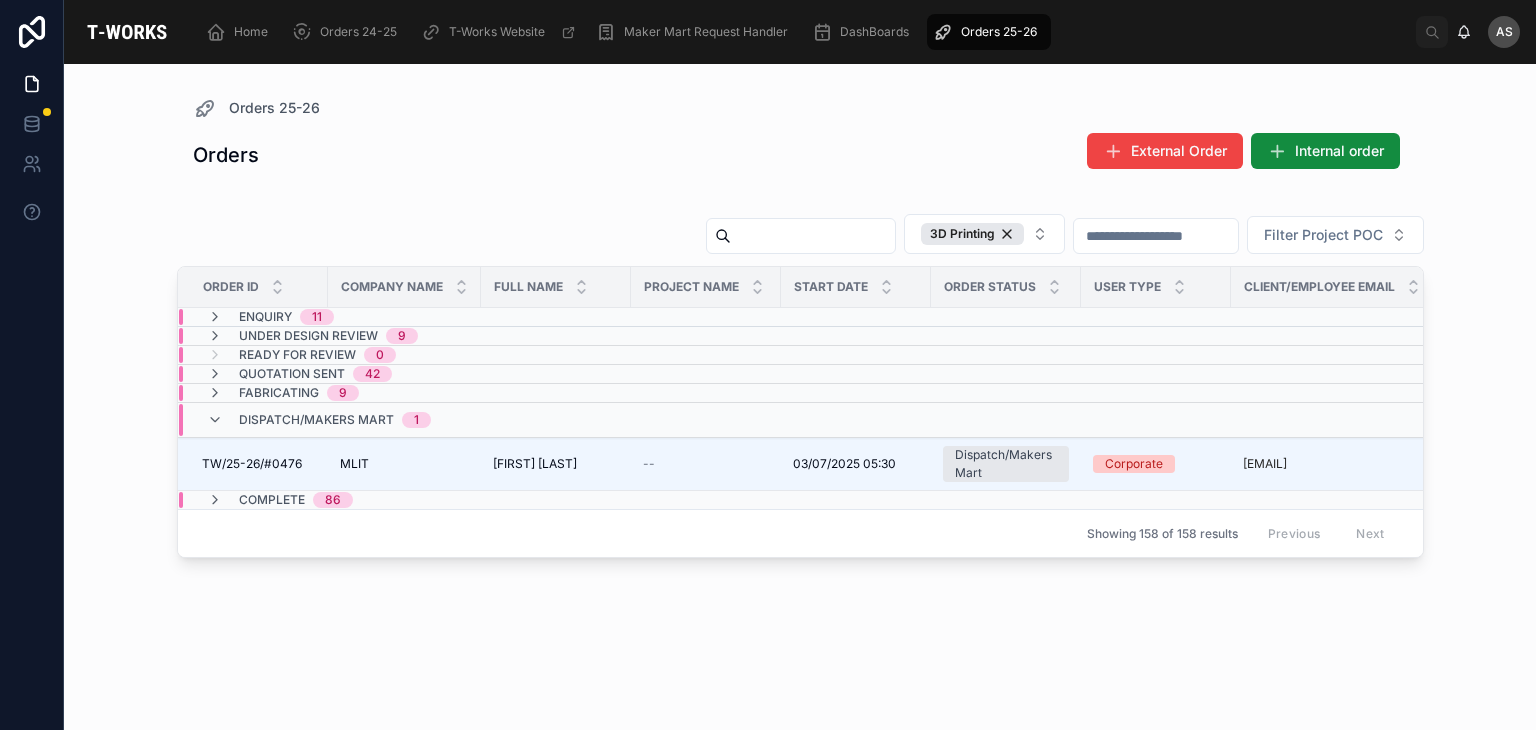 click on "Dispatch/Makers Mart 1" at bounding box center (319, 420) 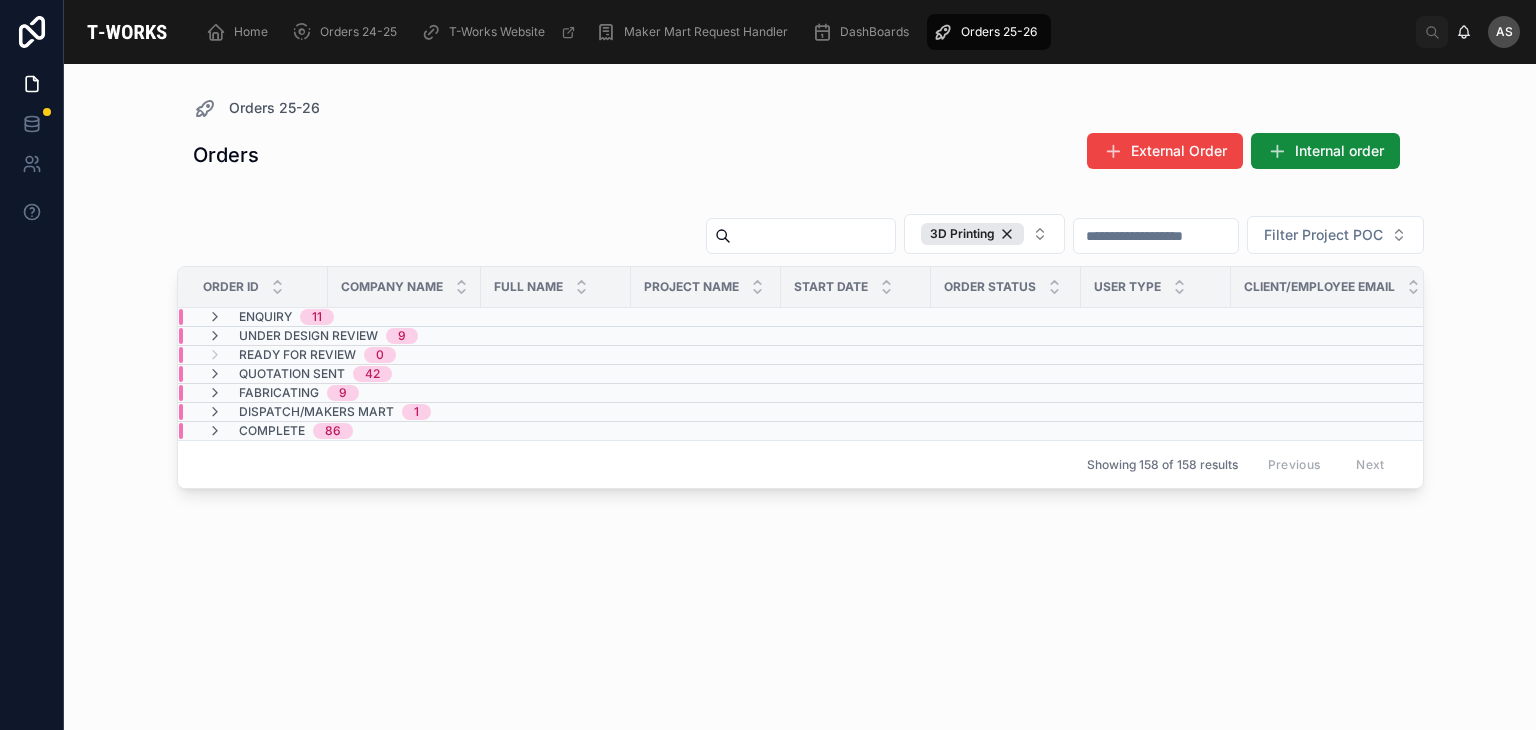 click on "Complete 86" at bounding box center [404, 431] 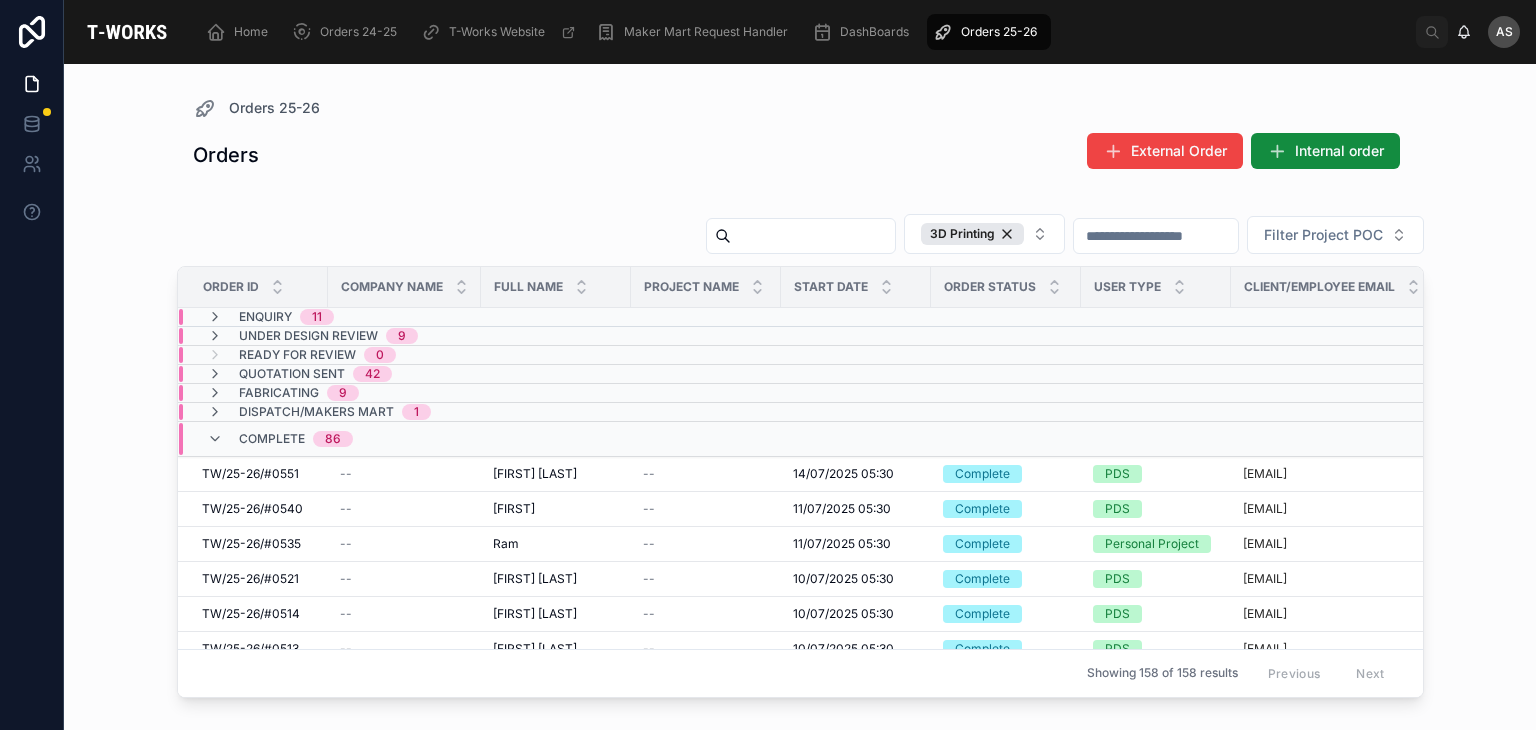 click on "Complete 86" at bounding box center (404, 439) 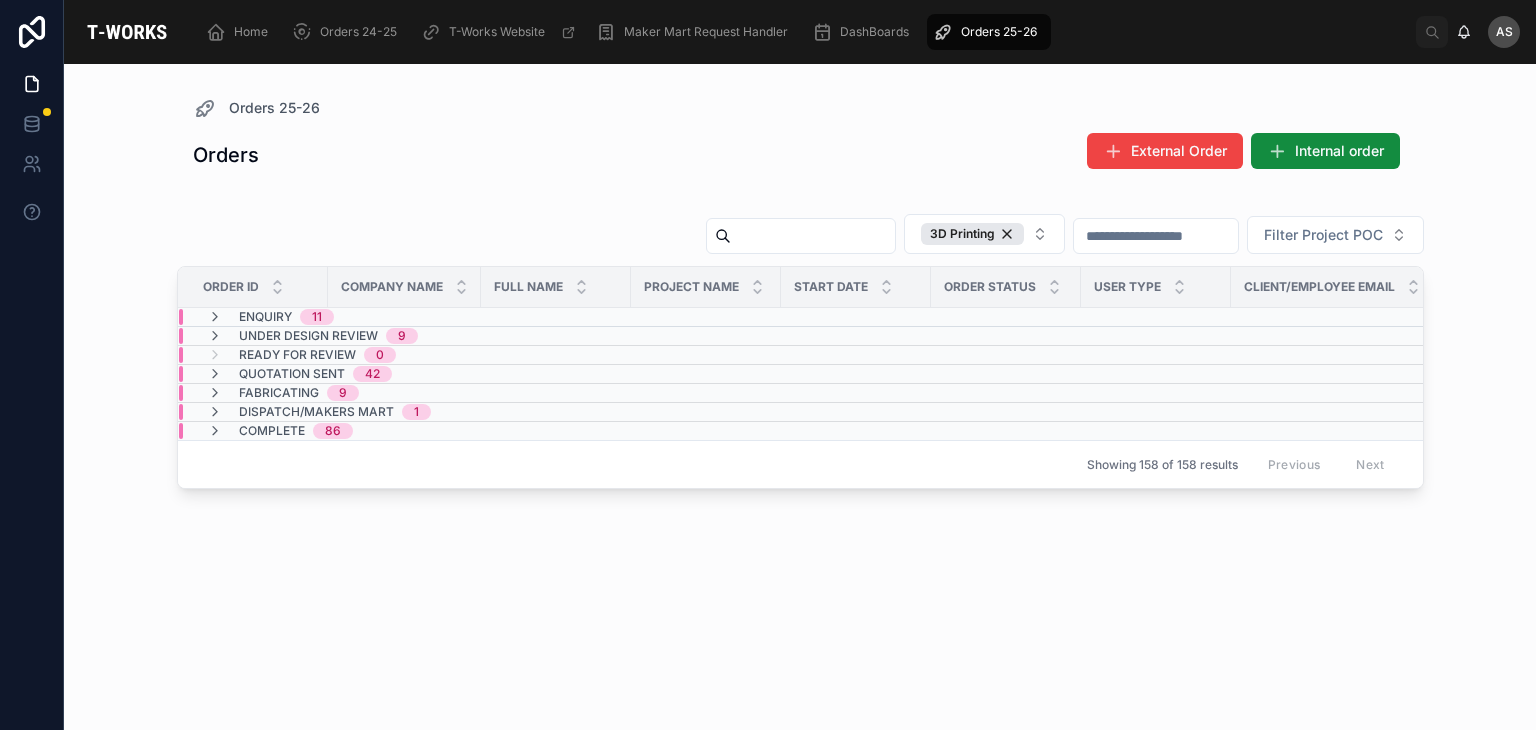 click on "1" at bounding box center (416, 412) 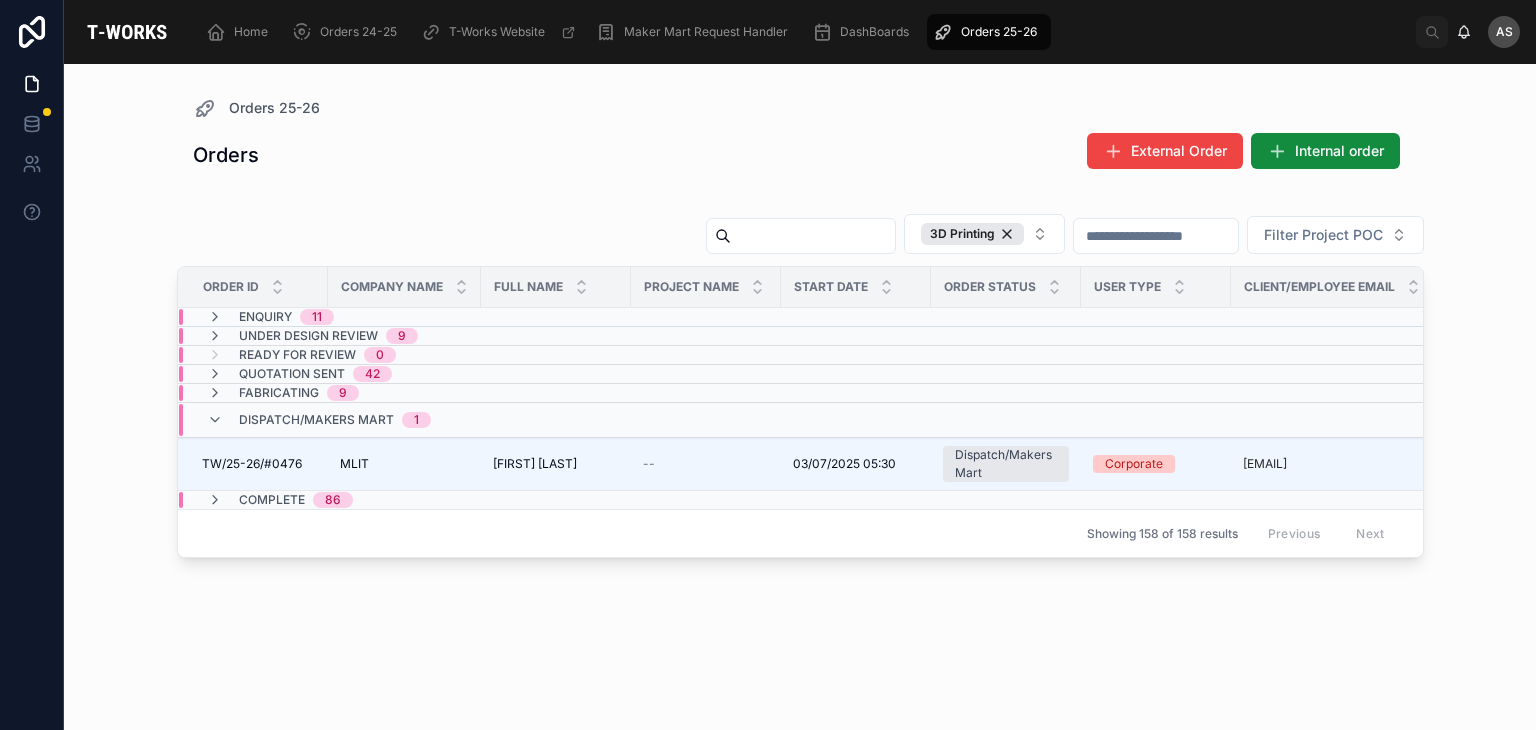 click on "Dispatch/Makers Mart 1" at bounding box center [335, 420] 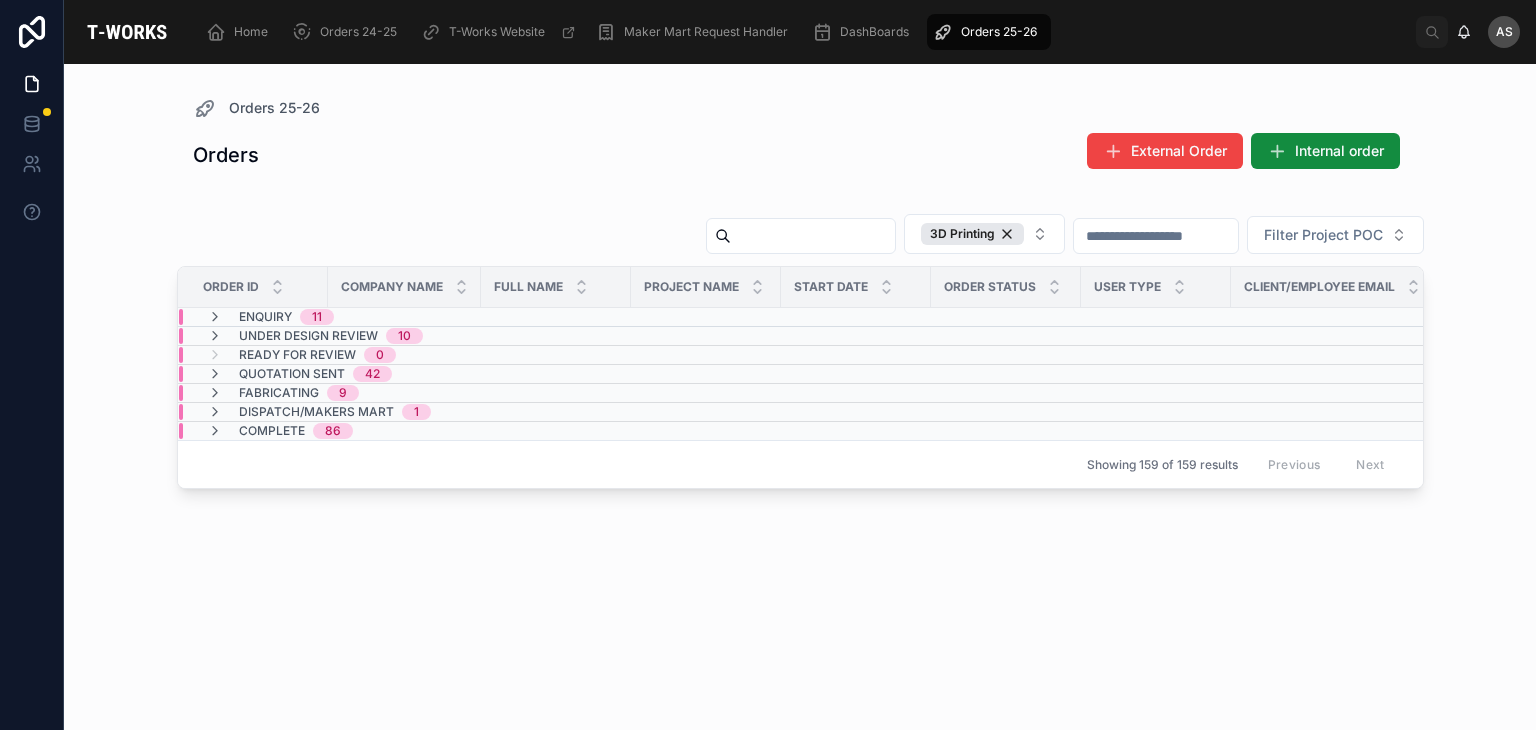 click on "Dispatch/Makers Mart" at bounding box center [316, 412] 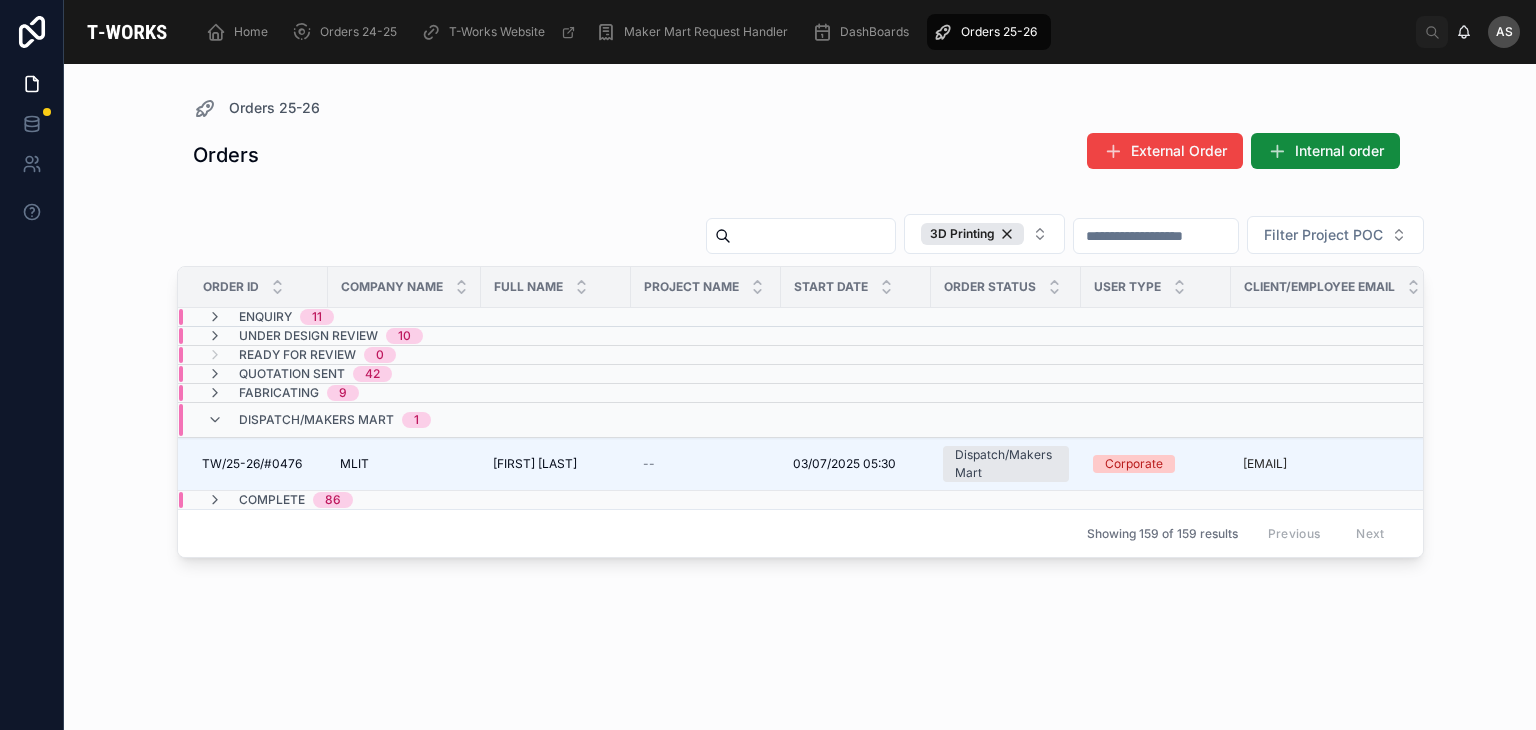 click on "Dispatch/Makers Mart" at bounding box center [316, 420] 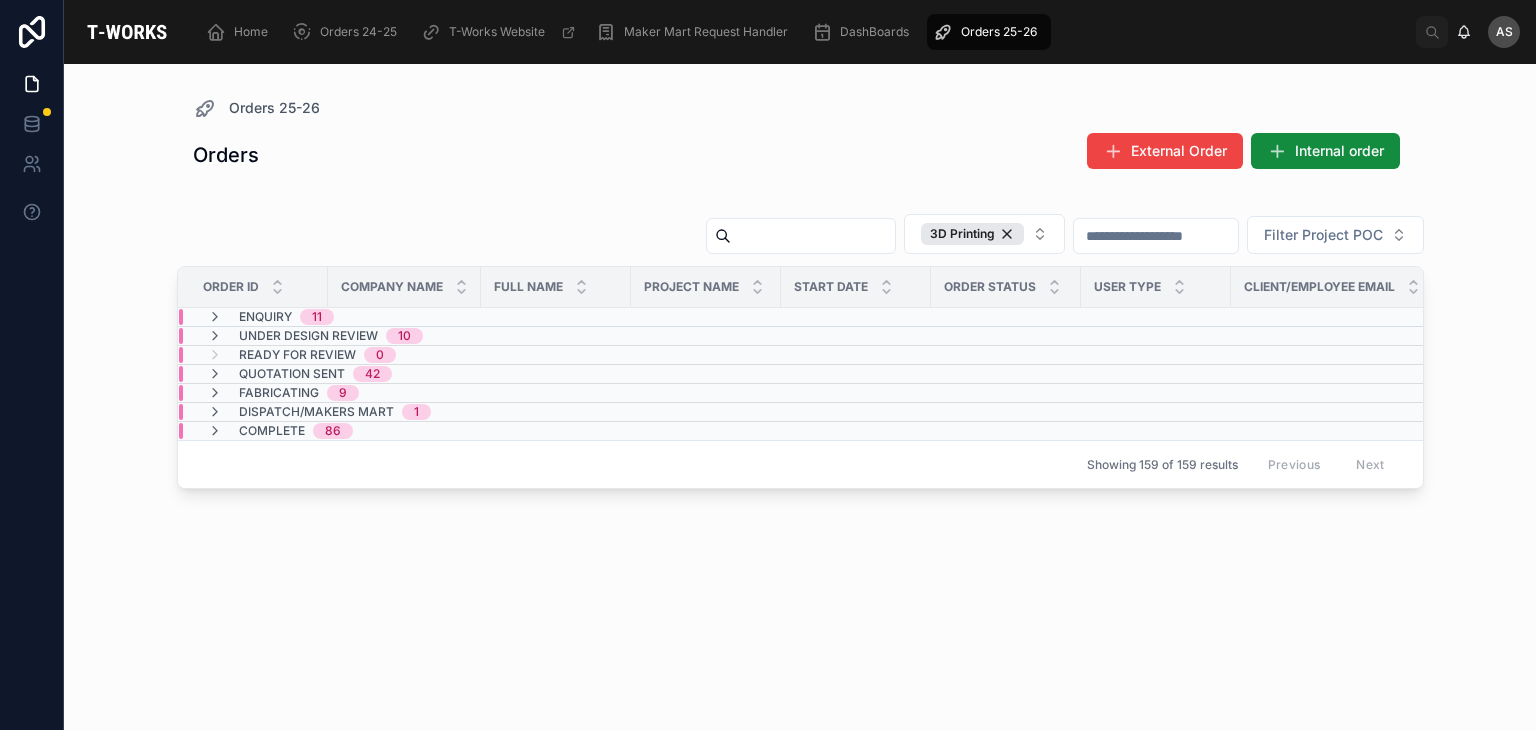 click on "Dispatch/Makers Mart" at bounding box center (316, 412) 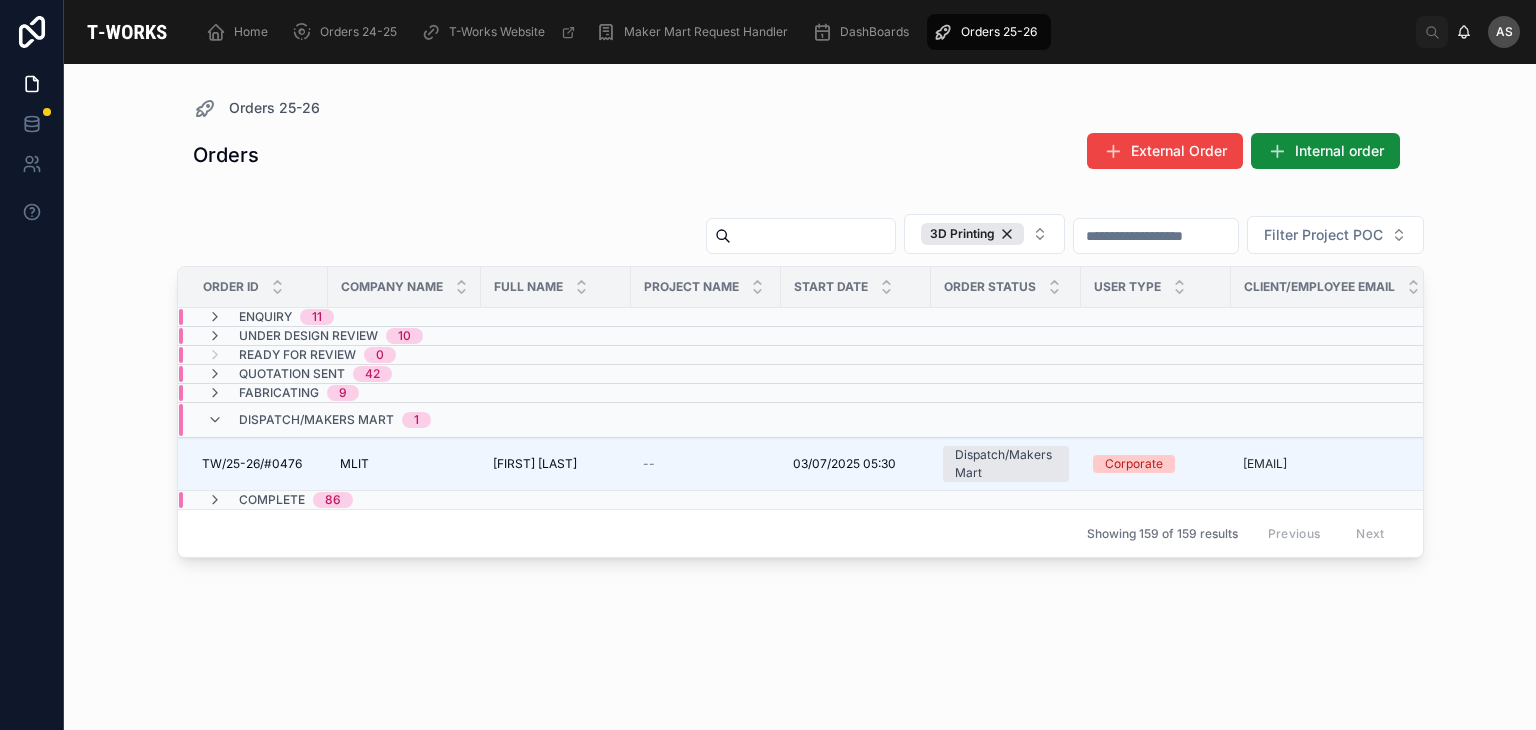 click on "Dispatch/Makers Mart 1" at bounding box center [335, 420] 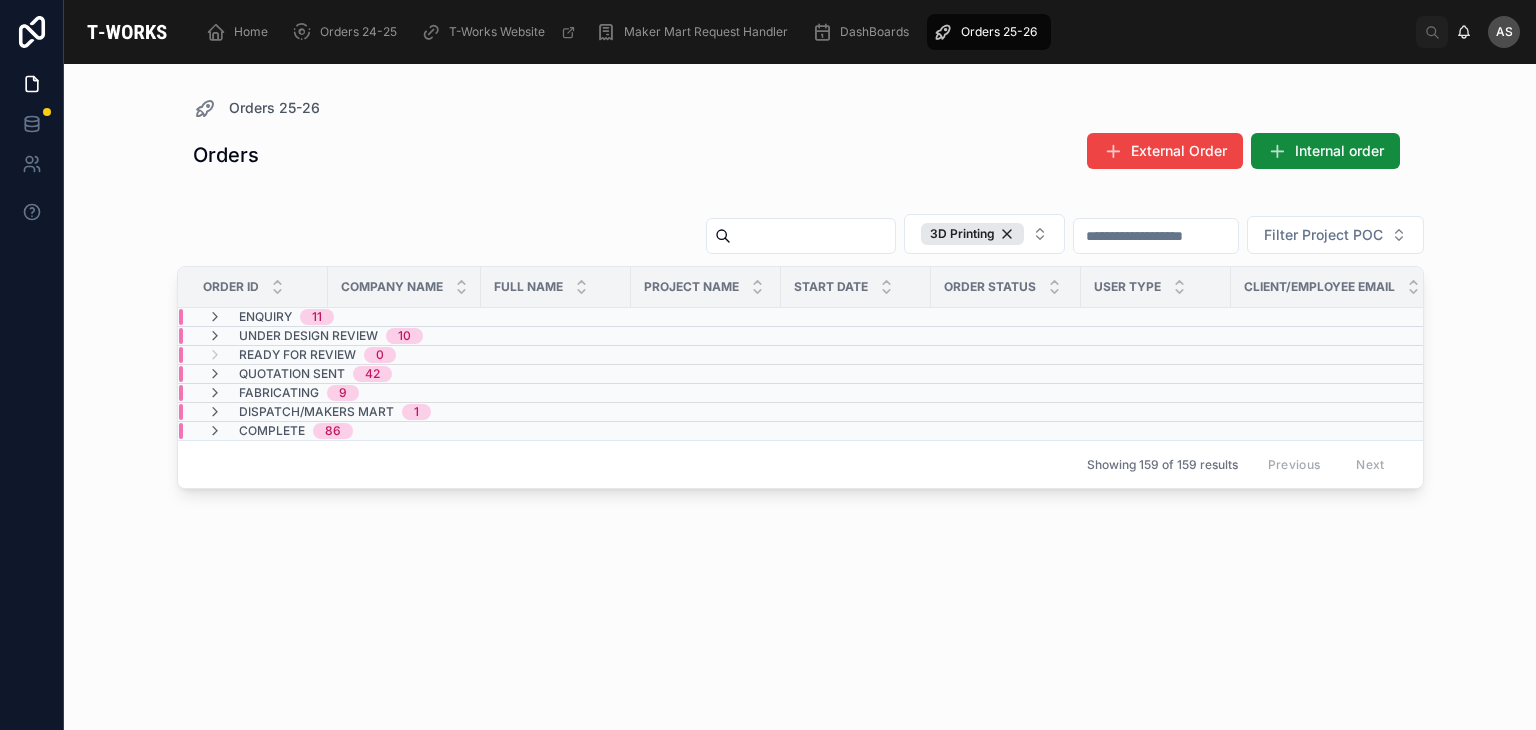 click on "Under Design Review 10" at bounding box center (331, 336) 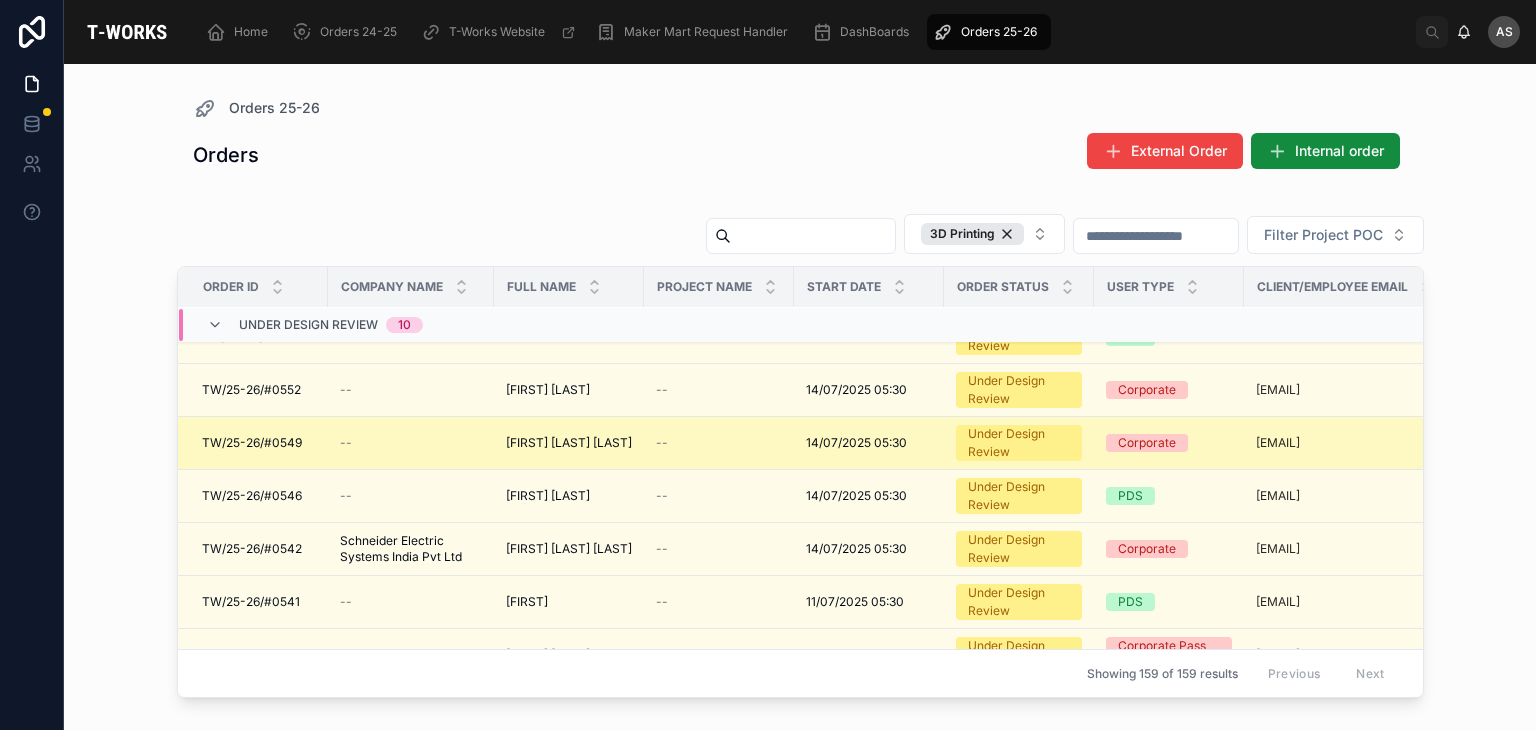 scroll, scrollTop: 0, scrollLeft: 0, axis: both 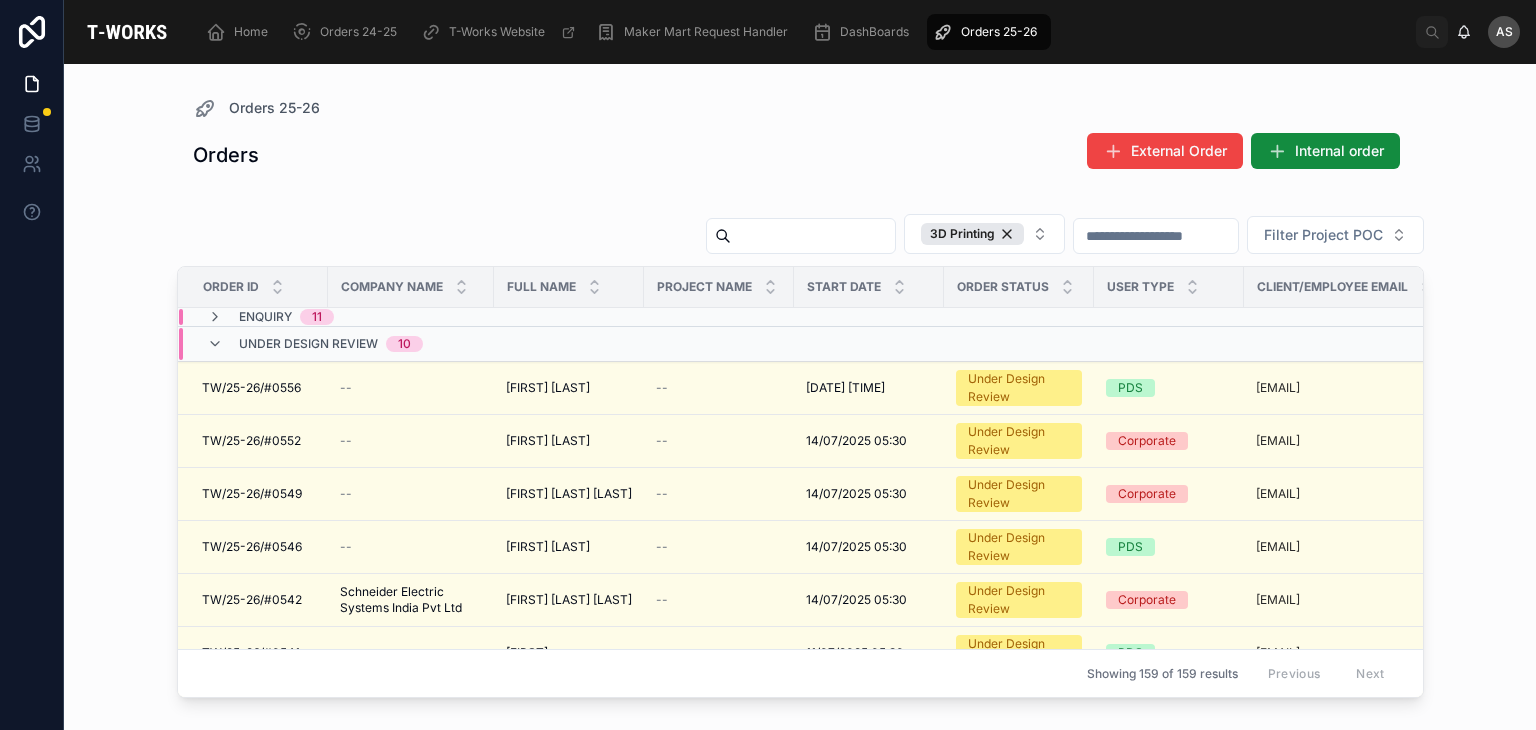click on "Under Design Review" at bounding box center (308, 344) 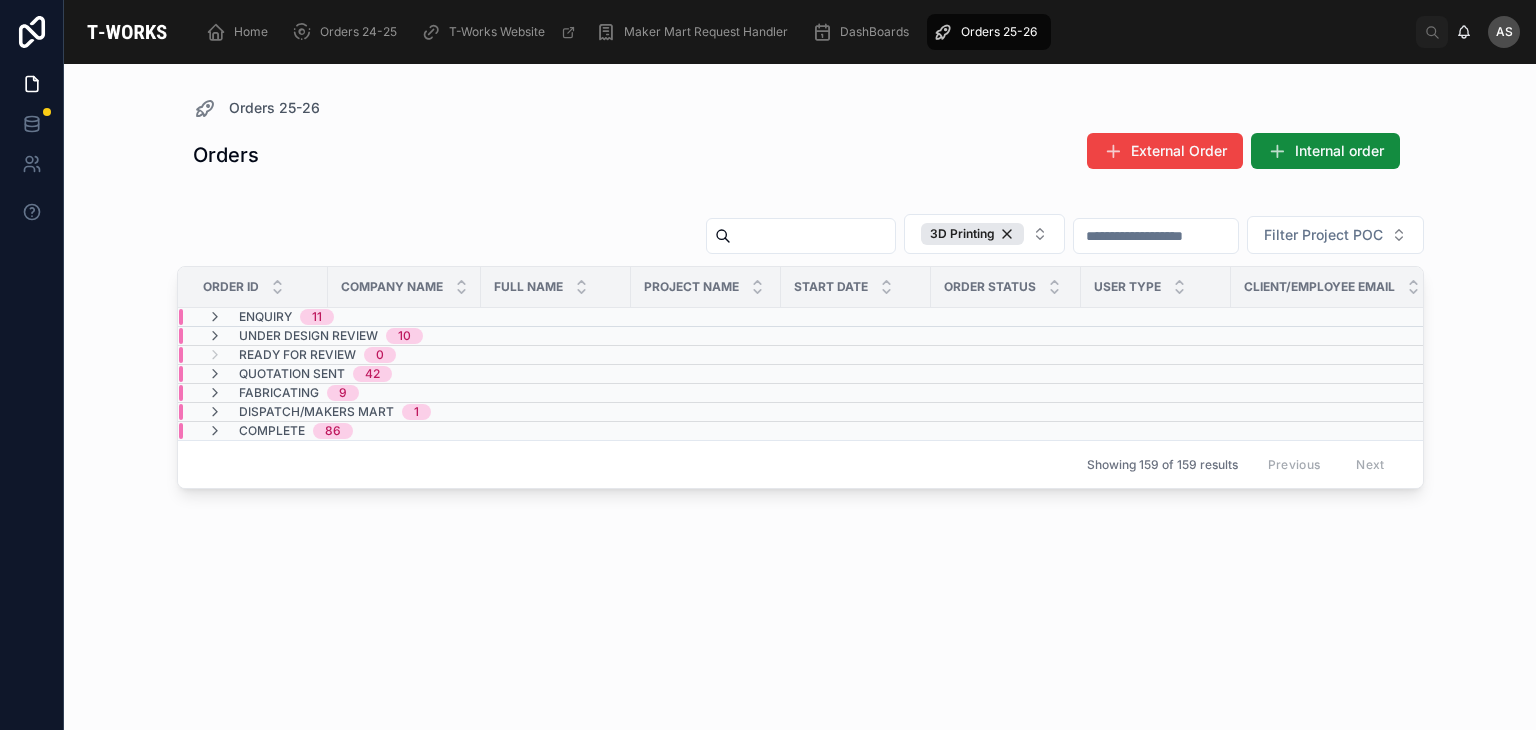 click on "Dispatch/Makers Mart 1" at bounding box center [319, 412] 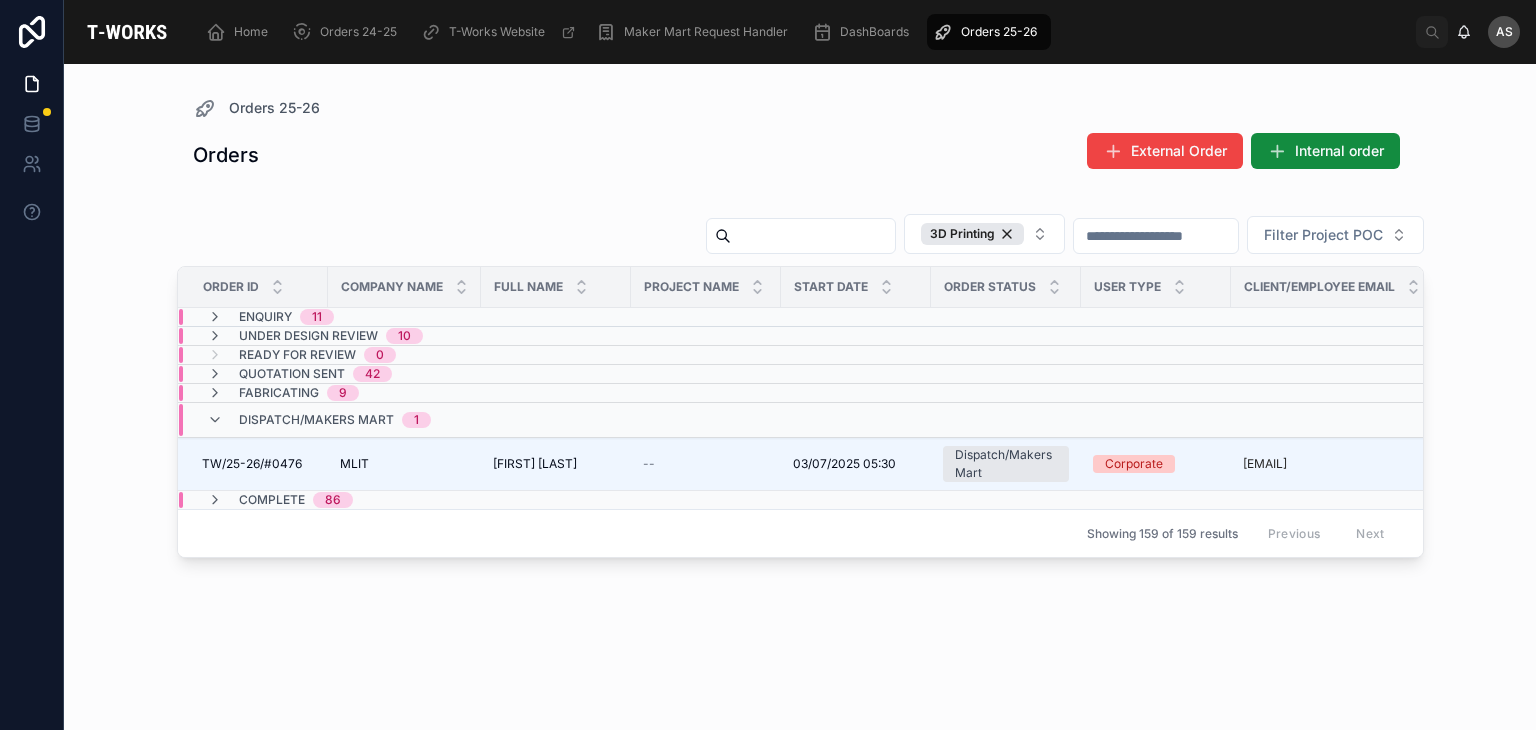 click on "Dispatch/Makers Mart 1" at bounding box center (319, 420) 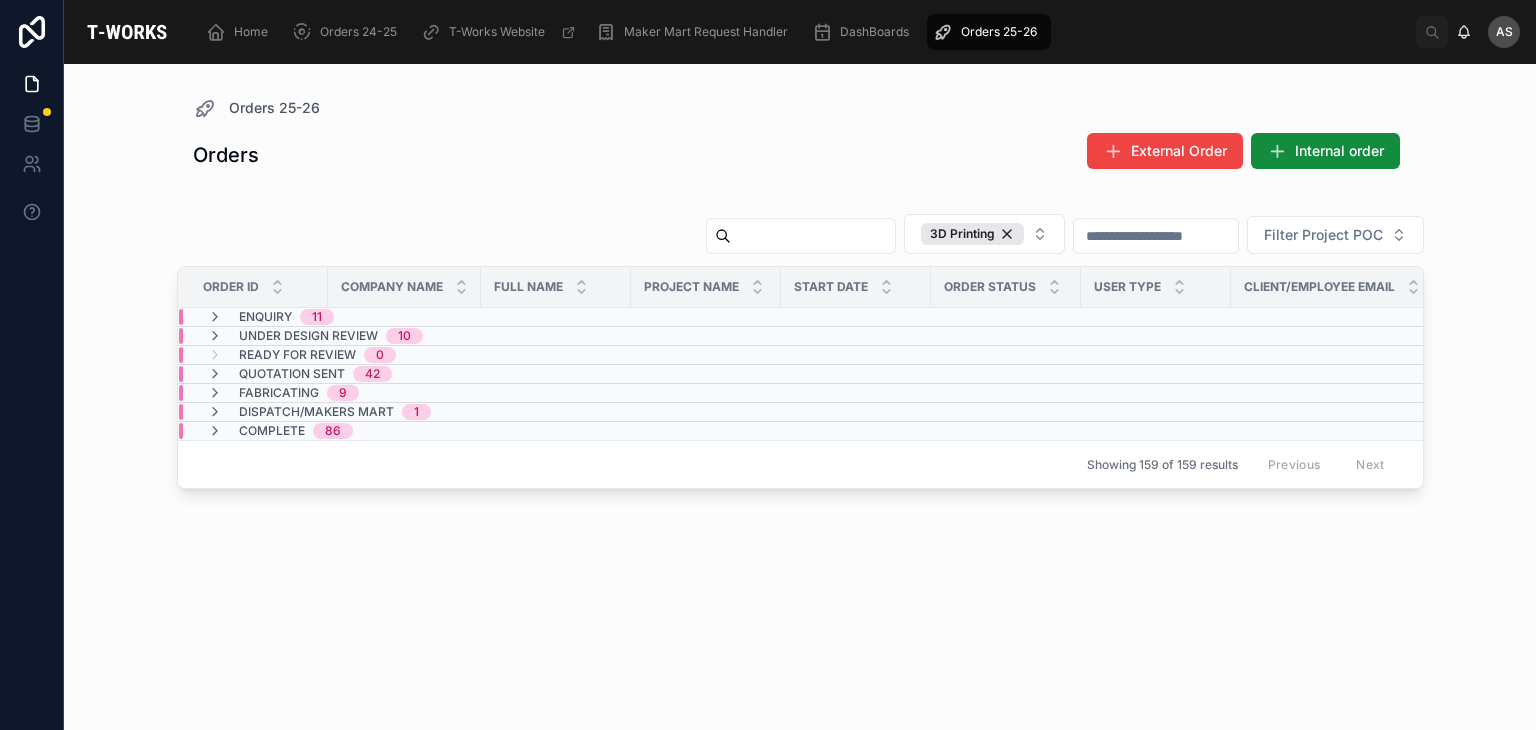click on "Dispatch/Makers Mart" at bounding box center (316, 412) 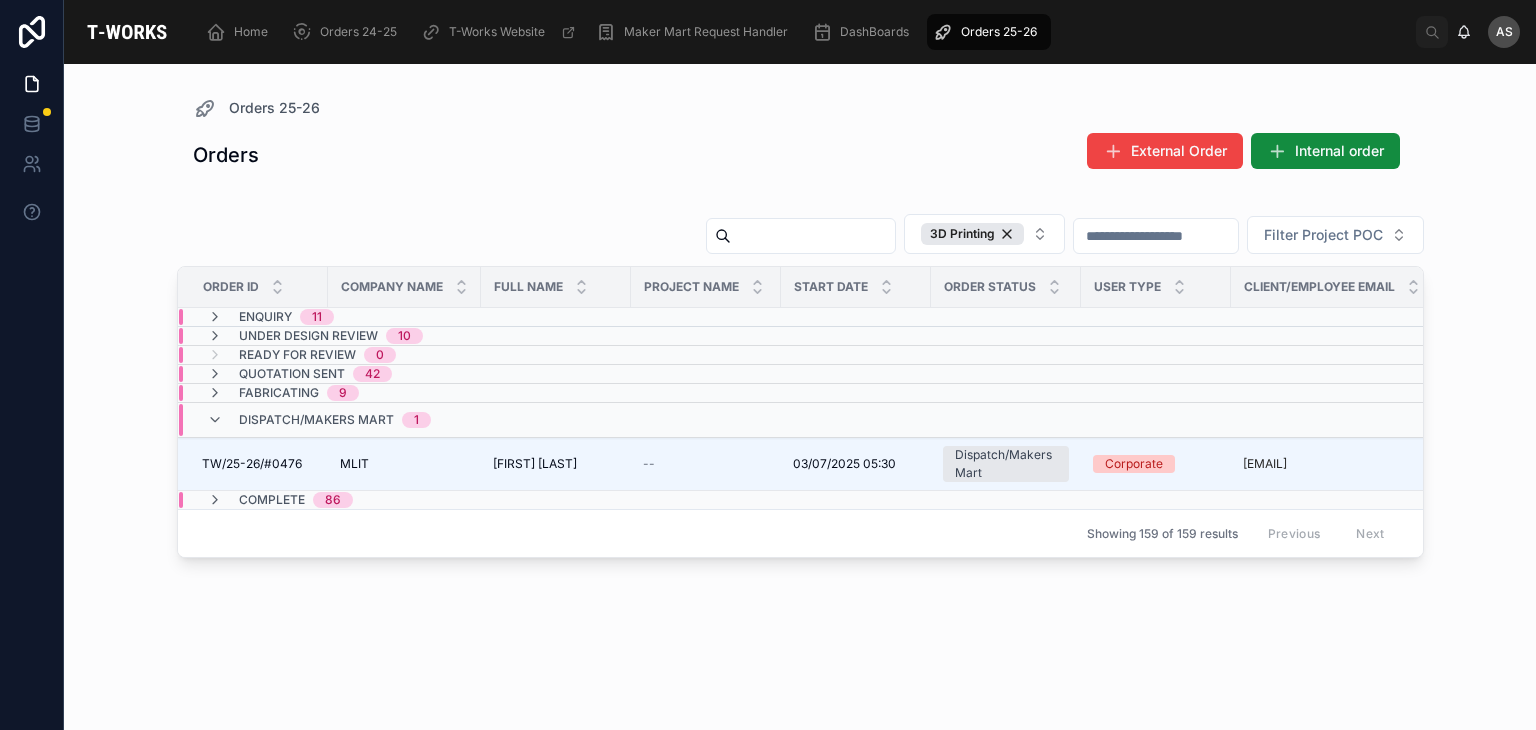 click on "Dispatch/Makers Mart 1" at bounding box center [335, 420] 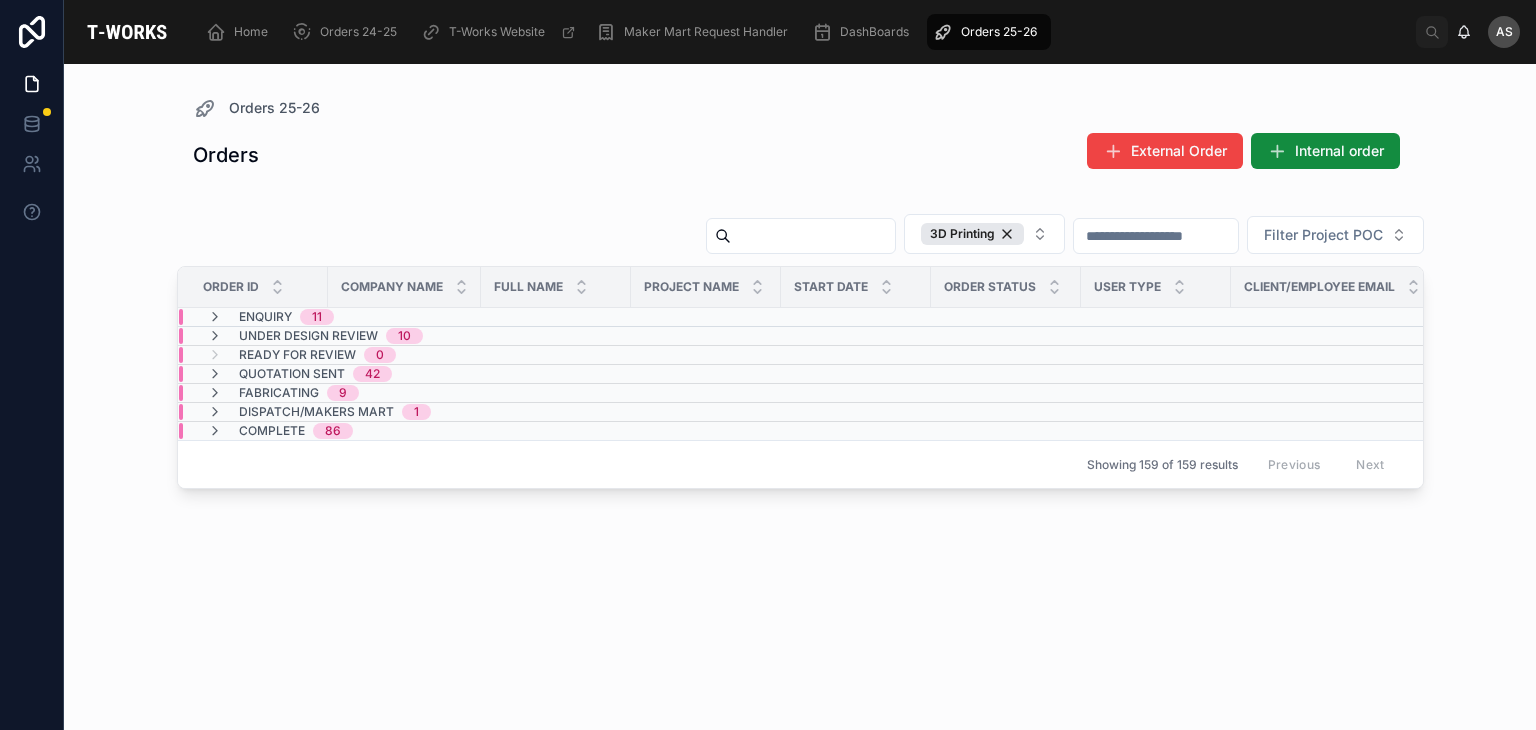 click on "1" at bounding box center (416, 412) 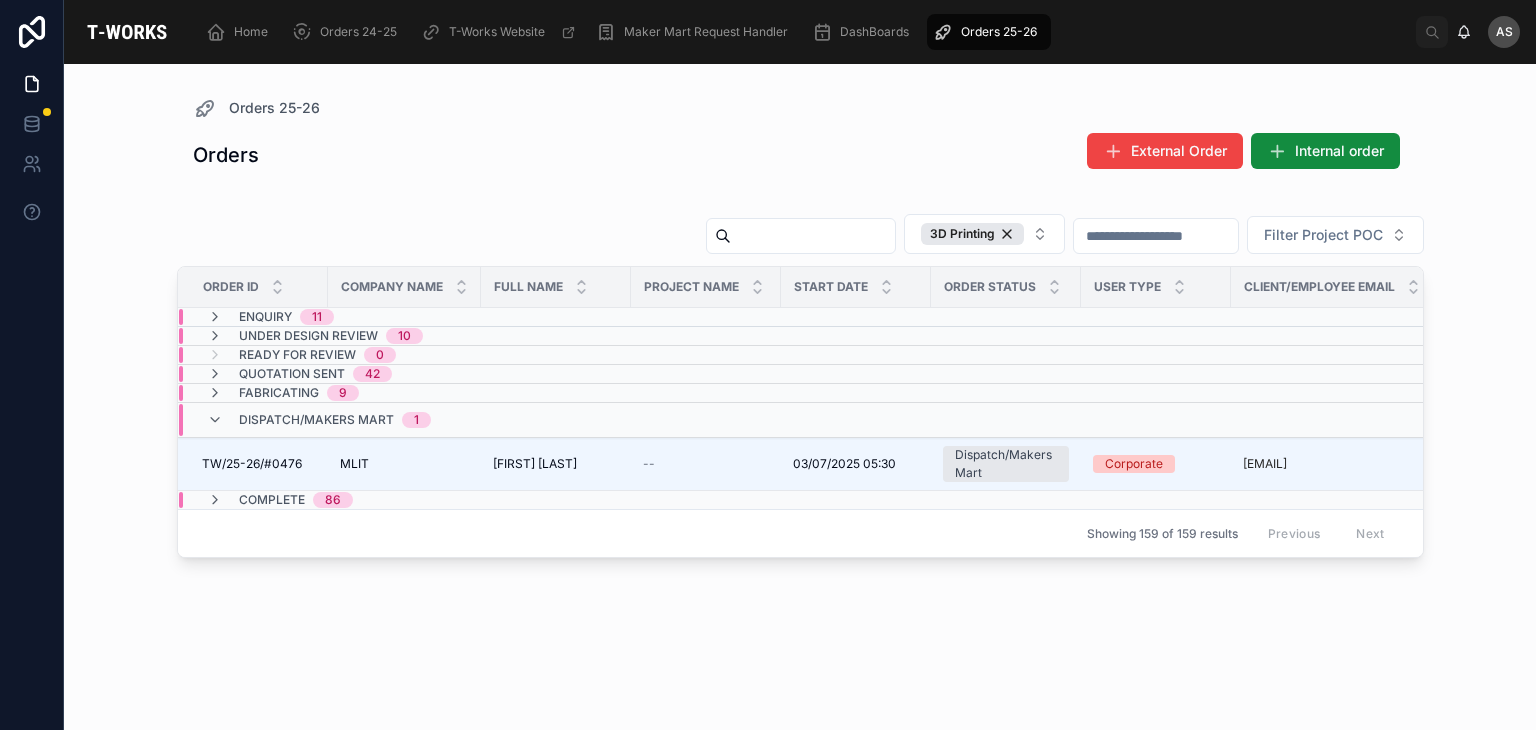 click on "1" at bounding box center (416, 420) 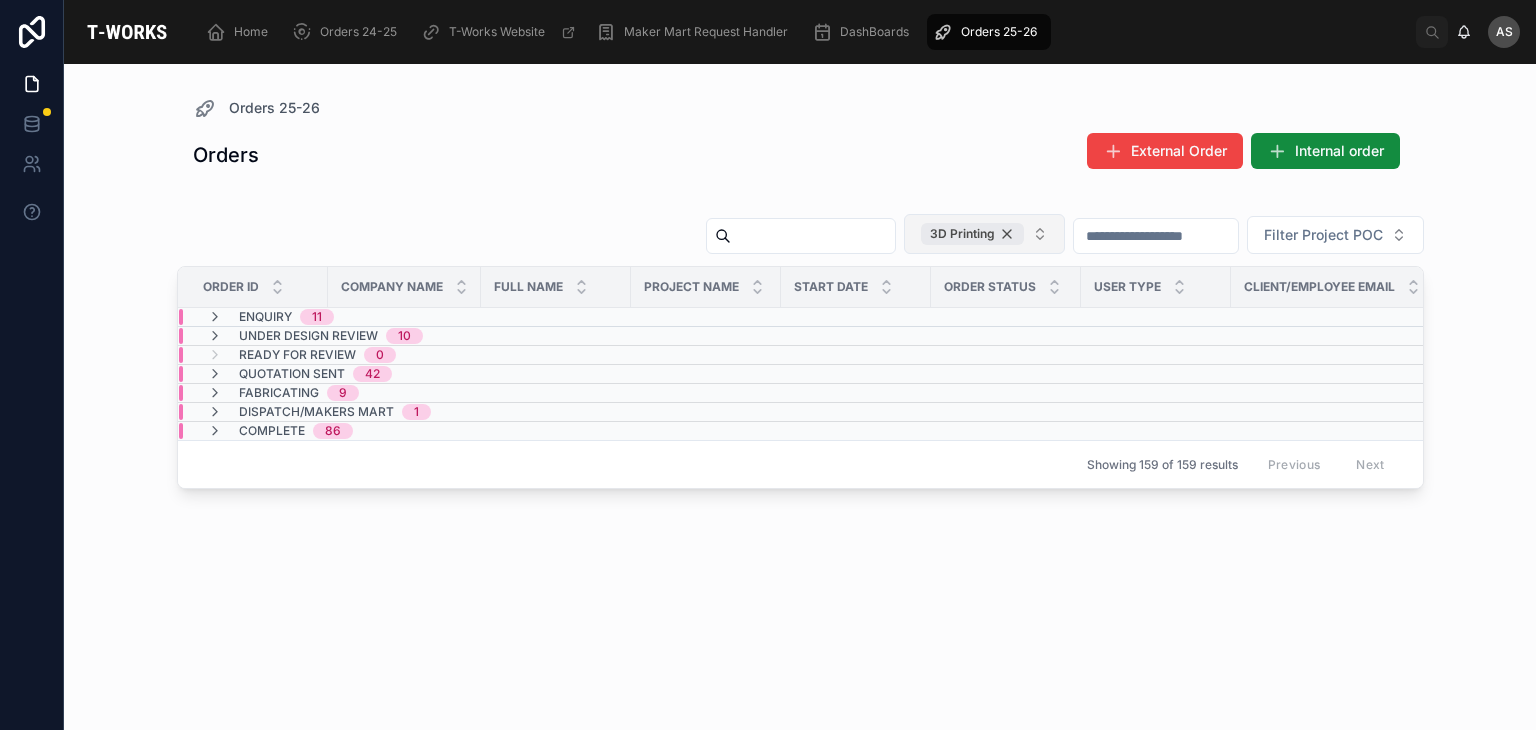 click on "3D Printing" at bounding box center [972, 234] 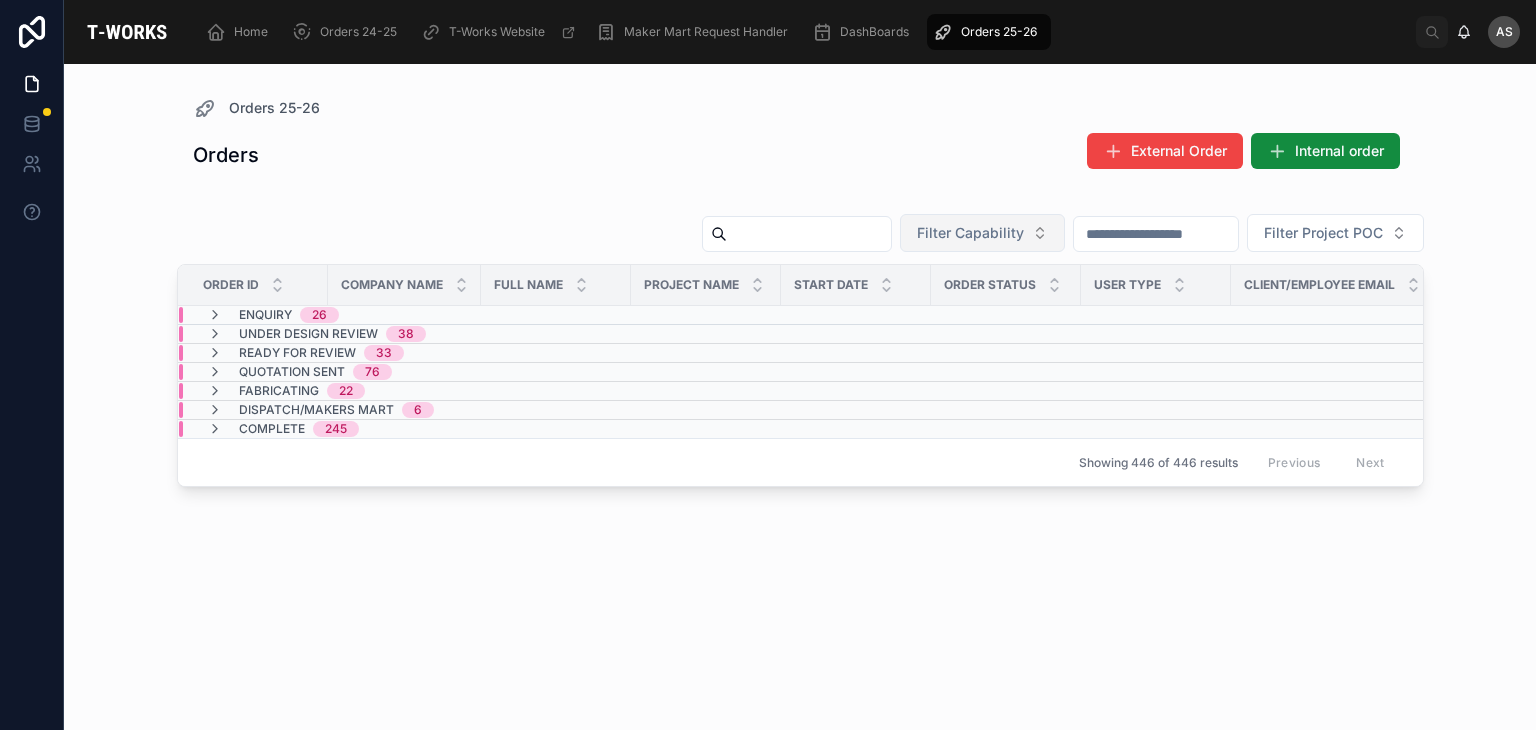 click on "Filter Capability" at bounding box center (970, 233) 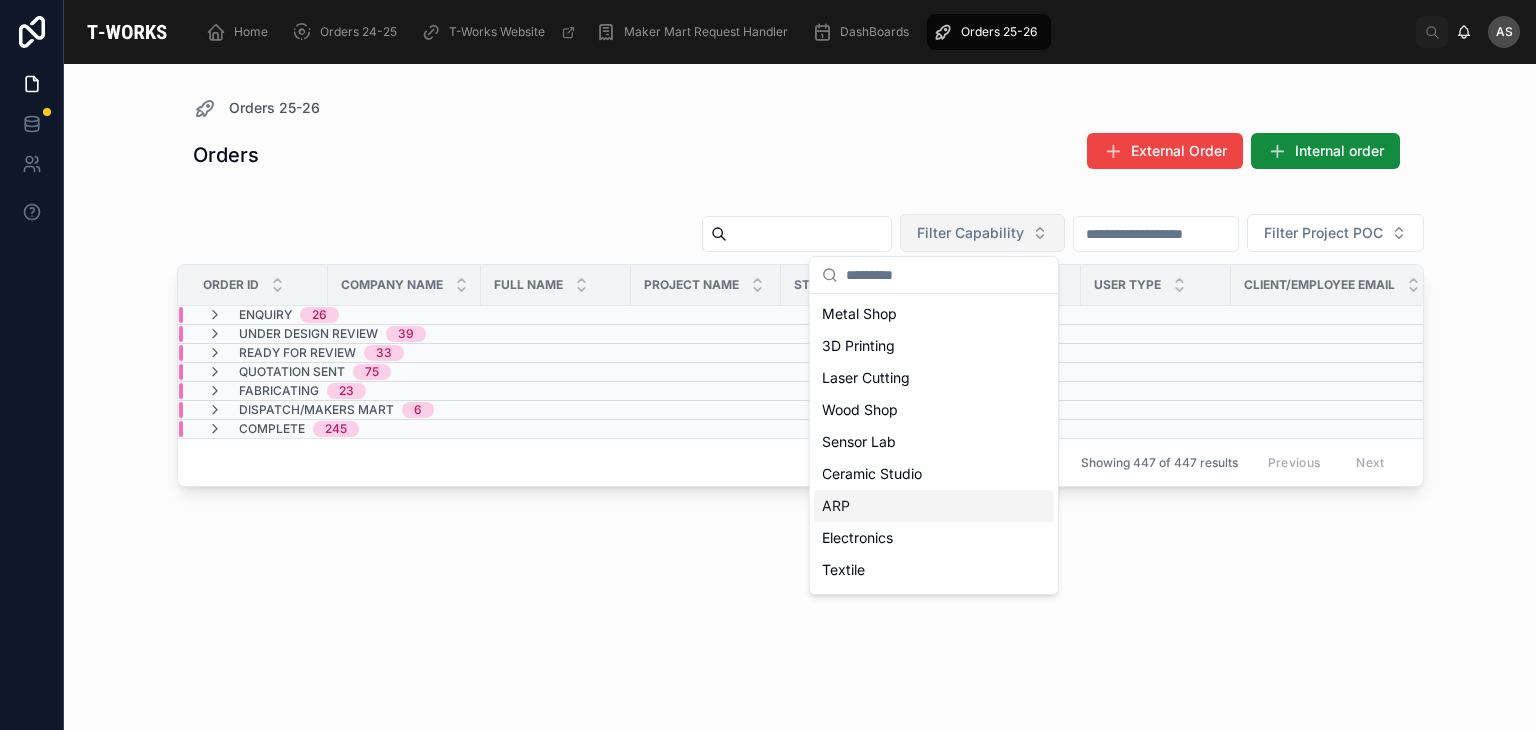 click on "ARP" at bounding box center (934, 506) 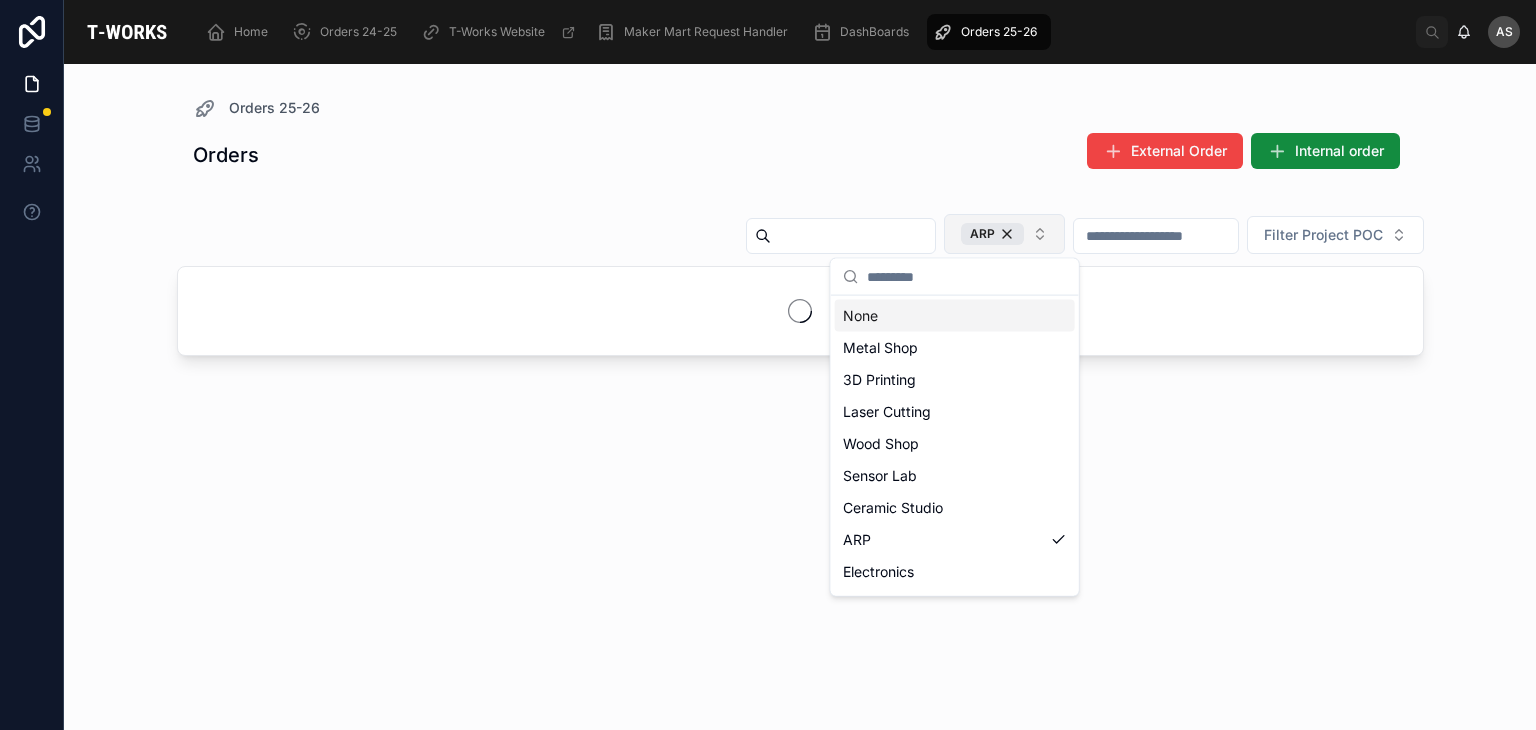 click on "ARP" at bounding box center (1004, 234) 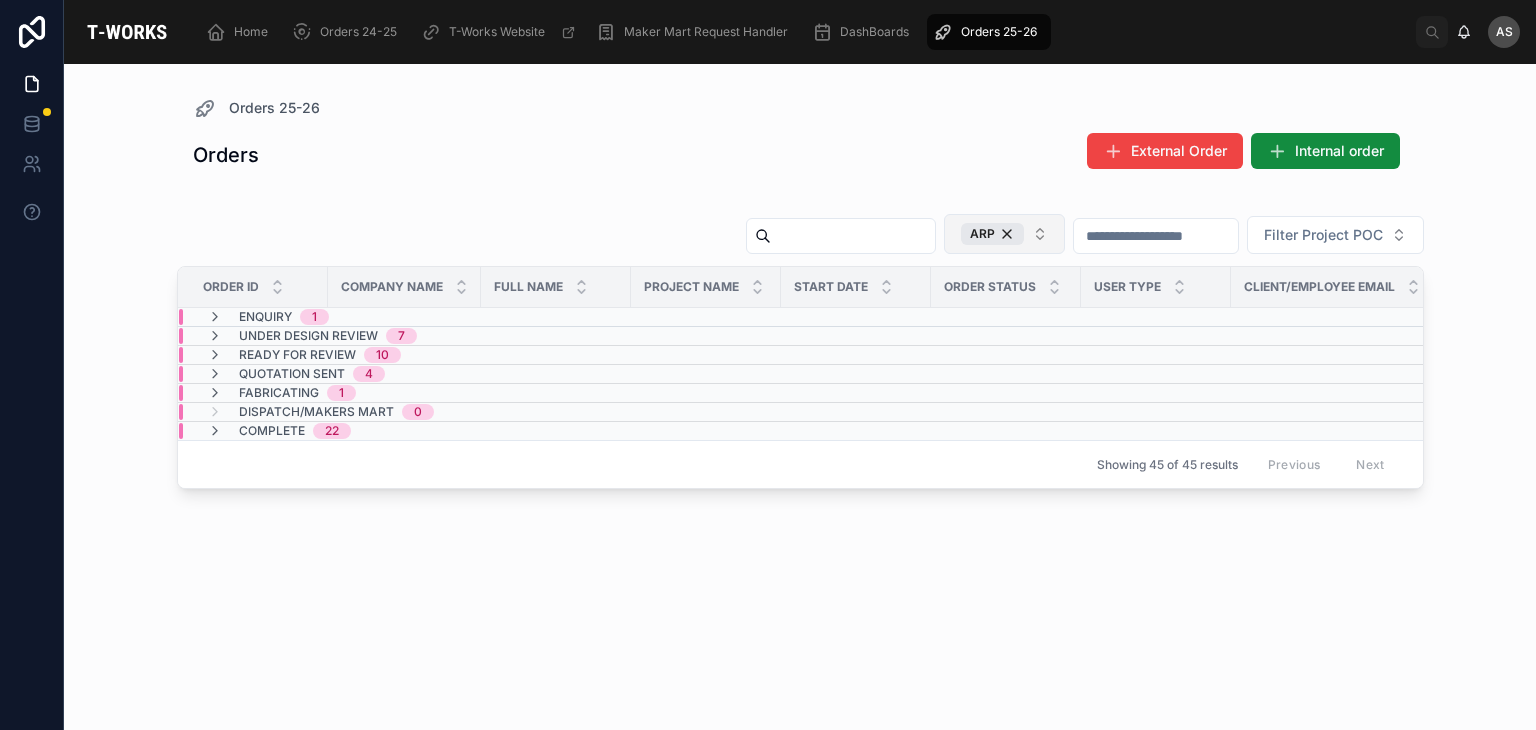 click on "ARP" at bounding box center (1004, 234) 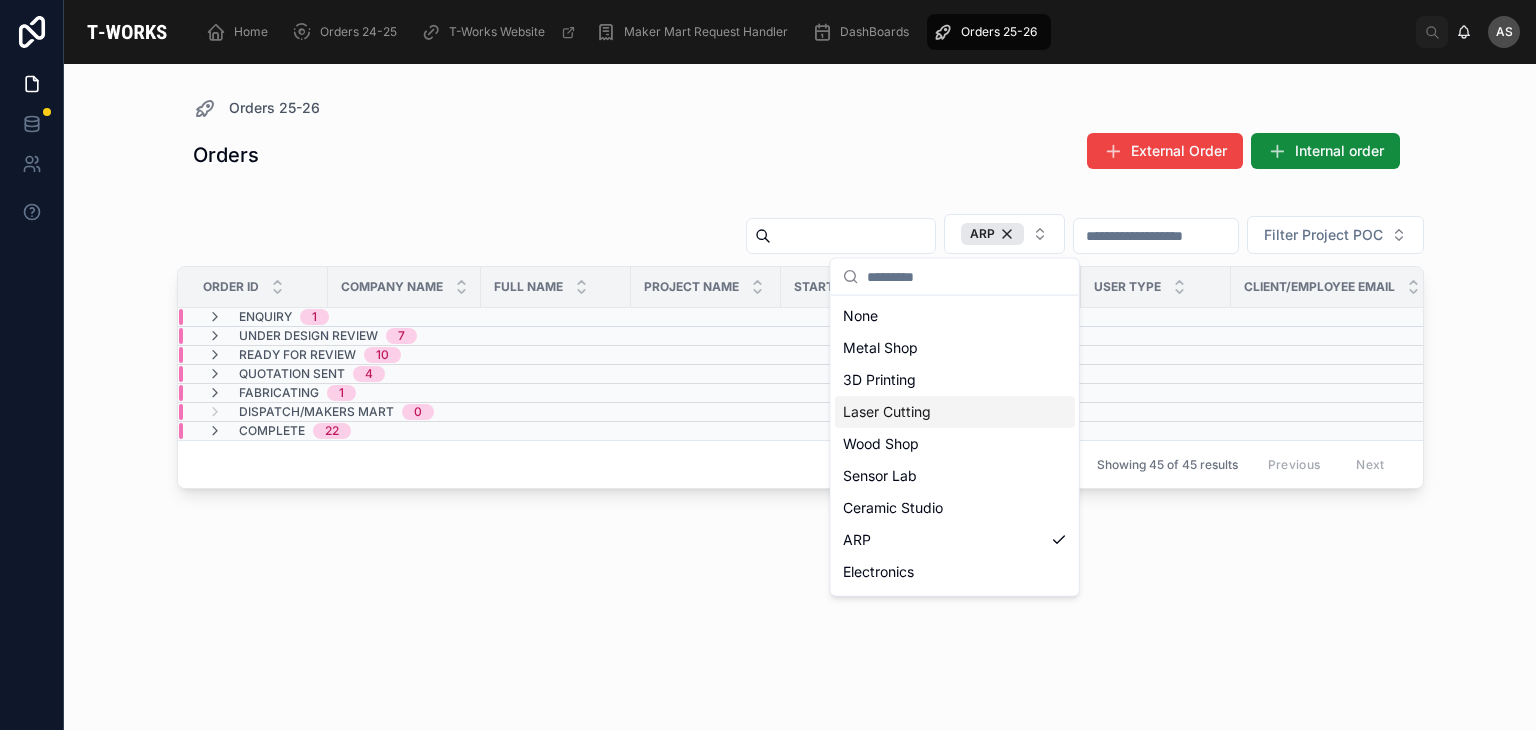 click on "Laser Cutting" at bounding box center (955, 412) 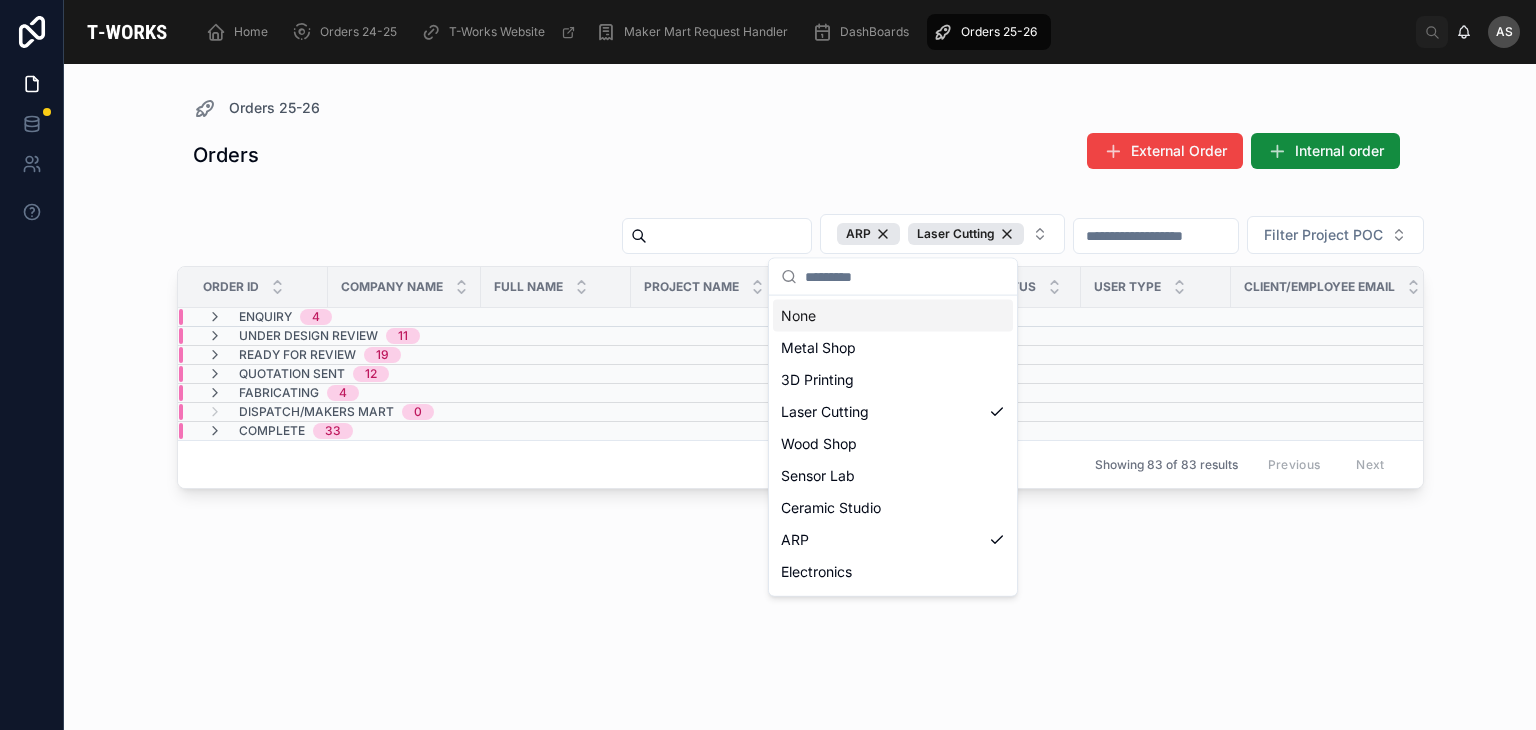 click on "Orders External Order Internal order ARP Laser Cutting Filter Project POC Order ID Company Name Full Name Project Name Start Date Order Status User Type Client/Employee Email Phone Capability Enquiry 4 Under Design Review 11 Ready for Review 19 Quotation Sent 12 Fabricating 4 Dispatch/Makers Mart 0 Complete 33 Showing 83 of 83 results Previous Next" at bounding box center [800, 419] 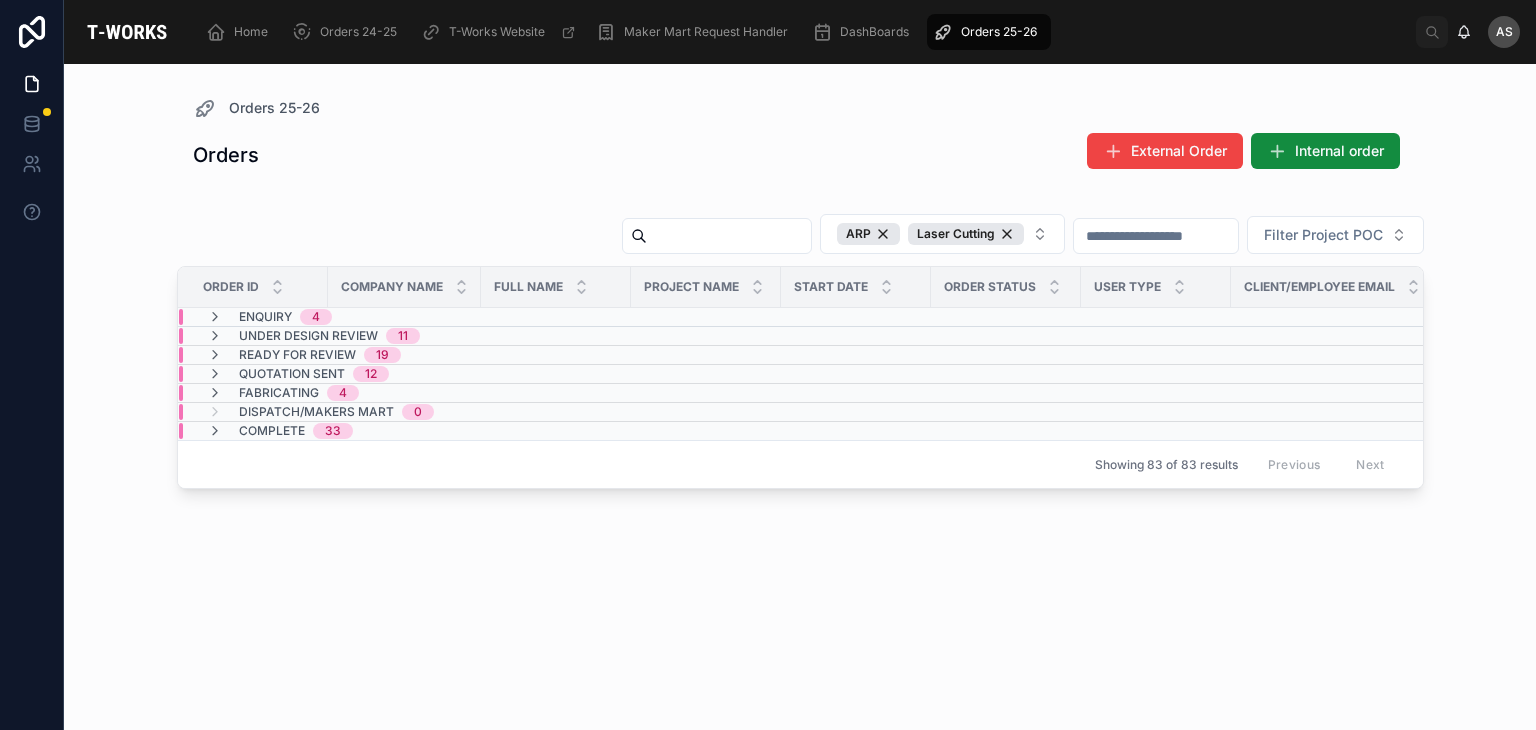 click on "12" at bounding box center [371, 374] 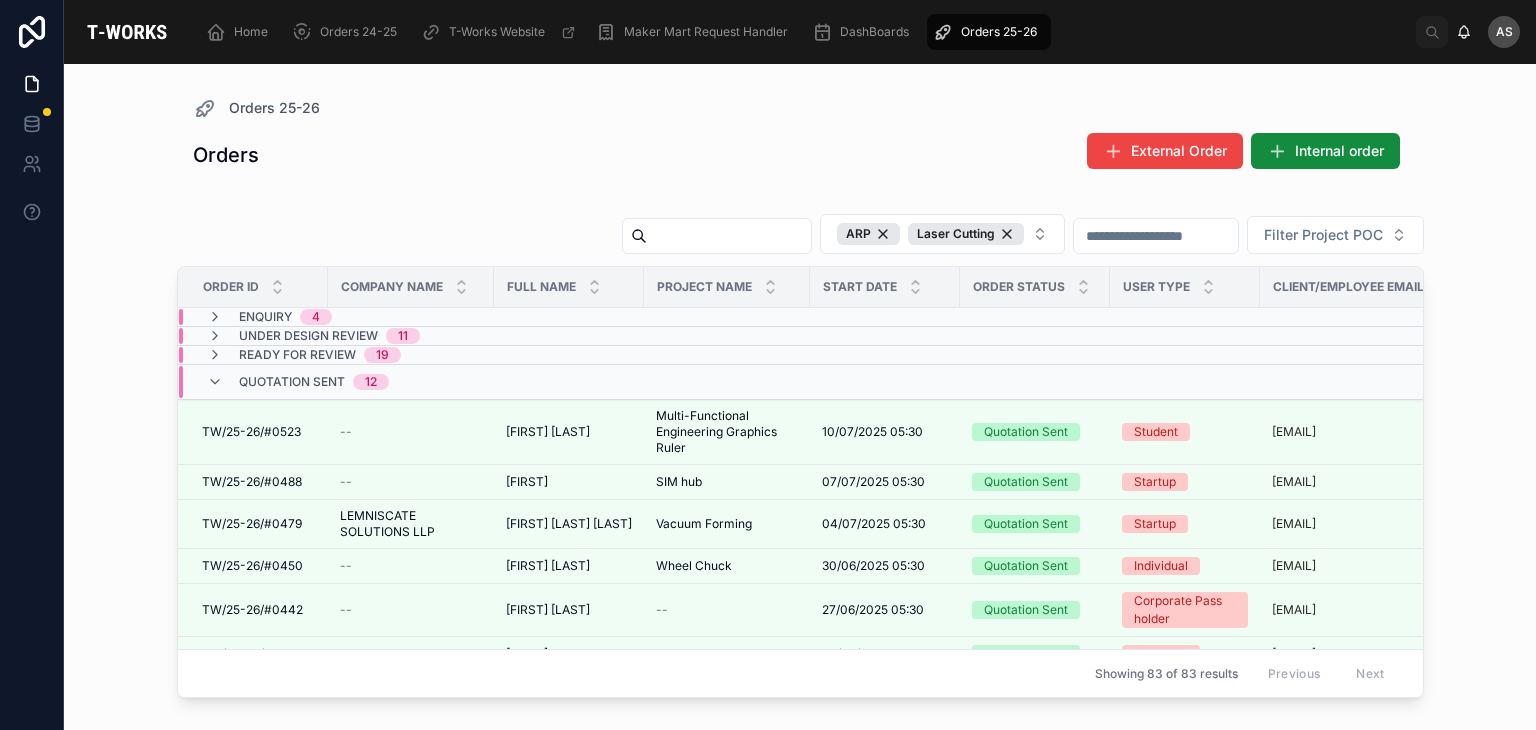 click on "Quotation Sent" at bounding box center [292, 382] 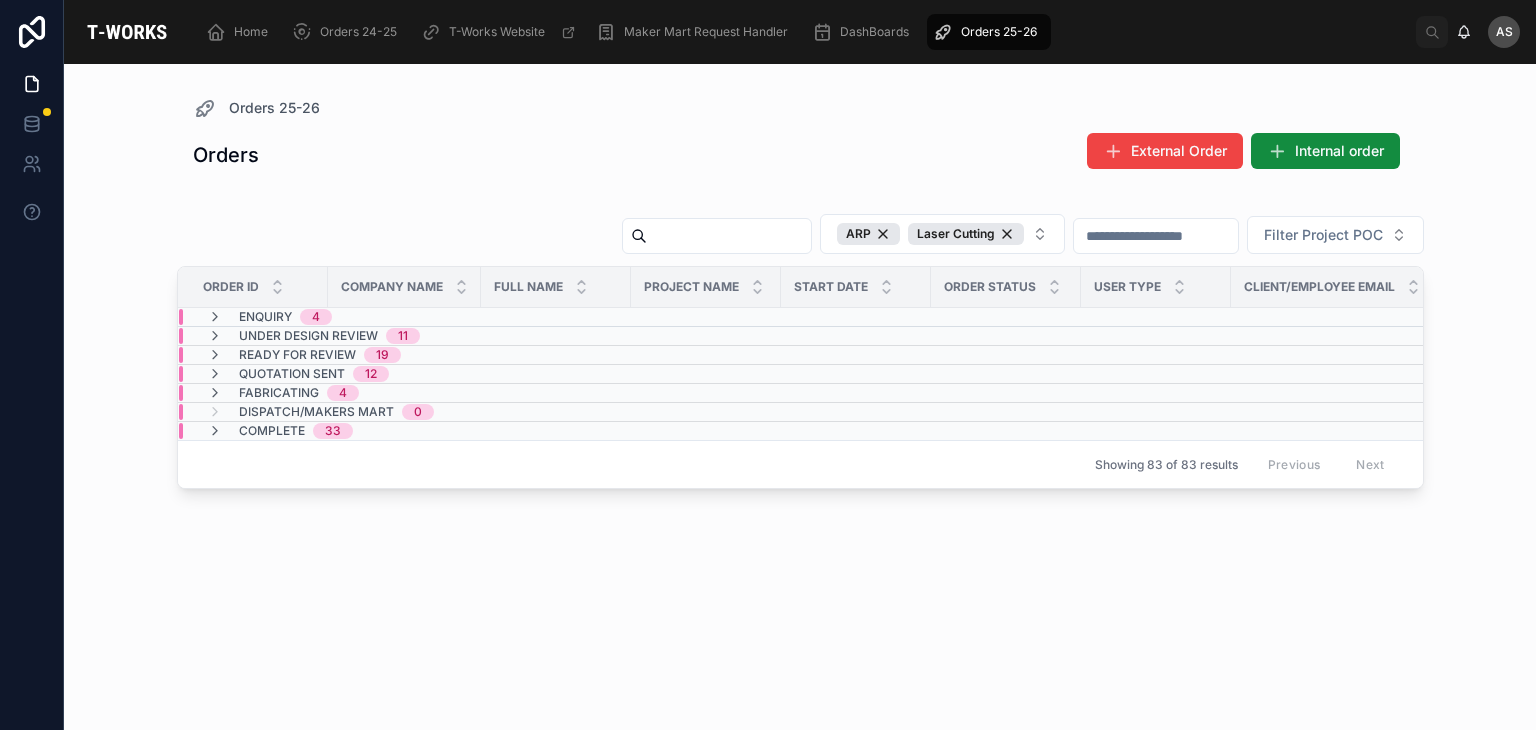 click on "Ready for Review" at bounding box center (297, 355) 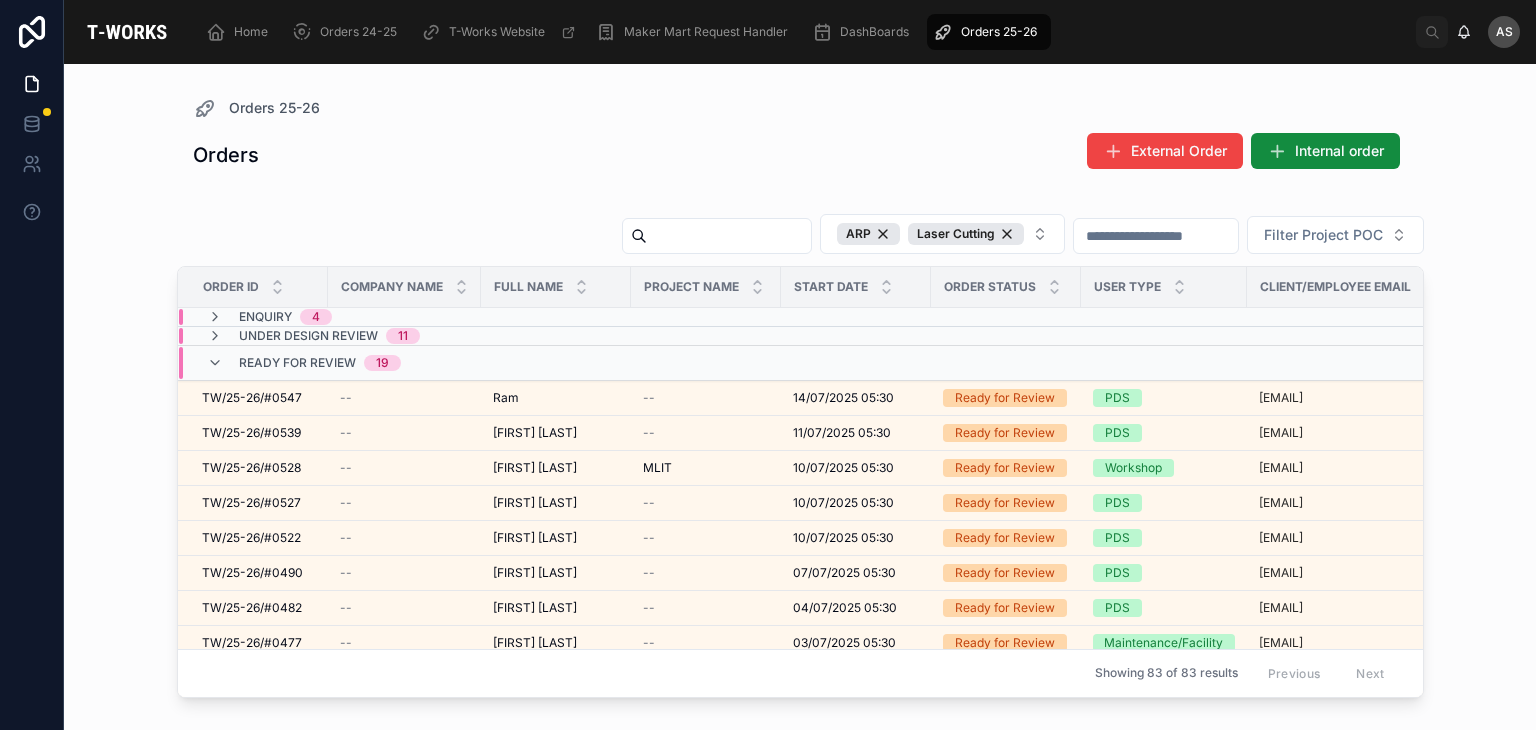 click on "Ready for Review 19" at bounding box center [320, 363] 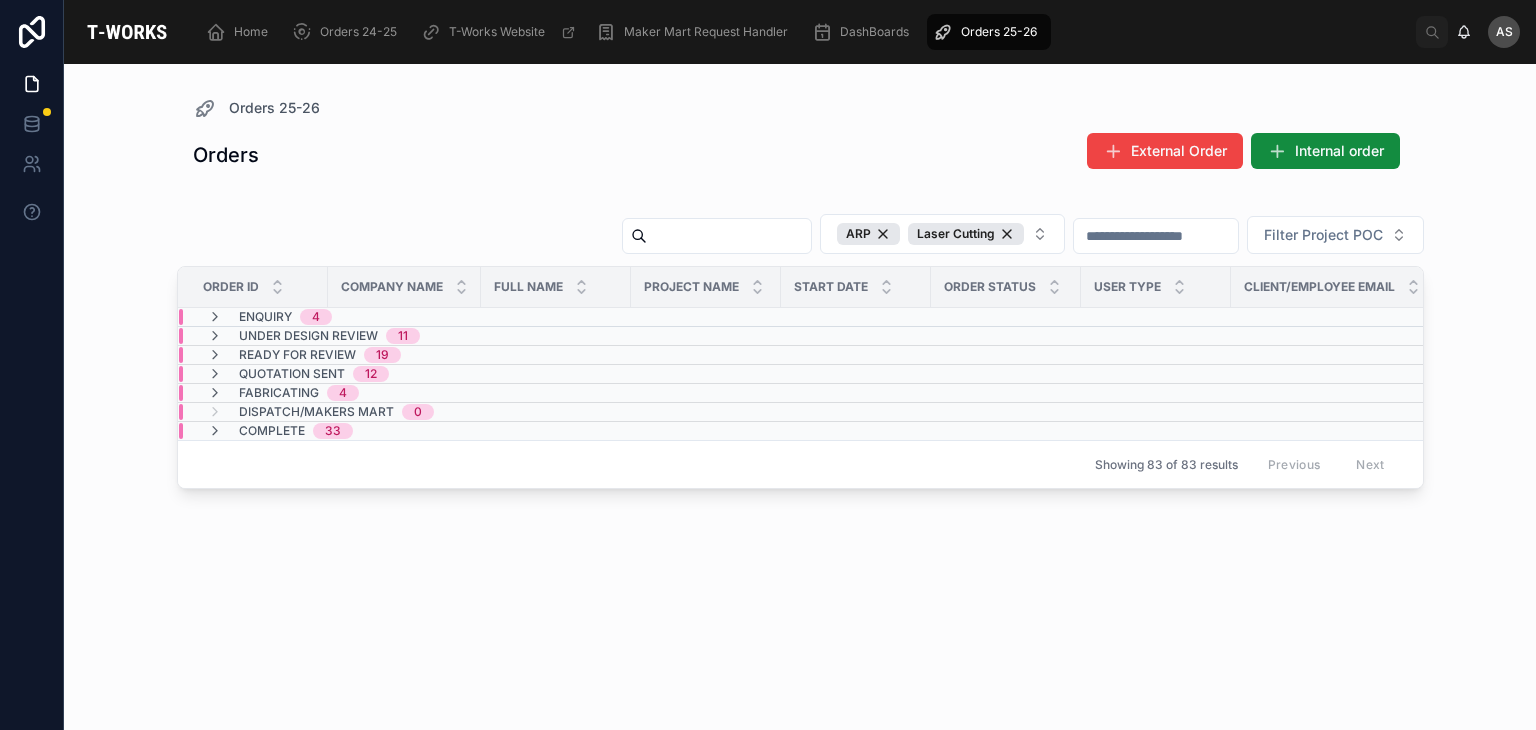click on "12" at bounding box center [371, 374] 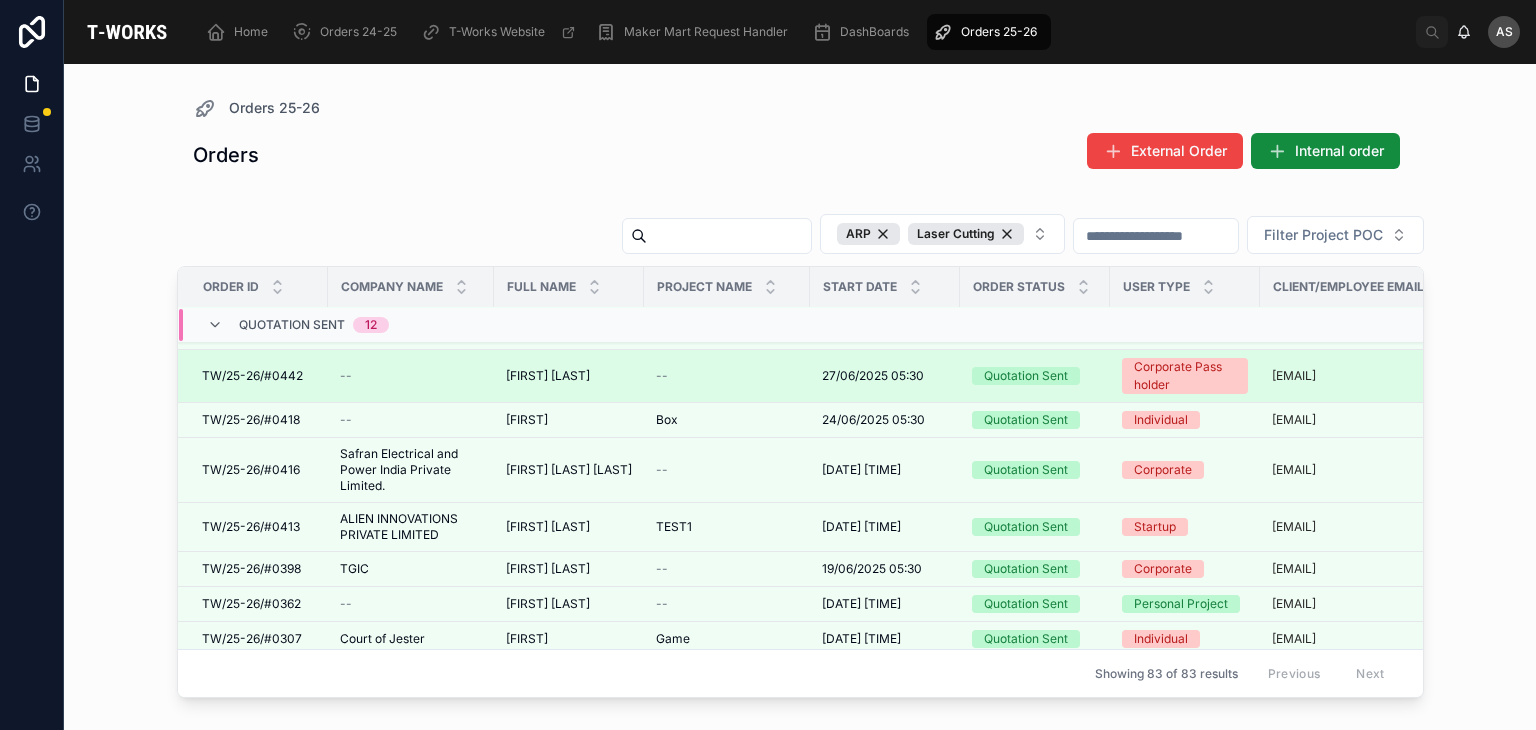scroll, scrollTop: 0, scrollLeft: 0, axis: both 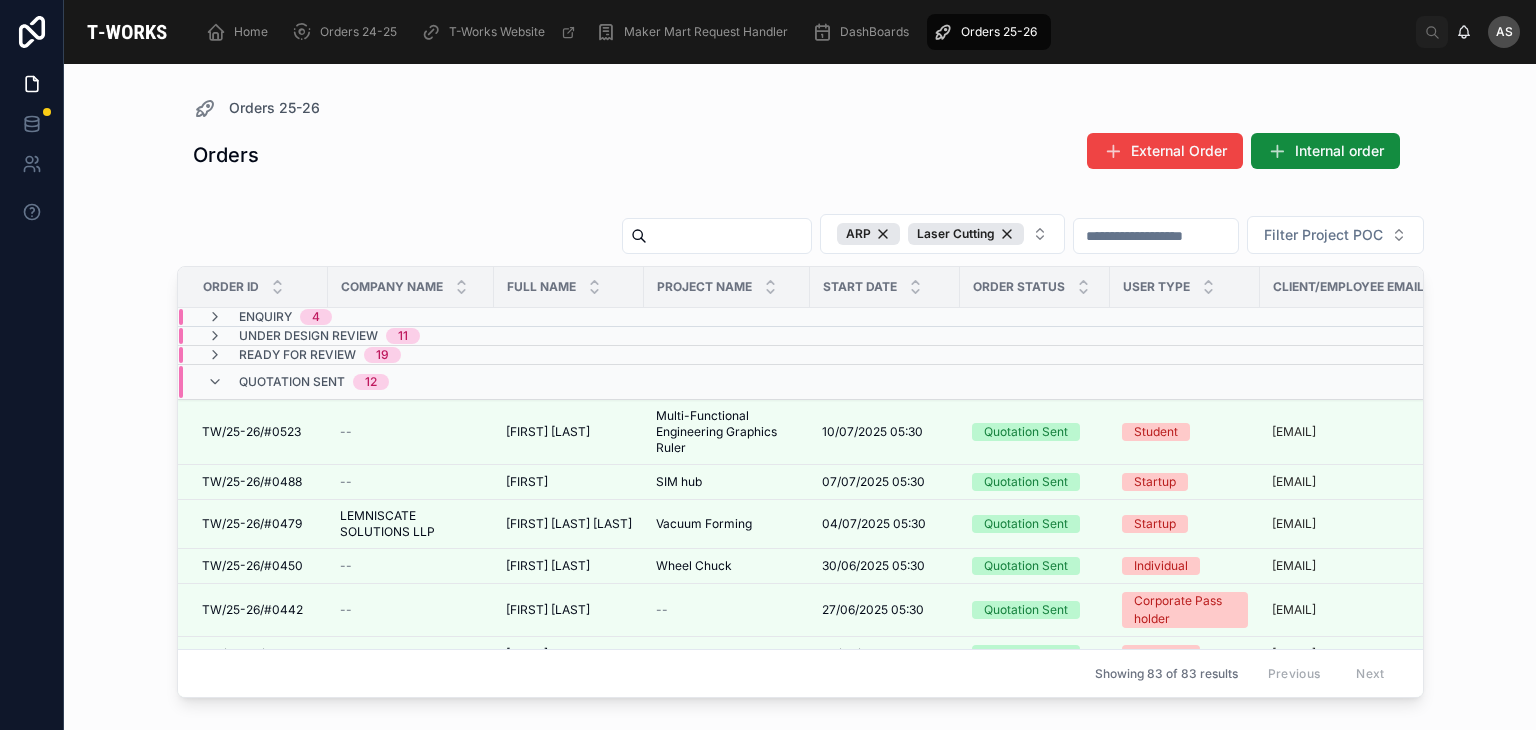 click on "Quotation Sent 12" at bounding box center (298, 382) 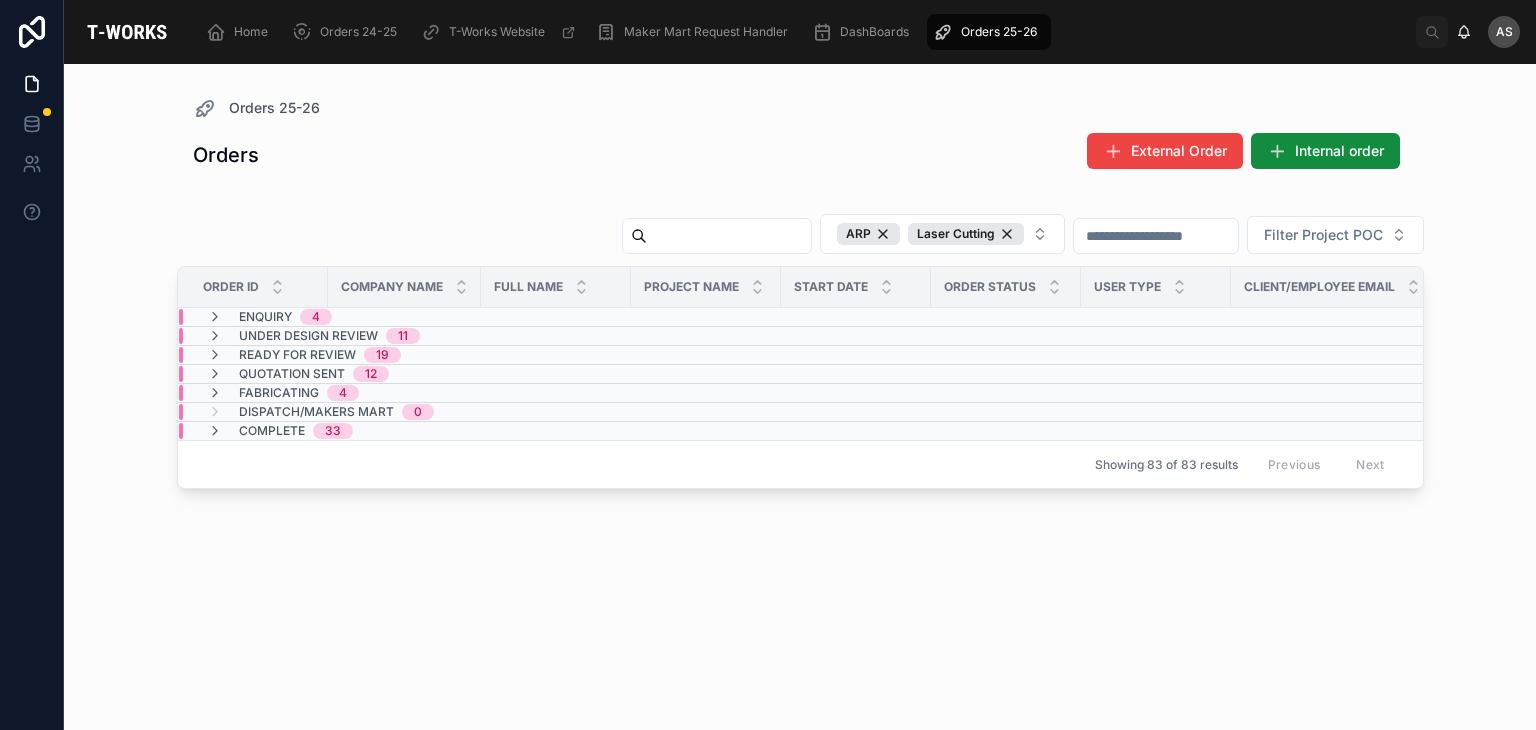 click on "Fabricating 4" at bounding box center (404, 393) 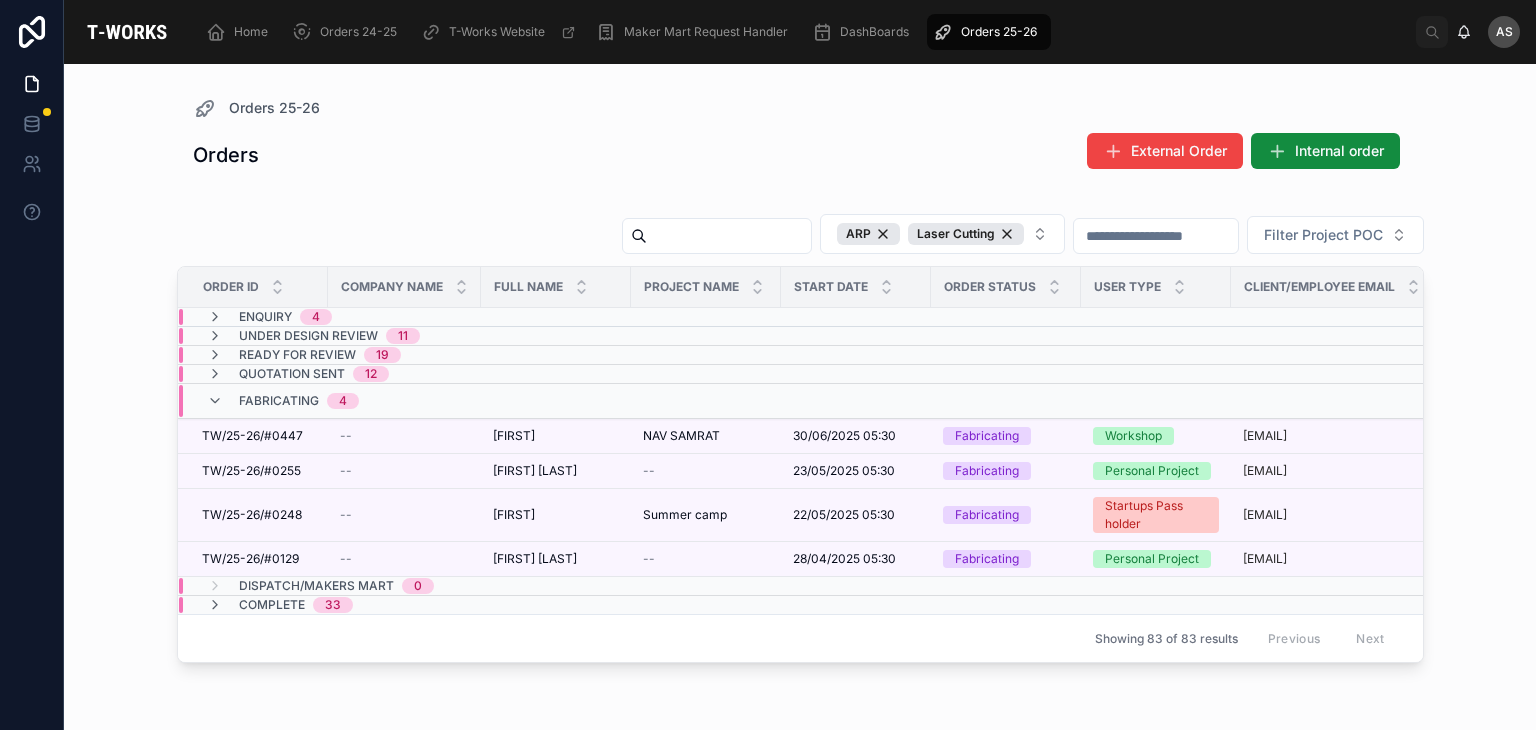 click on "Fabricating 4" at bounding box center (283, 401) 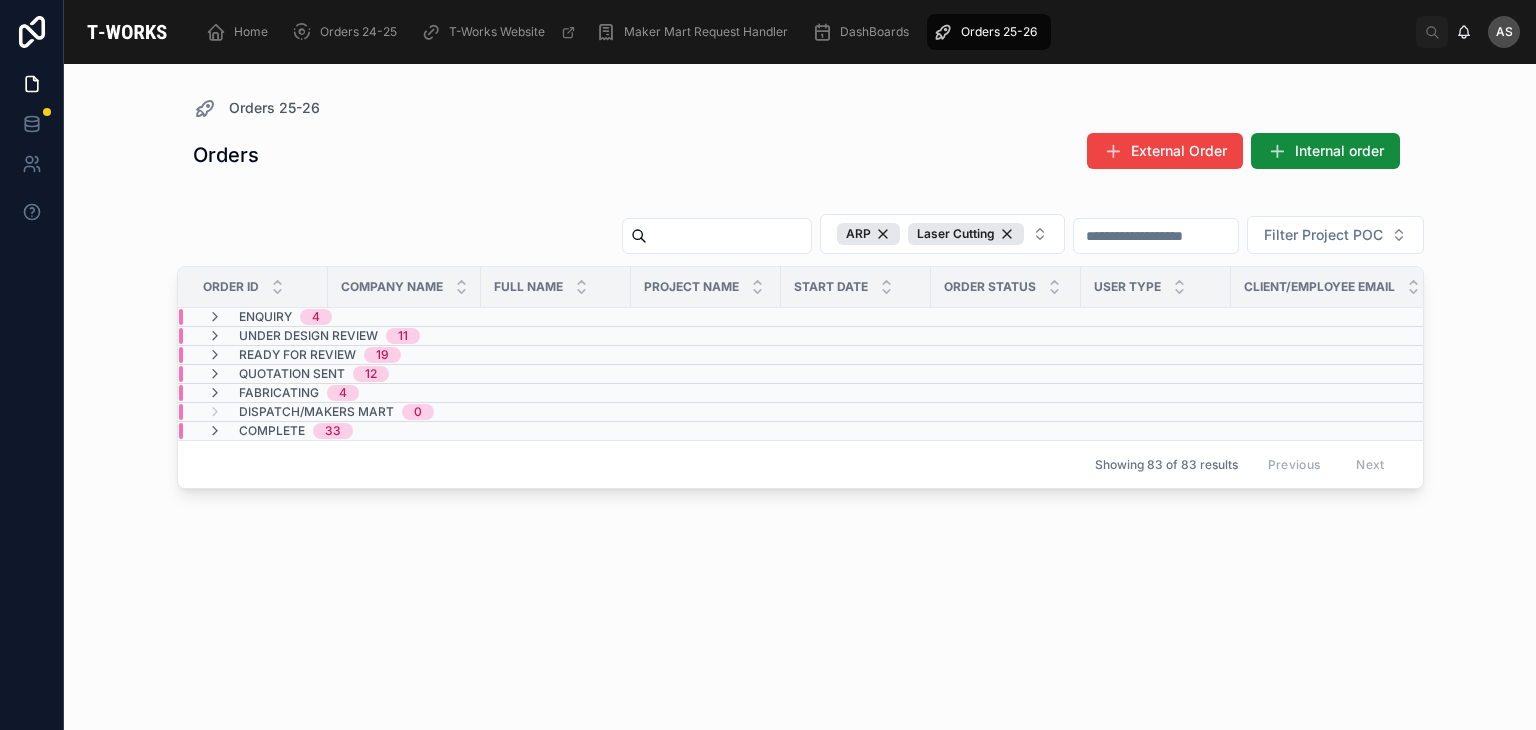 click on "12" at bounding box center (371, 374) 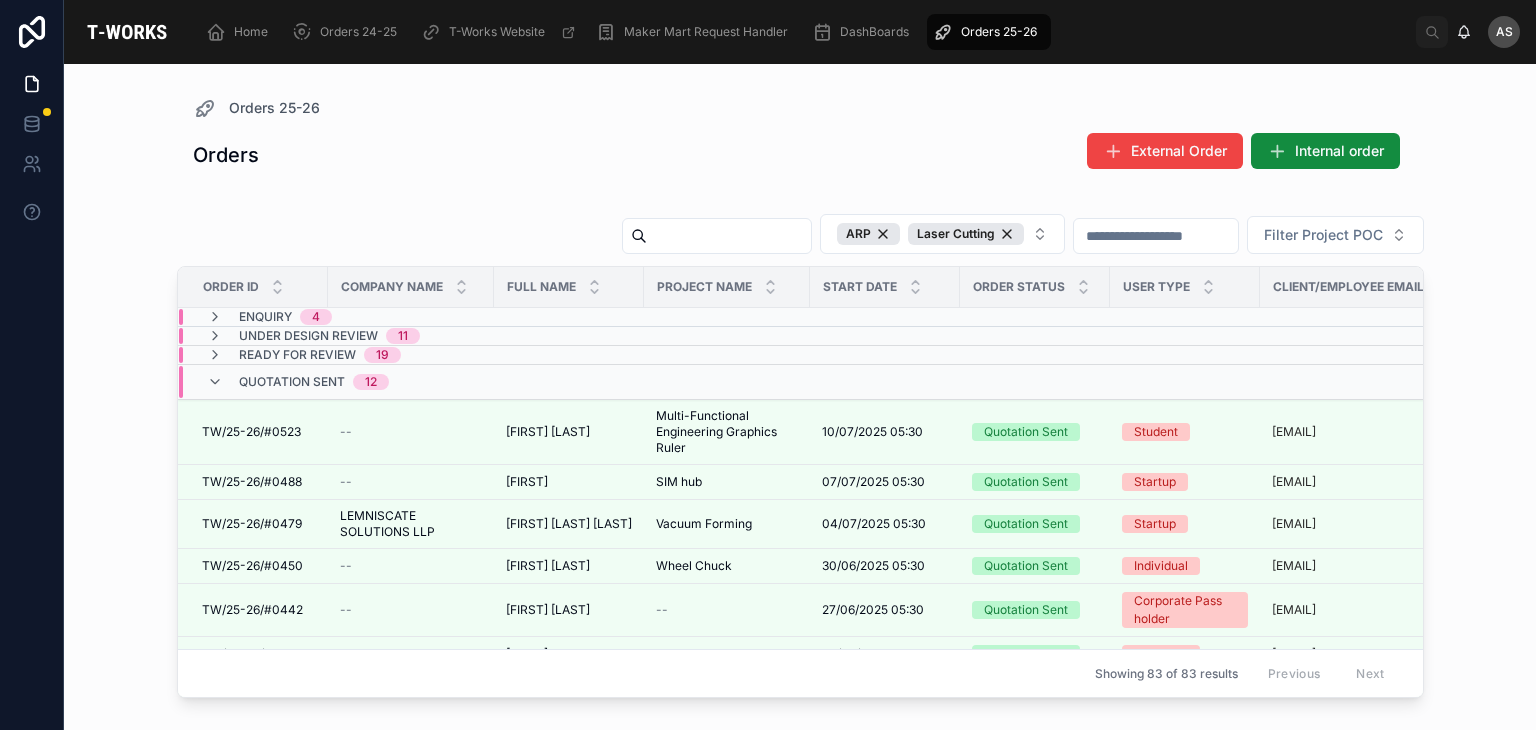 click on "Quotation Sent" at bounding box center [292, 382] 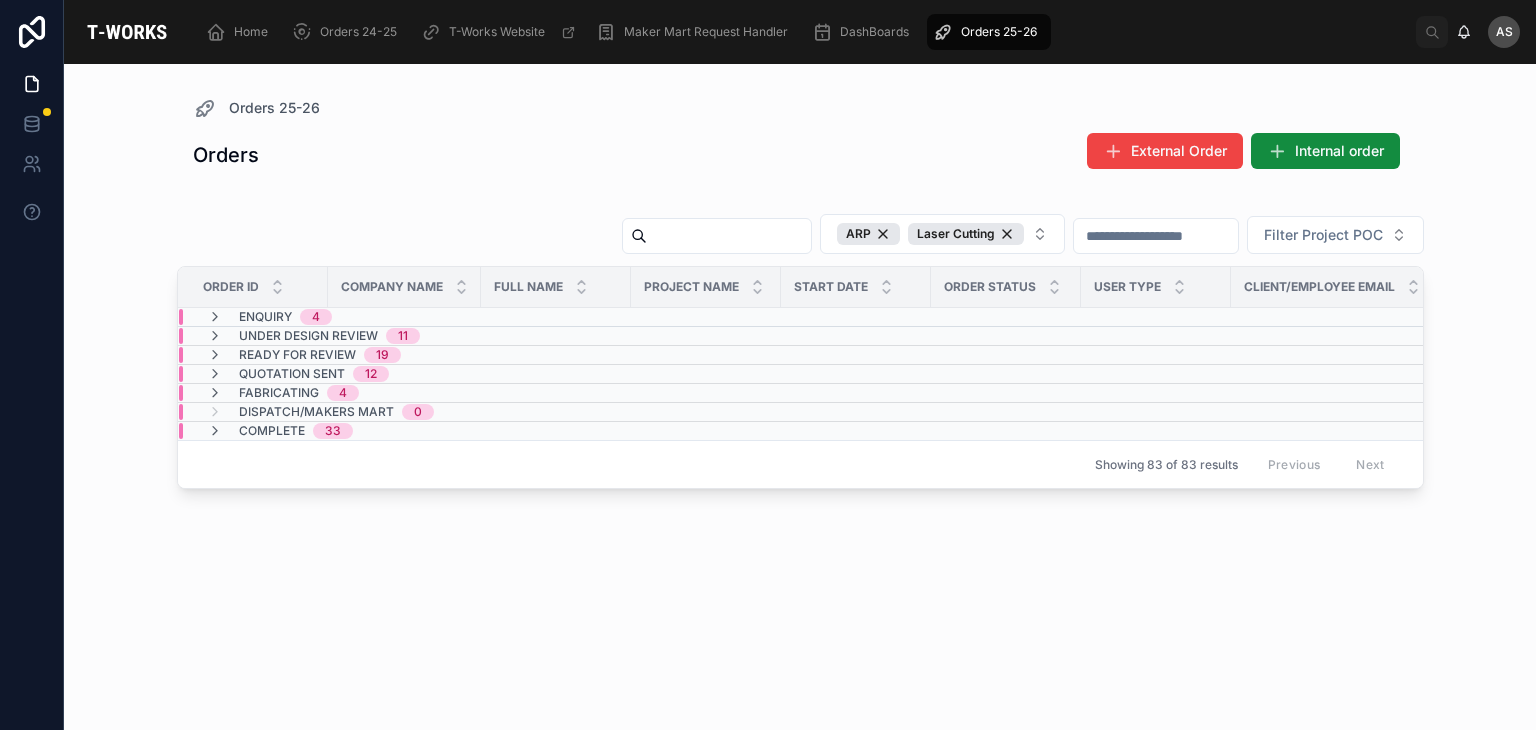 click on "Under Design Review" at bounding box center [308, 336] 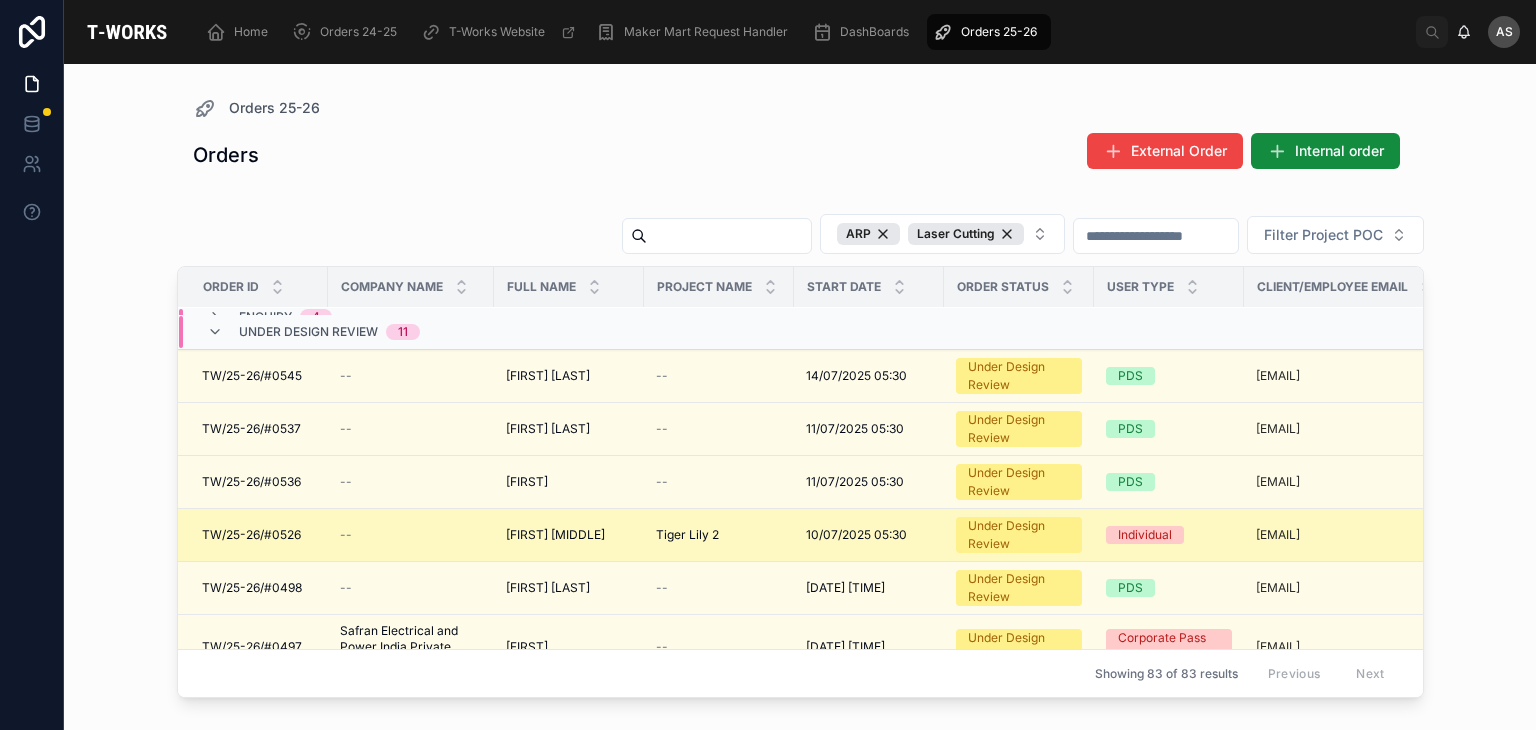 scroll, scrollTop: 0, scrollLeft: 0, axis: both 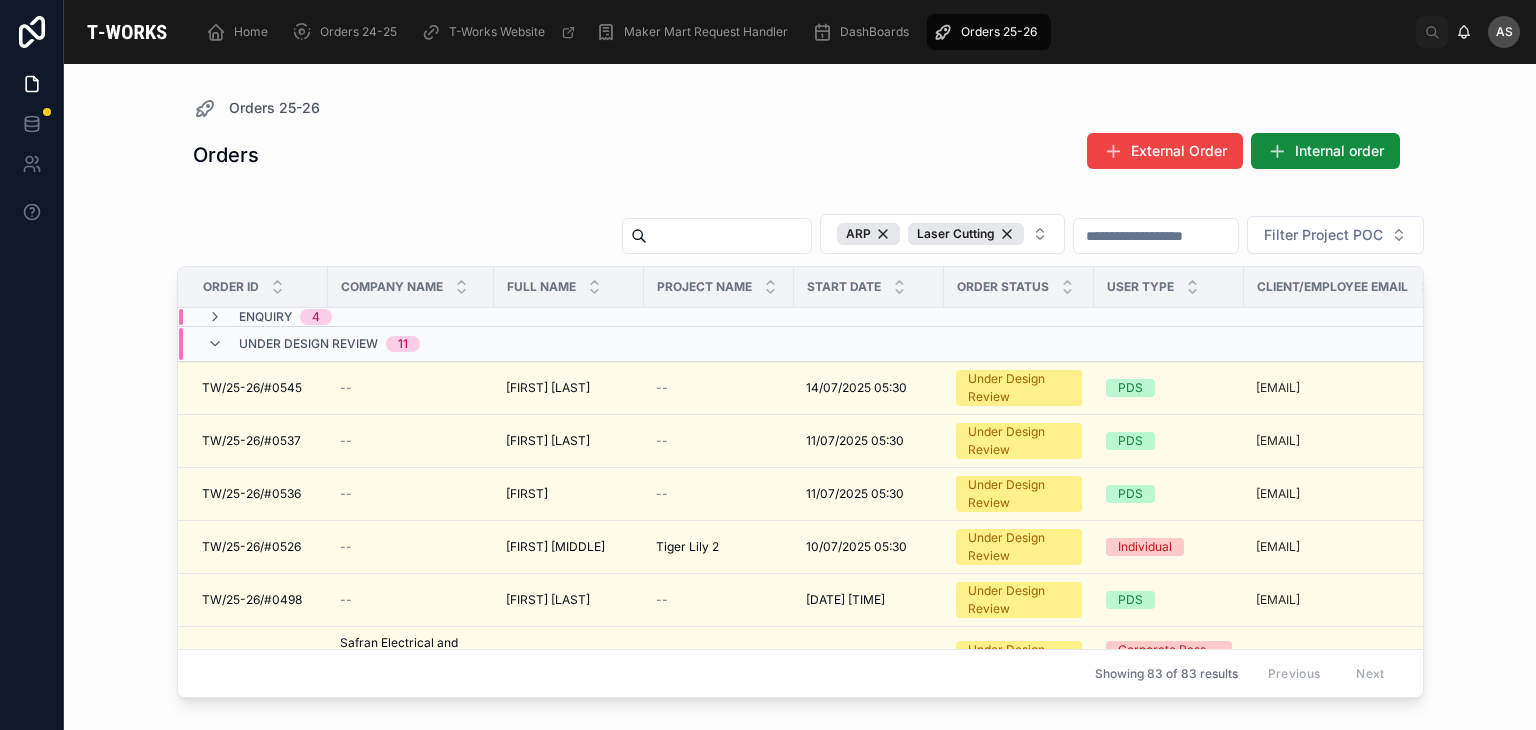 click on "Under Design Review 11" at bounding box center (411, 344) 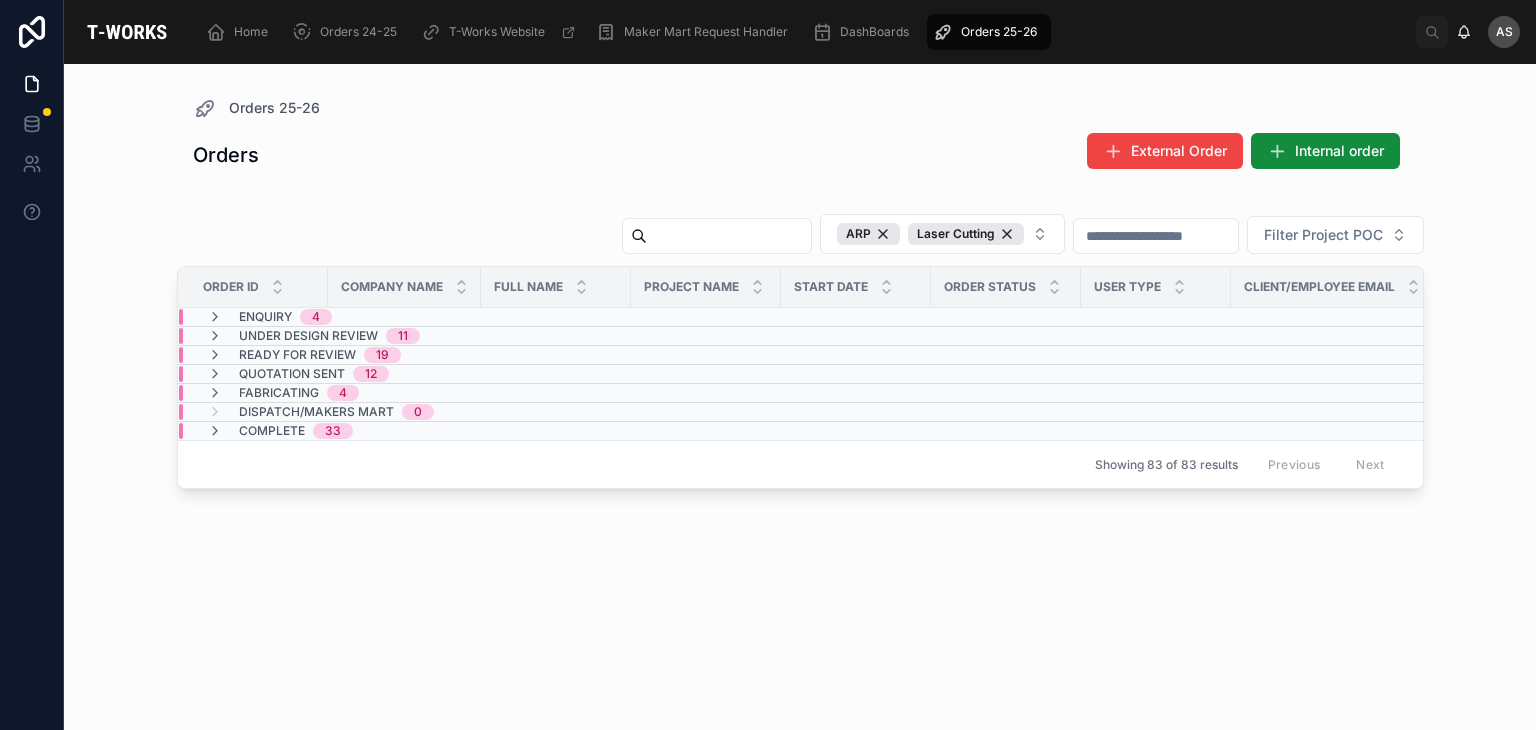 click on "Quotation Sent" at bounding box center (292, 374) 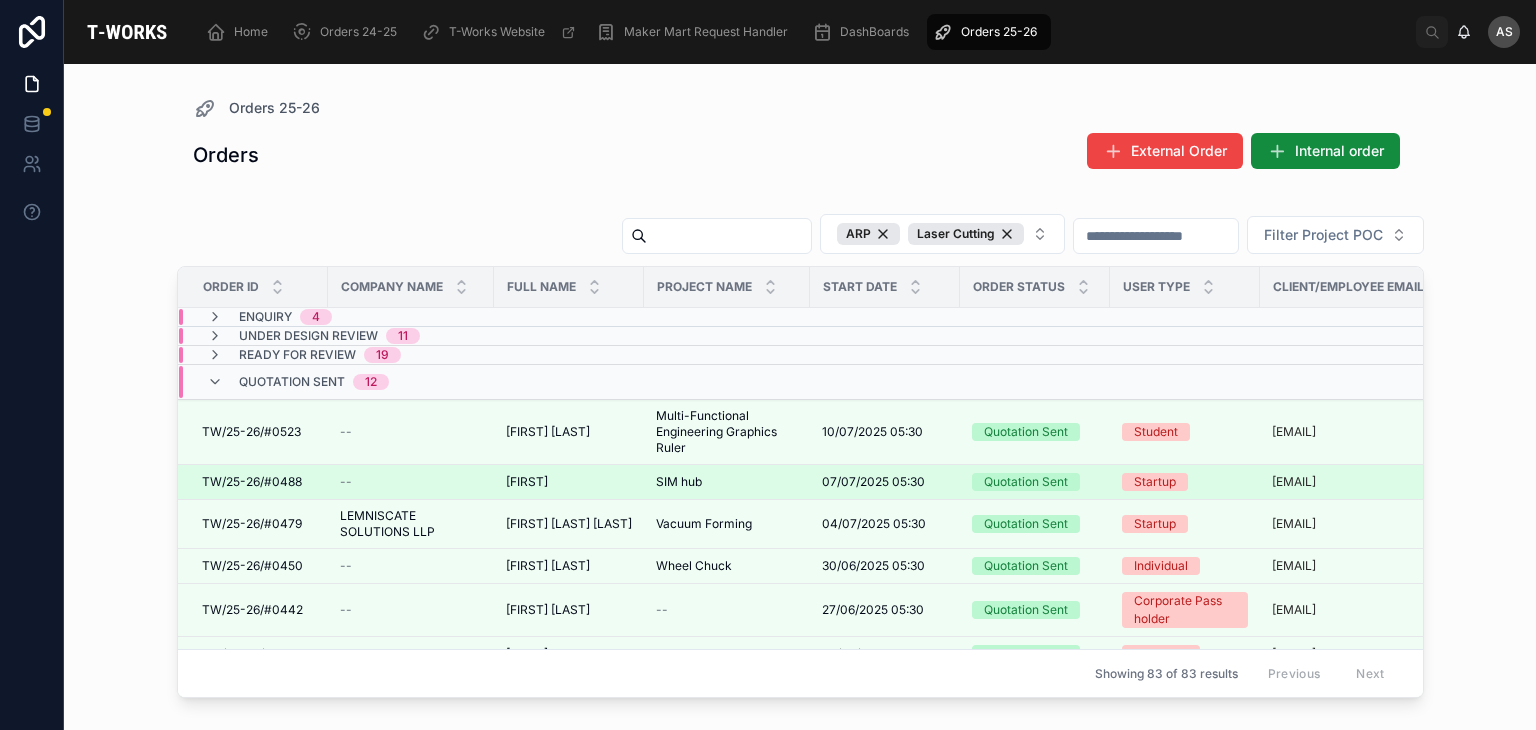 scroll, scrollTop: 0, scrollLeft: 0, axis: both 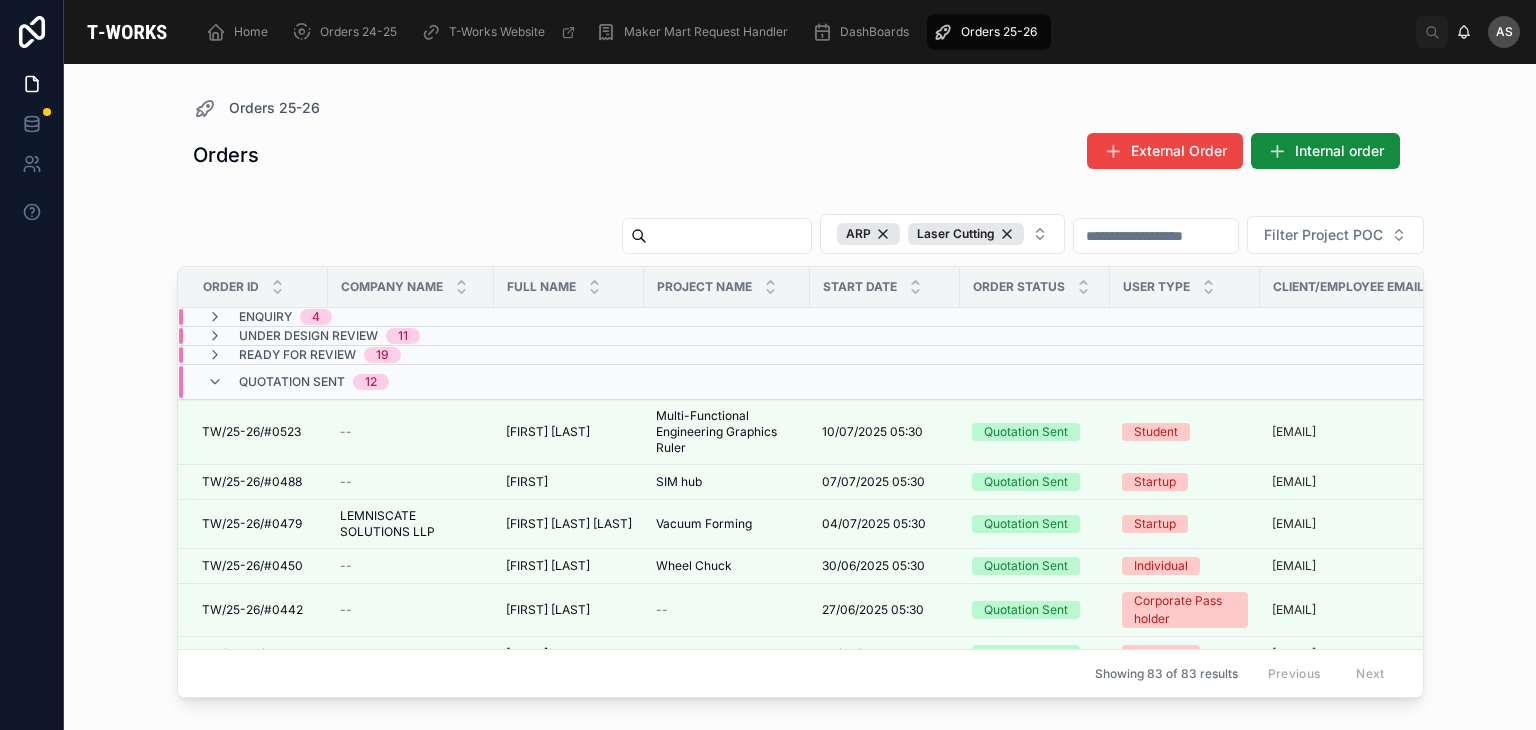 click on "Quotation Sent 12" at bounding box center [298, 382] 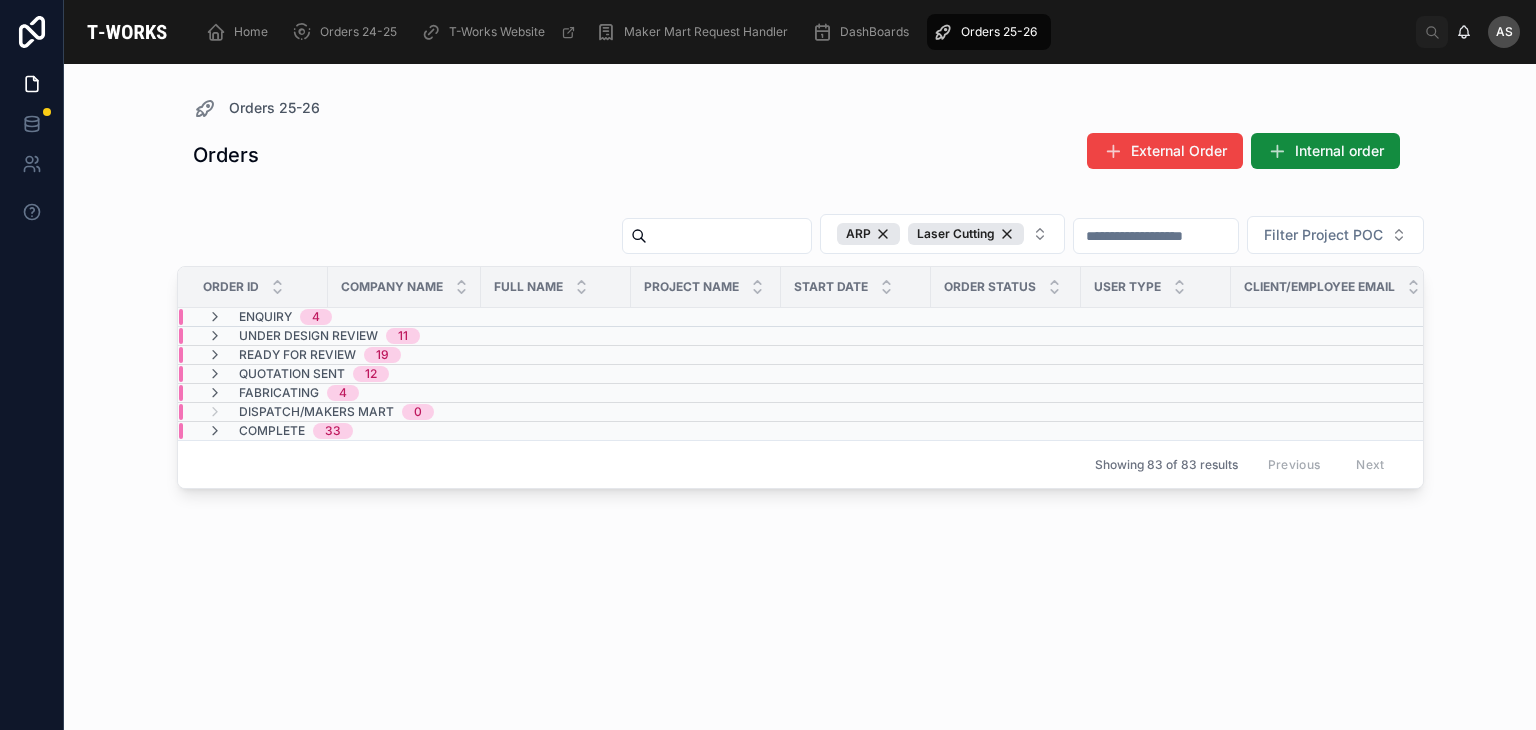 click on "19" at bounding box center [382, 355] 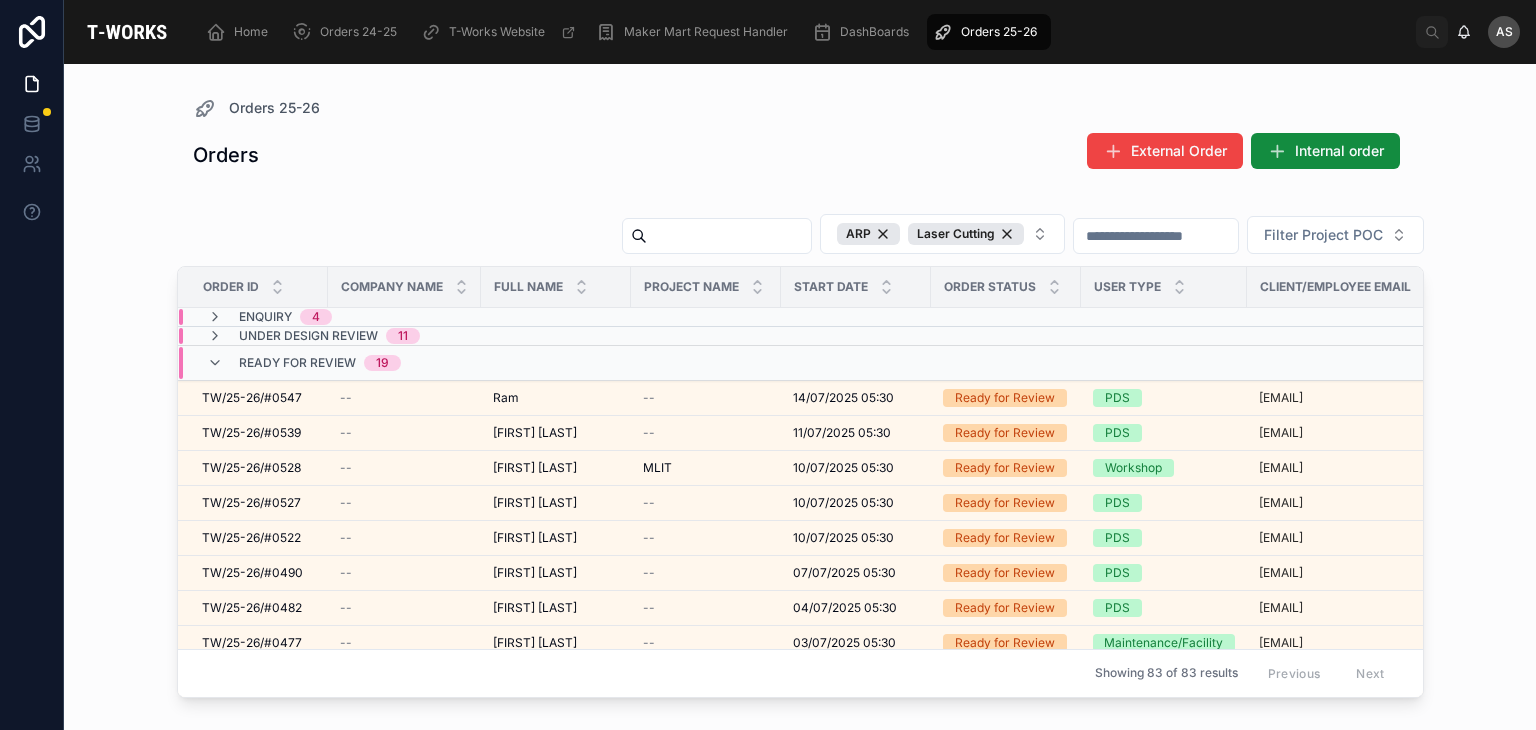 click on "Ready for Review 19" at bounding box center [304, 363] 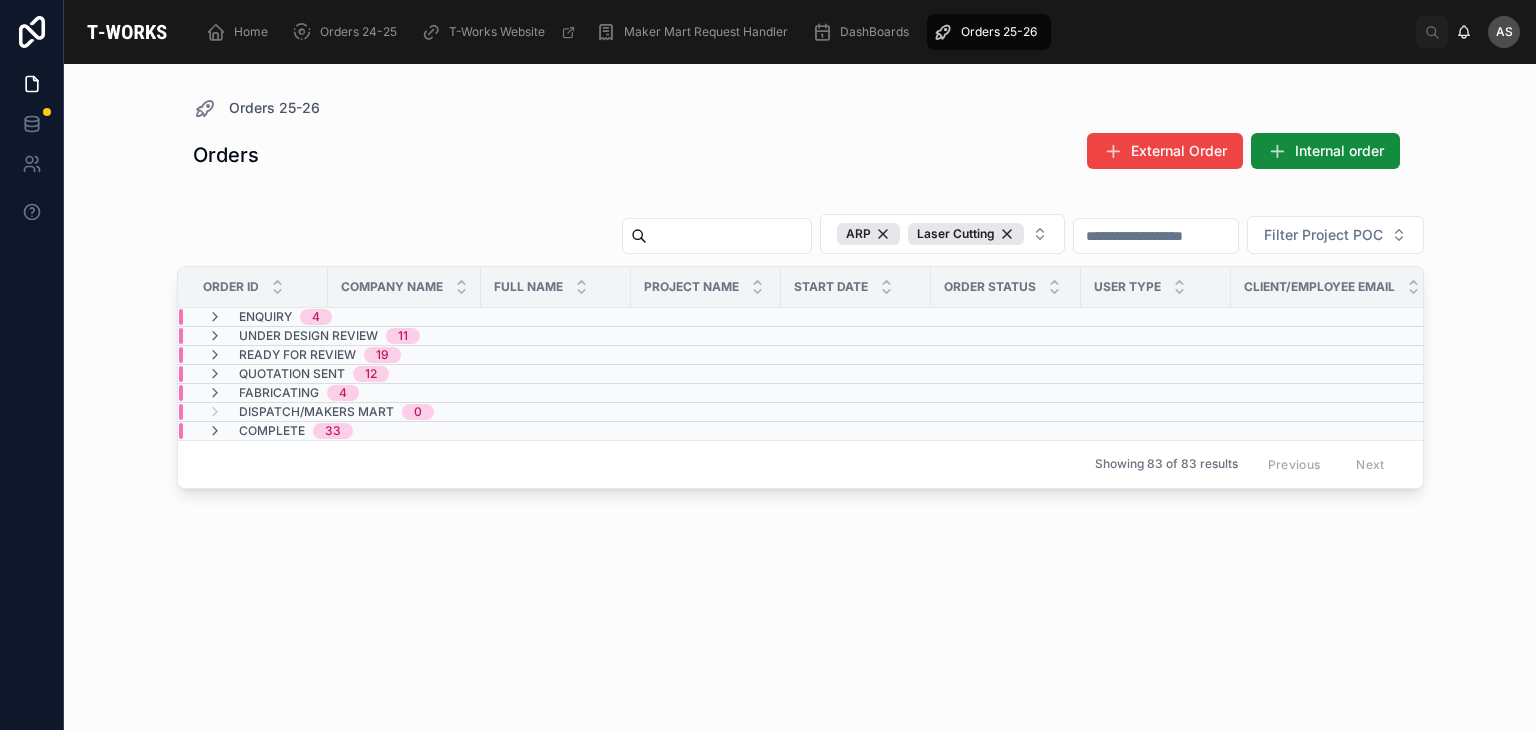 click on "11" at bounding box center [403, 336] 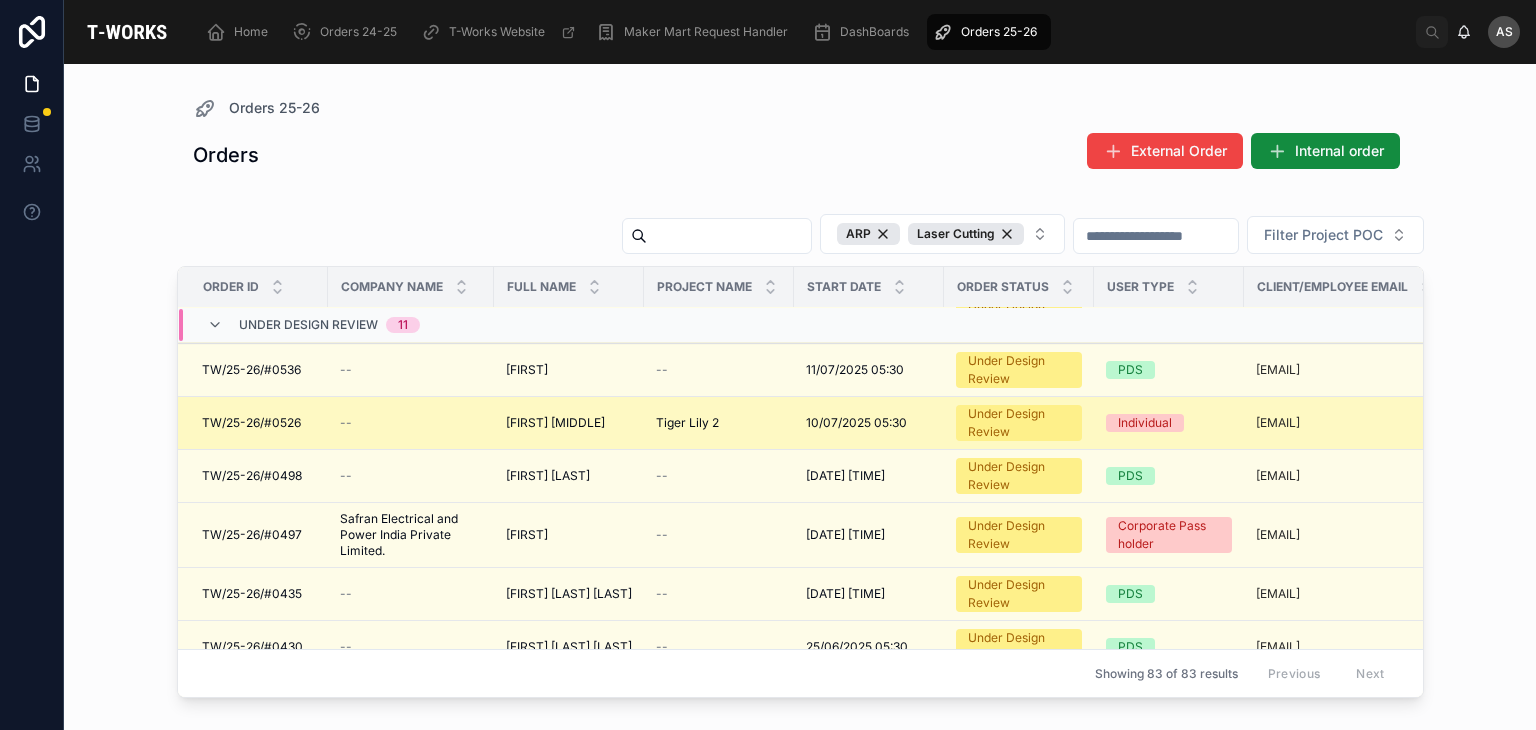 scroll, scrollTop: 126, scrollLeft: 0, axis: vertical 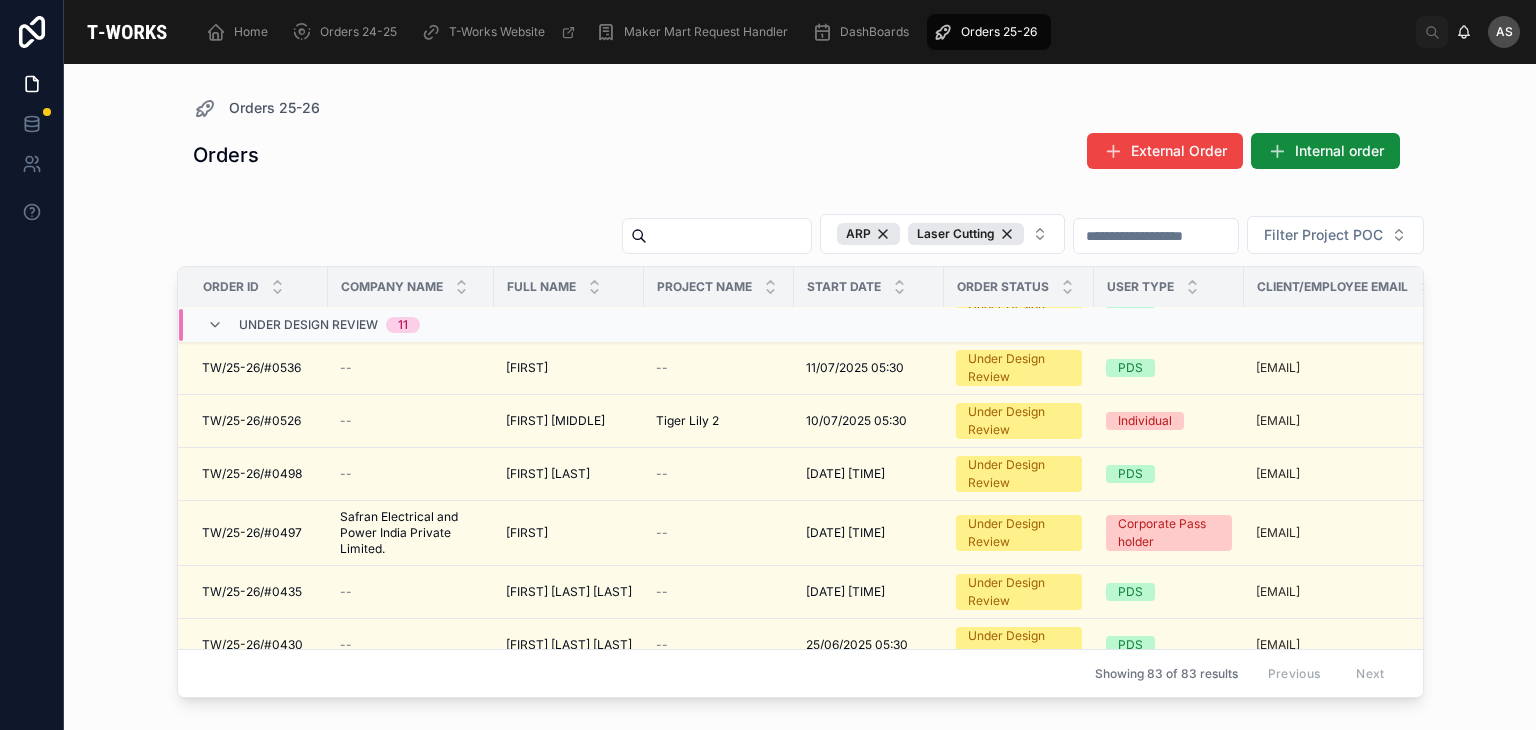 click on "Under Design Review" at bounding box center [308, 325] 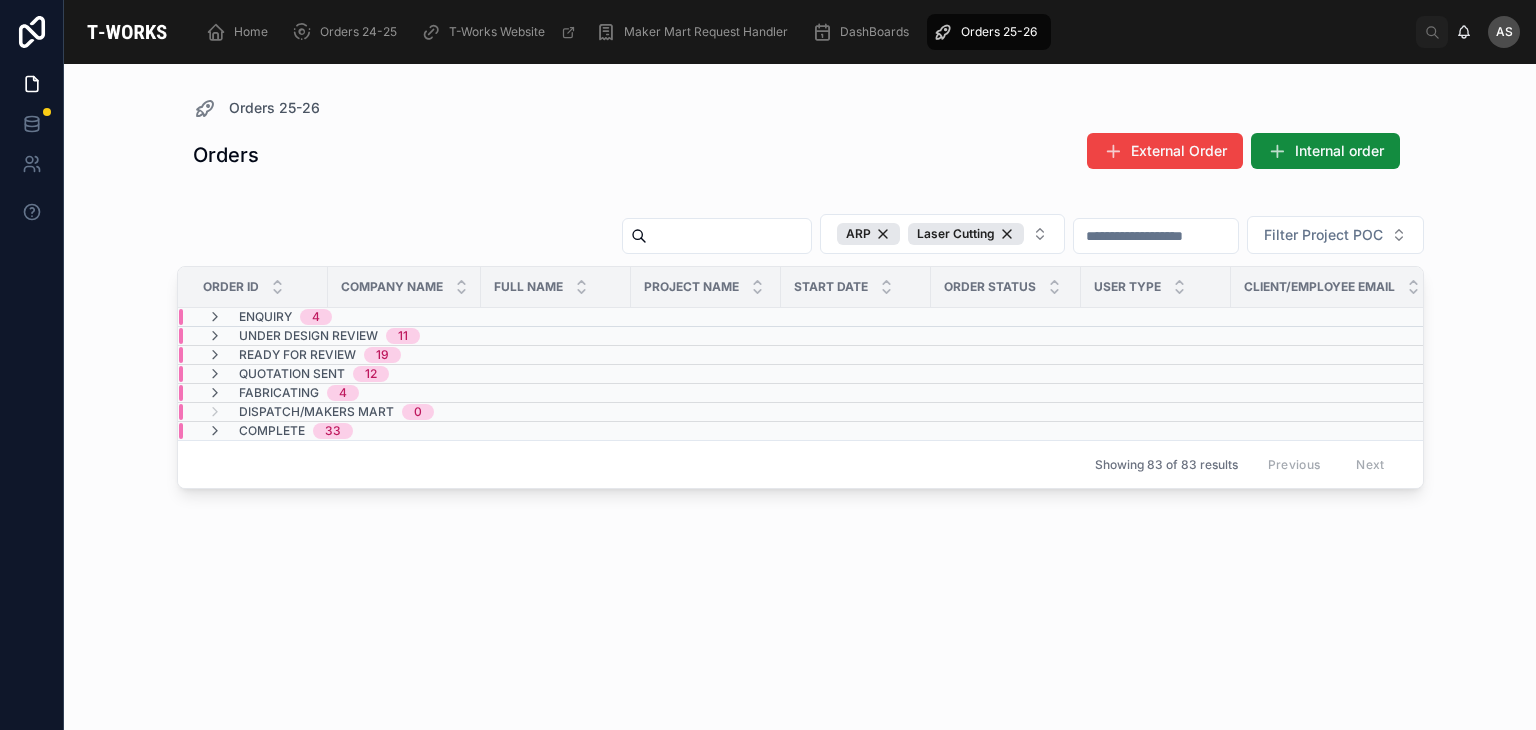 scroll, scrollTop: 0, scrollLeft: 0, axis: both 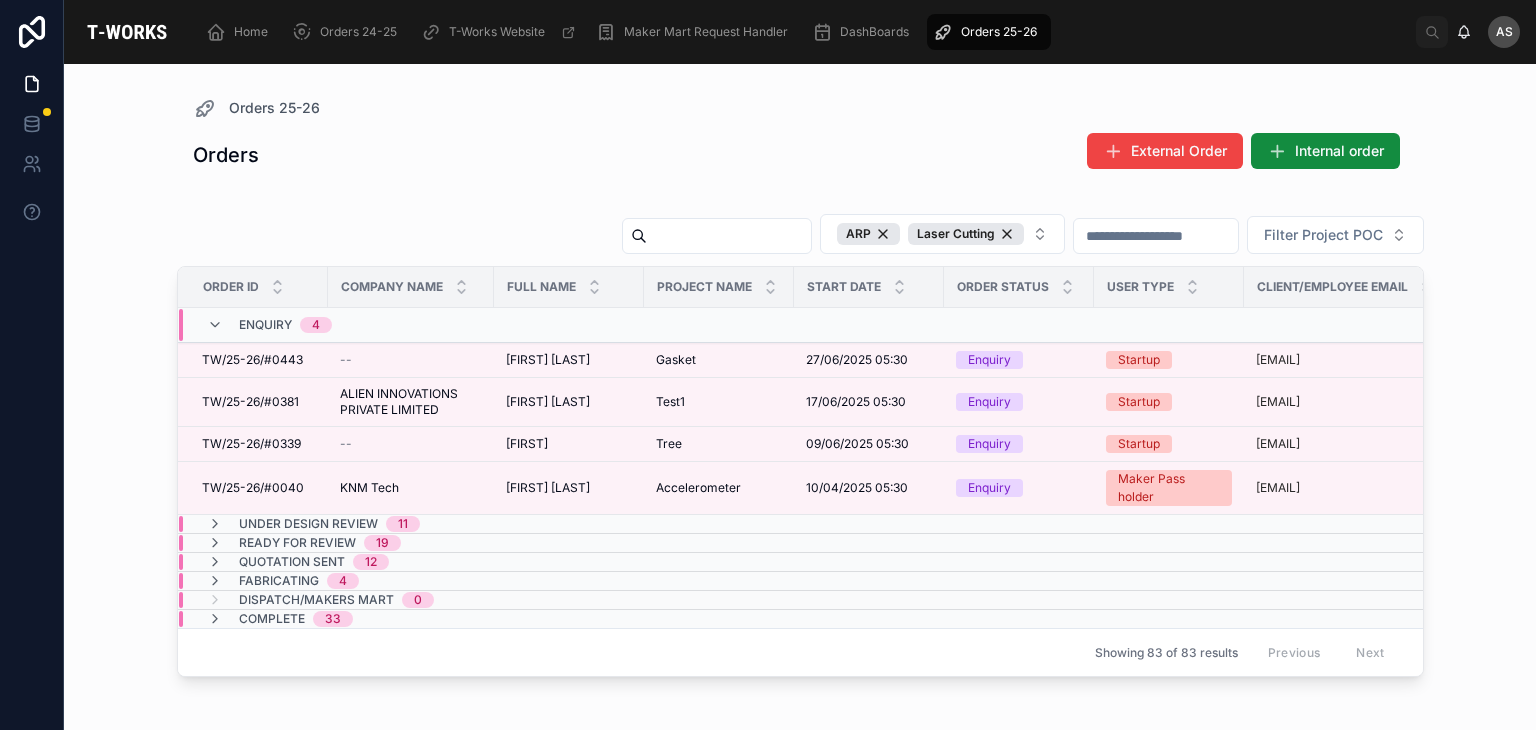 click on "Enquiry 4" at bounding box center (269, 325) 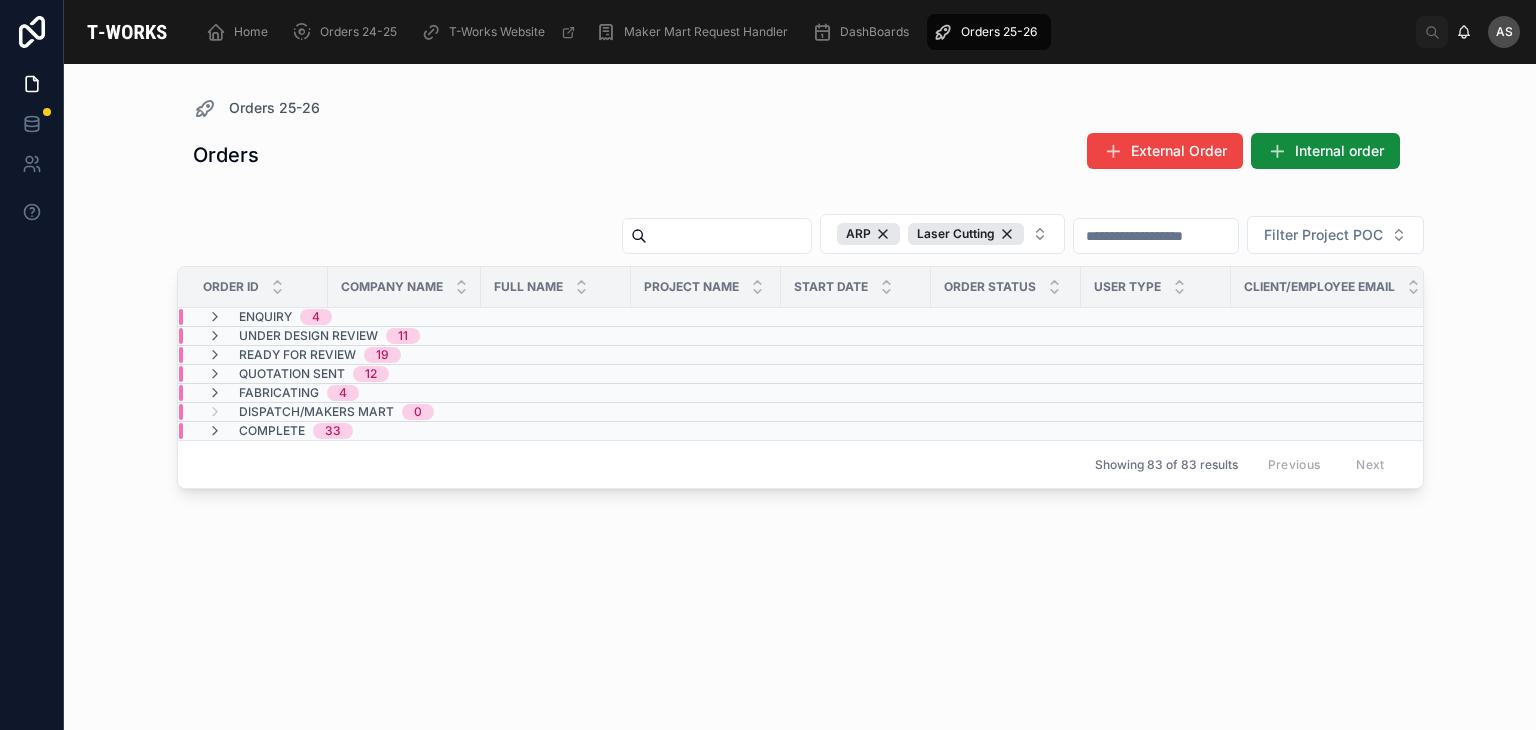 click on "12" at bounding box center (371, 374) 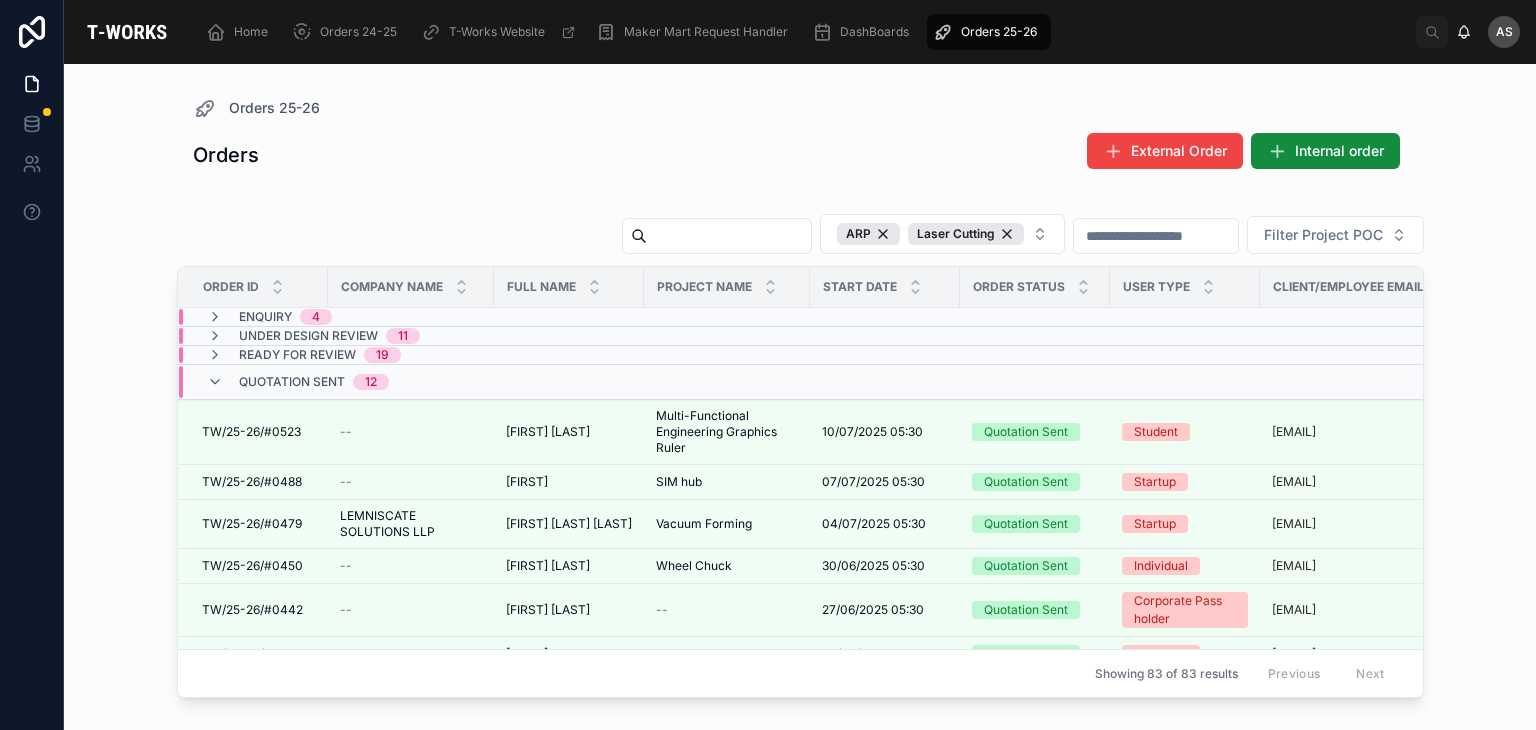 scroll, scrollTop: 0, scrollLeft: 0, axis: both 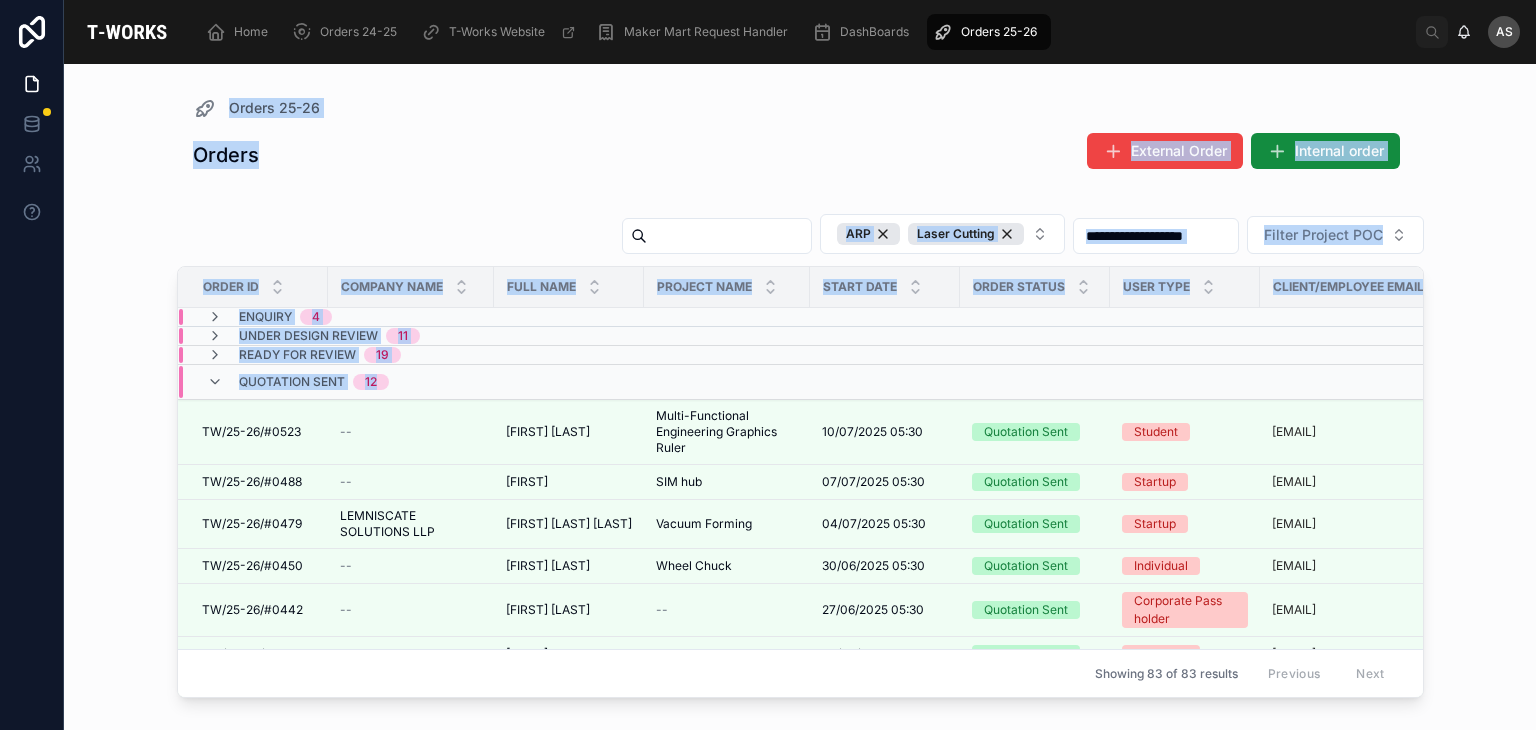 drag, startPoint x: 599, startPoint y: 381, endPoint x: 574, endPoint y: -44, distance: 425.73465 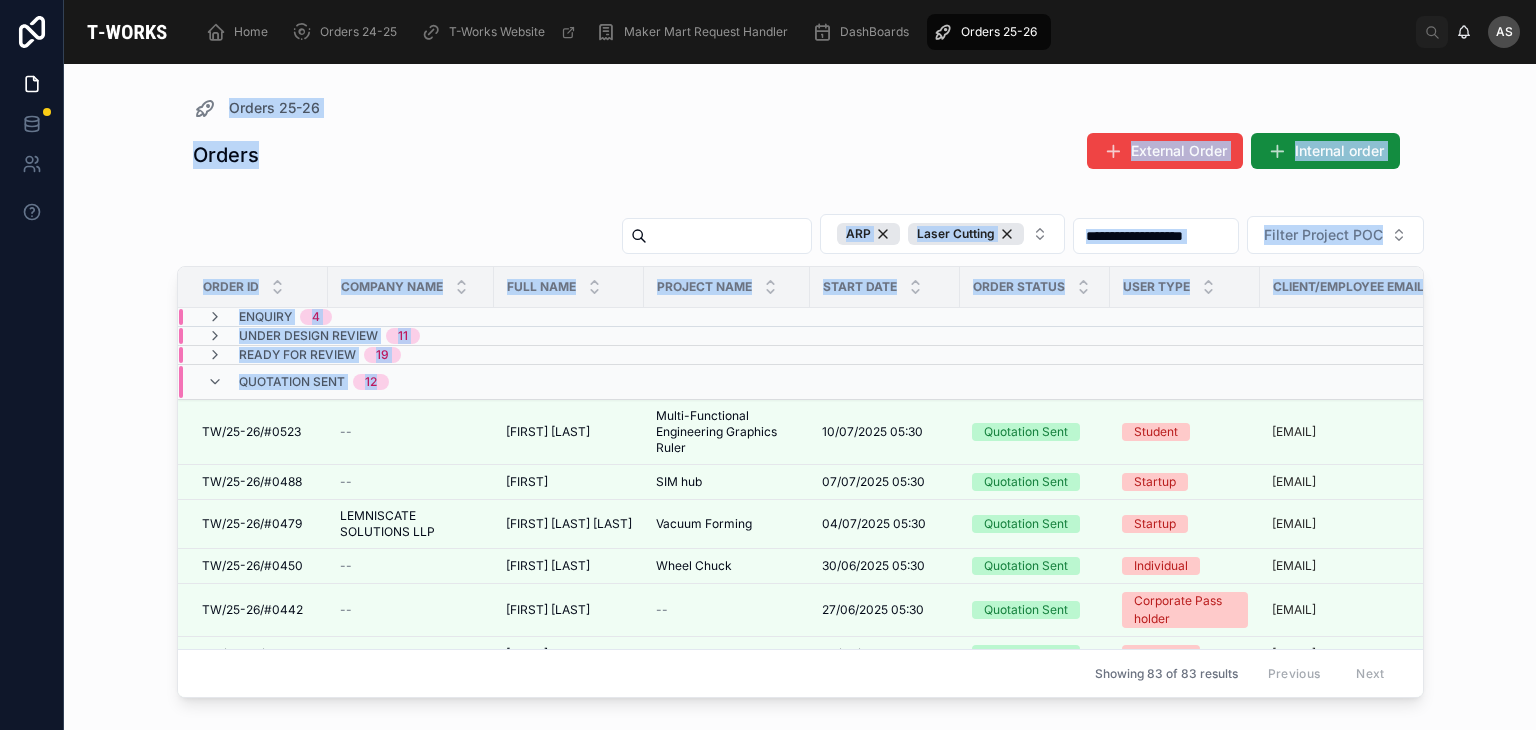 click on "Orders External Order Internal order" at bounding box center [800, 155] 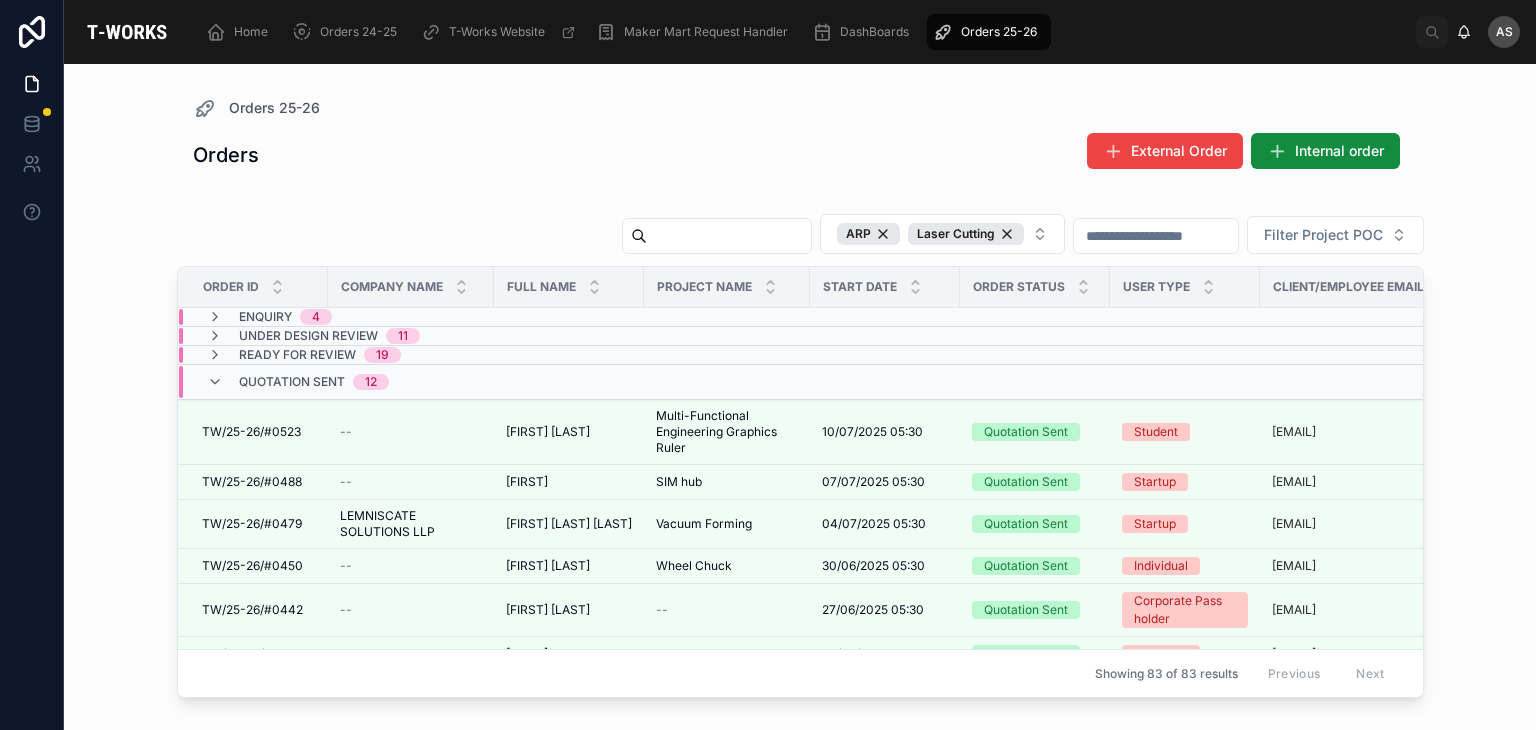 click on "Quotation Sent 12" at bounding box center (298, 382) 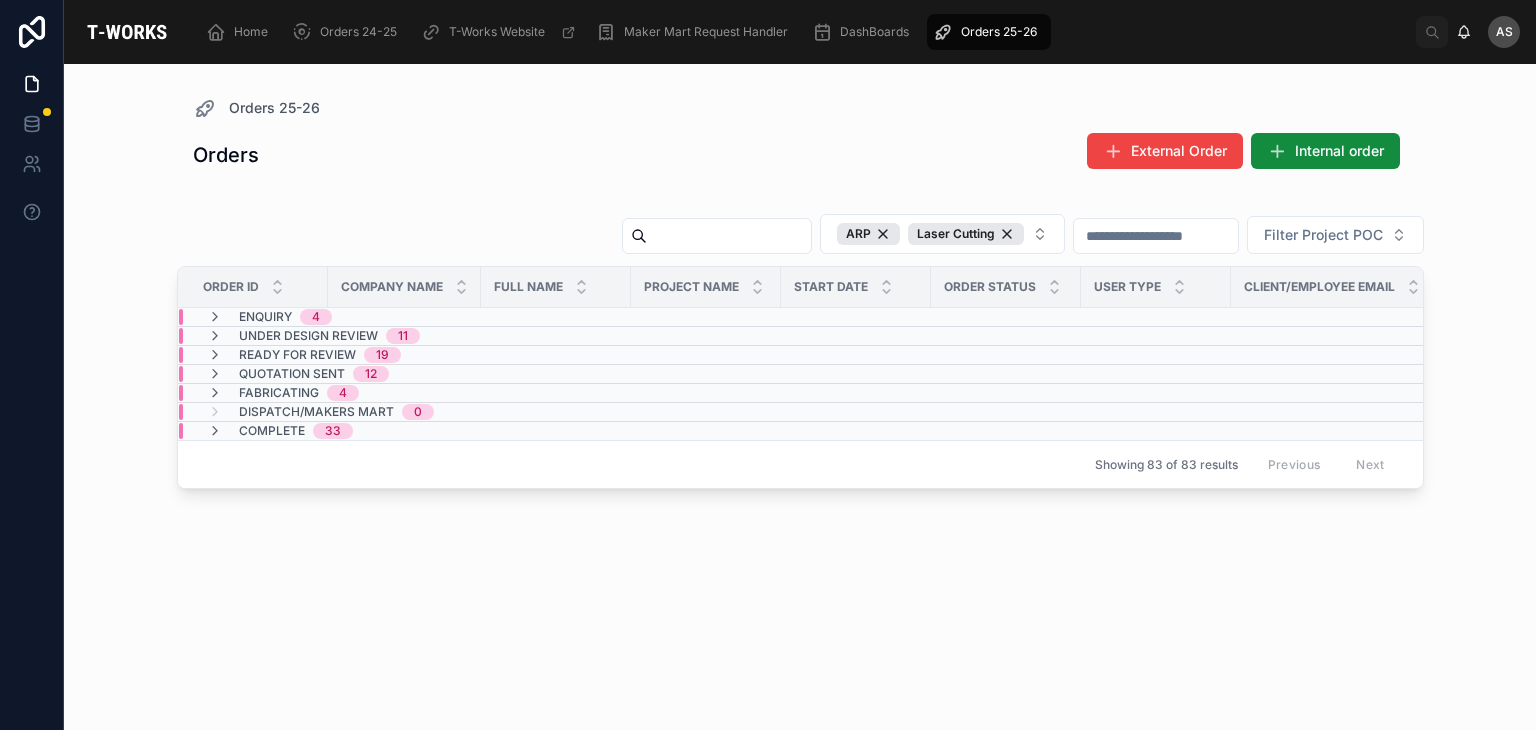 scroll, scrollTop: 0, scrollLeft: 0, axis: both 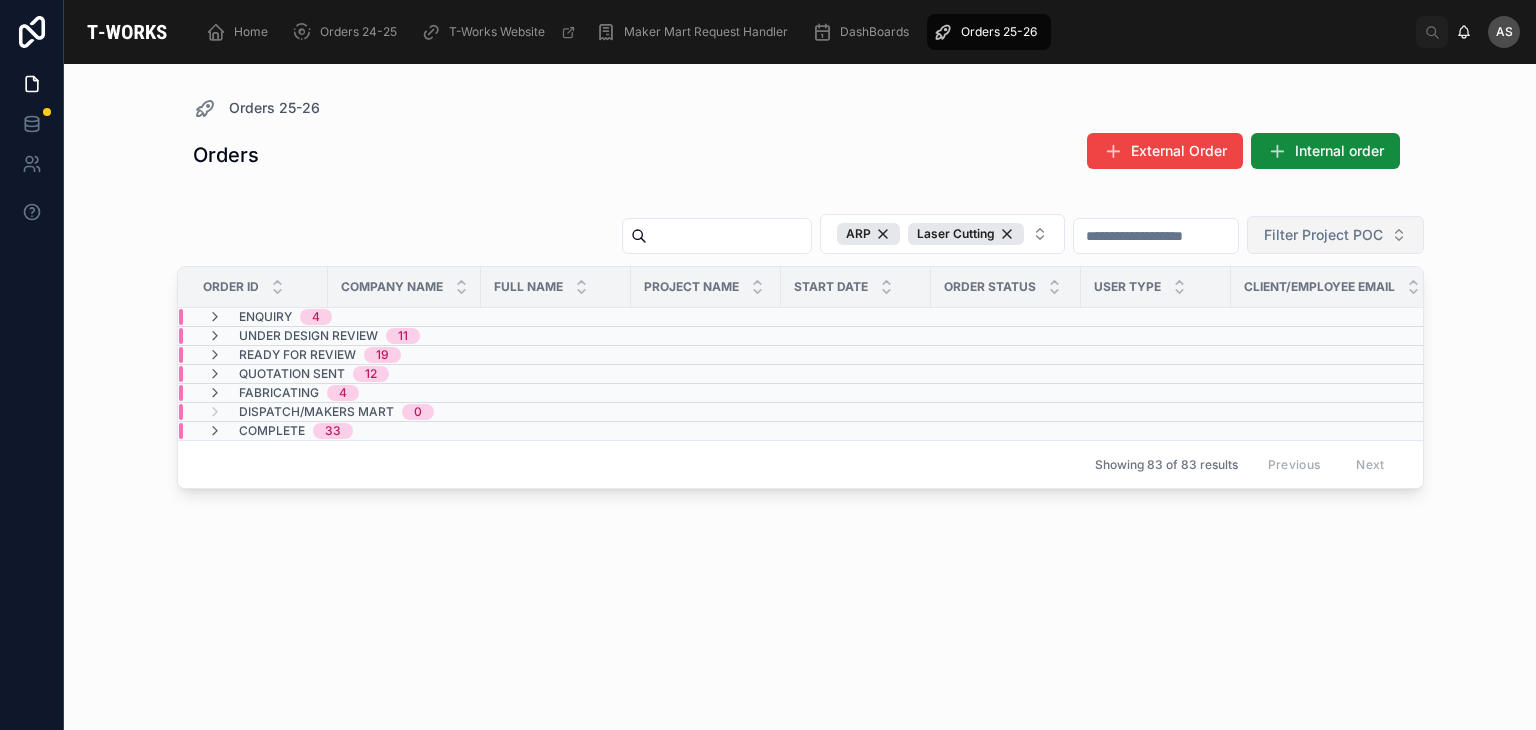 click on "Filter Project POC" at bounding box center (1323, 235) 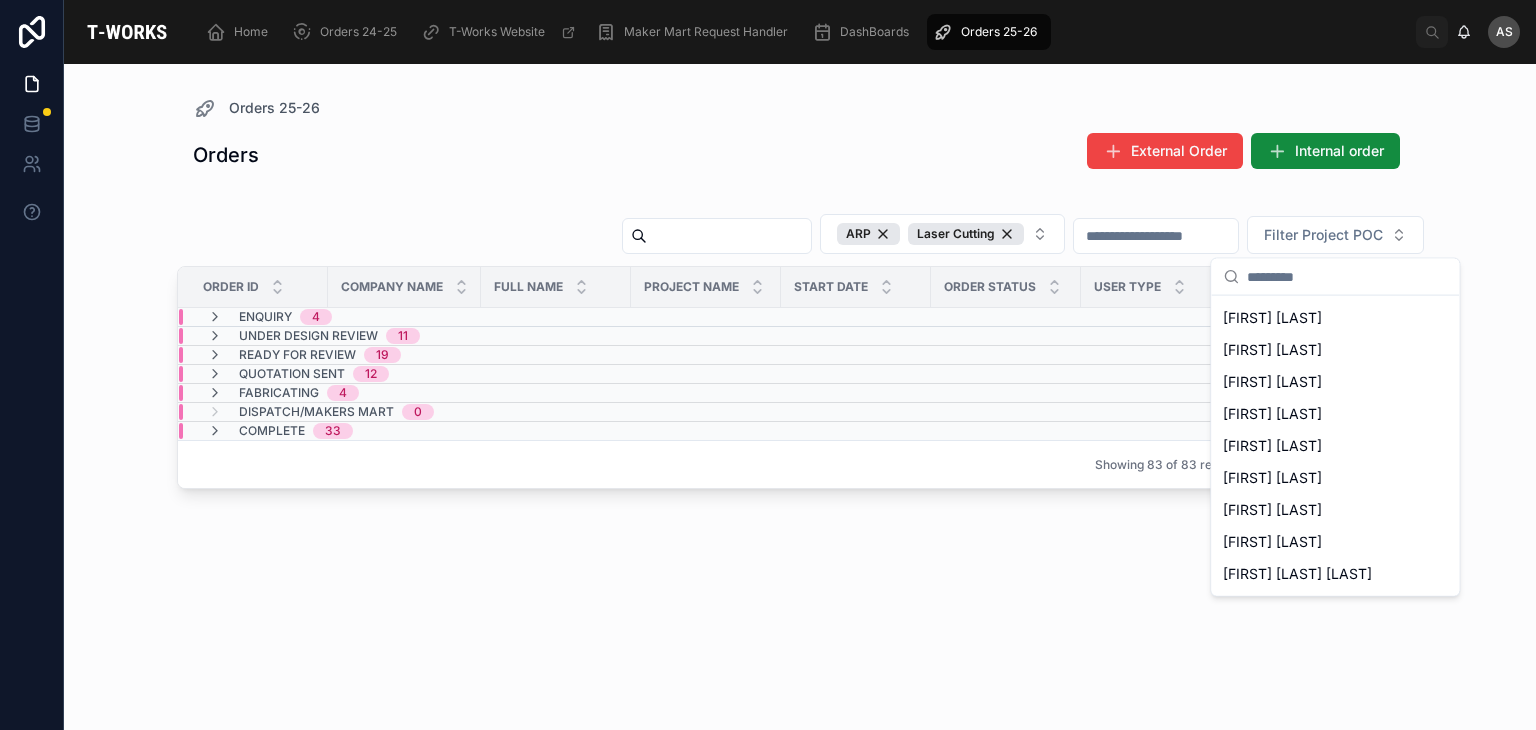scroll, scrollTop: 0, scrollLeft: 0, axis: both 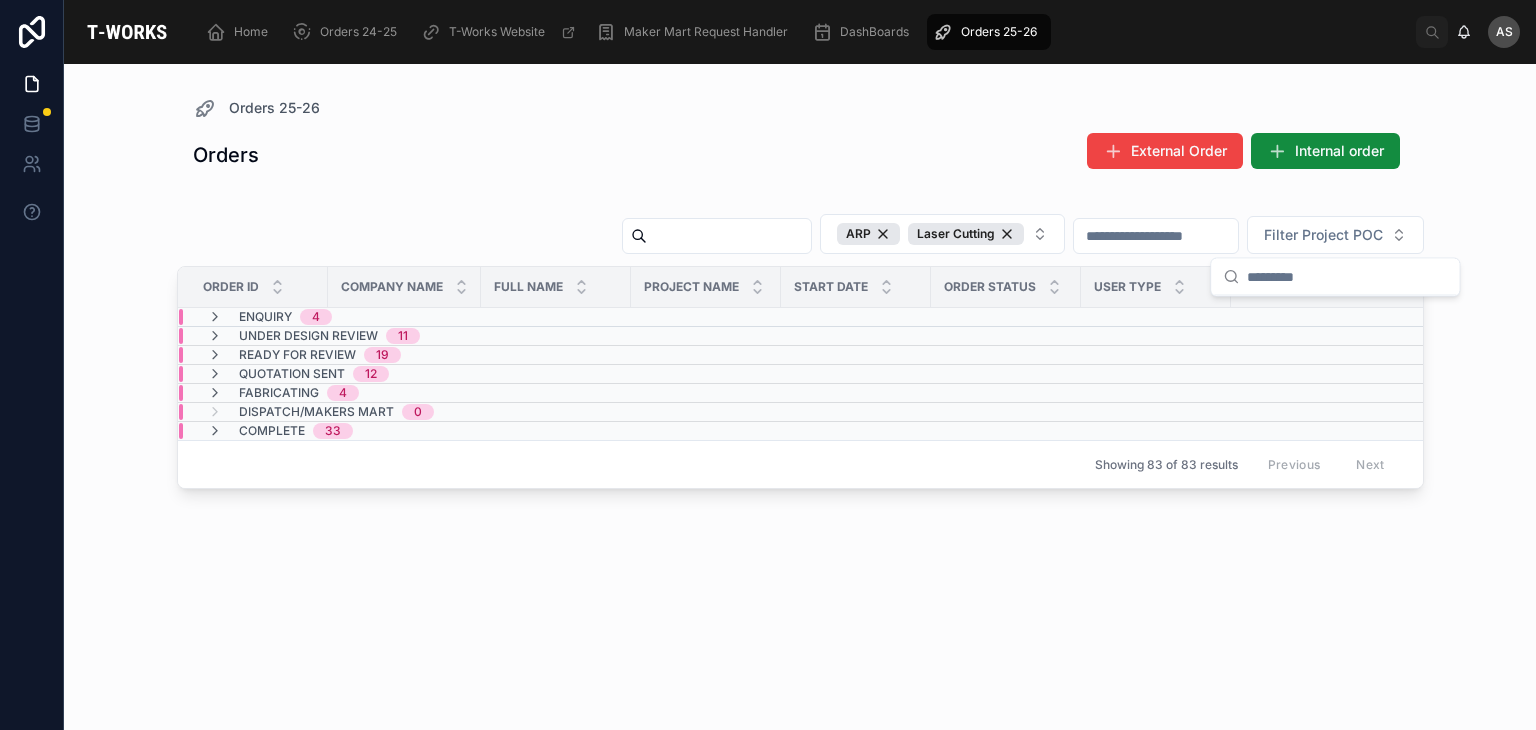click on "Orders External Order Internal order ARP Laser Cutting Filter Project POC Order ID Company Name Full Name Project Name Start Date Order Status User Type Client/Employee Email Phone Capability Enquiry 4 Under Design Review 11 Ready for Review 19 Quotation Sent 12 Fabricating 4 Dispatch/Makers Mart 0 Complete 33 Showing 83 of 83 results Previous Next" at bounding box center [800, 419] 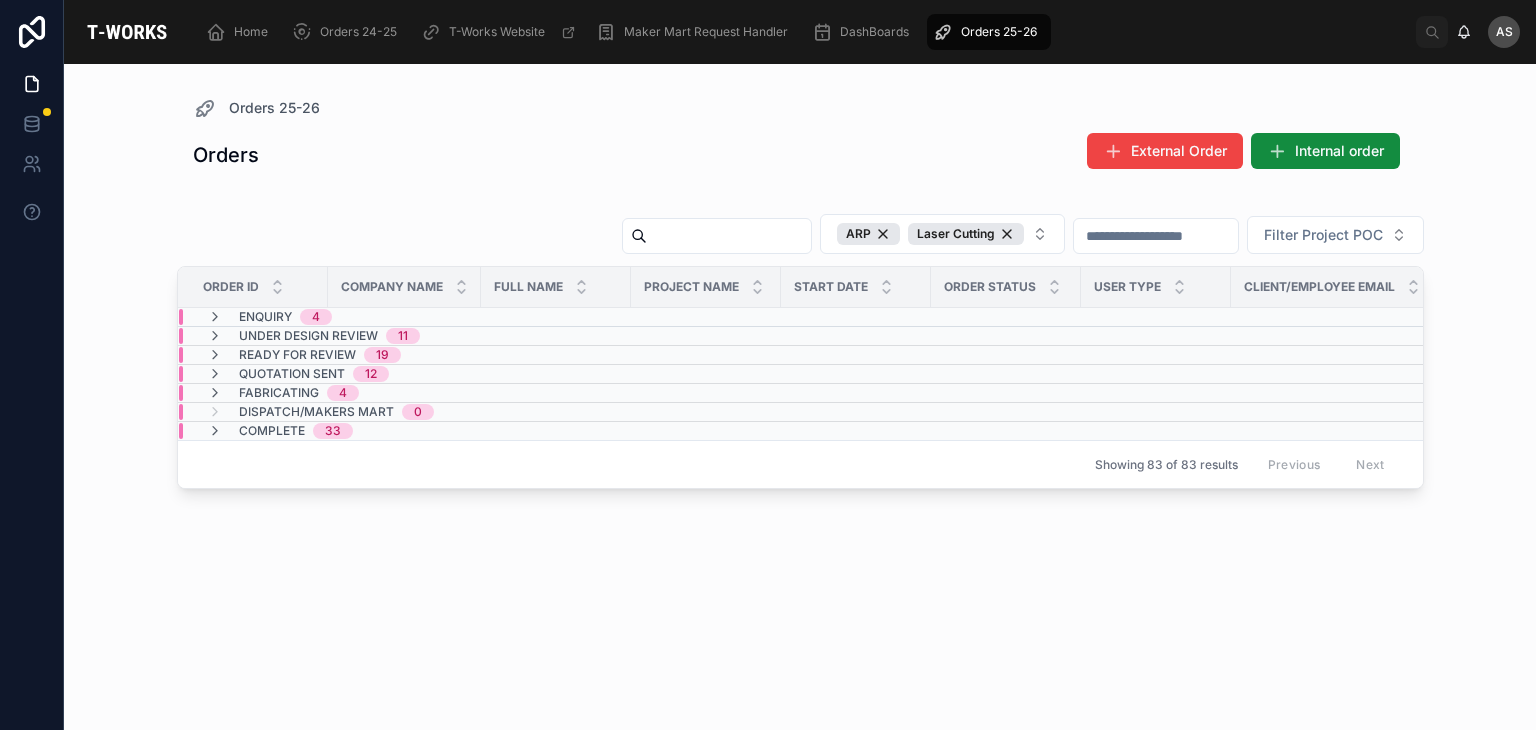 click on "Dispatch/Makers Mart 0" at bounding box center [404, 412] 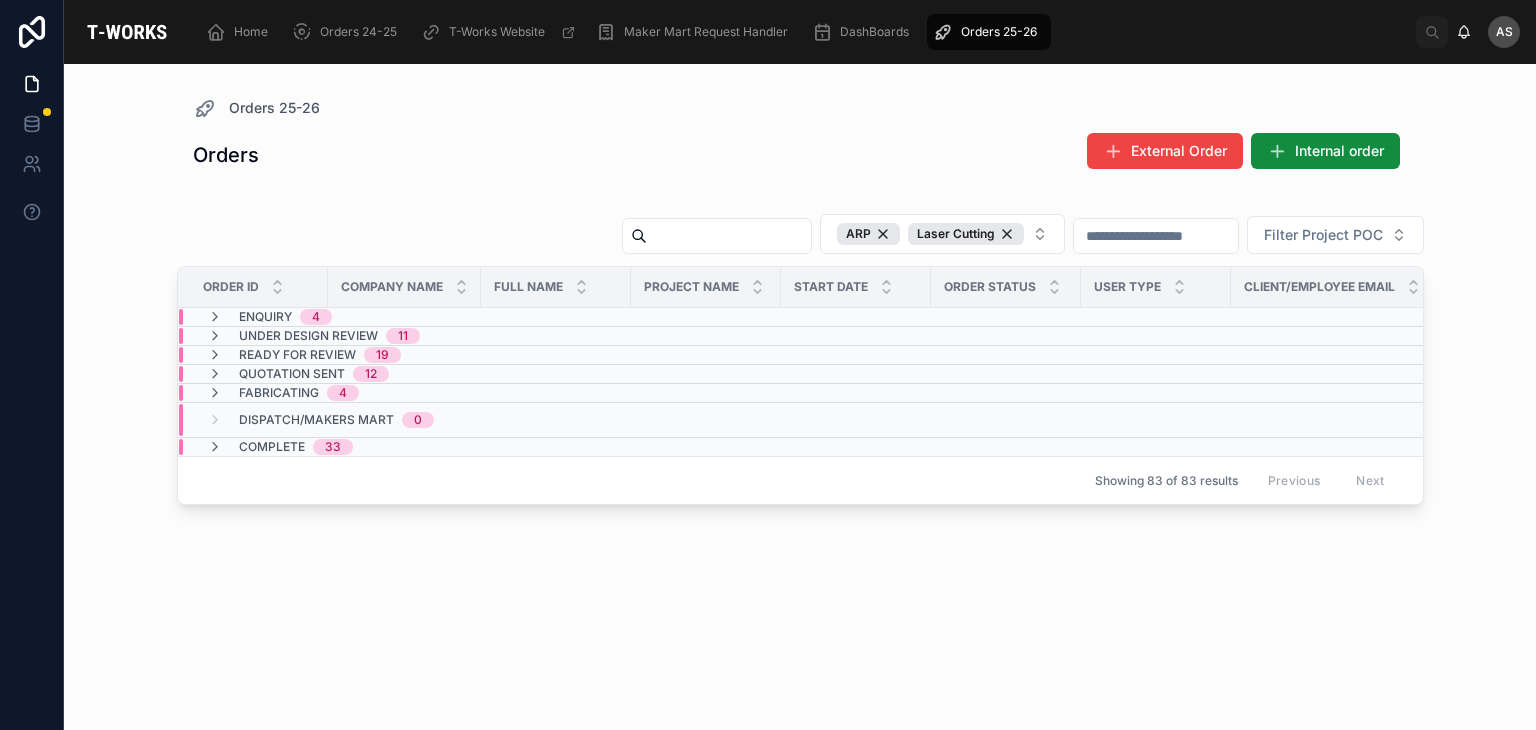 click on "Dispatch/Makers Mart 0" at bounding box center [404, 420] 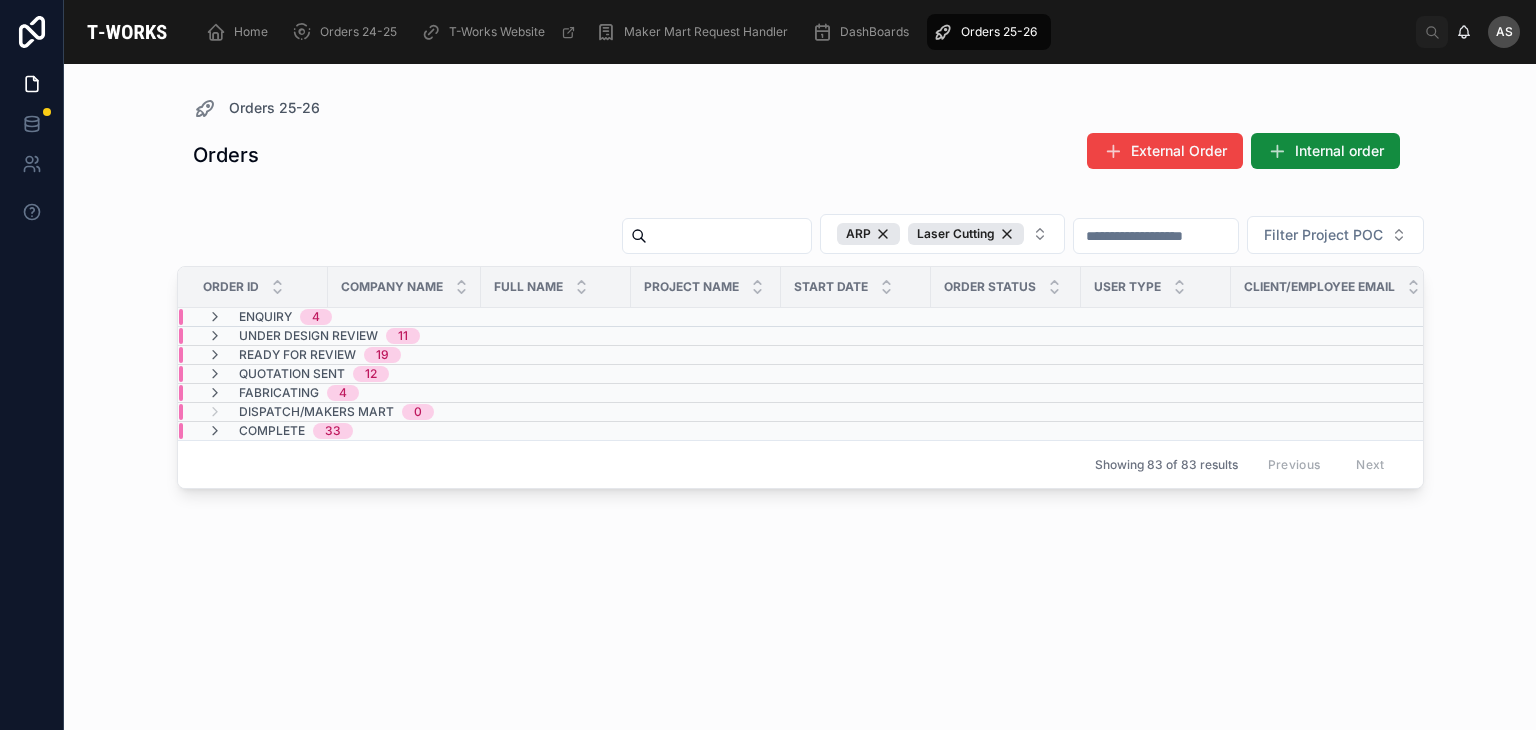 click on "Under Design Review 11" at bounding box center [404, 336] 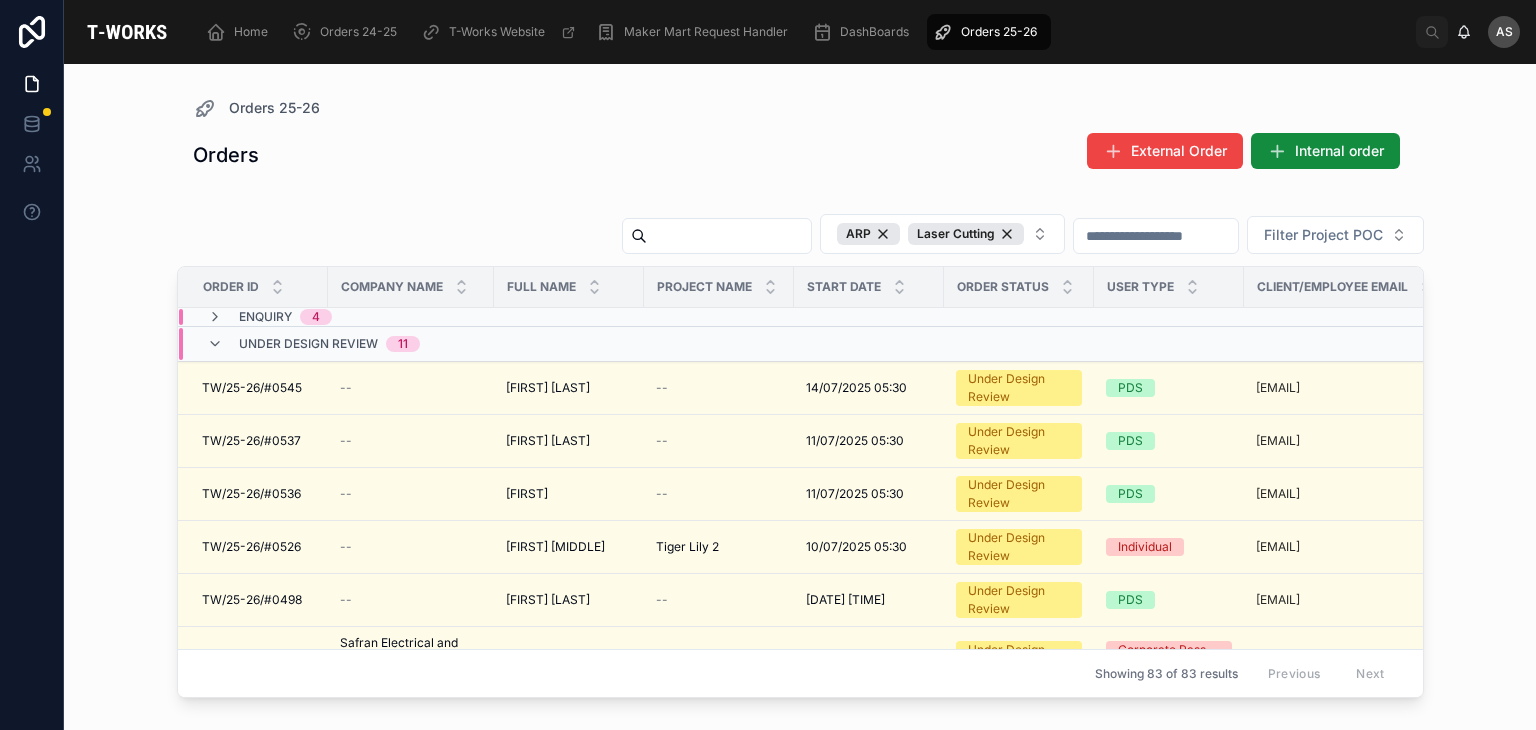scroll, scrollTop: 0, scrollLeft: 0, axis: both 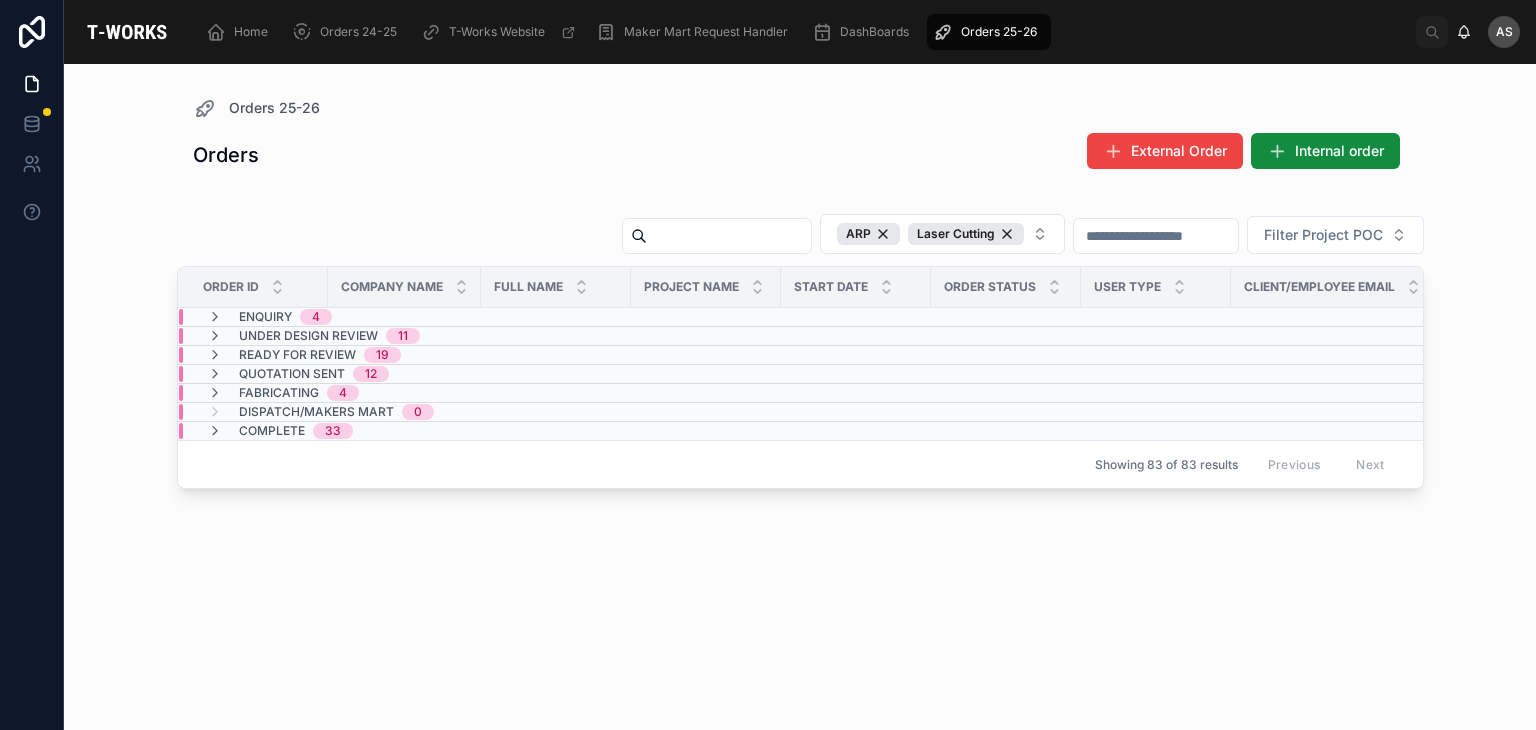 click on "Quotation Sent 12" at bounding box center (404, 374) 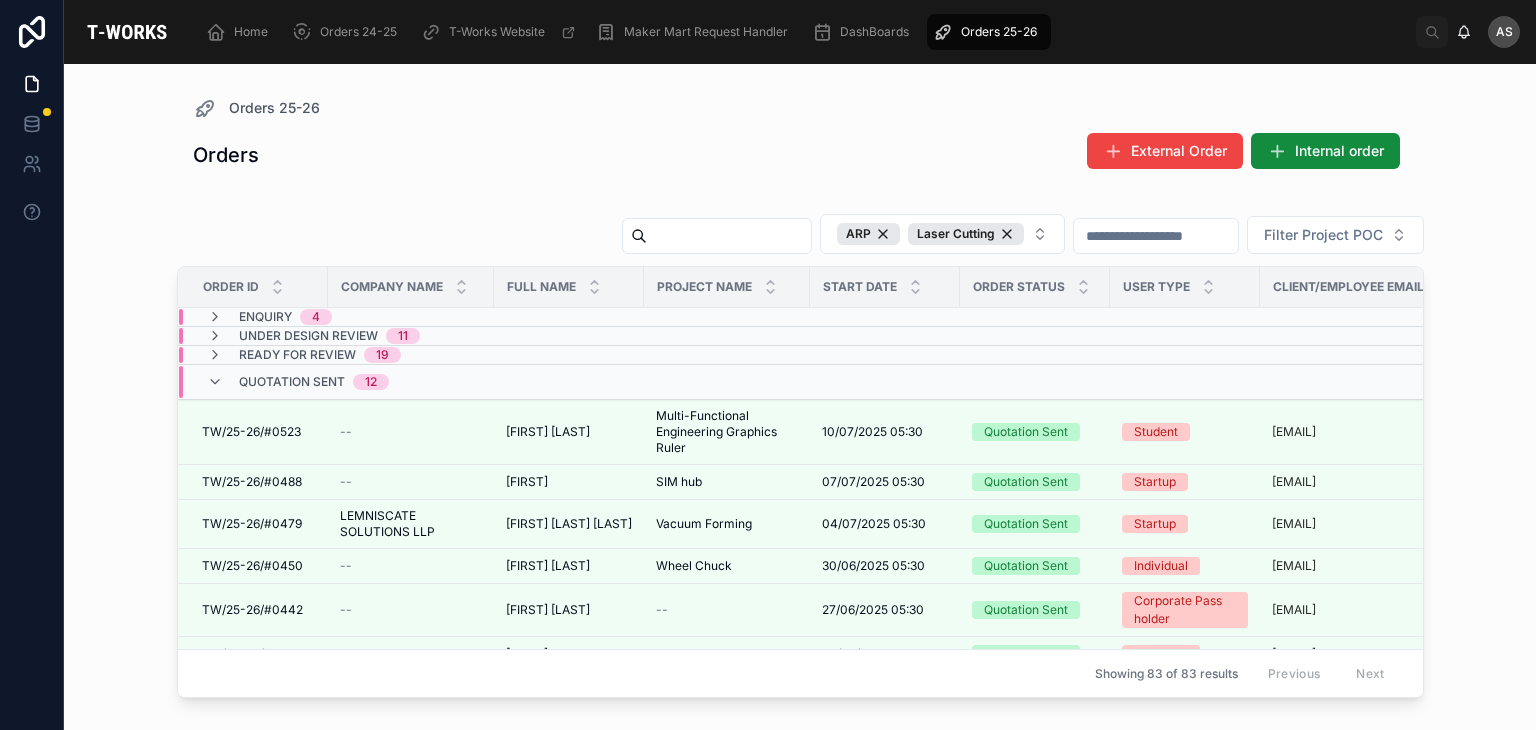 scroll, scrollTop: 0, scrollLeft: 0, axis: both 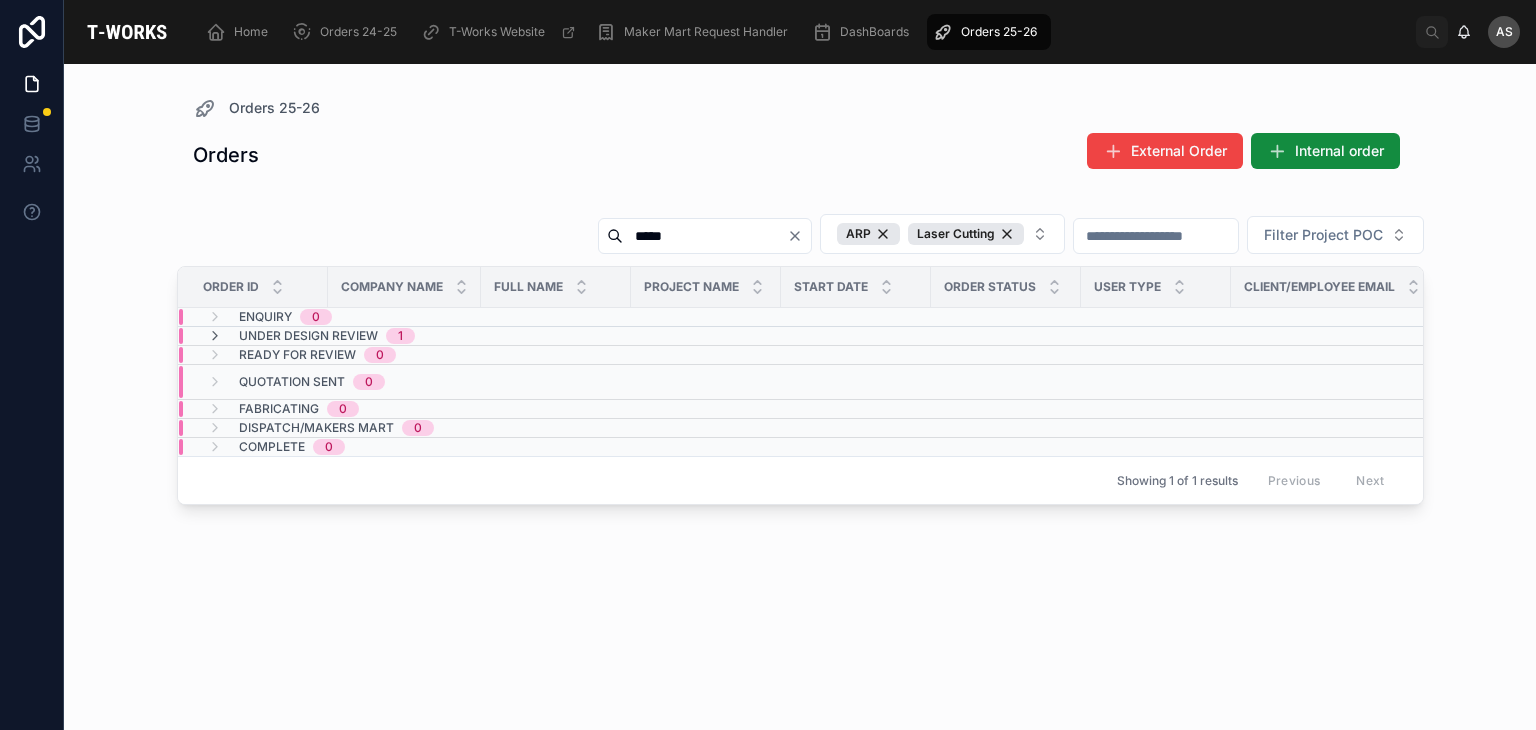 click on "Under Design Review 1" at bounding box center [404, 336] 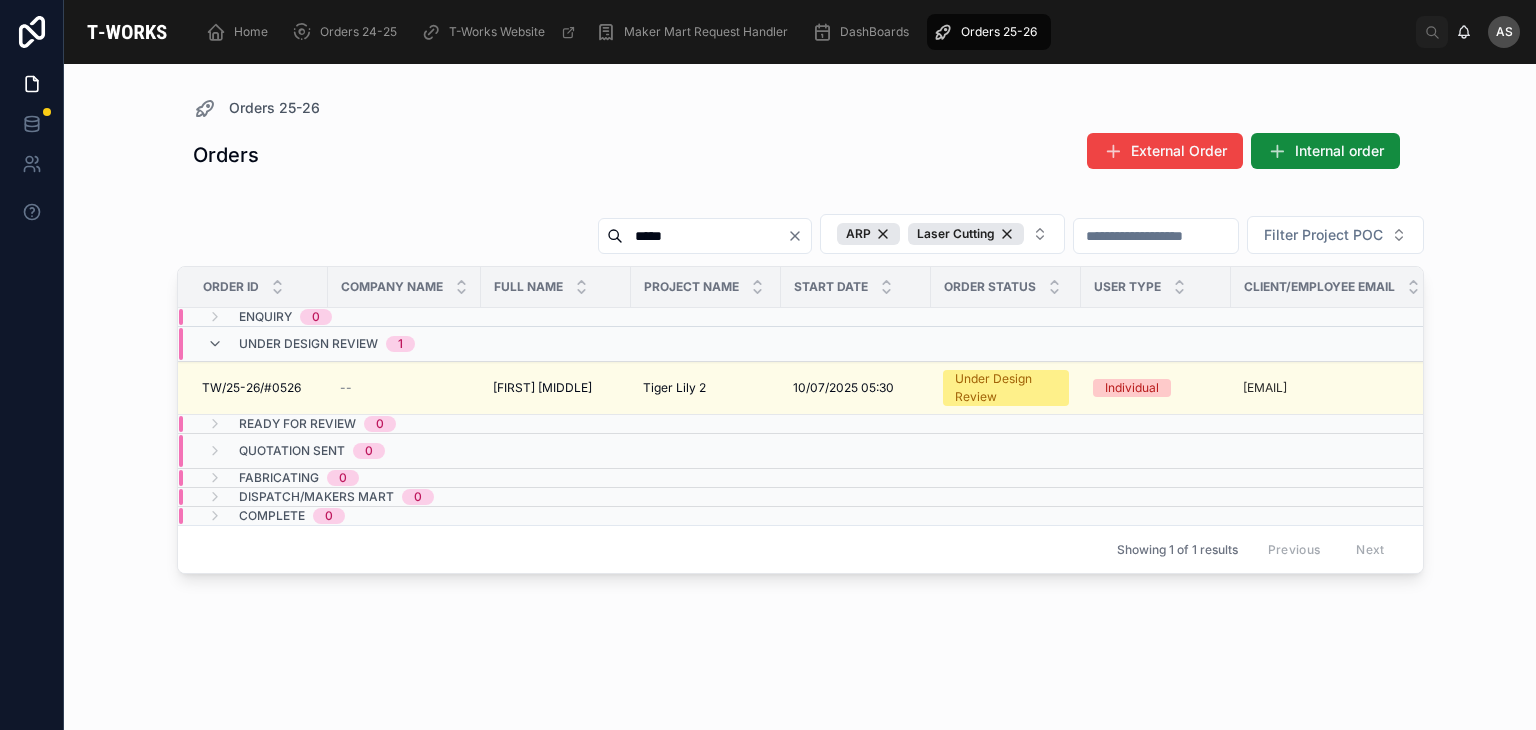 click on "Under Design Review 1" at bounding box center (404, 344) 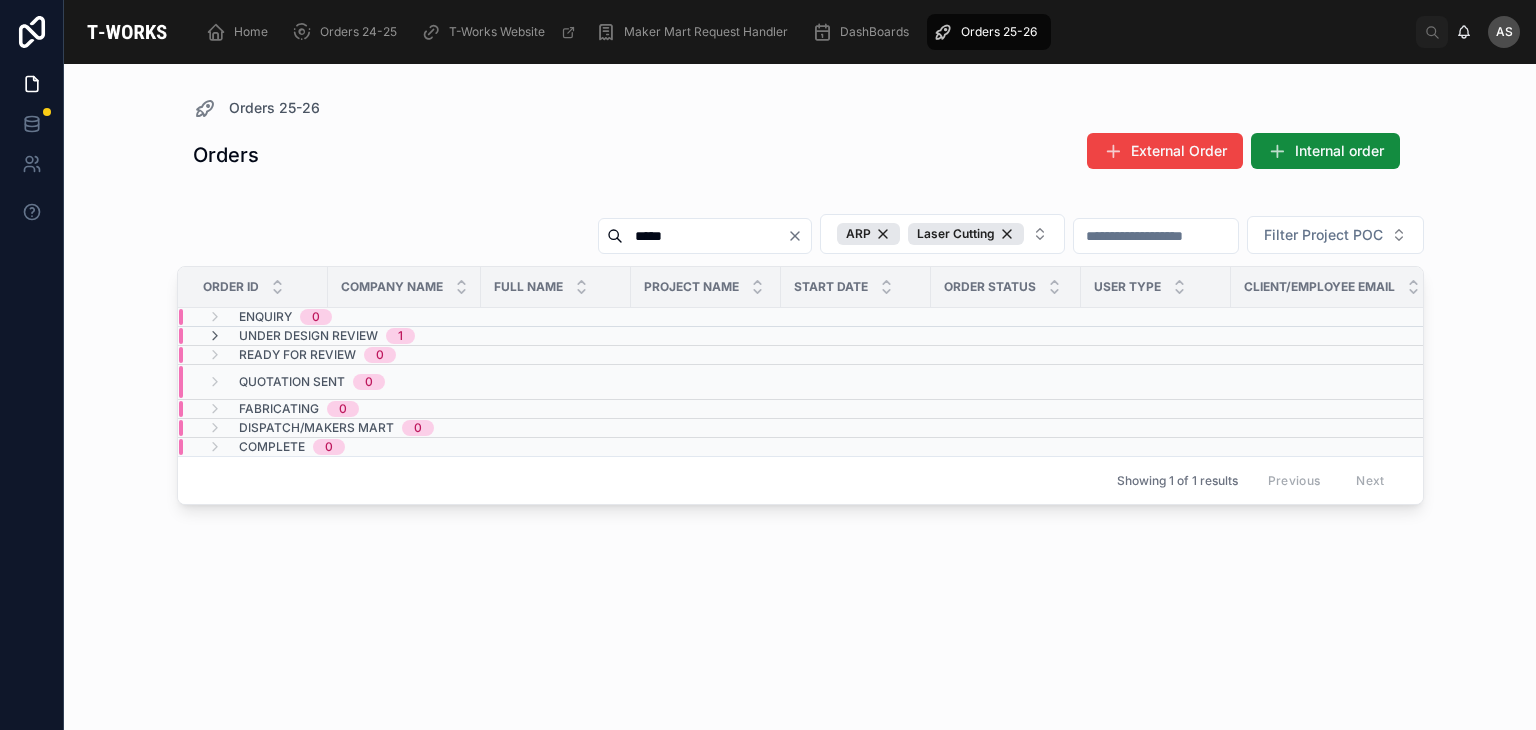 click on "Under Design Review 1" at bounding box center (404, 336) 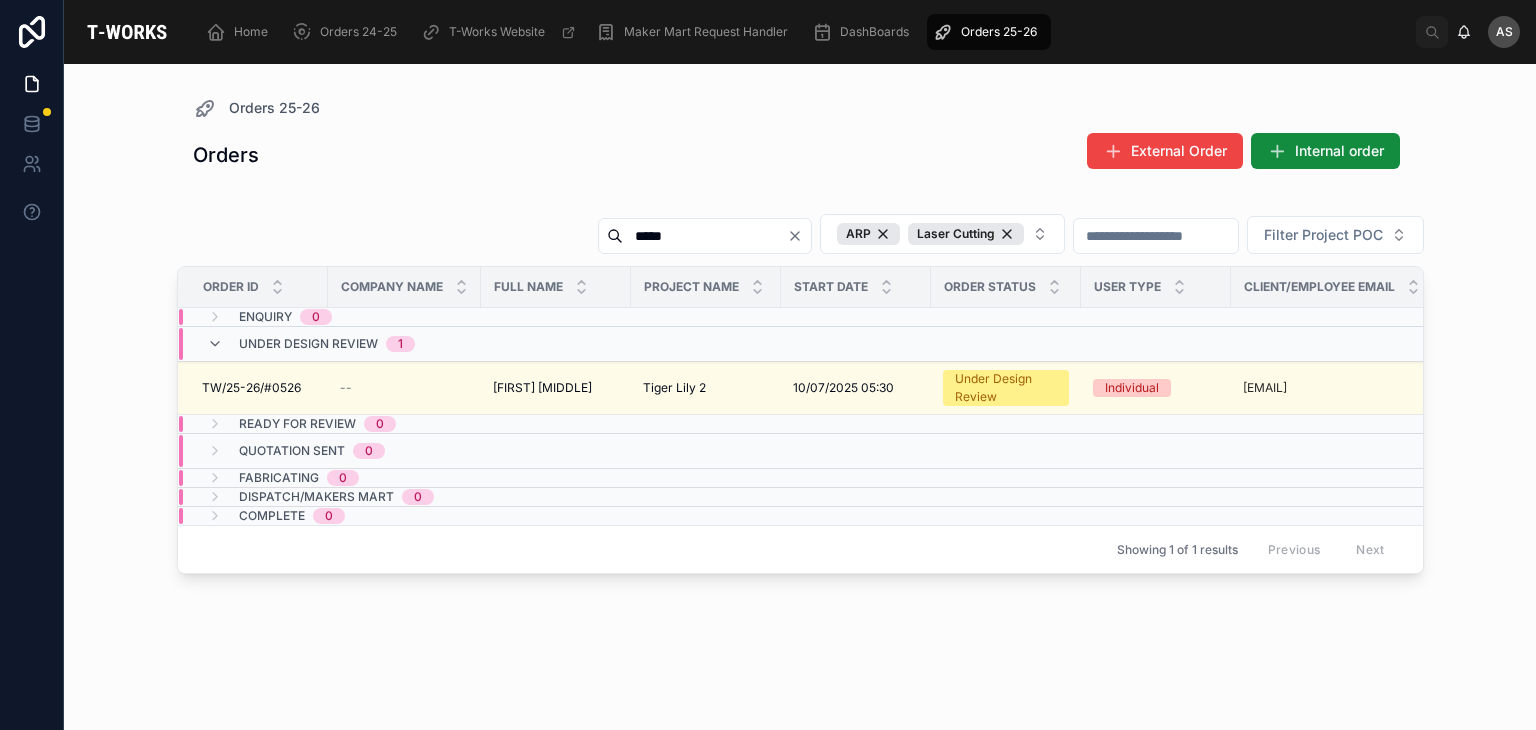 click on "Under Design Review 1" at bounding box center (404, 344) 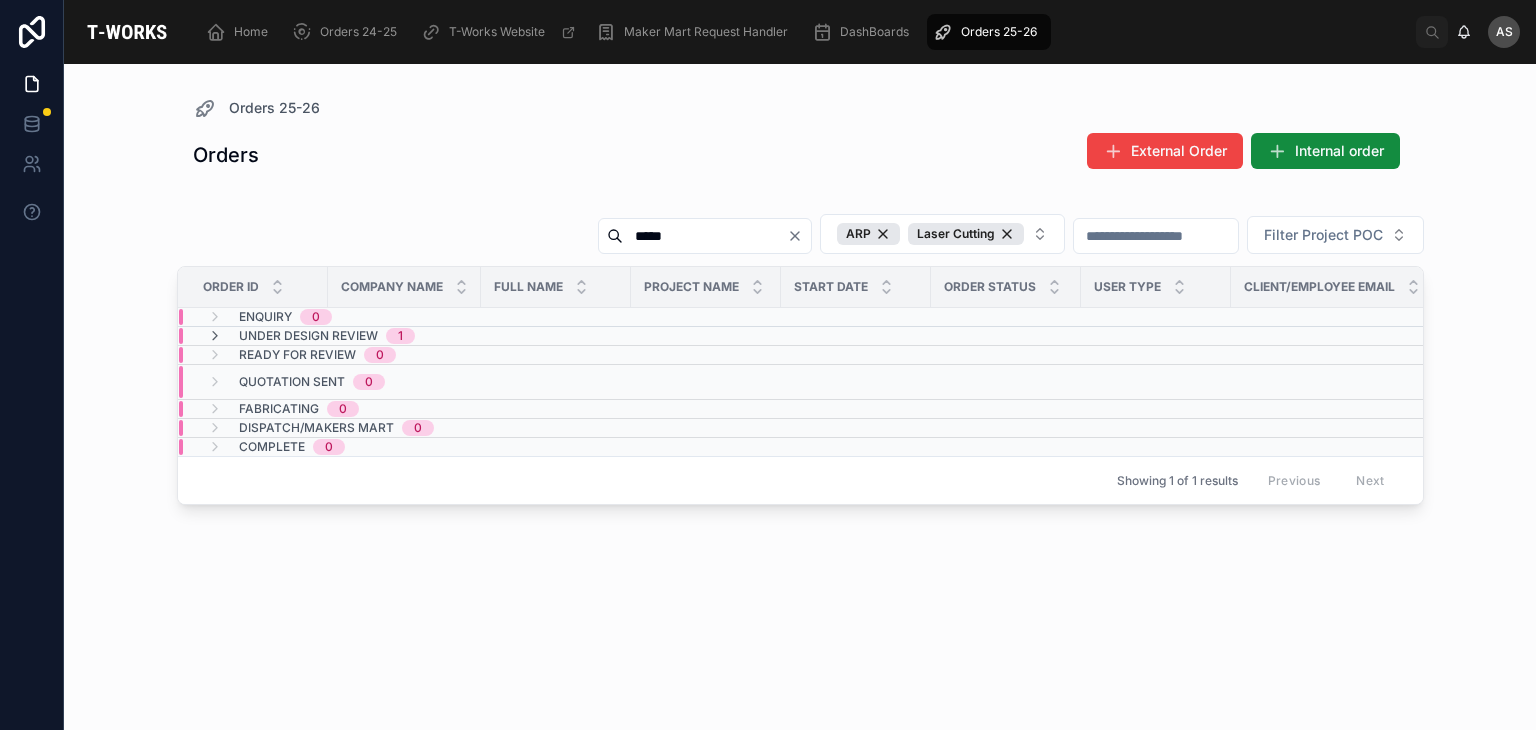 click on "*****" at bounding box center (705, 236) 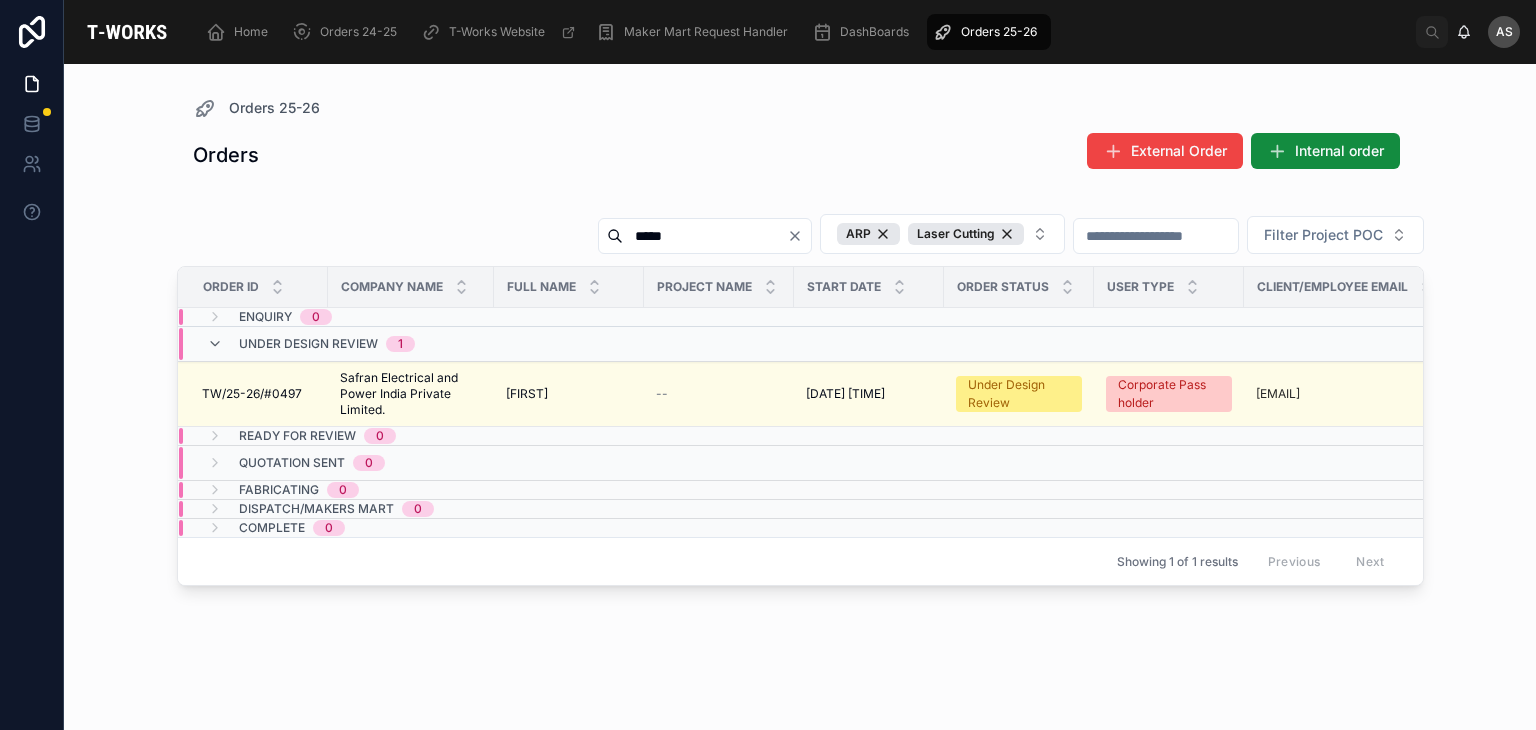 click on "Under Design Review 1" at bounding box center (411, 344) 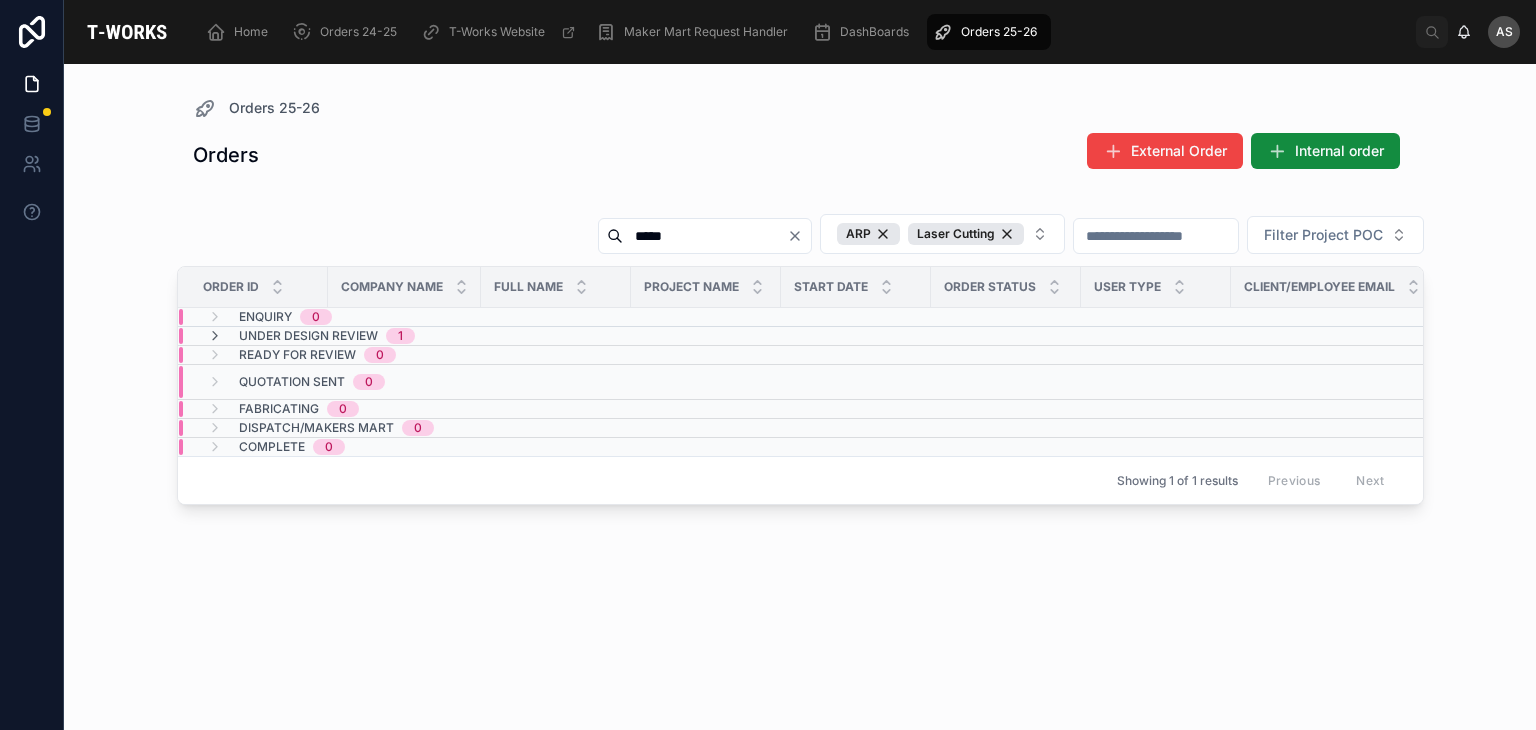 click on "Under Design Review 1" at bounding box center [404, 336] 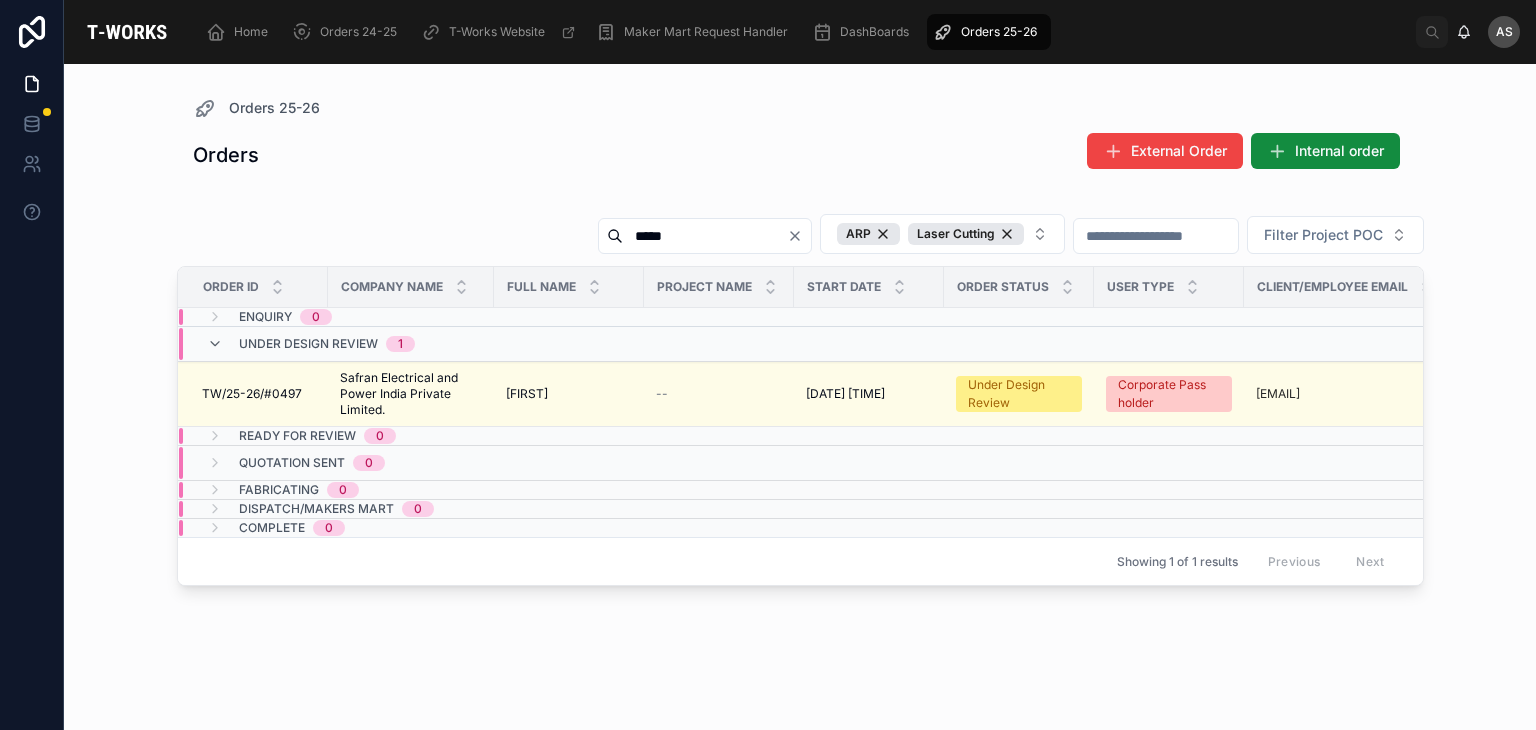 click on "Under Design Review 1" at bounding box center (411, 344) 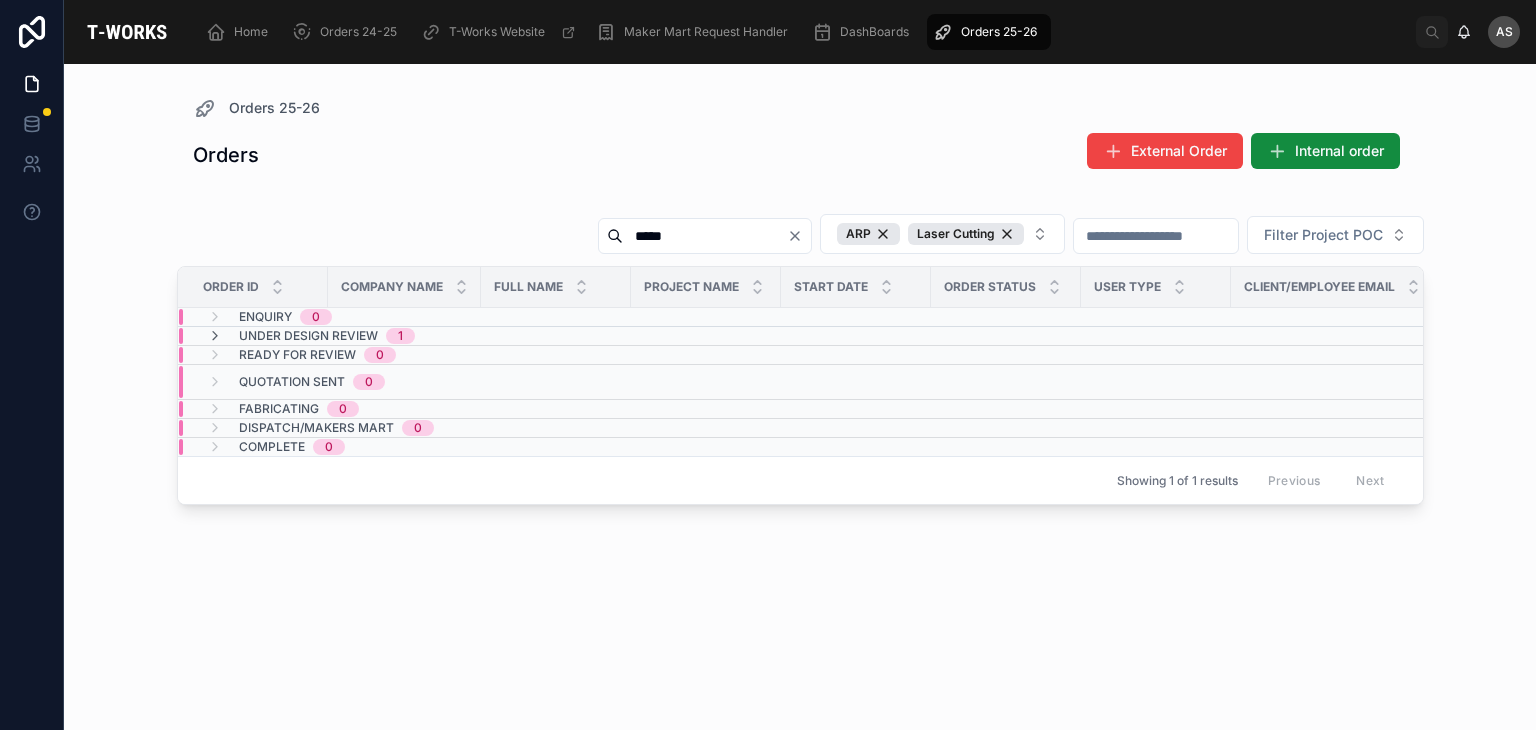click on "Quotation Sent 0" at bounding box center (404, 382) 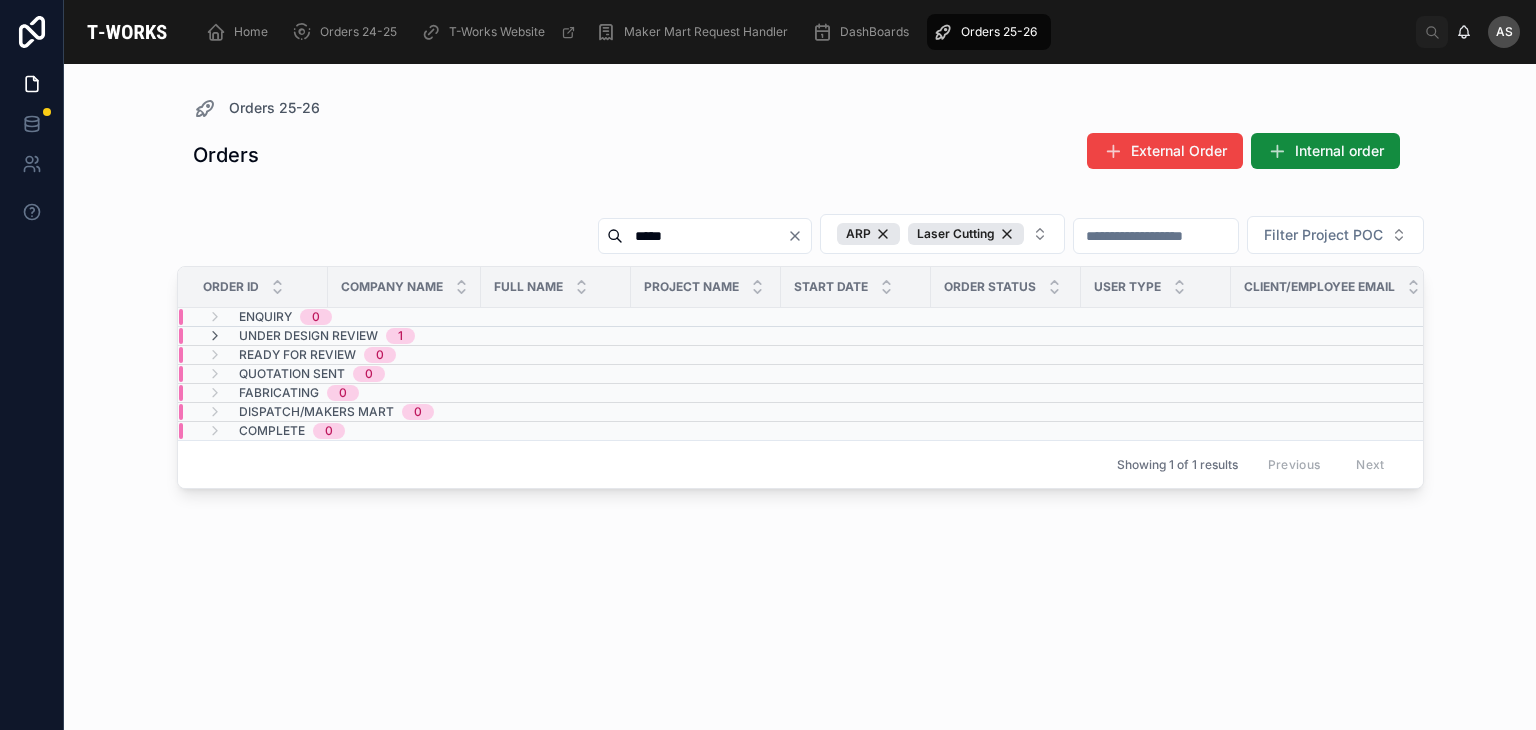 click 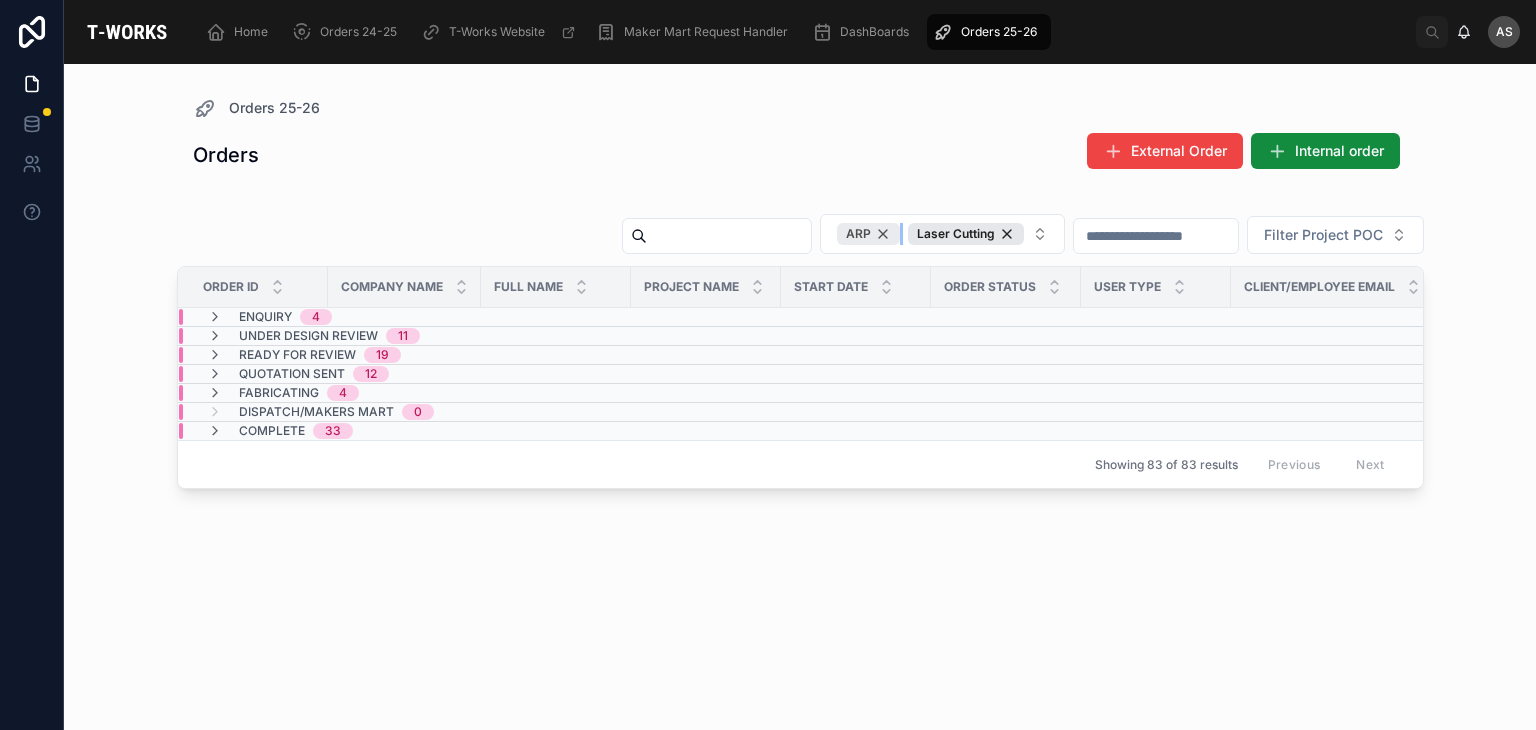 click on "ARP" at bounding box center [868, 234] 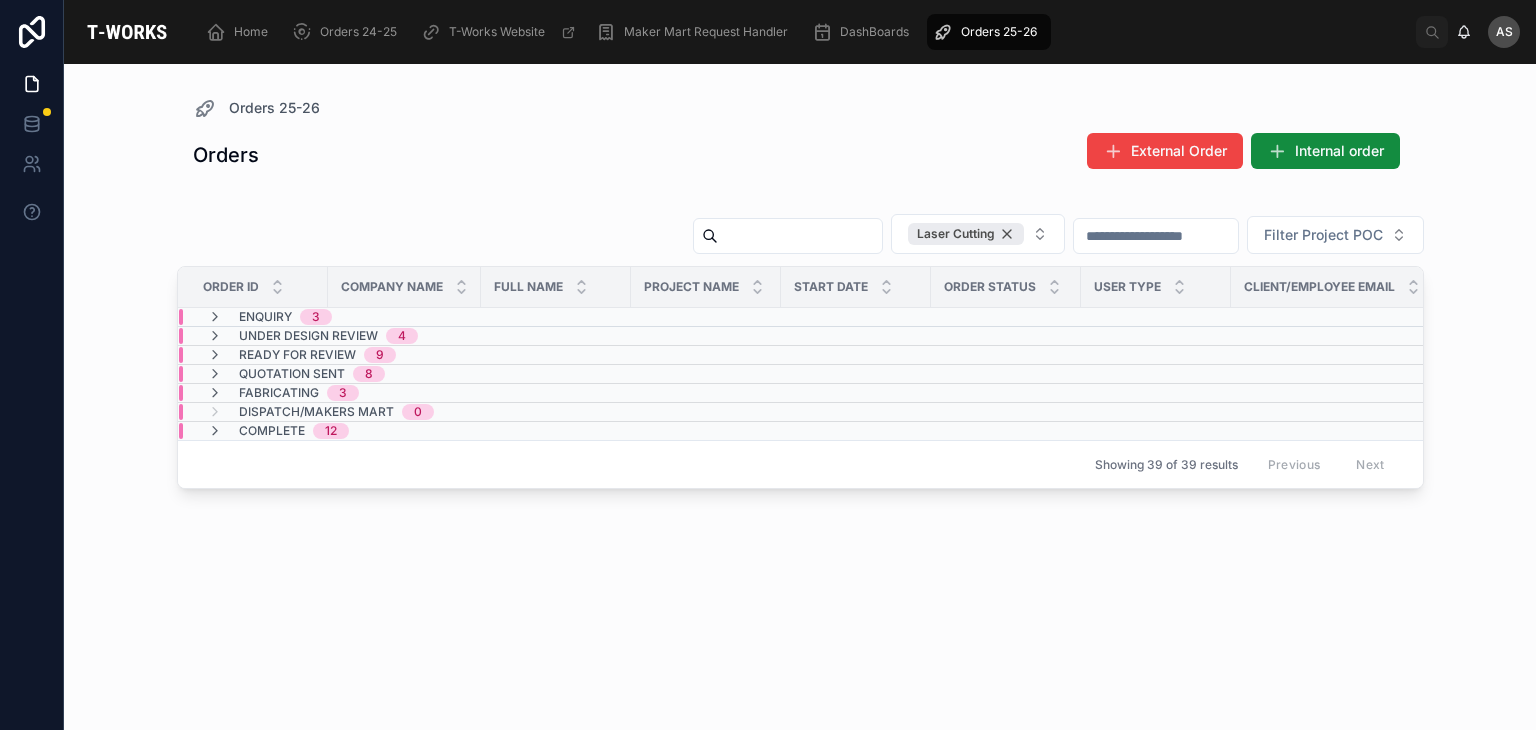 click on "Laser Cutting" at bounding box center (966, 234) 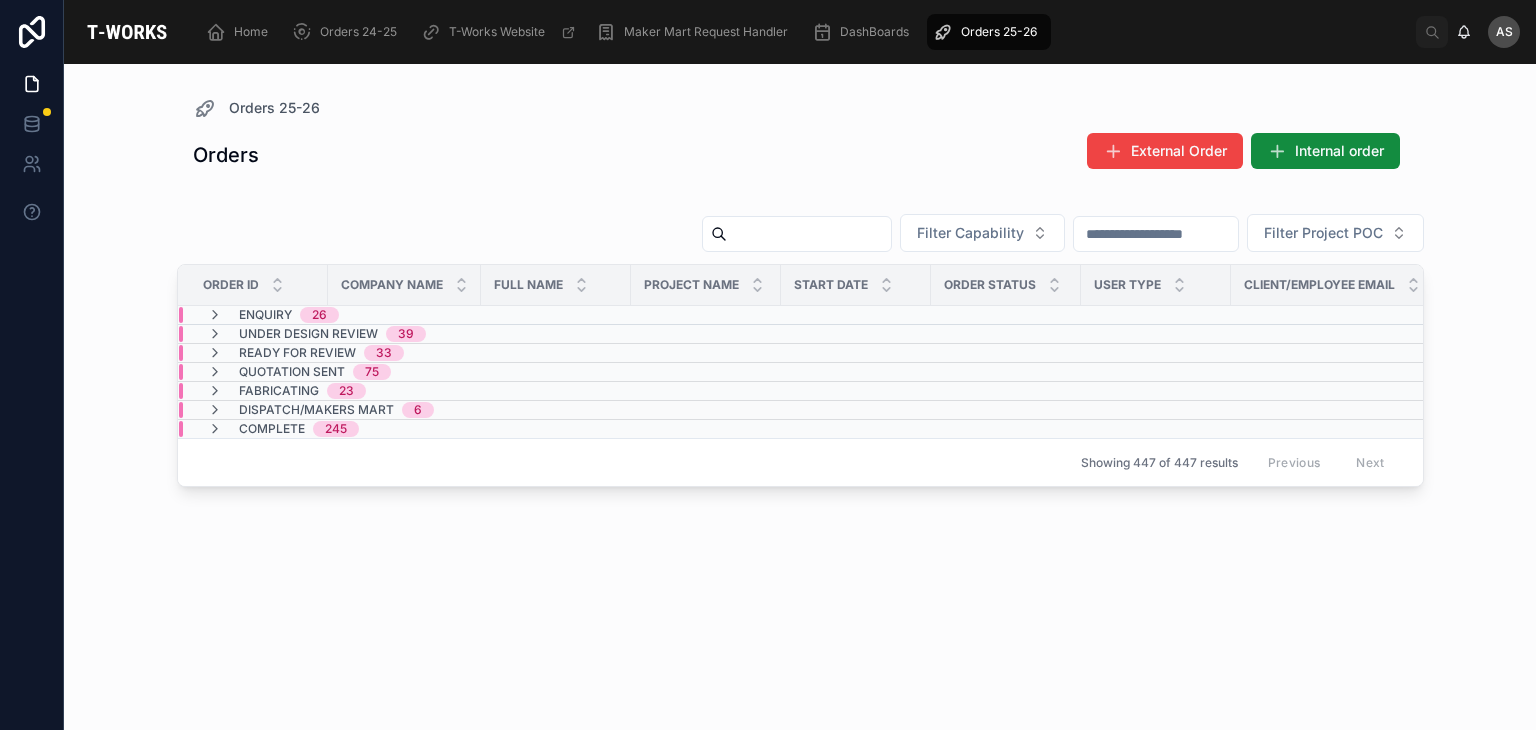 click on "Filter Capability" at bounding box center [970, 233] 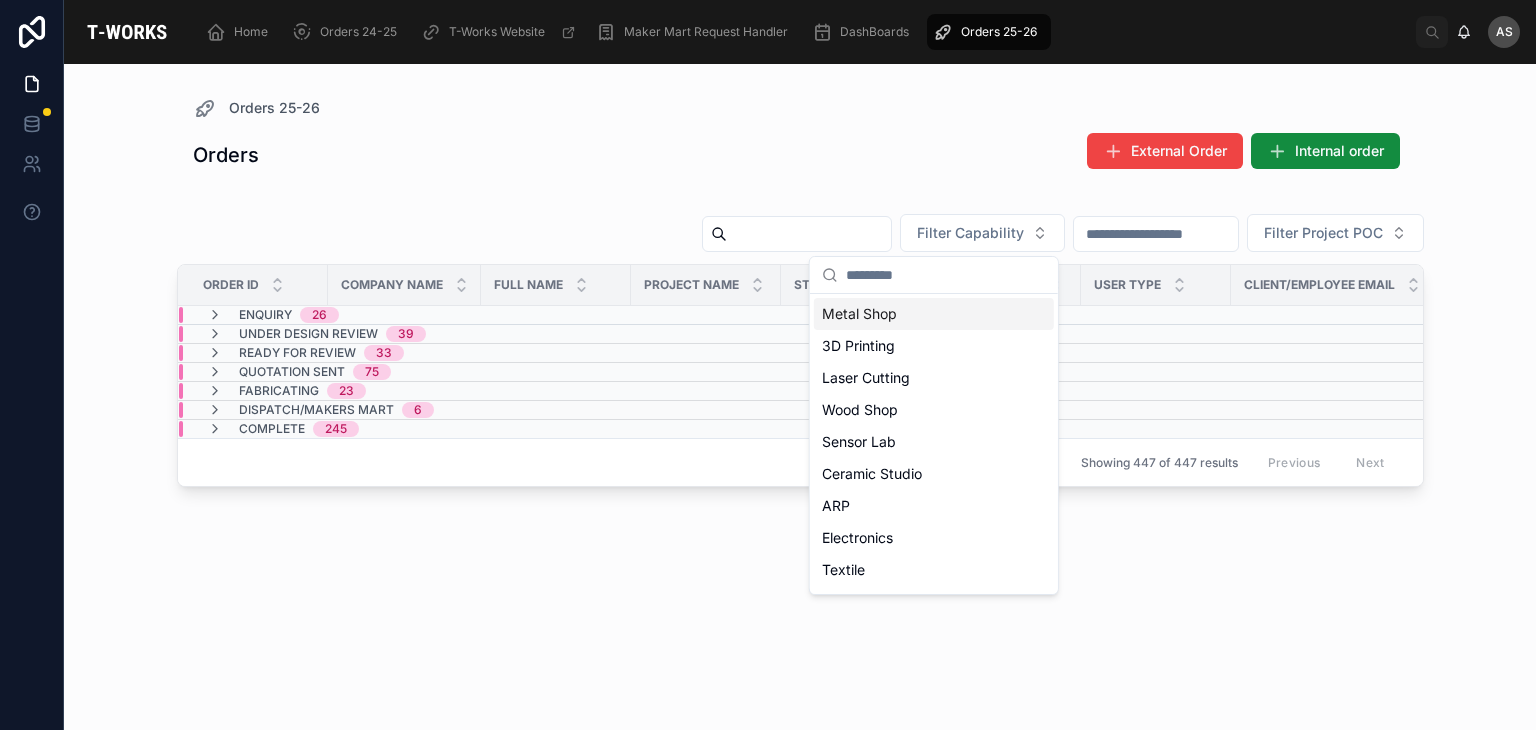 click on "Filter Capability" at bounding box center [970, 233] 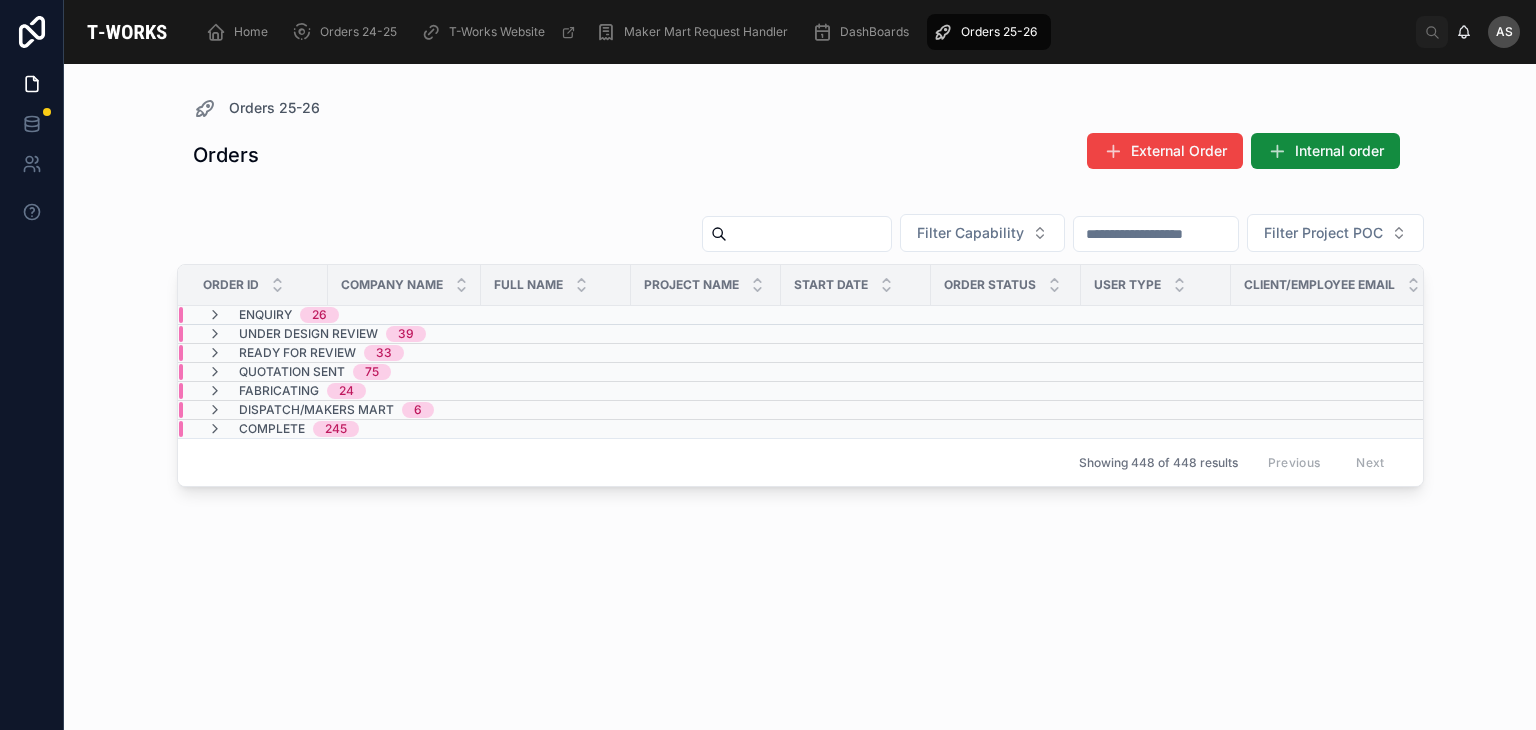 click on "Filter Capability" at bounding box center (970, 233) 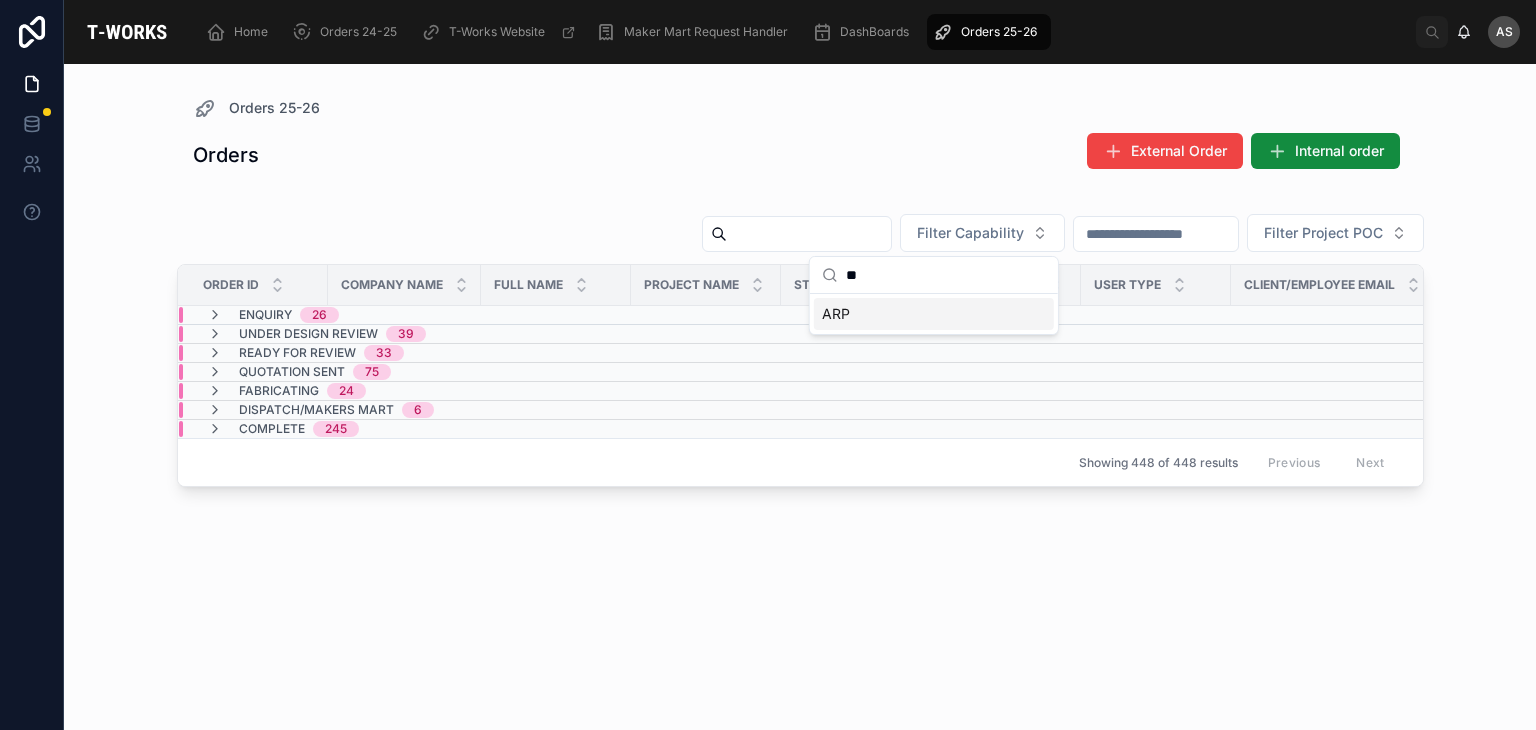 type on "*" 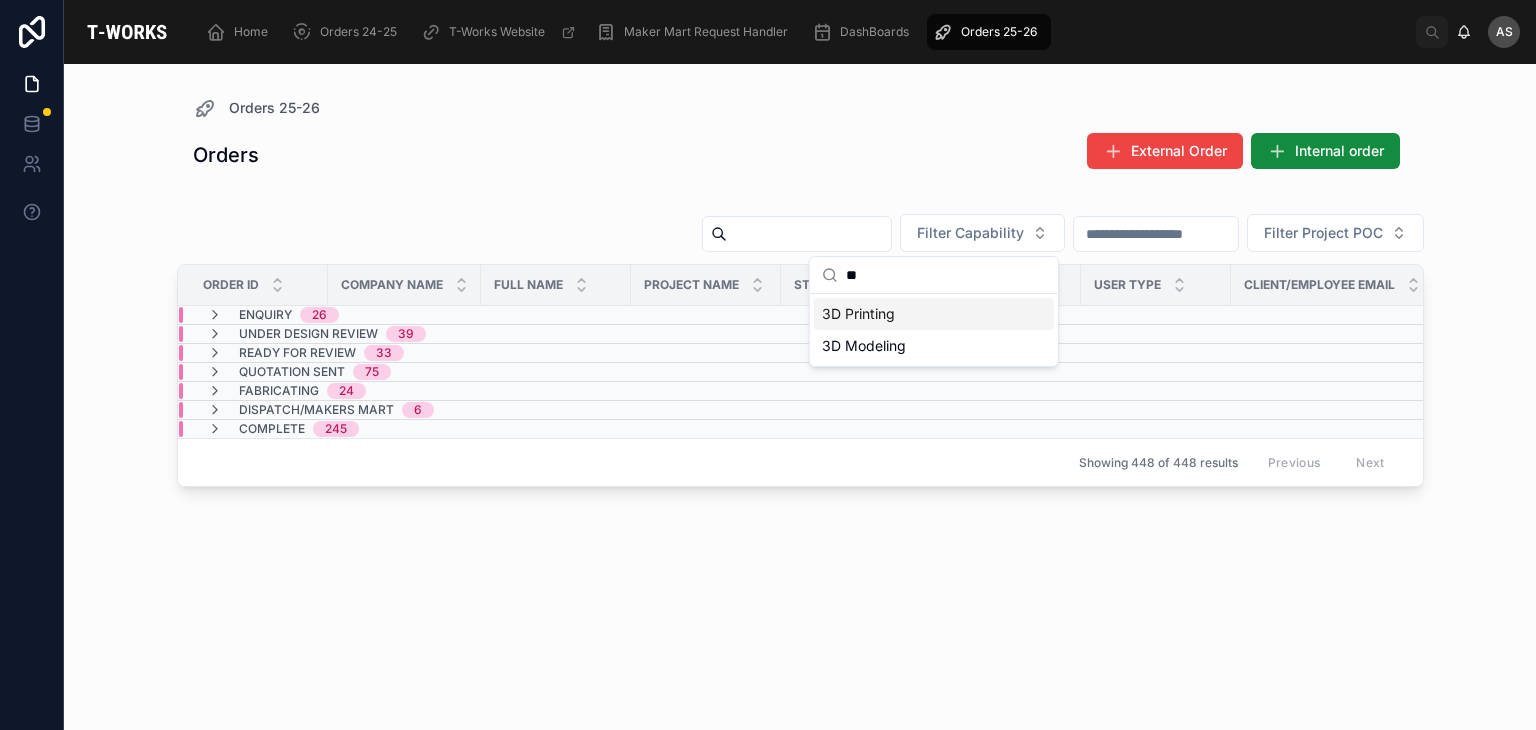 type on "**" 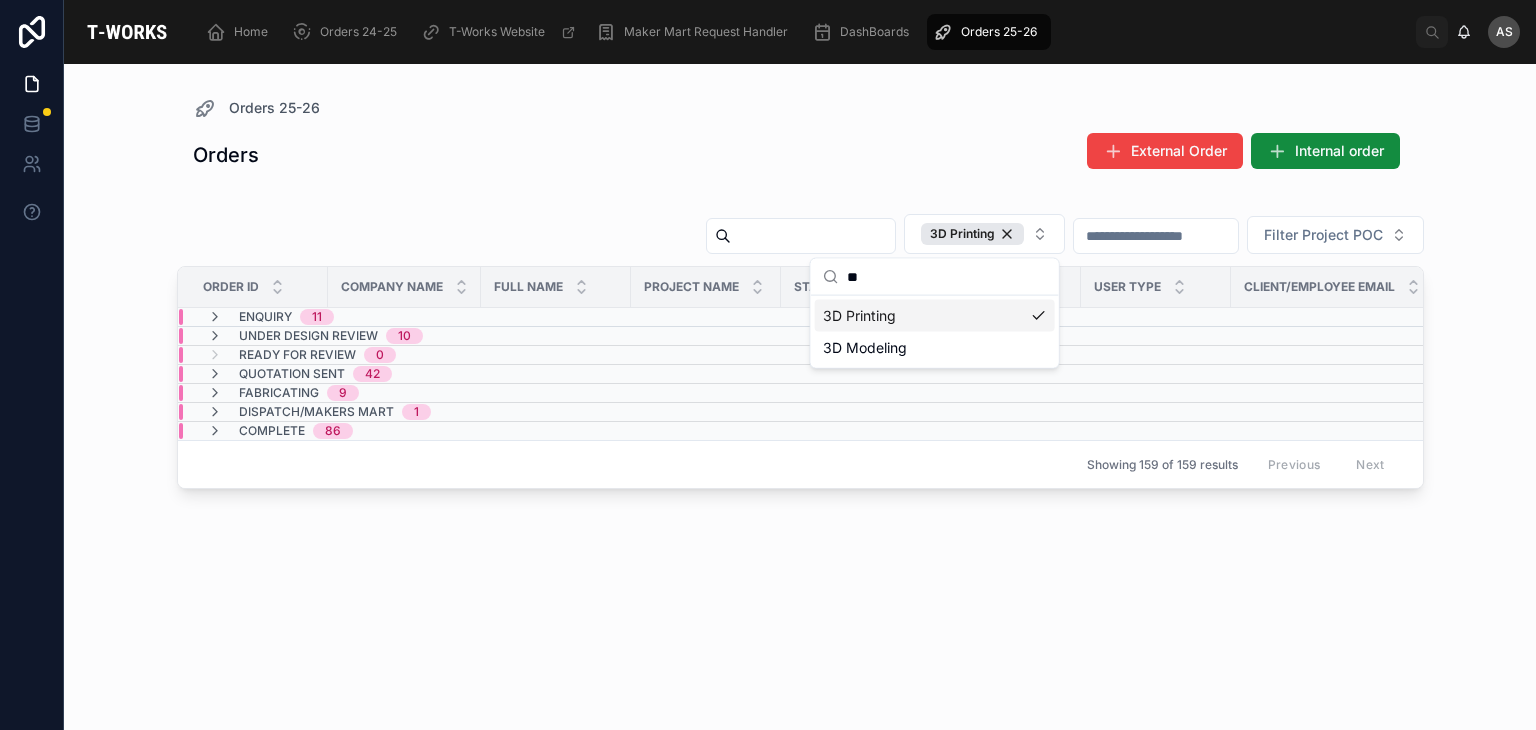 click on "Orders External Order Internal order" at bounding box center (800, 155) 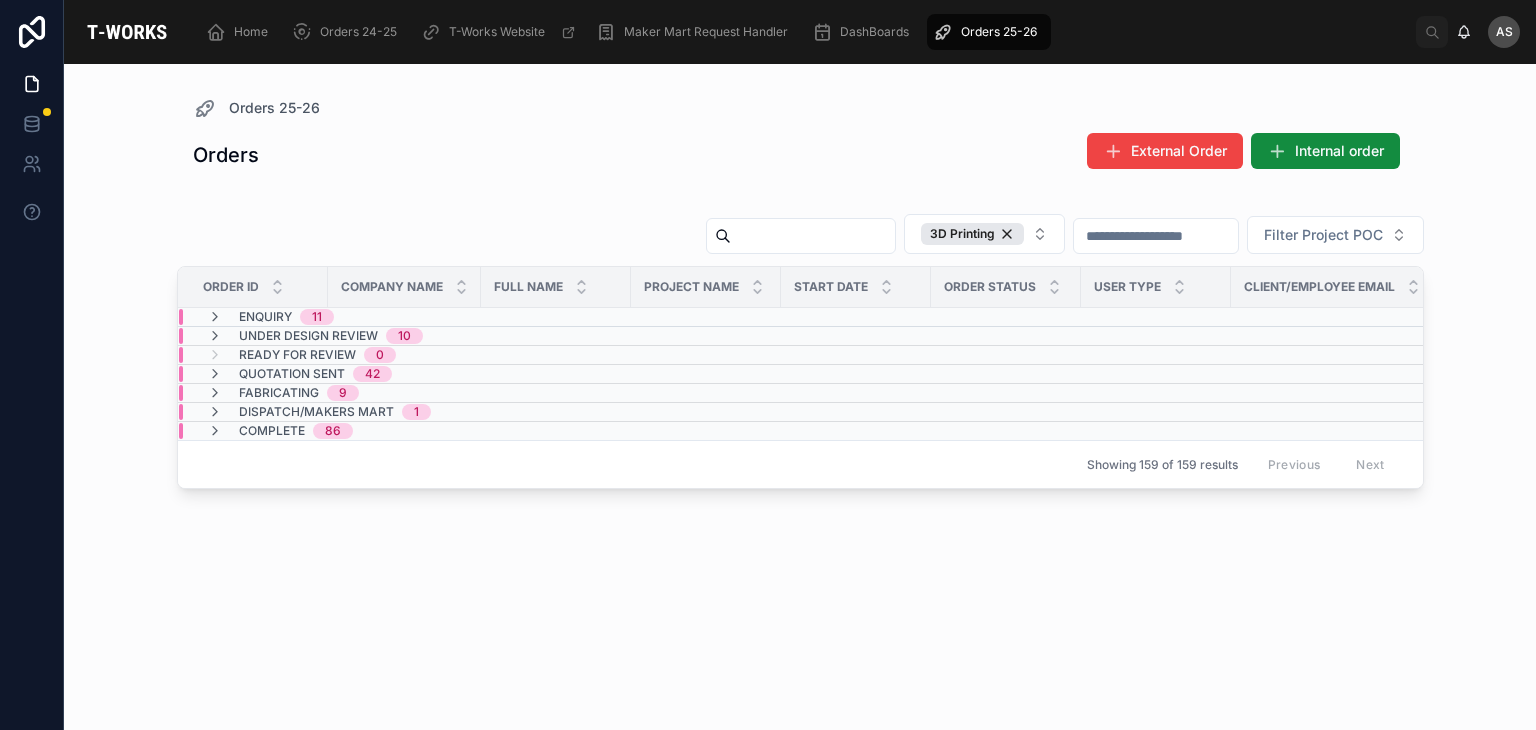 click on "Enquiry 11" at bounding box center [404, 317] 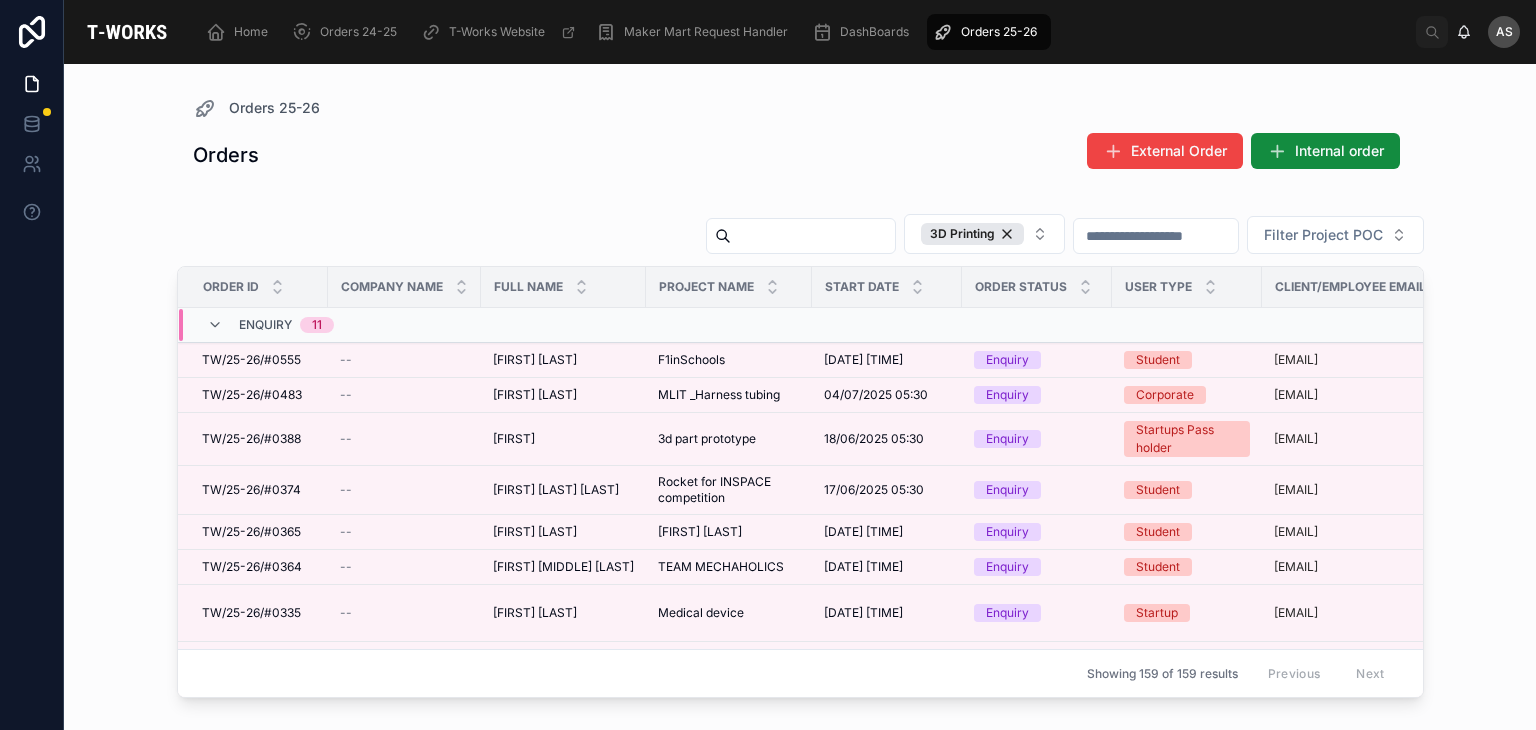 click on "Enquiry 11" at bounding box center (412, 325) 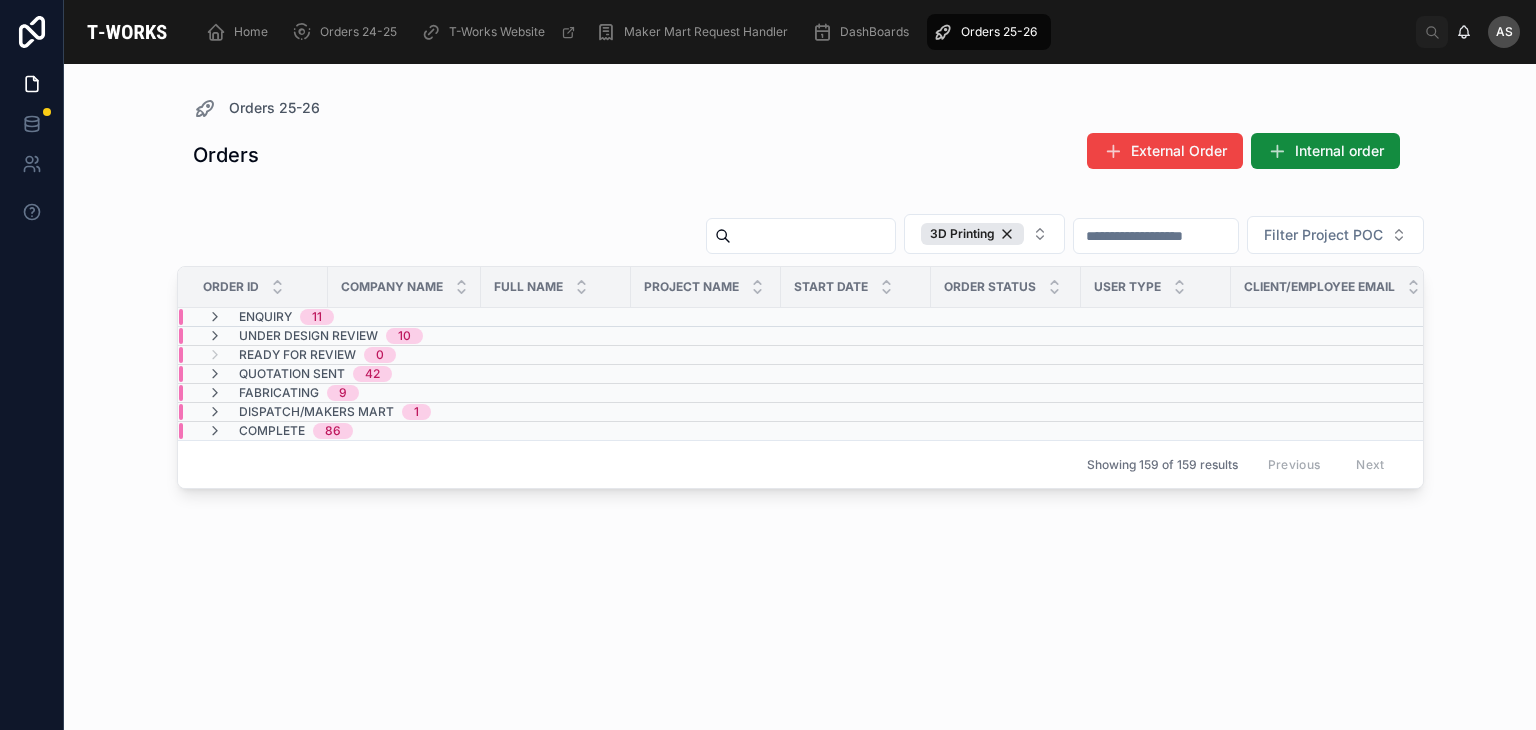 click on "Quotation Sent 42" at bounding box center [299, 374] 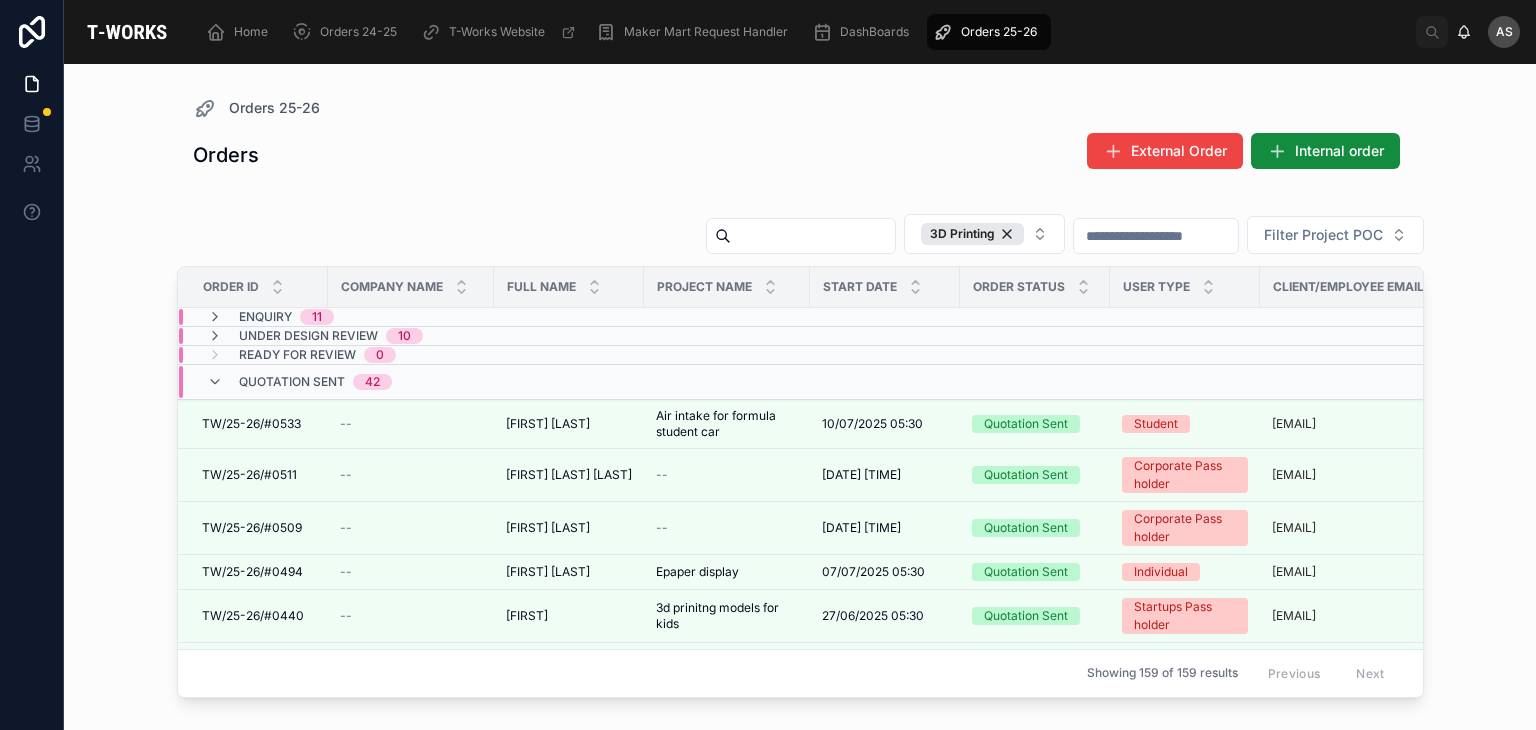 click on "Quotation Sent 42" at bounding box center [299, 382] 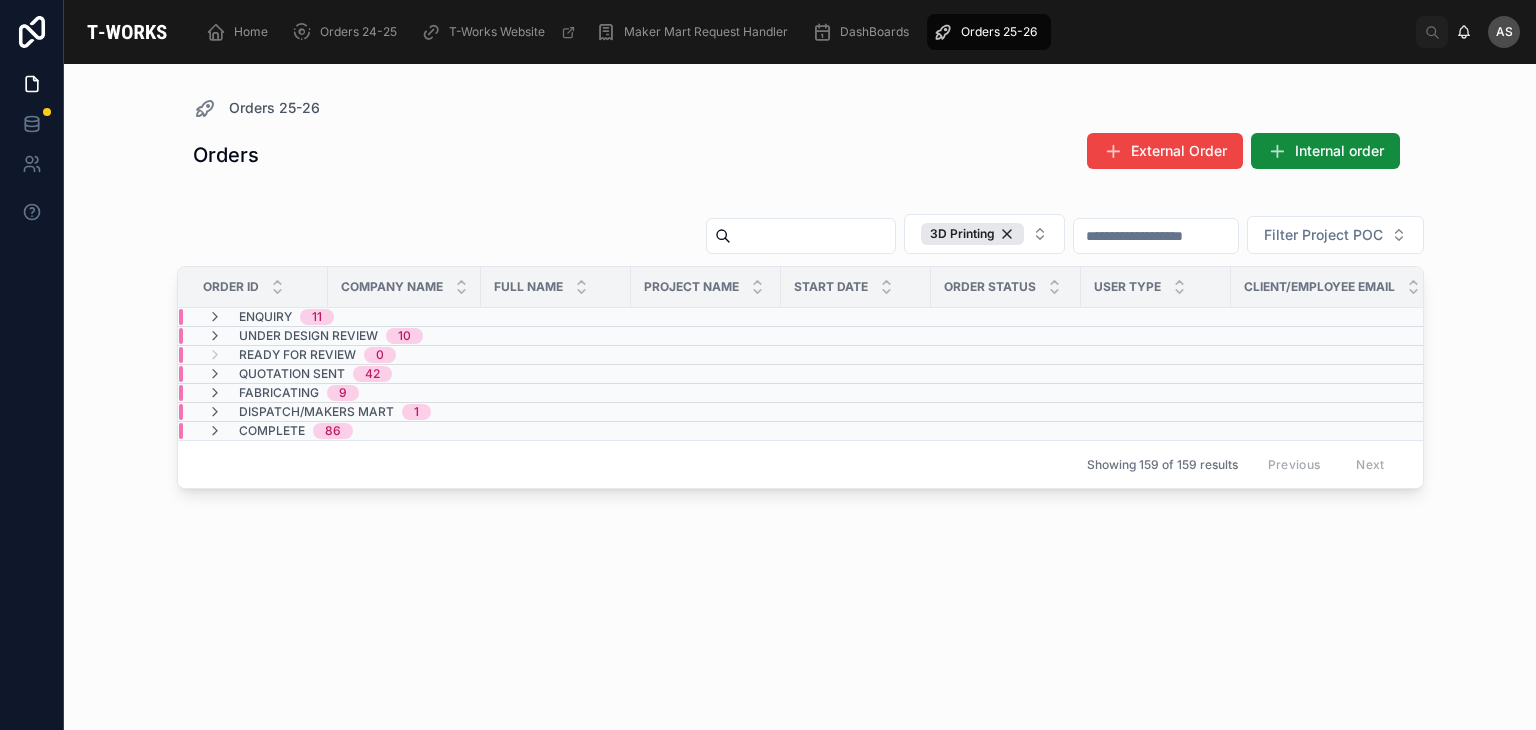 click on "10" at bounding box center (404, 336) 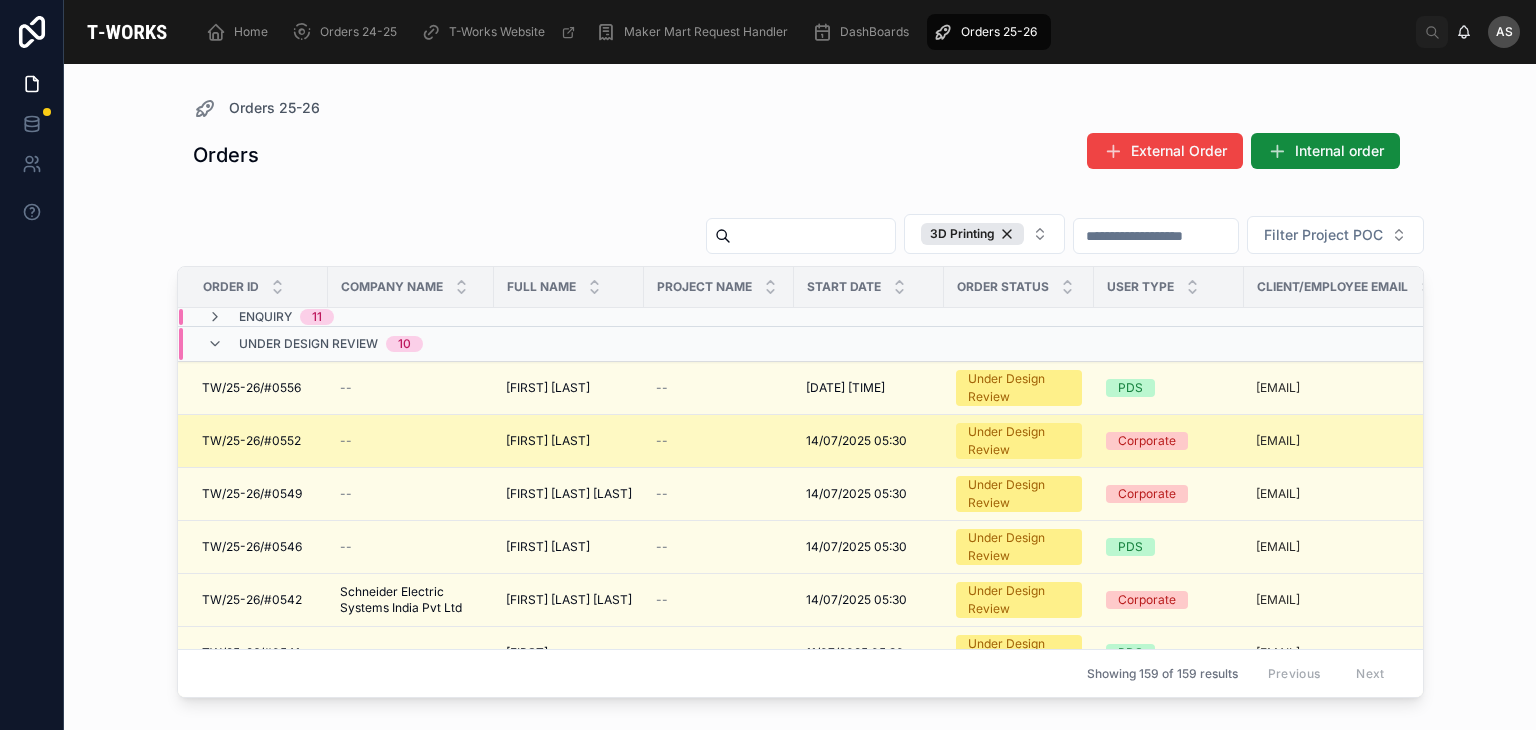 click on "[FIRST] [LAST]" at bounding box center (548, 441) 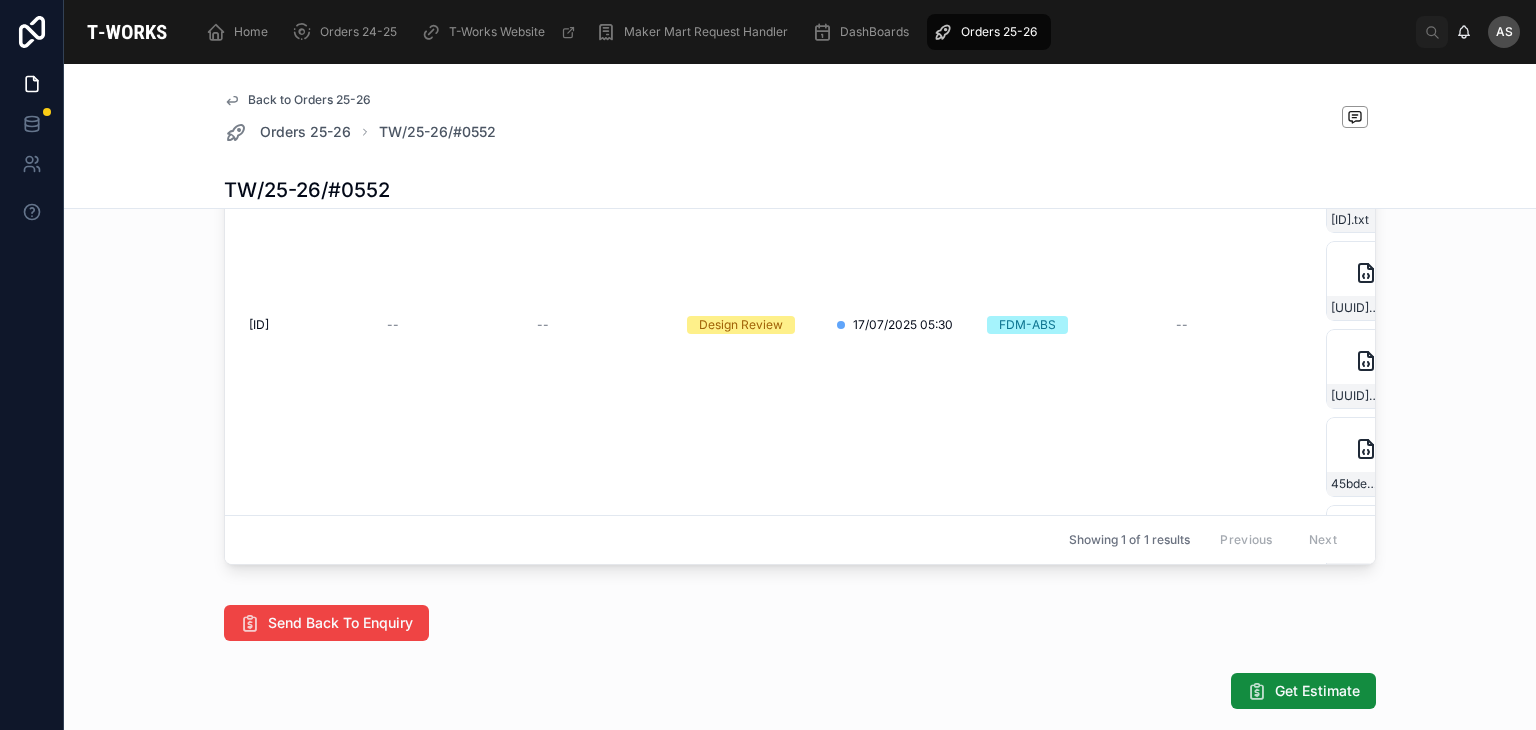 scroll, scrollTop: 1272, scrollLeft: 0, axis: vertical 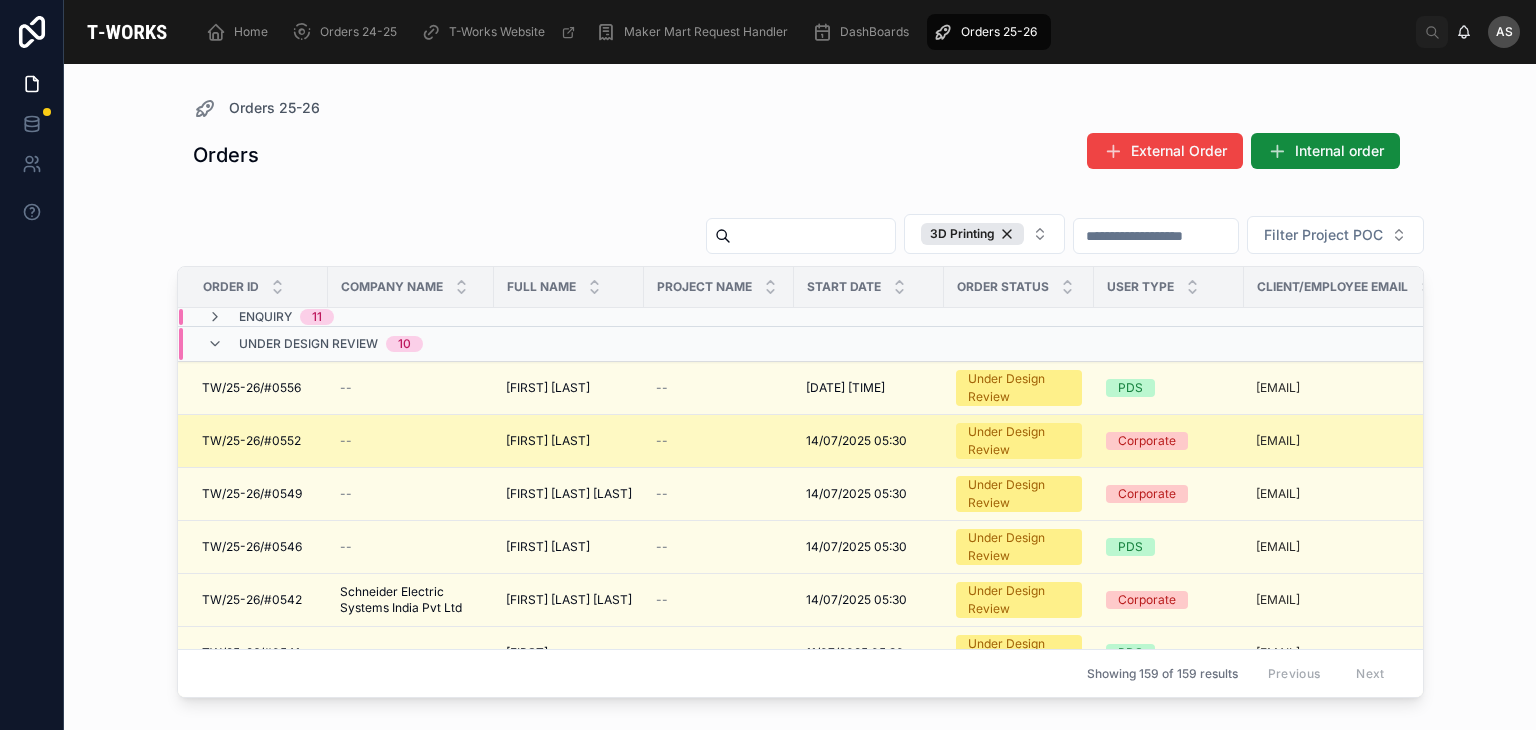 click on "[FIRST] [LAST]" at bounding box center (548, 441) 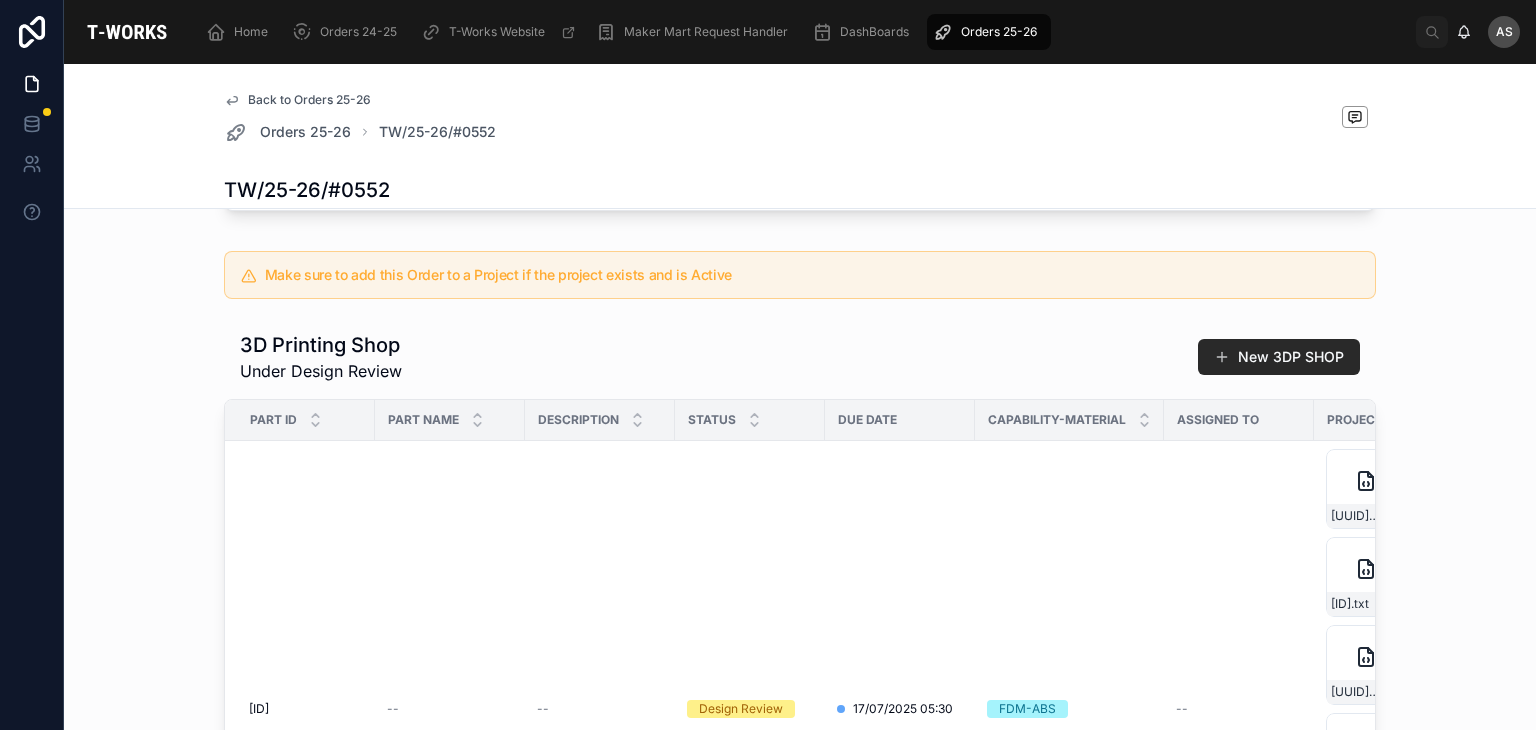 scroll, scrollTop: 931, scrollLeft: 0, axis: vertical 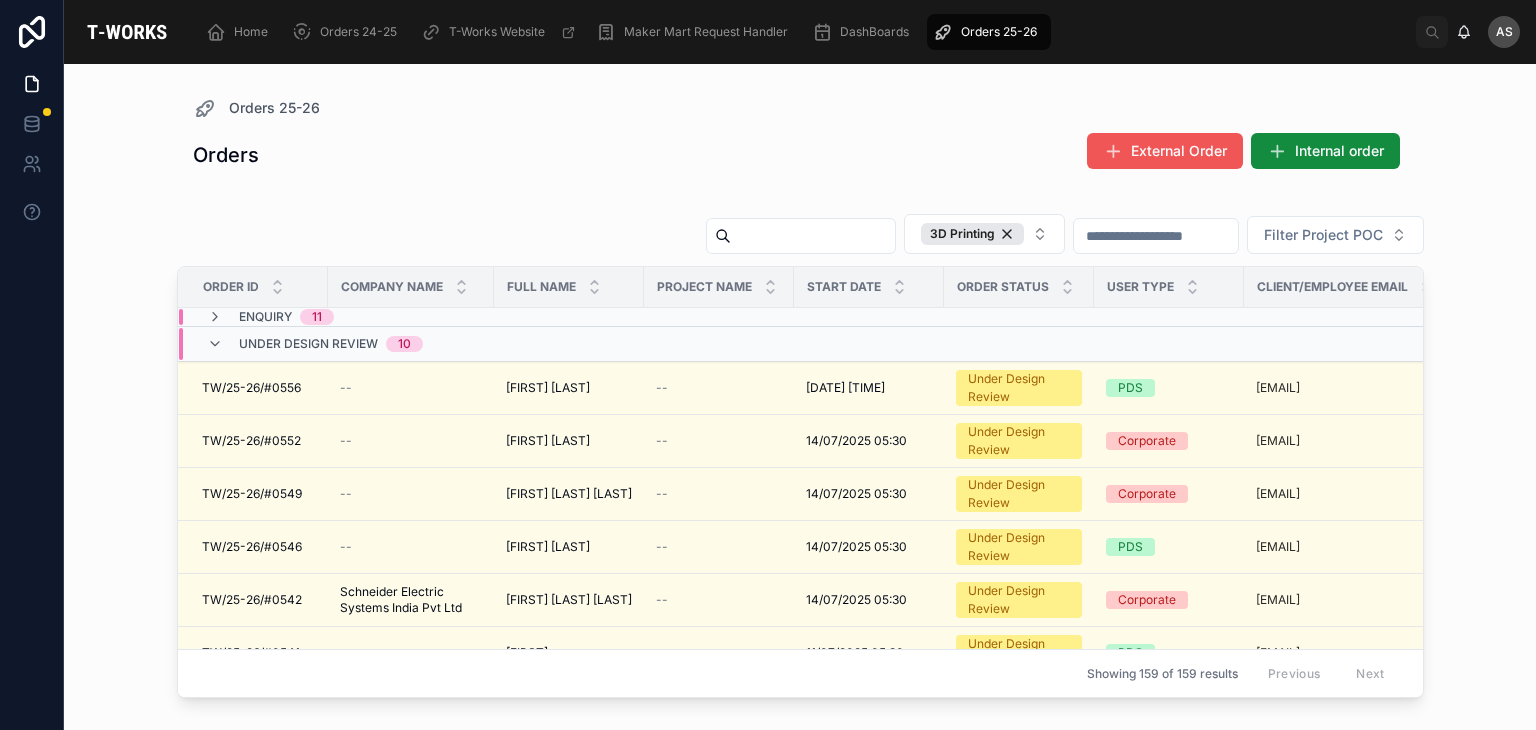click on "External Order" at bounding box center [1165, 151] 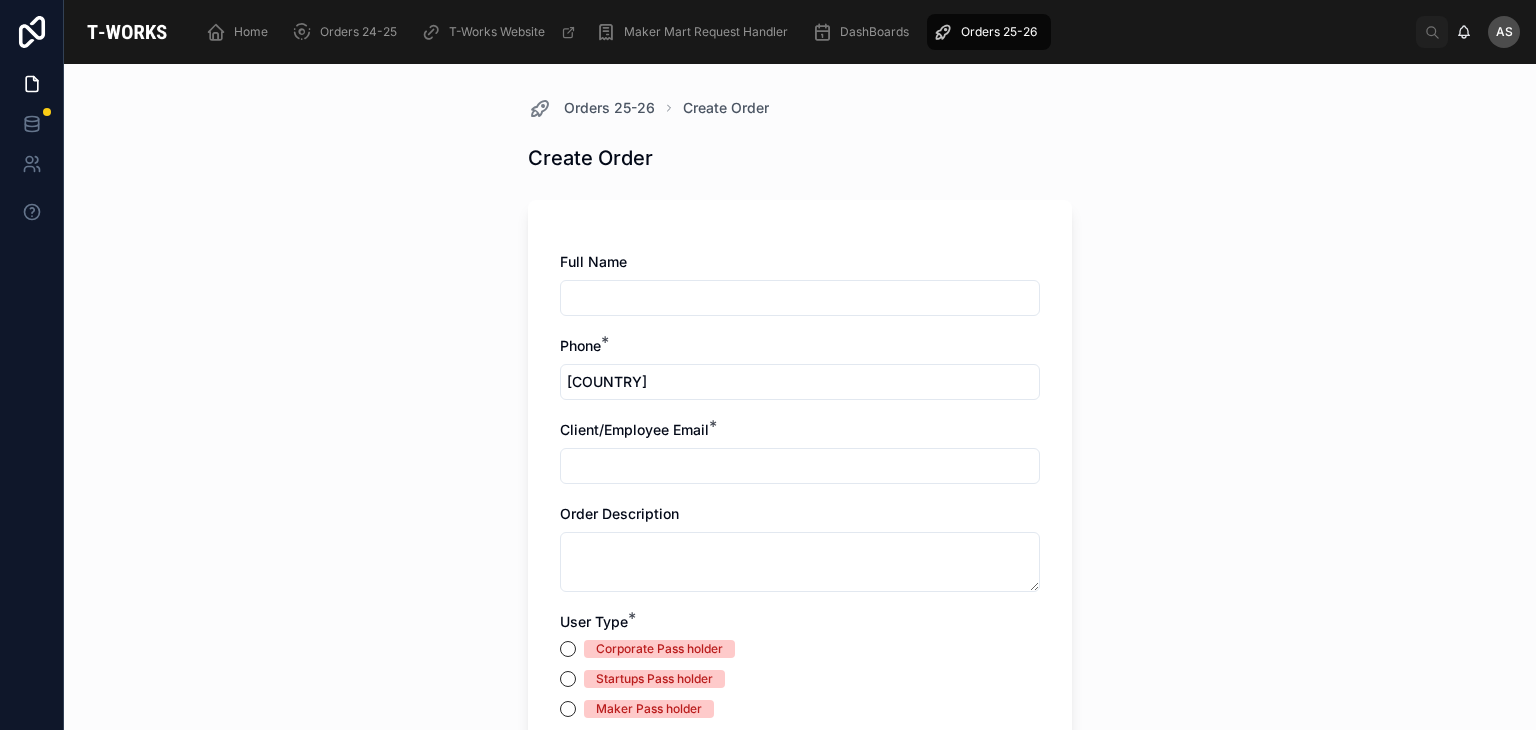 click at bounding box center (800, 298) 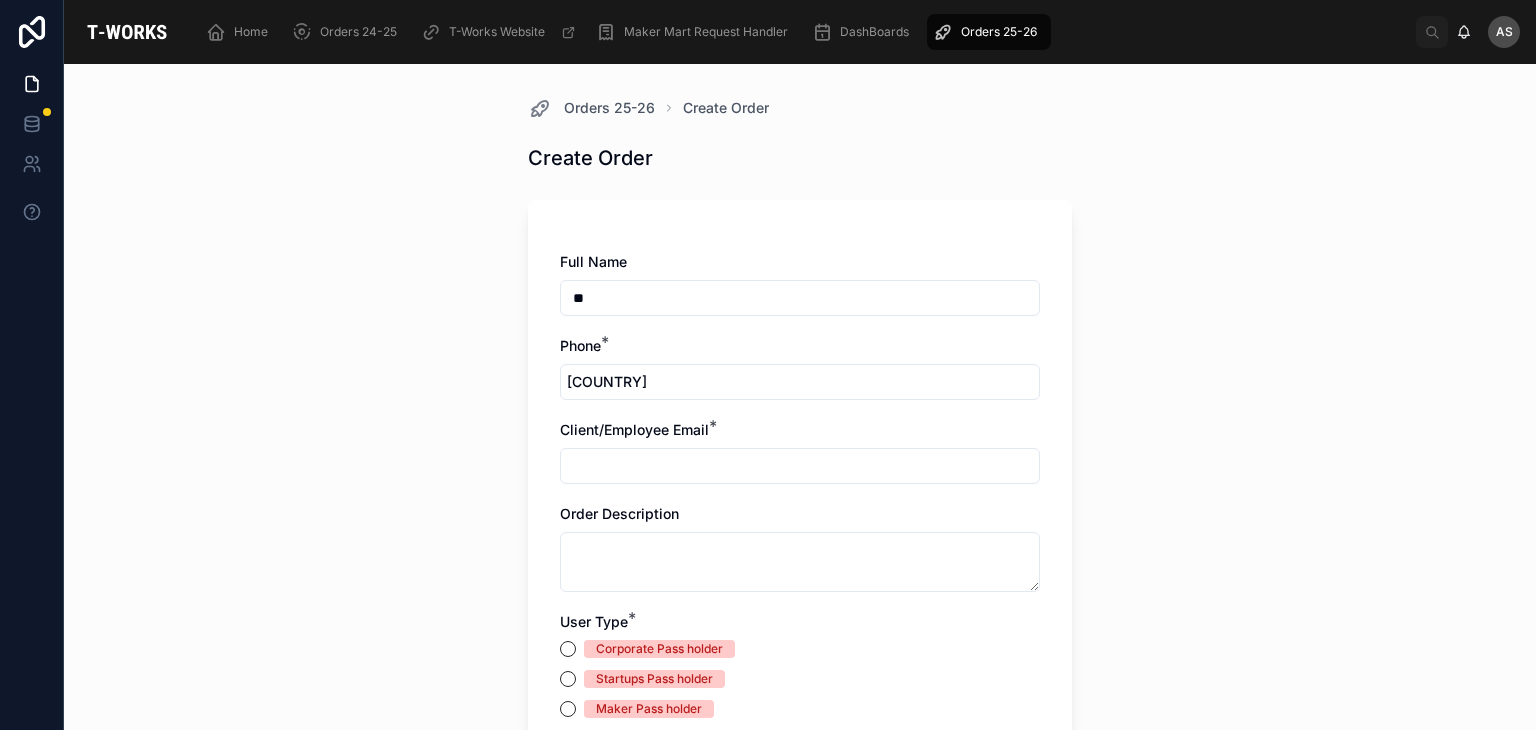 type on "*" 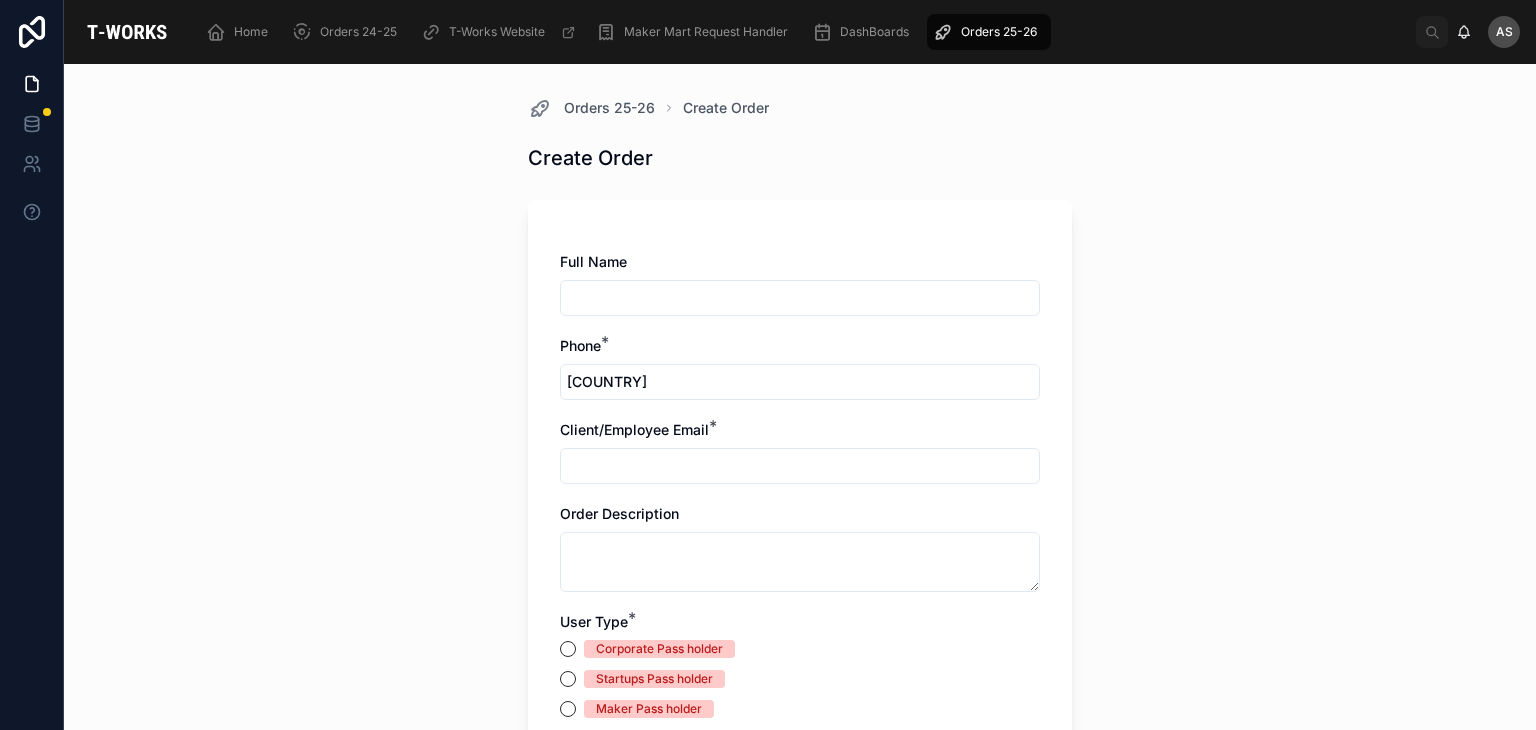 paste on "**********" 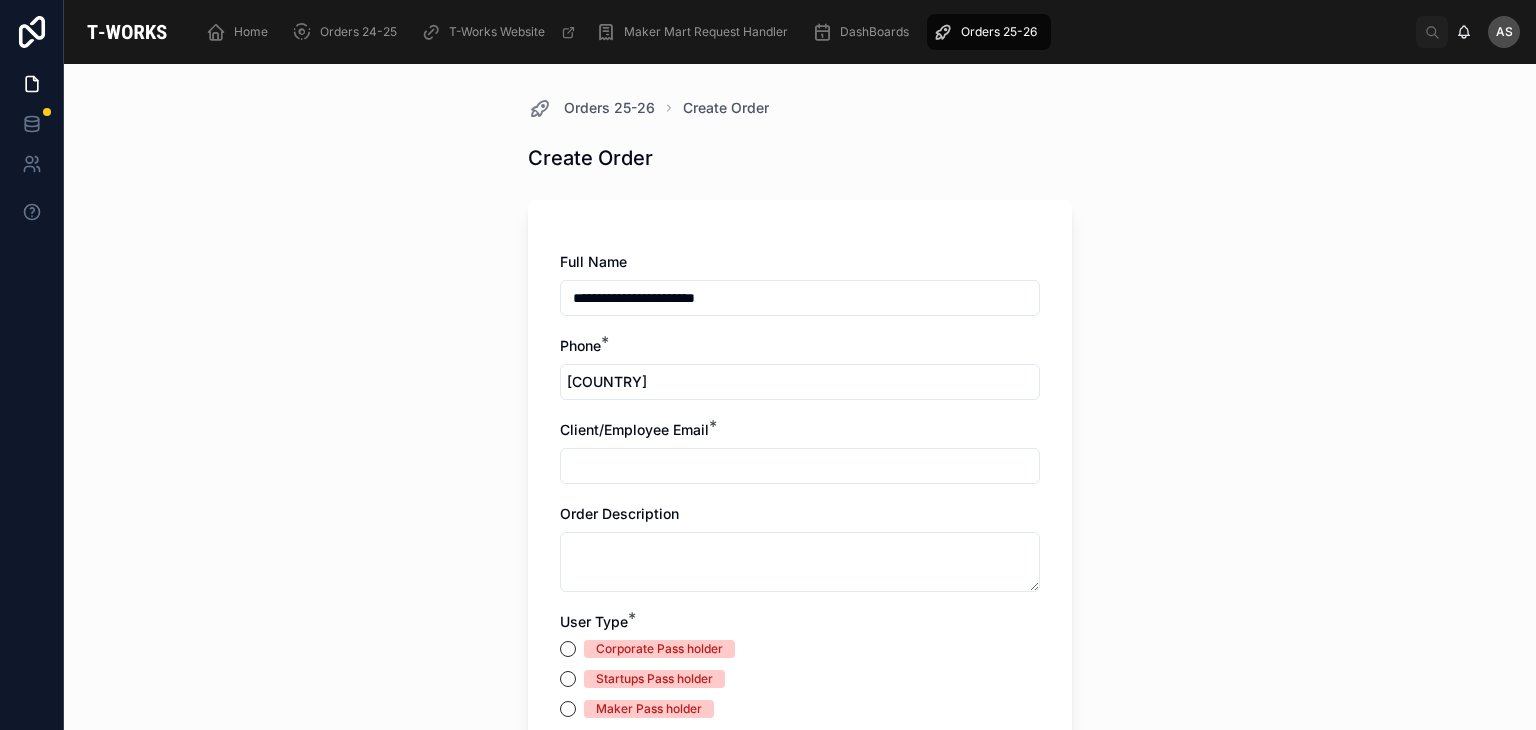 click on "**********" at bounding box center (800, 298) 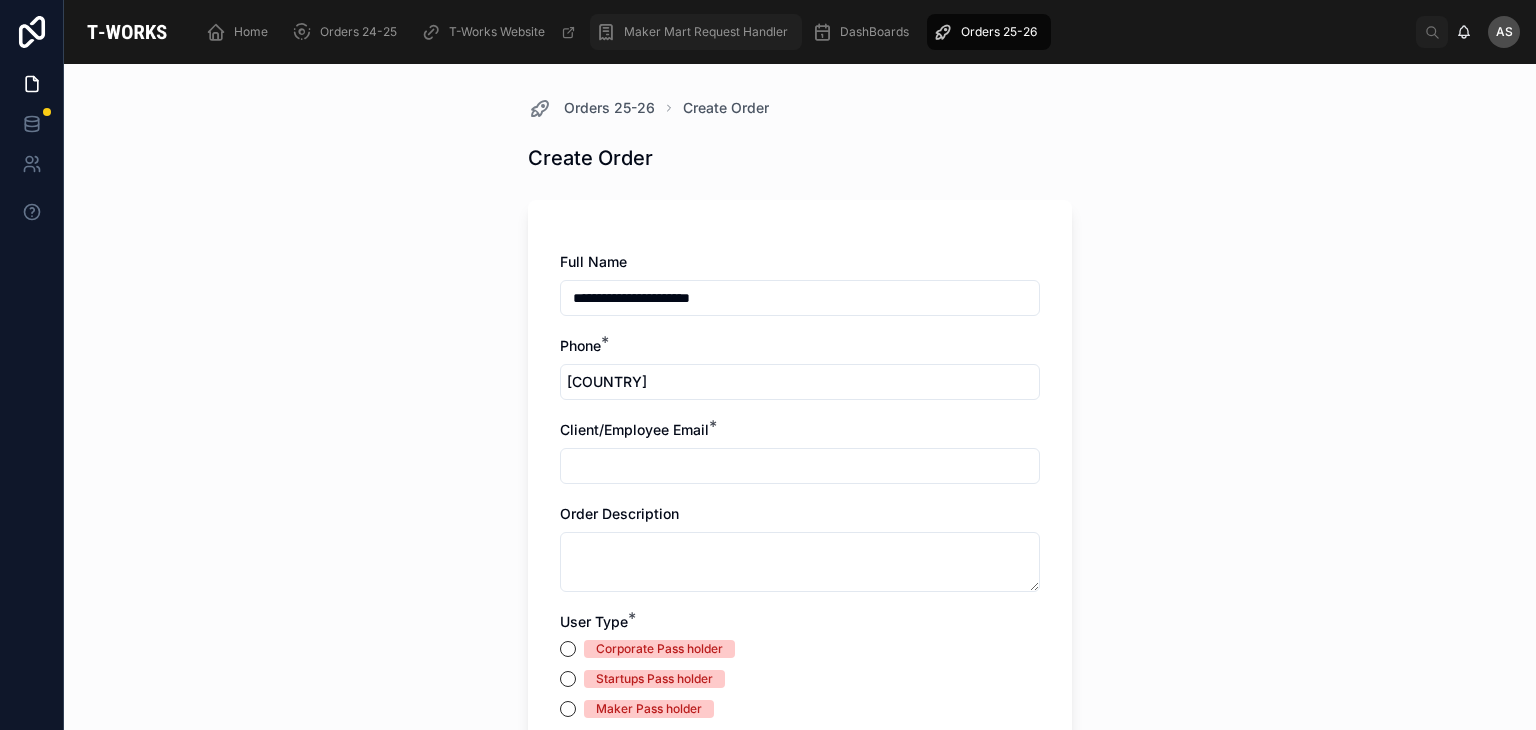 type on "**********" 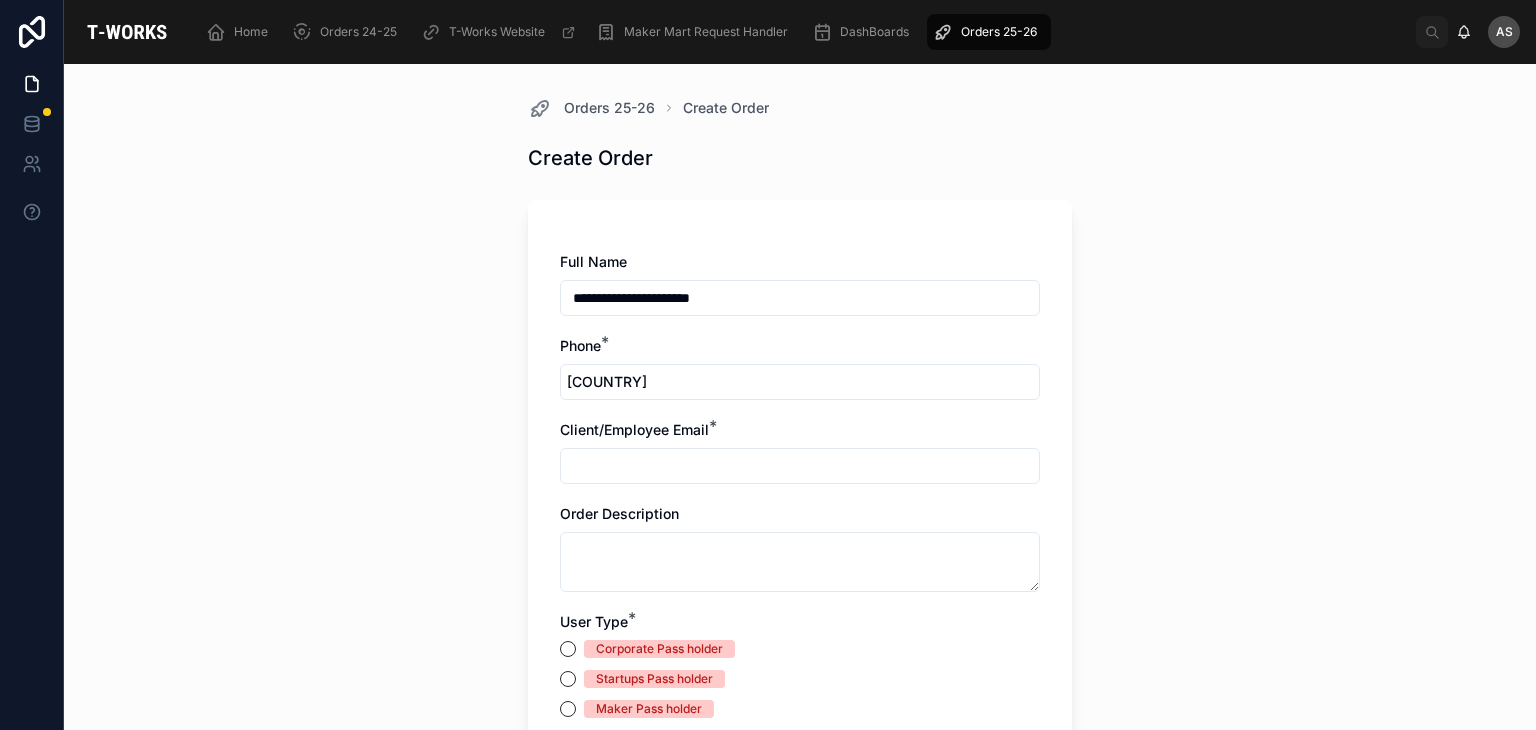click at bounding box center [846, 382] 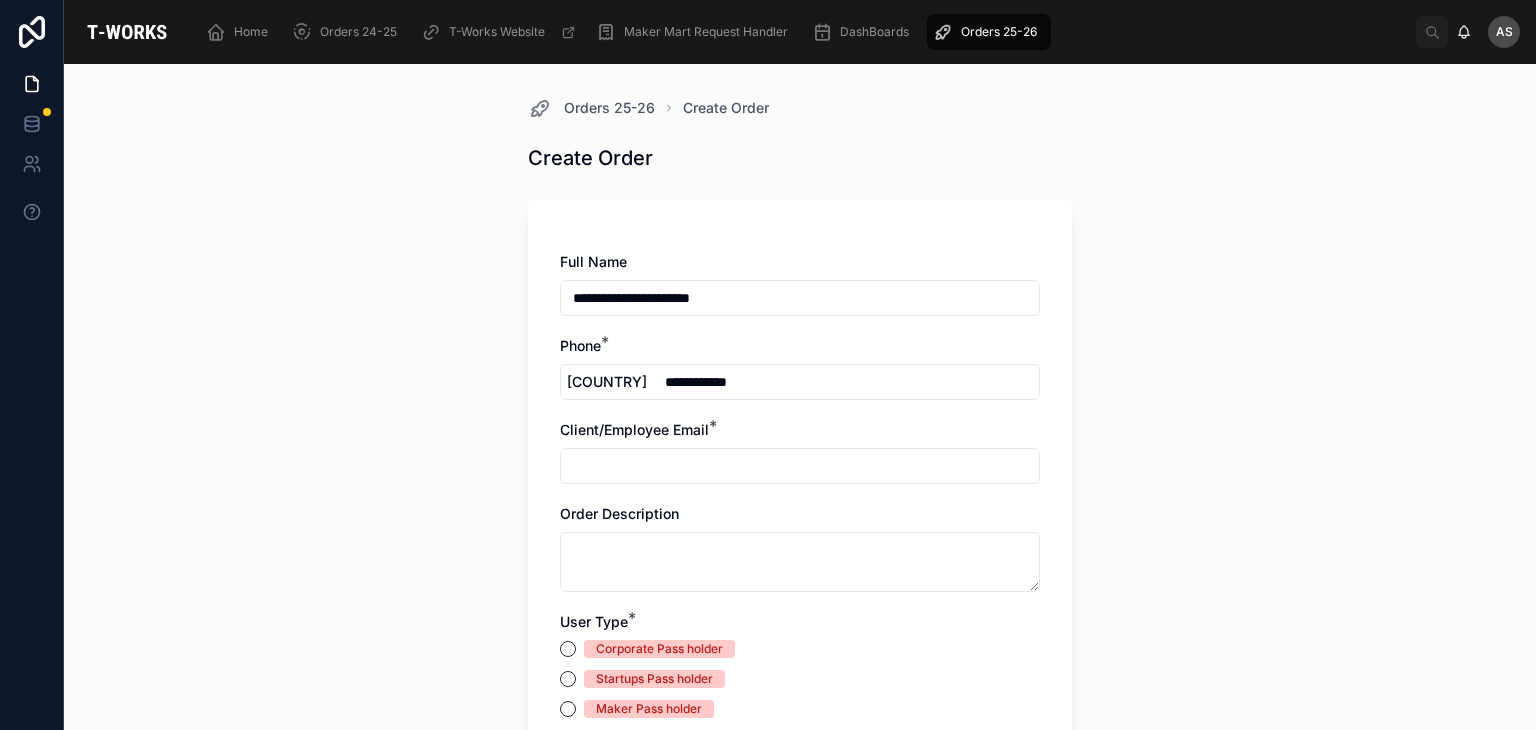 type on "**********" 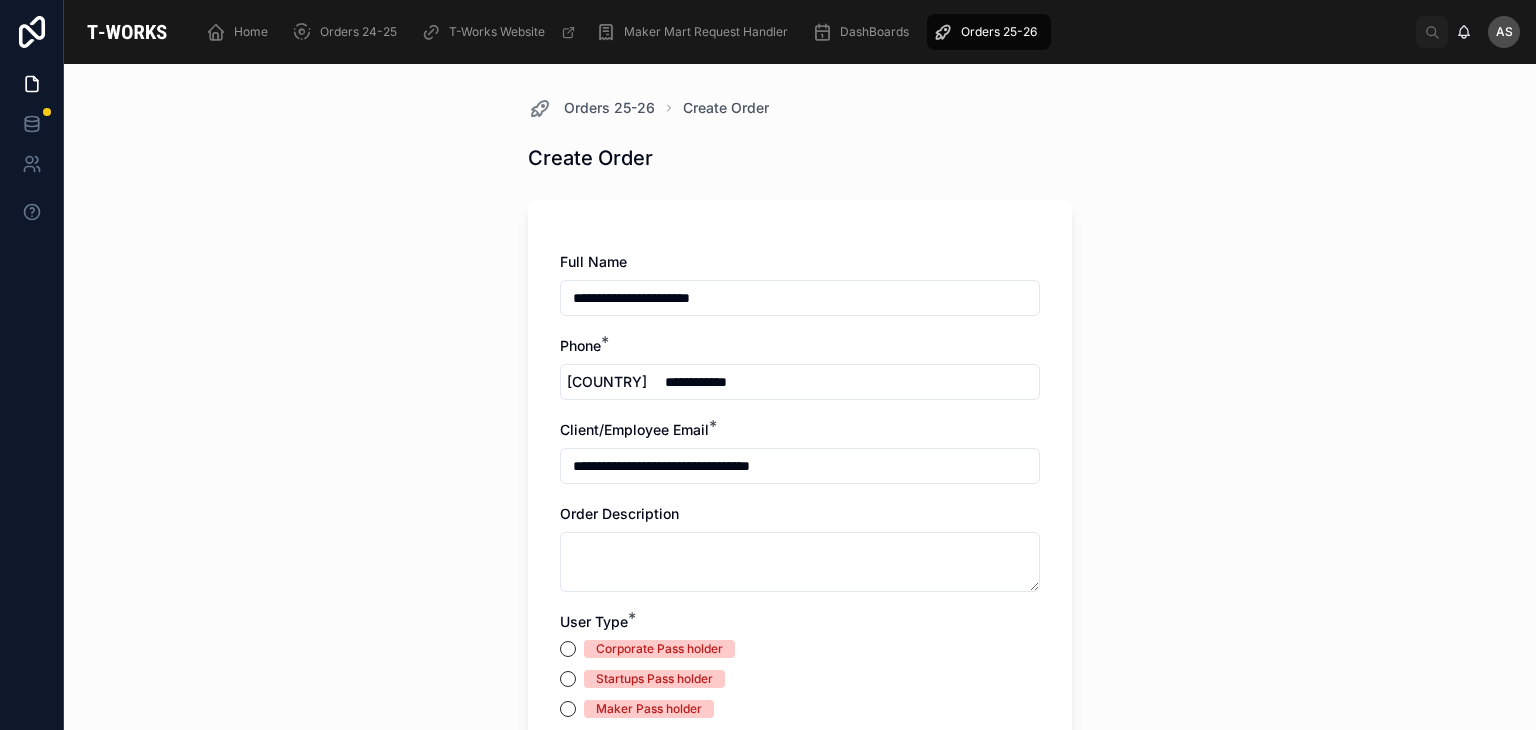 type on "**********" 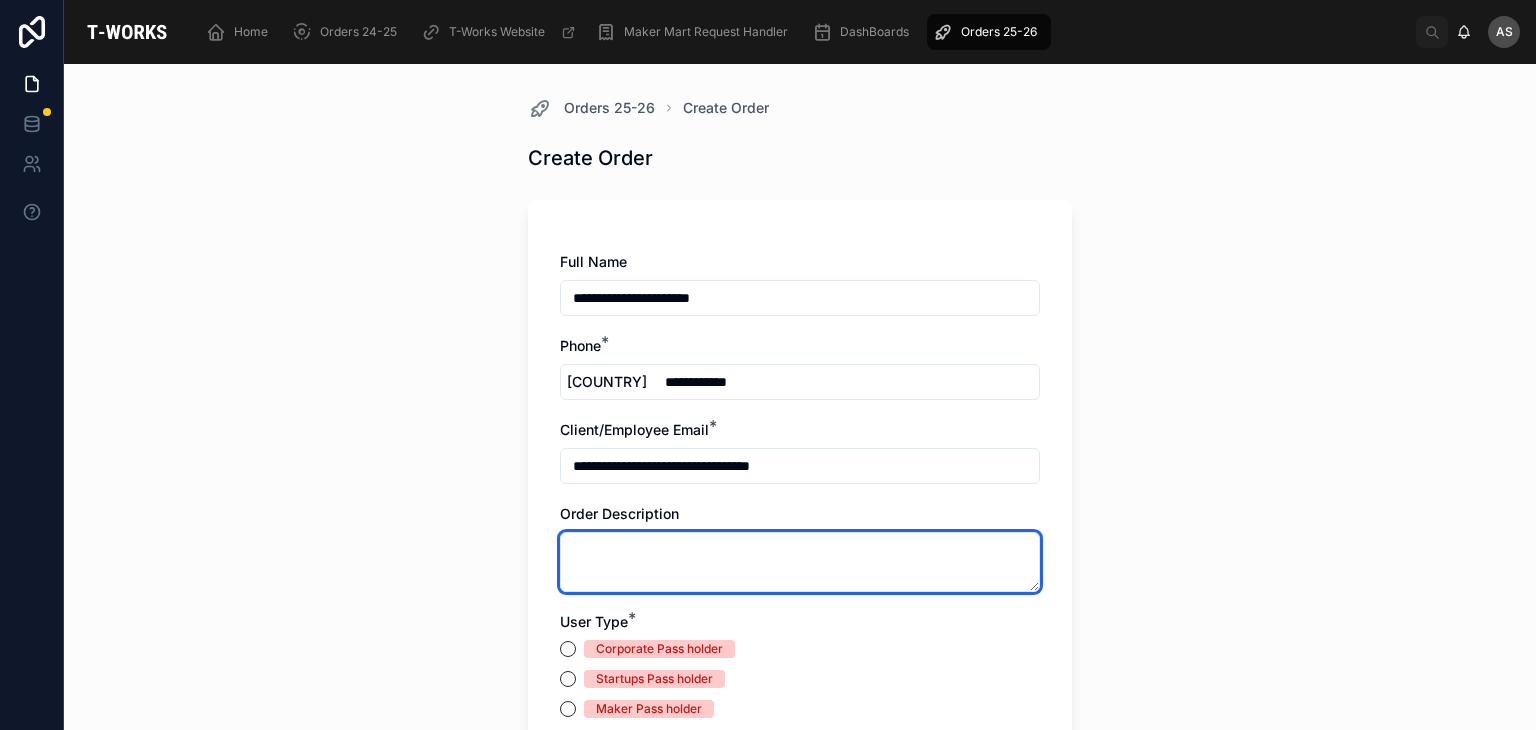 click at bounding box center (800, 562) 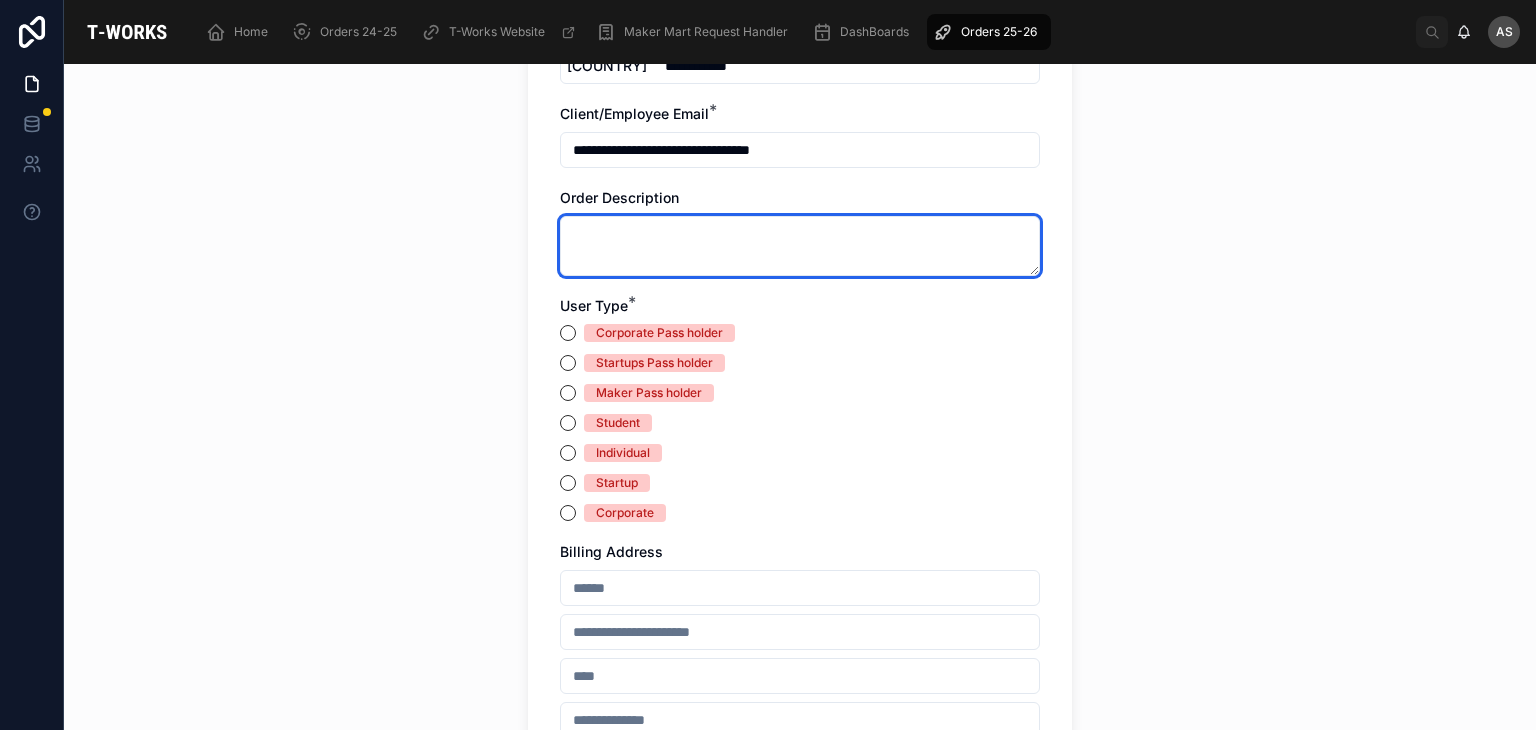 scroll, scrollTop: 323, scrollLeft: 0, axis: vertical 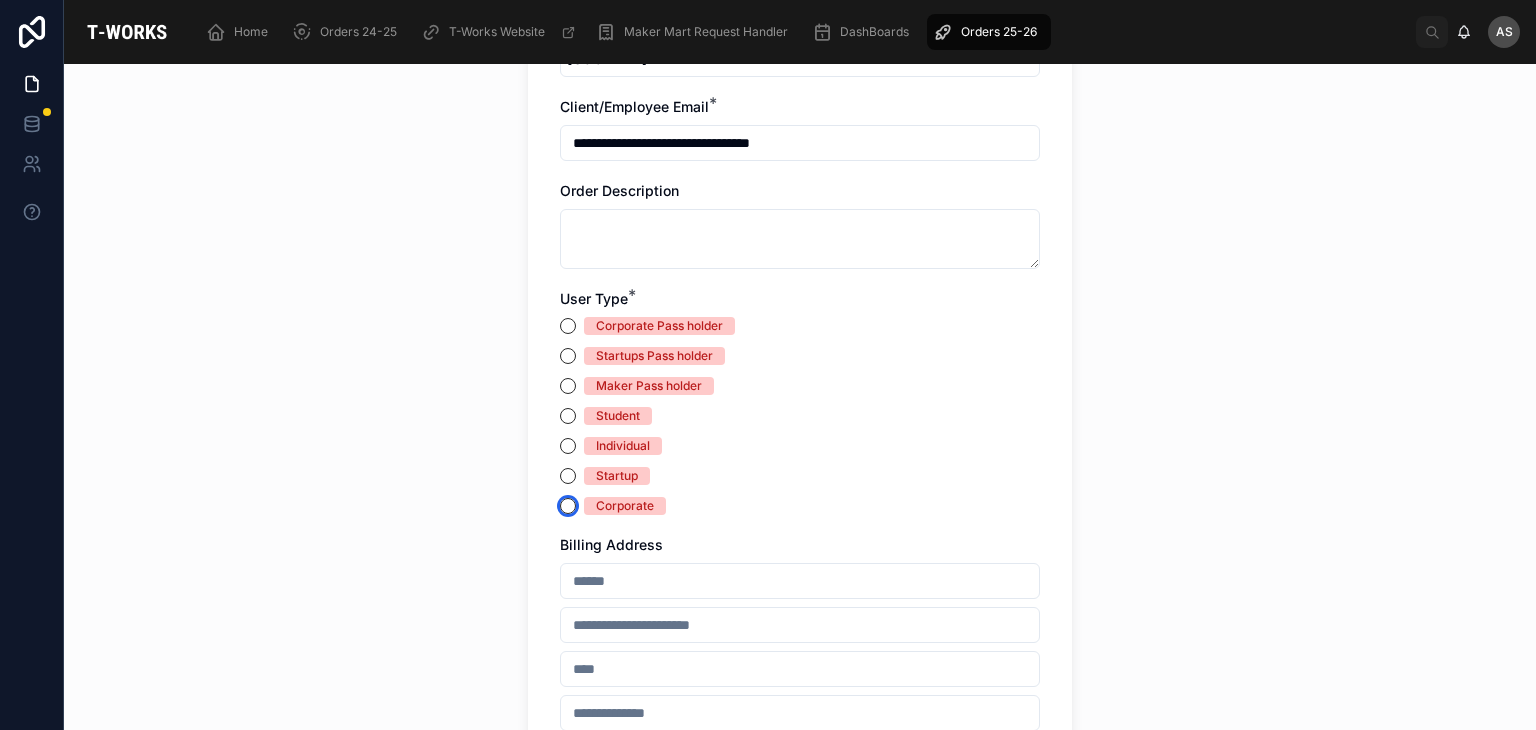 click on "Corporate" at bounding box center [568, 506] 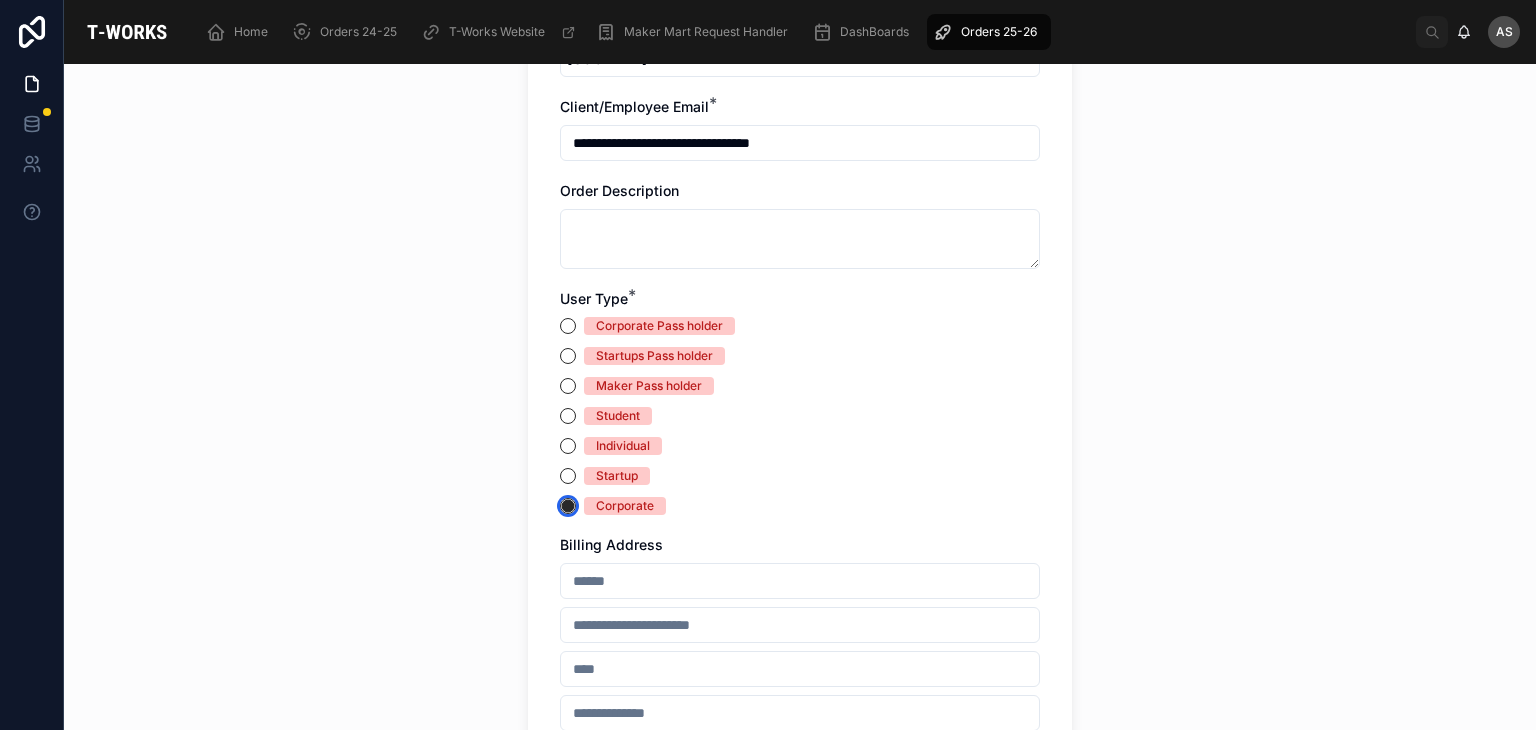 scroll, scrollTop: 491, scrollLeft: 0, axis: vertical 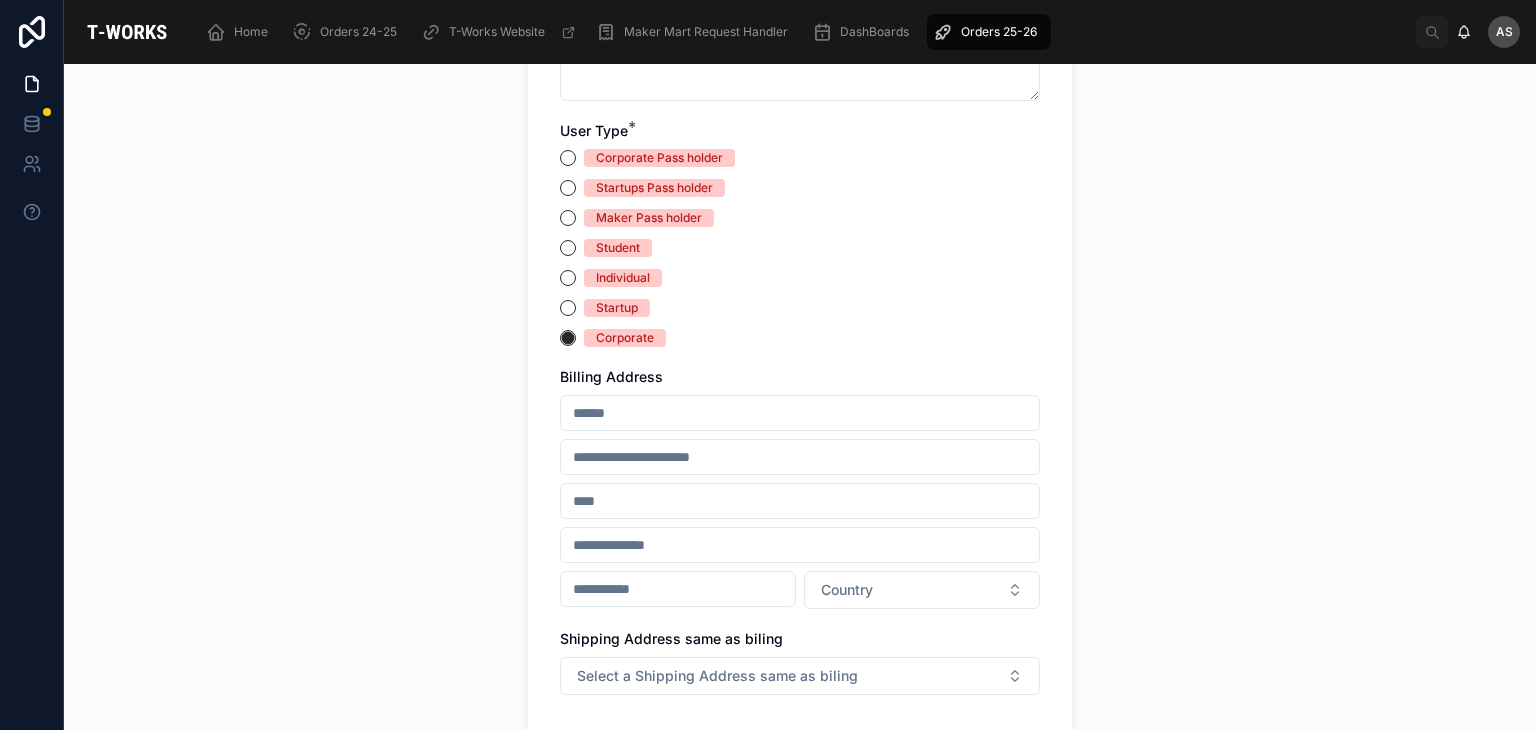 paste on "**********" 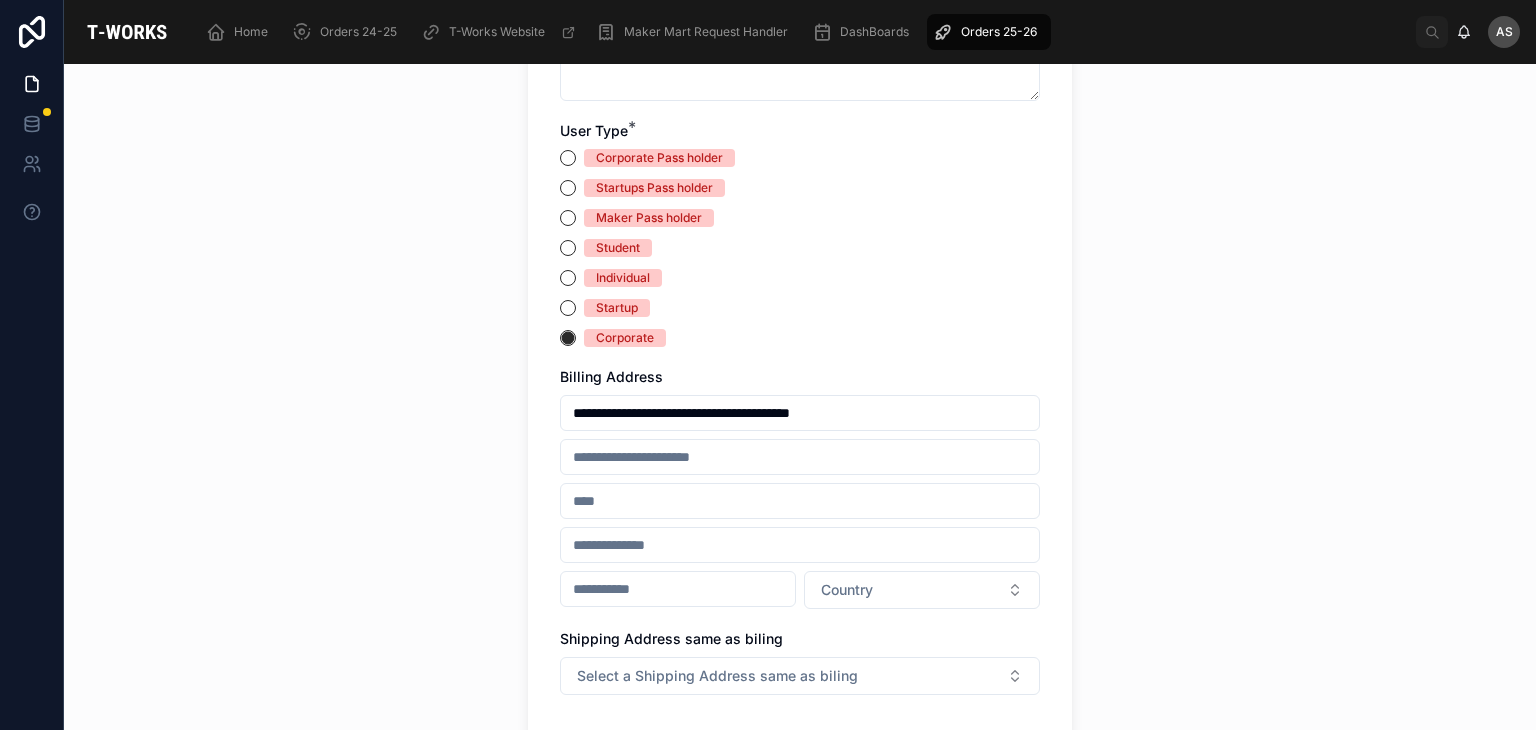 click on "**********" at bounding box center (800, 413) 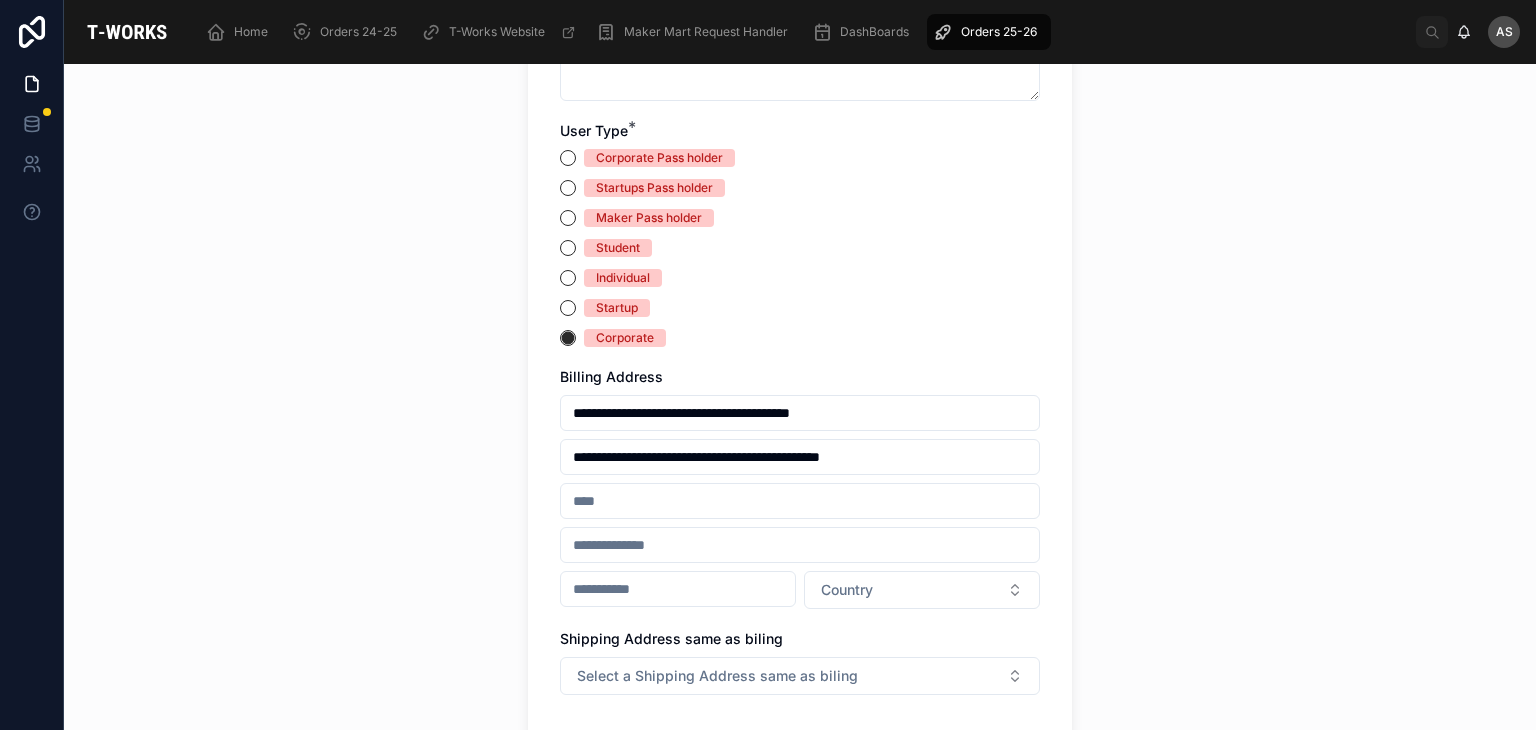 click on "**********" at bounding box center (800, 457) 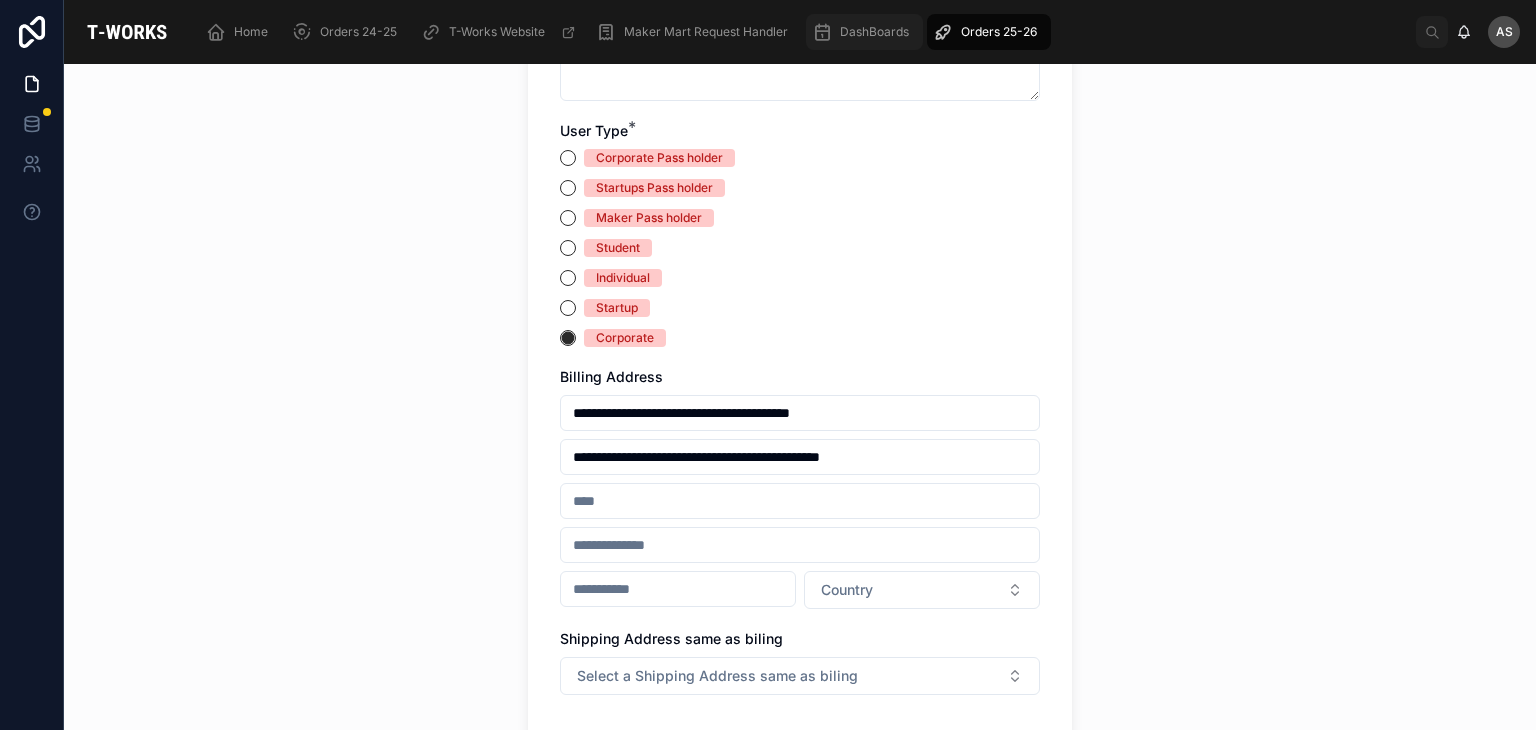 type on "**********" 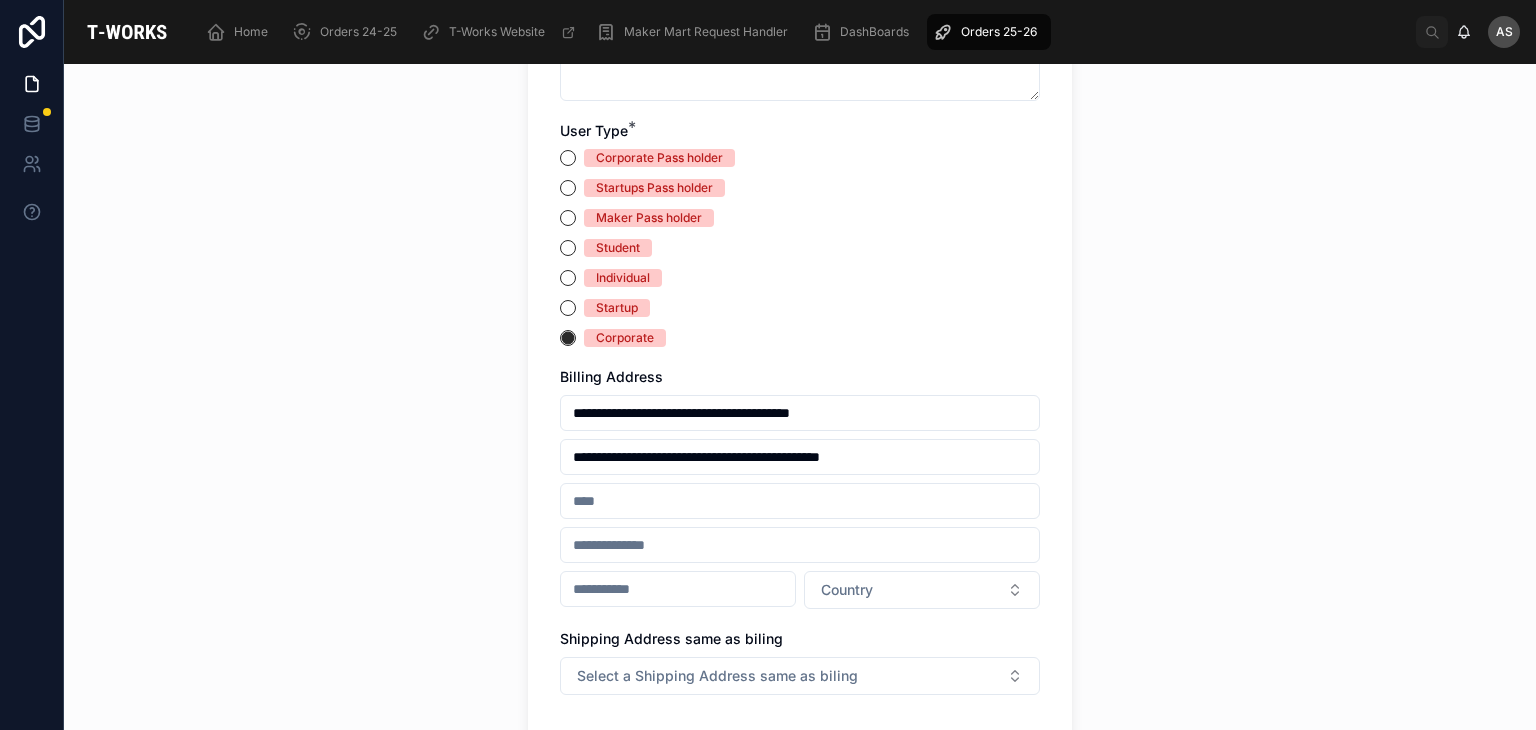 paste on "*********" 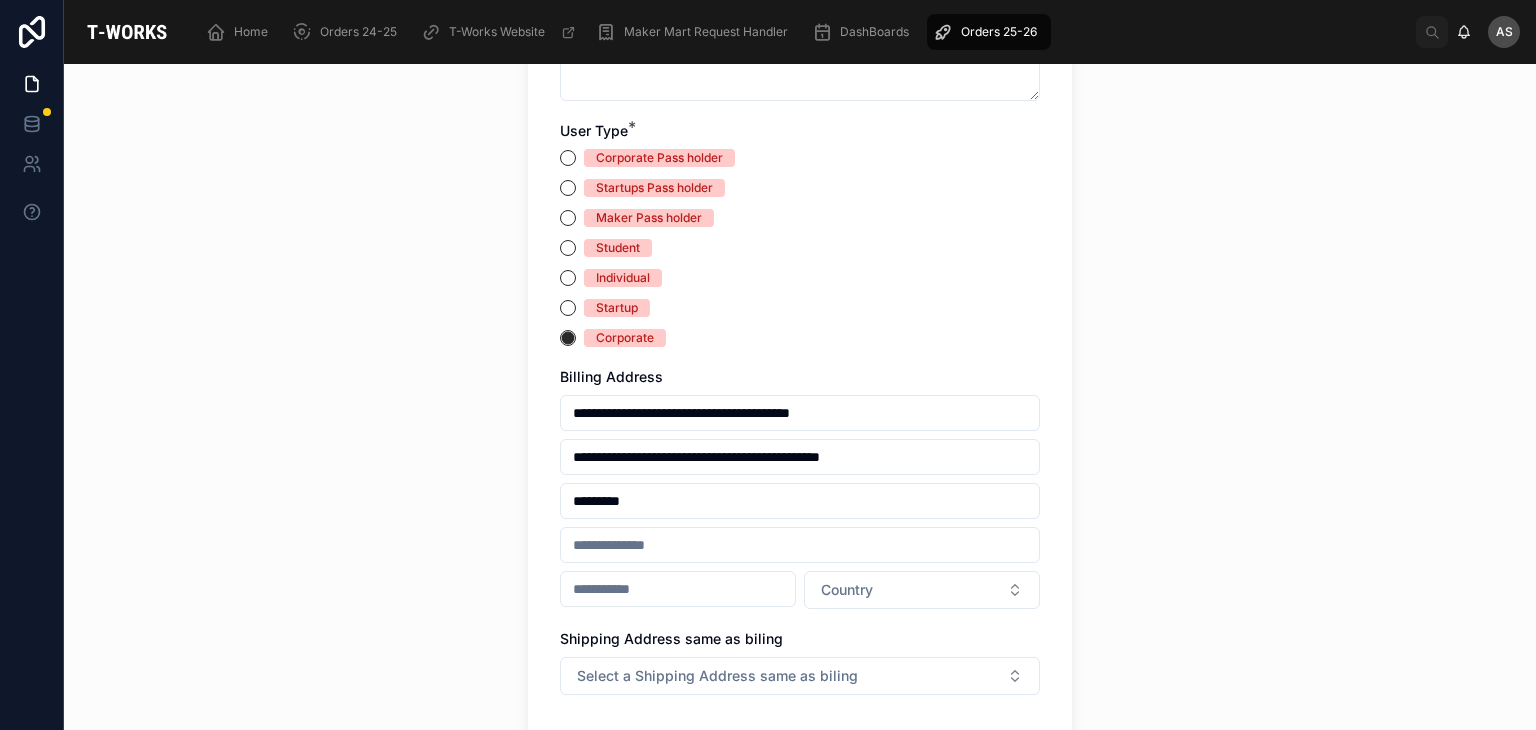 click on "*********" at bounding box center [800, 501] 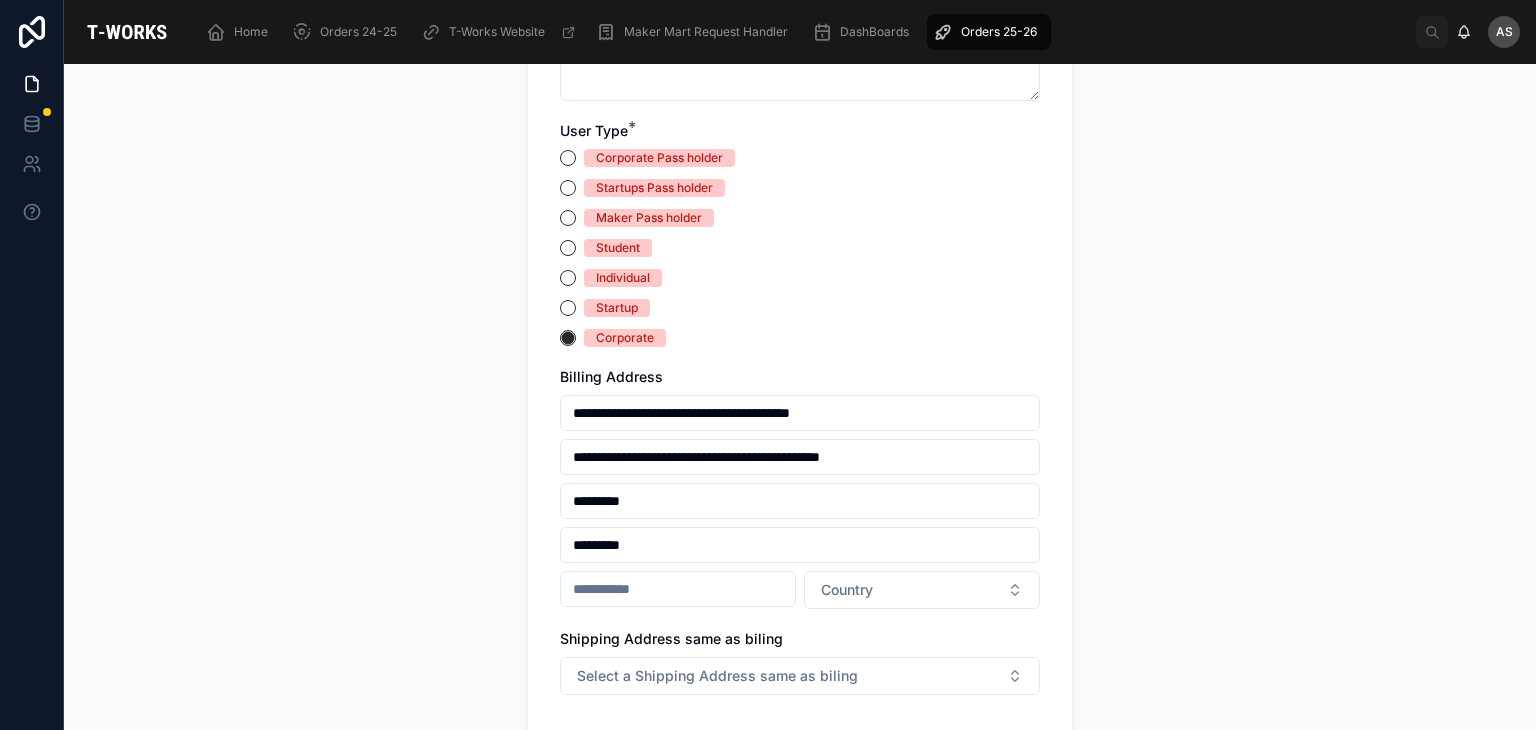 click on "*********" at bounding box center (800, 545) 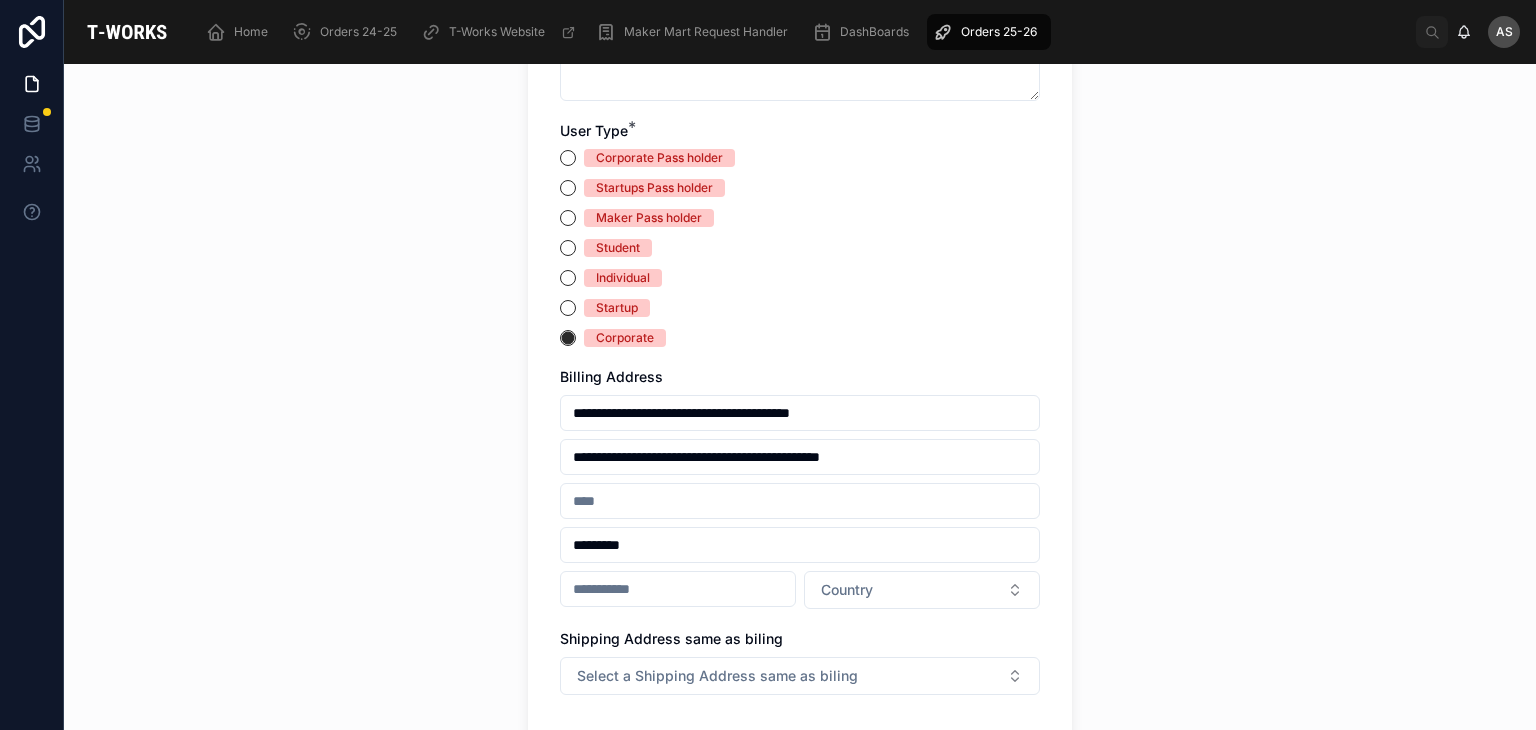 type 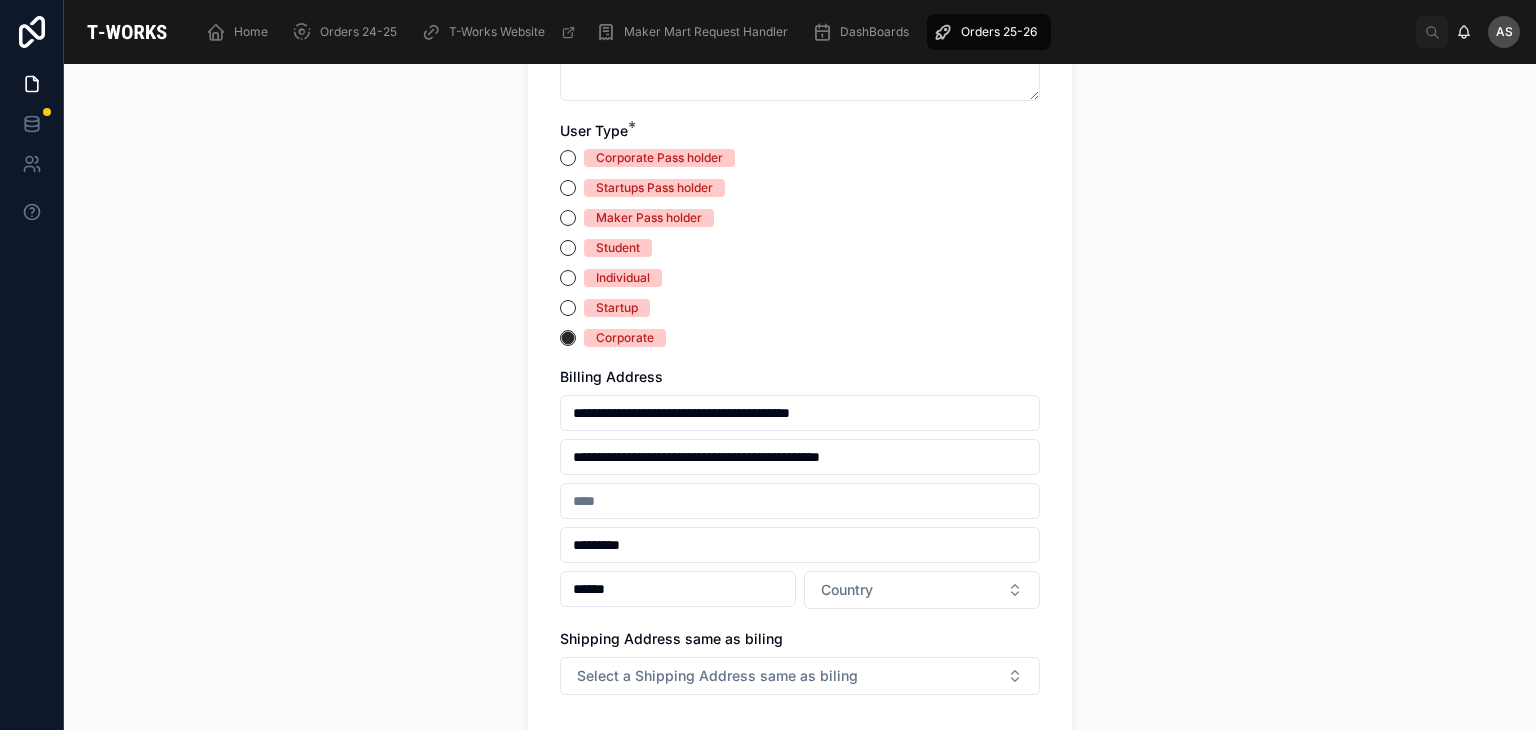 click on "******" at bounding box center [678, 589] 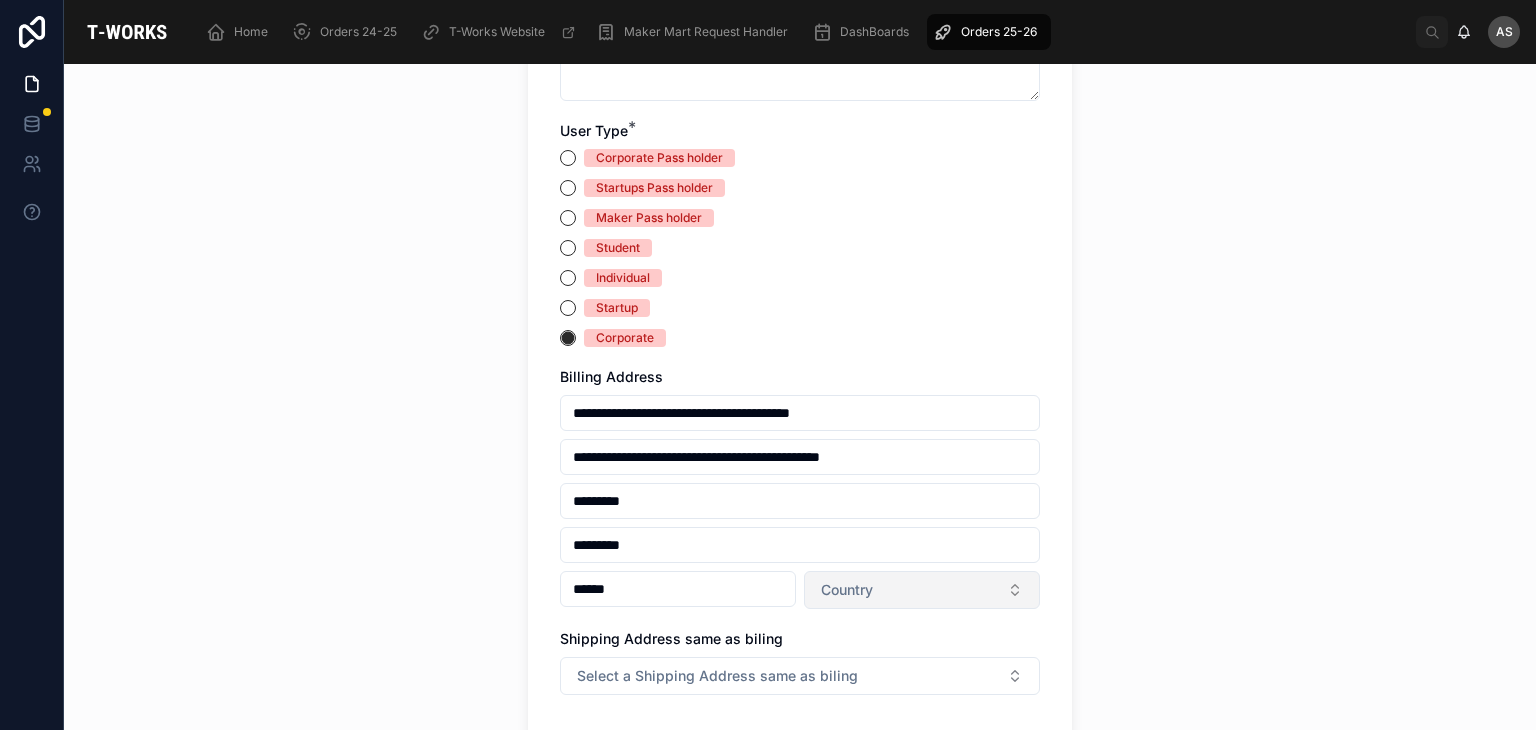 type on "*********" 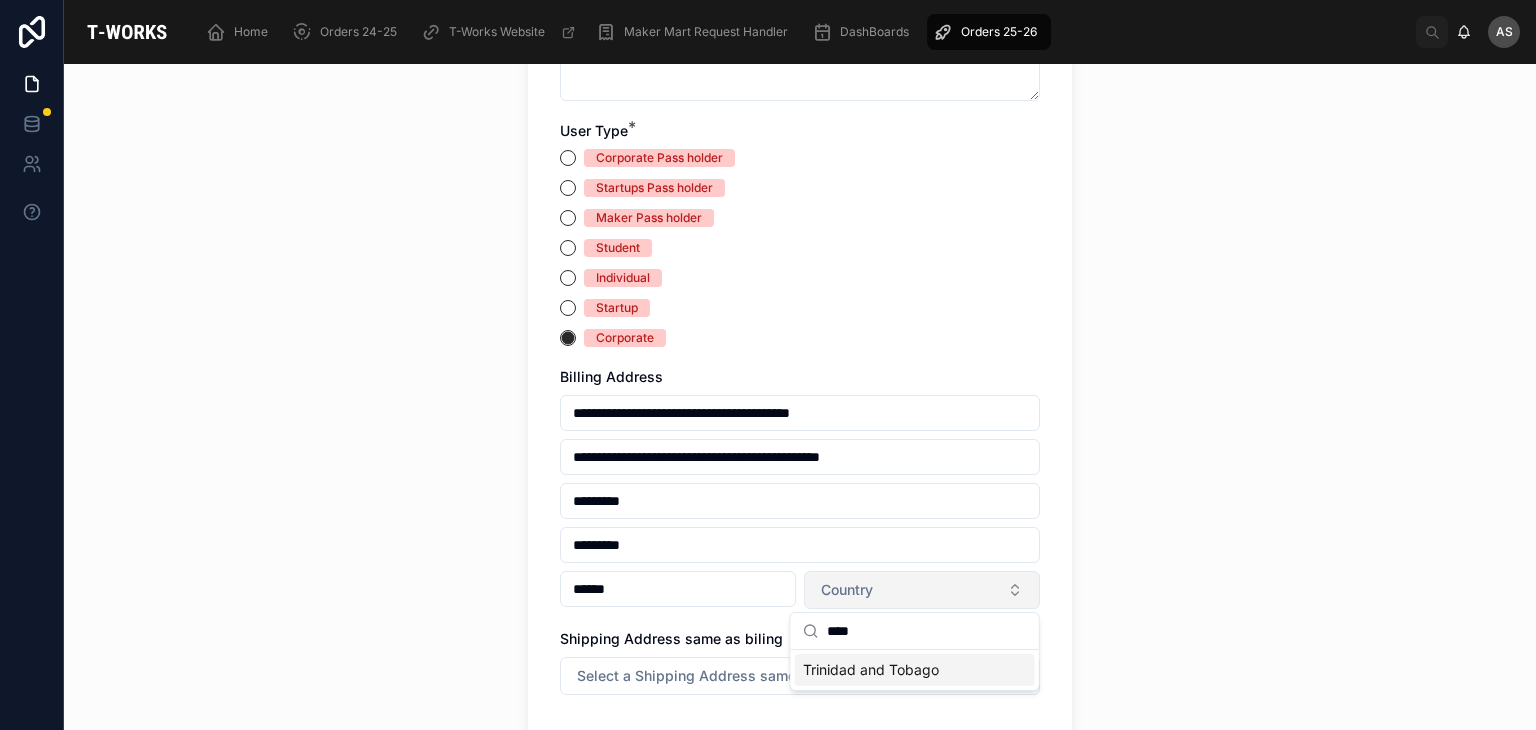 type on "*****" 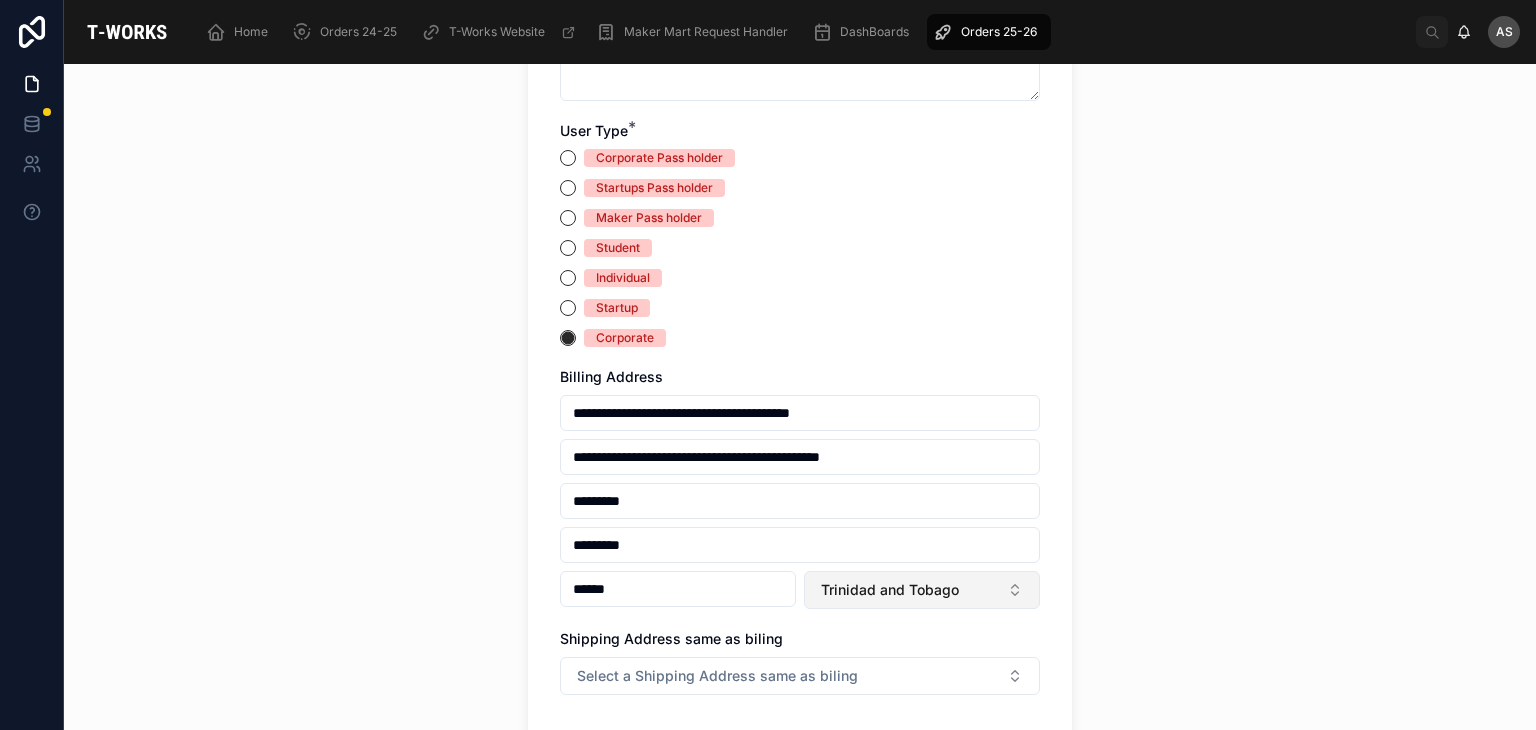 click on "Trinidad and Tobago" at bounding box center (922, 590) 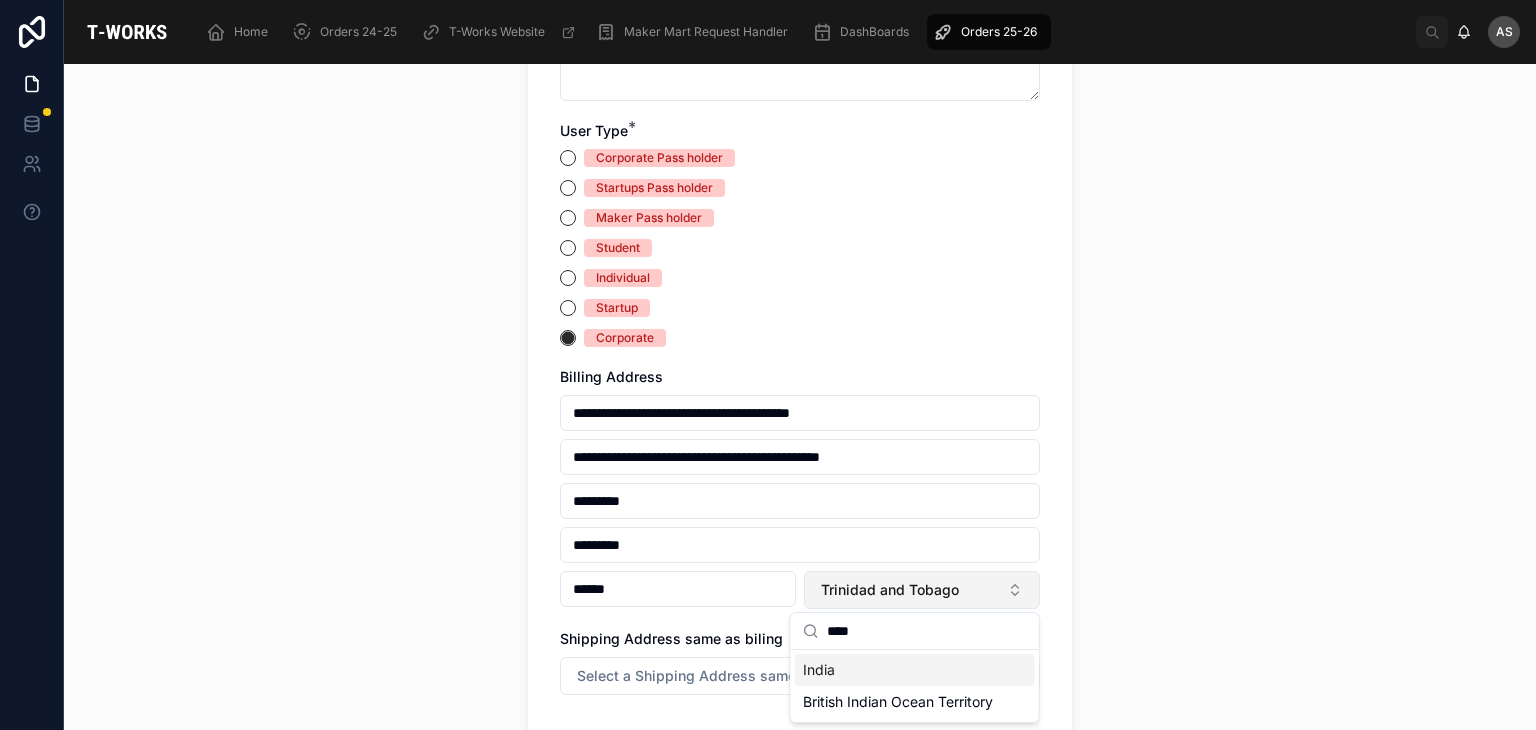 type on "*****" 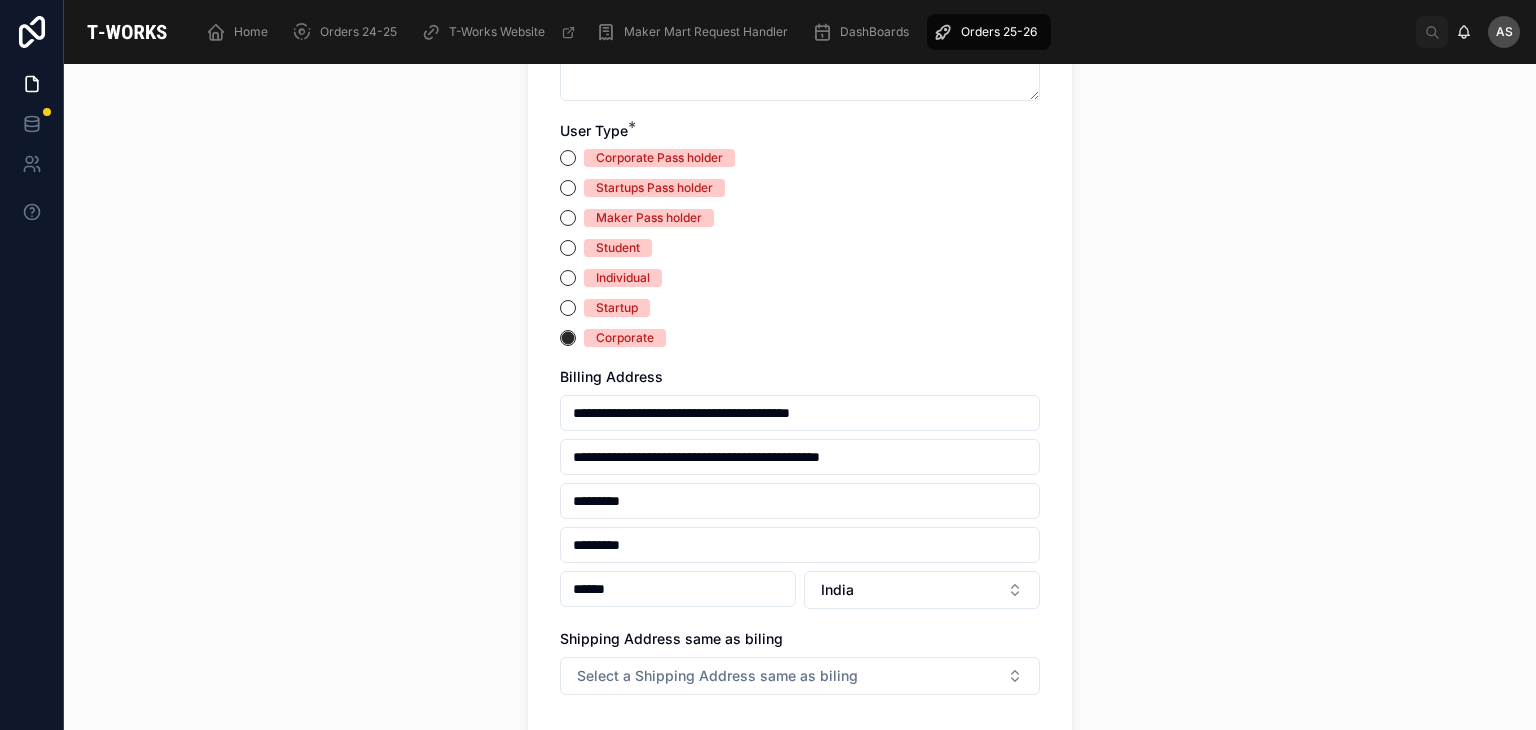 click on "**********" at bounding box center [800, 397] 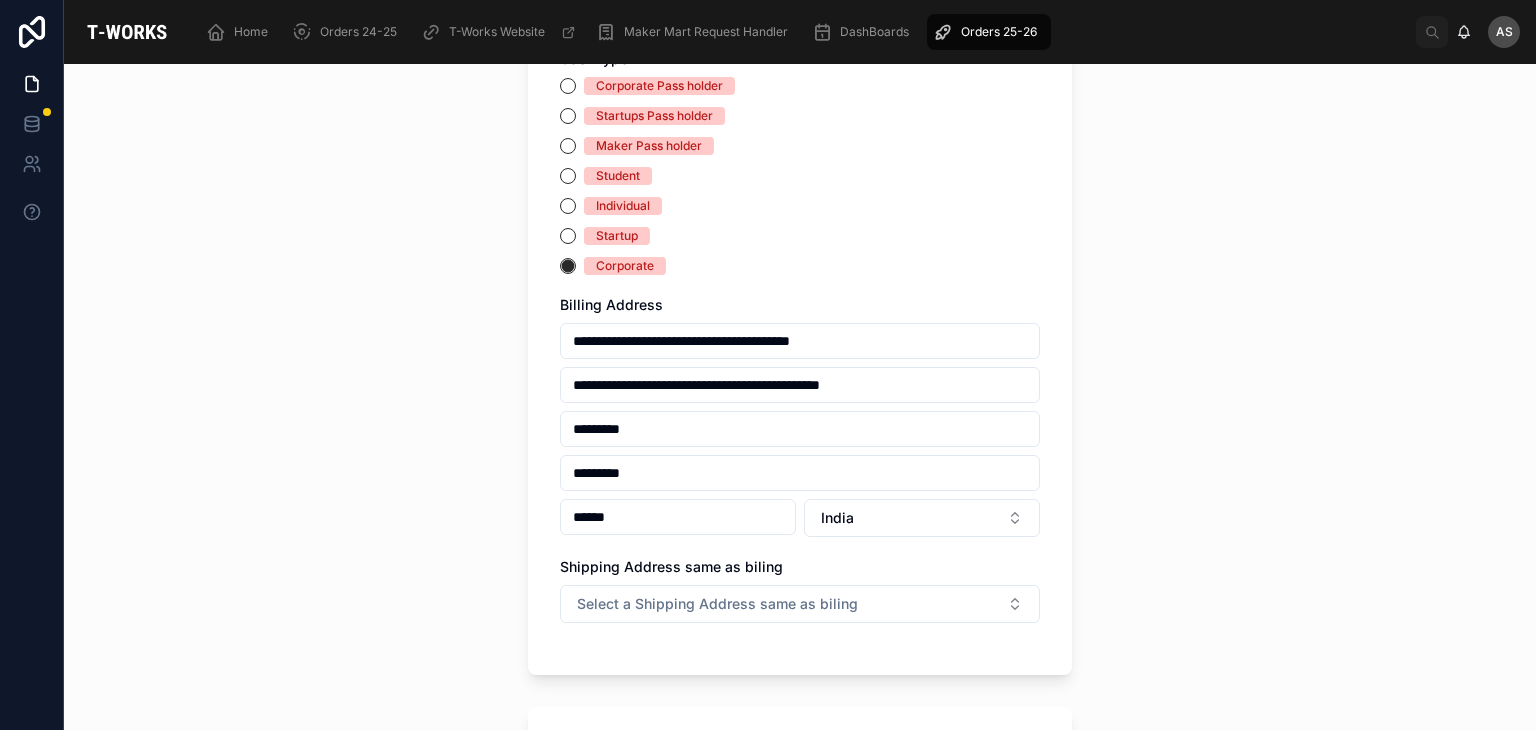 scroll, scrollTop: 788, scrollLeft: 0, axis: vertical 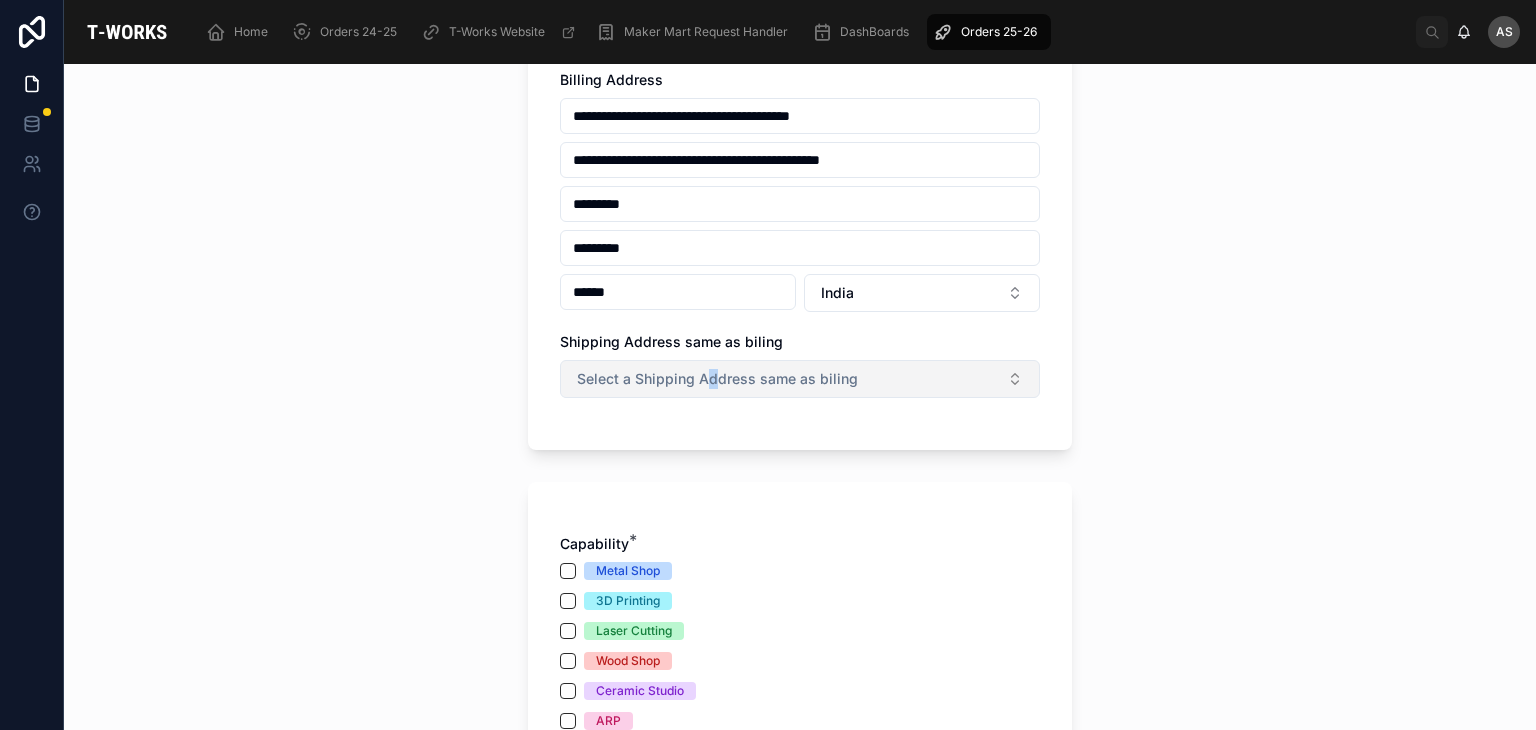 drag, startPoint x: 700, startPoint y: 400, endPoint x: 711, endPoint y: 385, distance: 18.601076 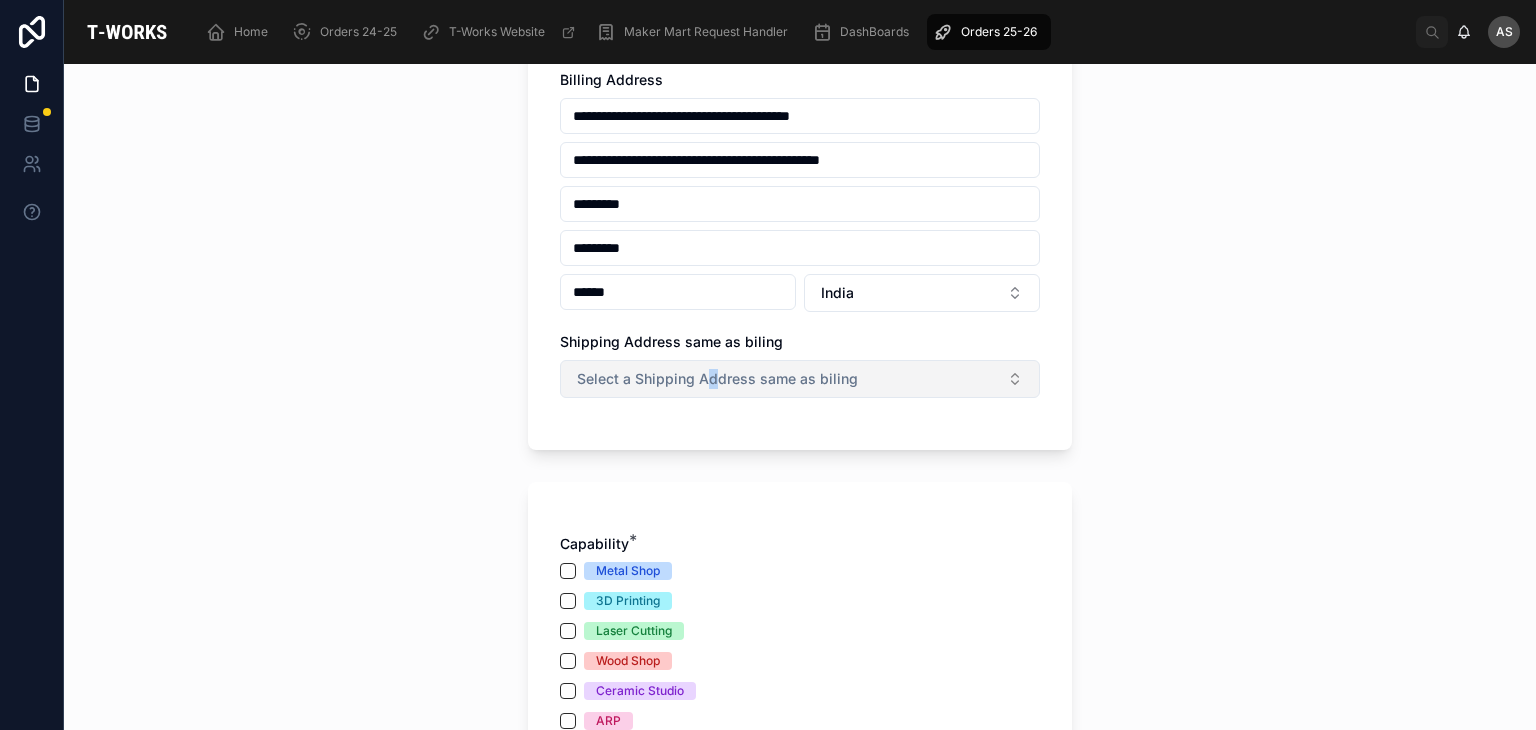 click on "Select a Shipping Address same as biling" at bounding box center (717, 379) 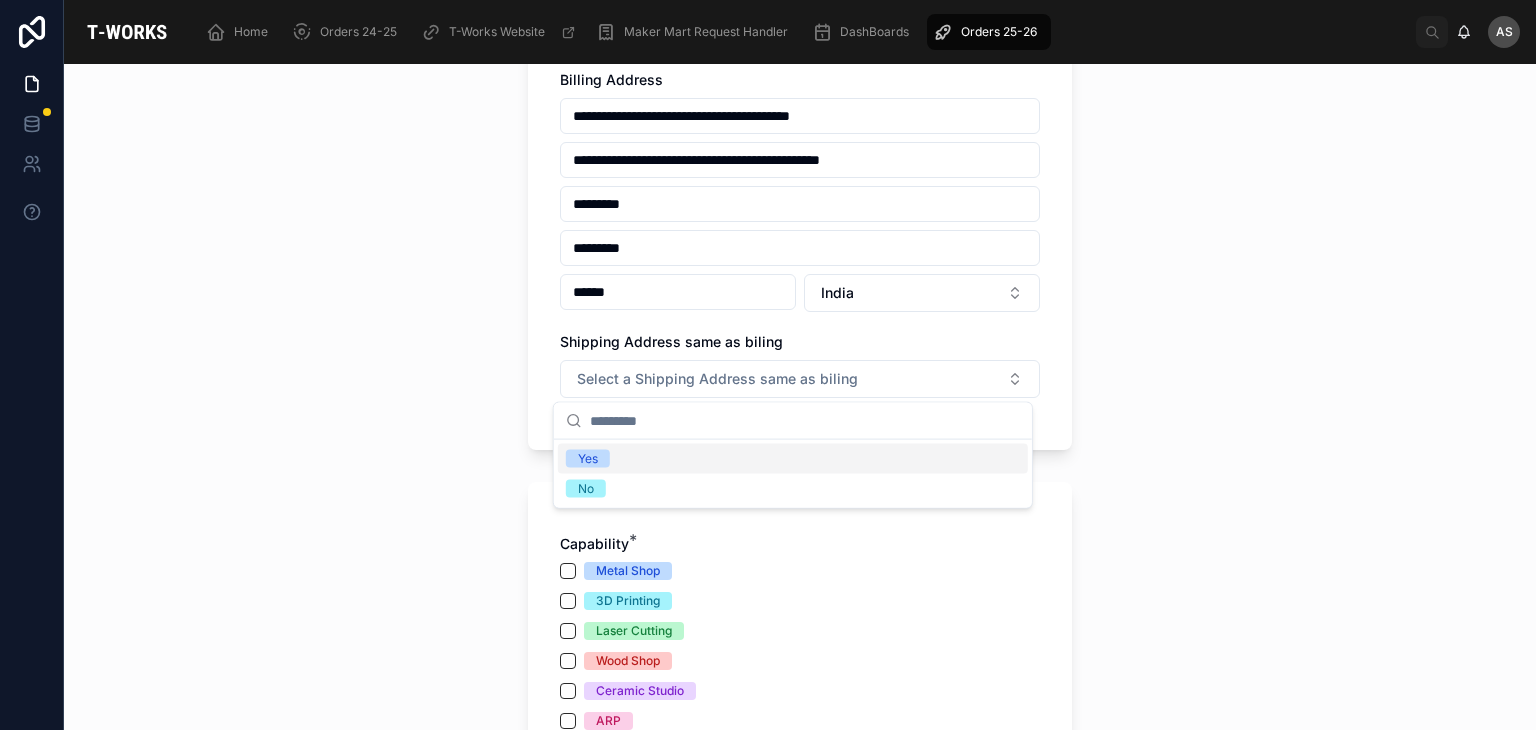 click on "Yes" at bounding box center [793, 459] 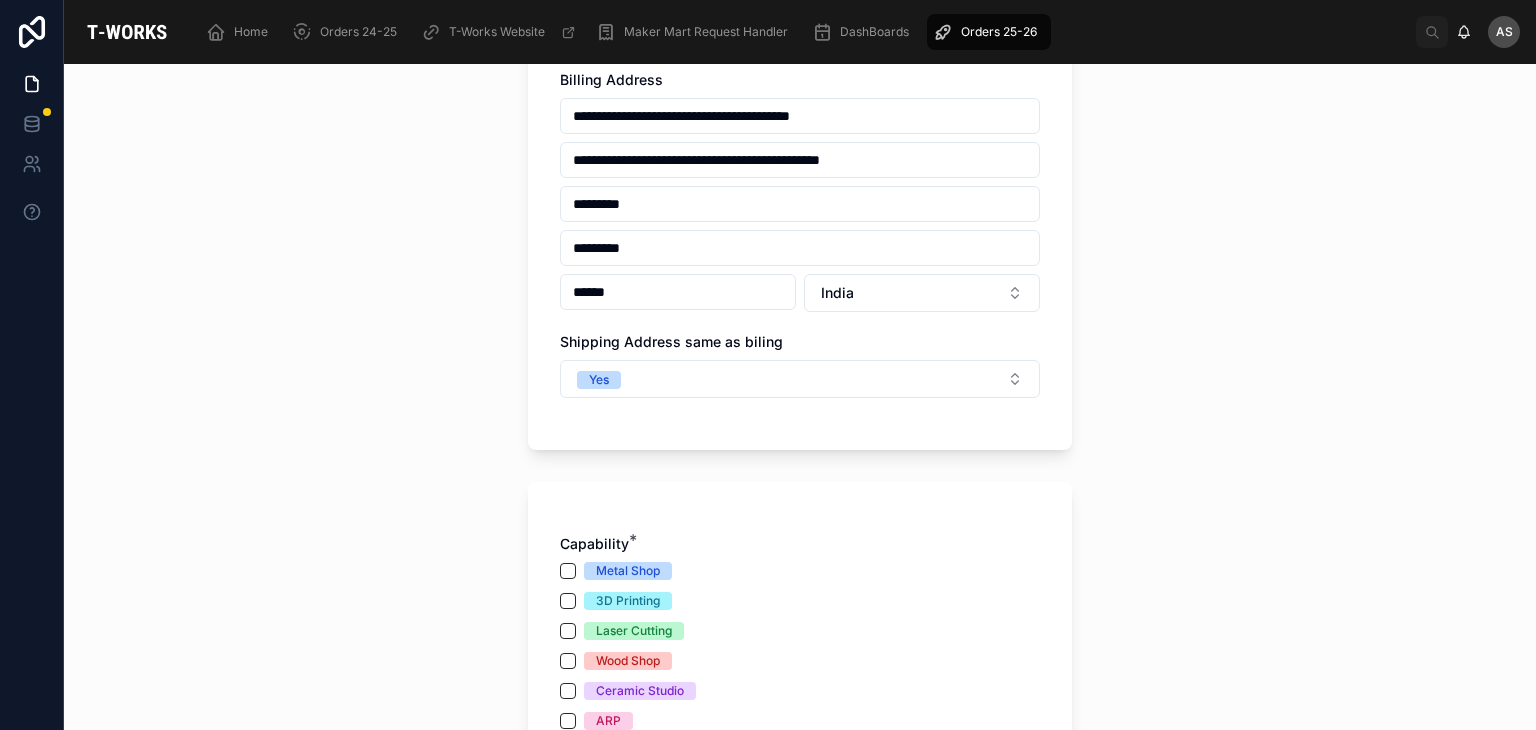 scroll, scrollTop: 840, scrollLeft: 0, axis: vertical 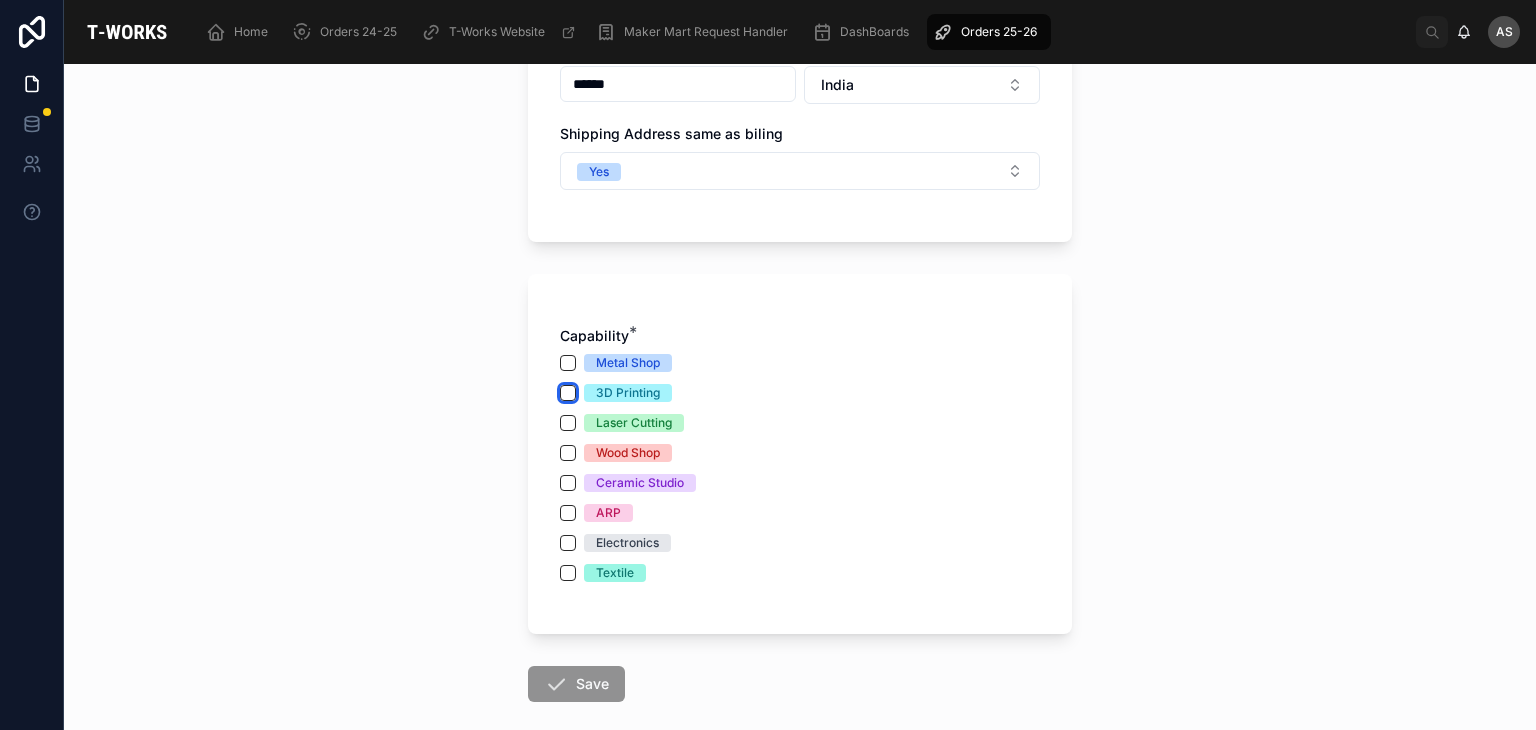 click on "3D Printing" at bounding box center (568, 393) 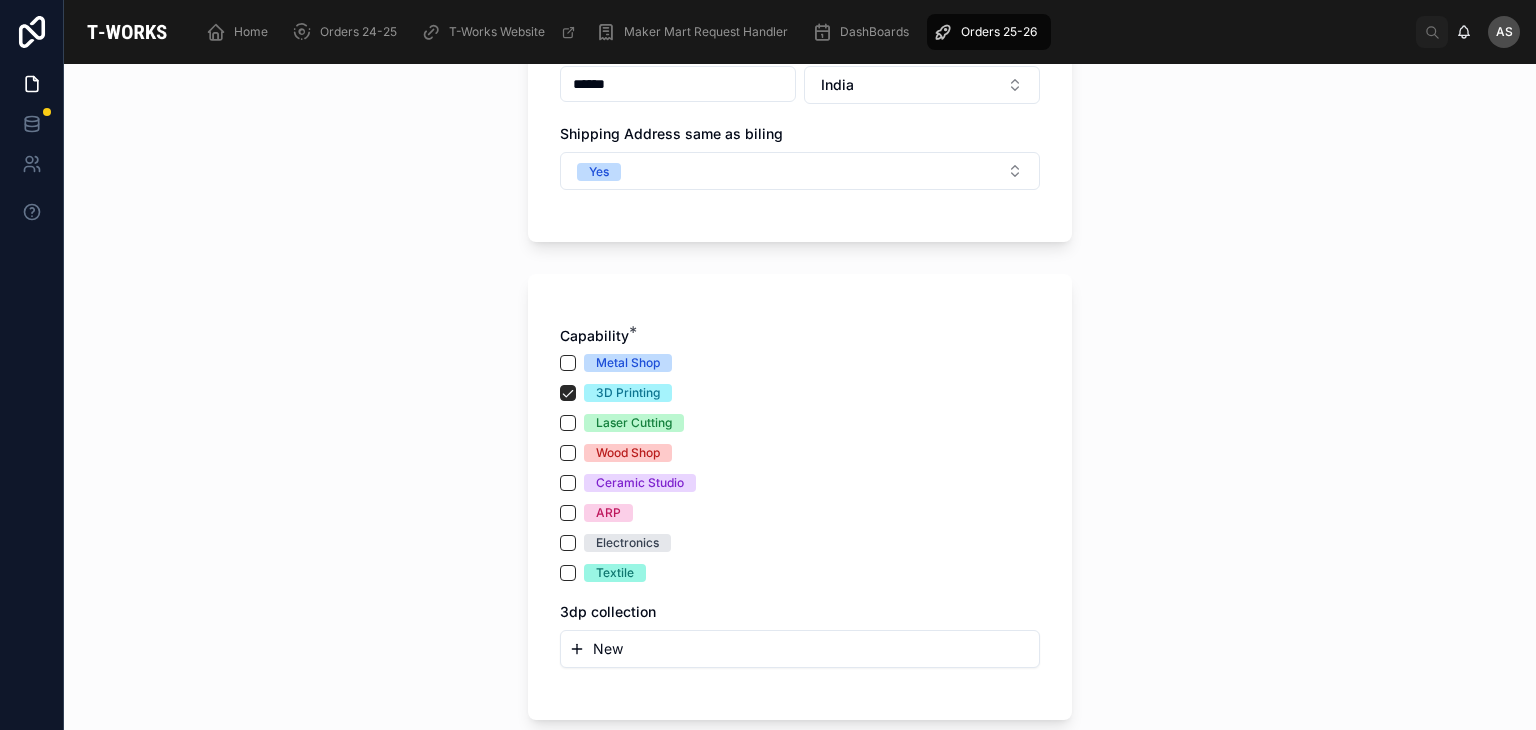 click on "New" at bounding box center (800, 649) 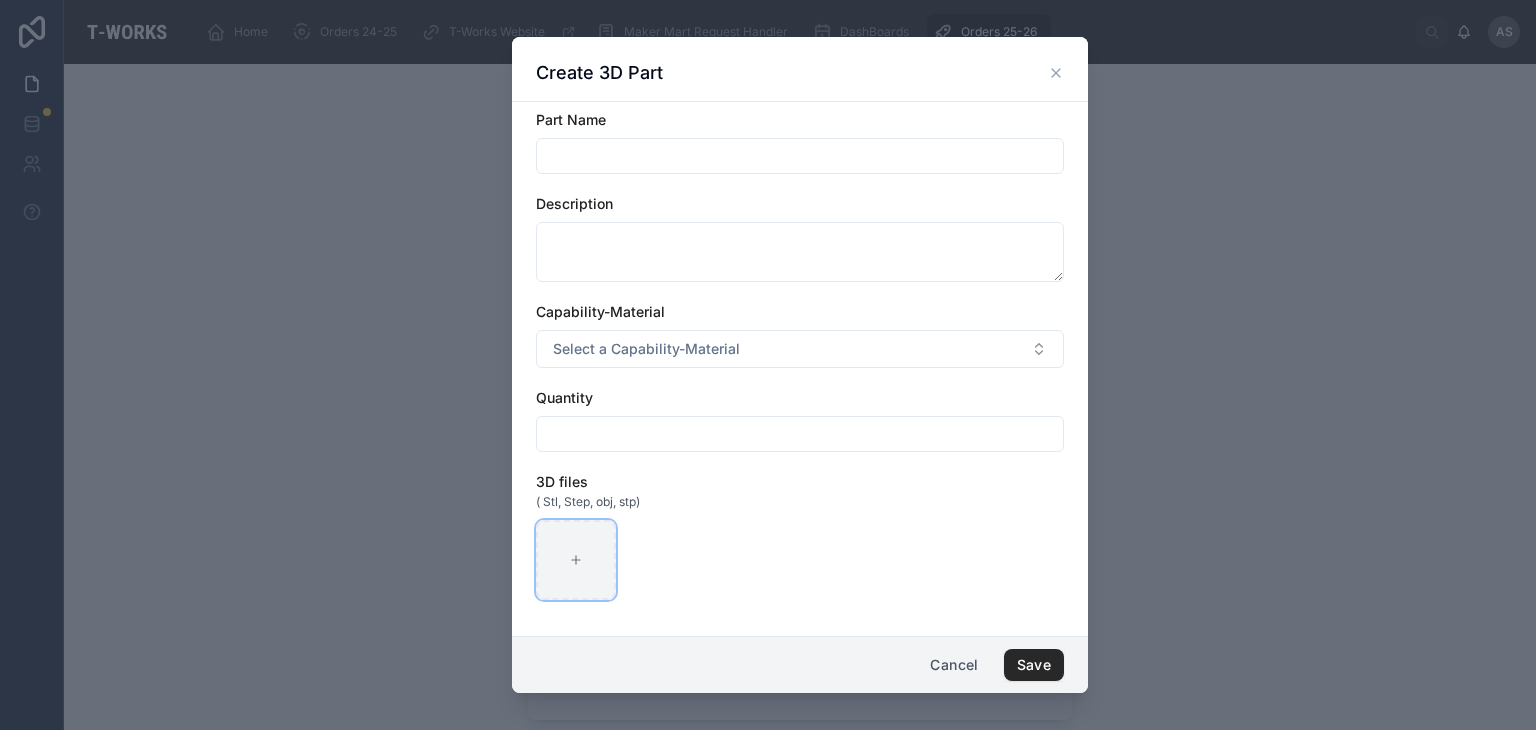 click at bounding box center (576, 560) 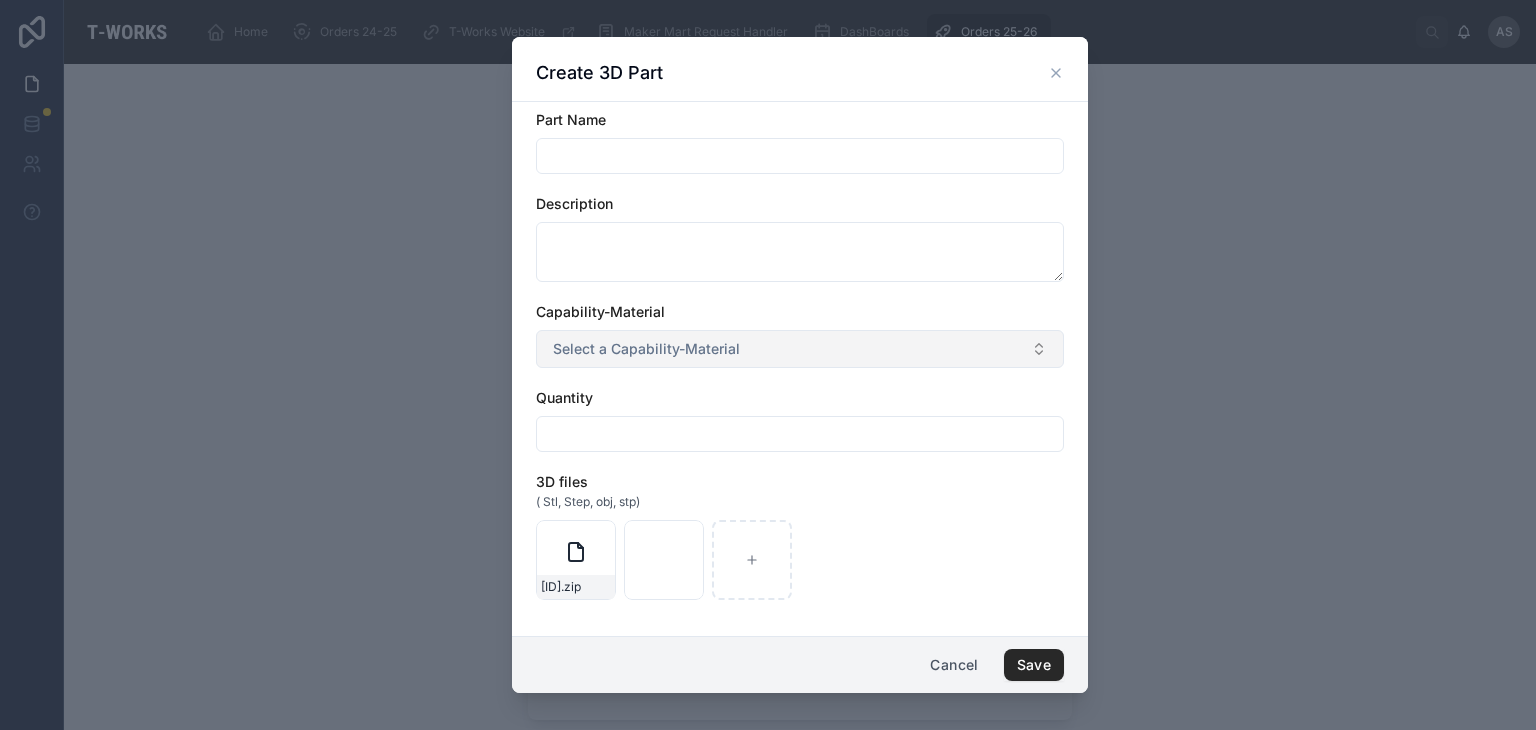 click on "Select a Capability-Material" at bounding box center [800, 349] 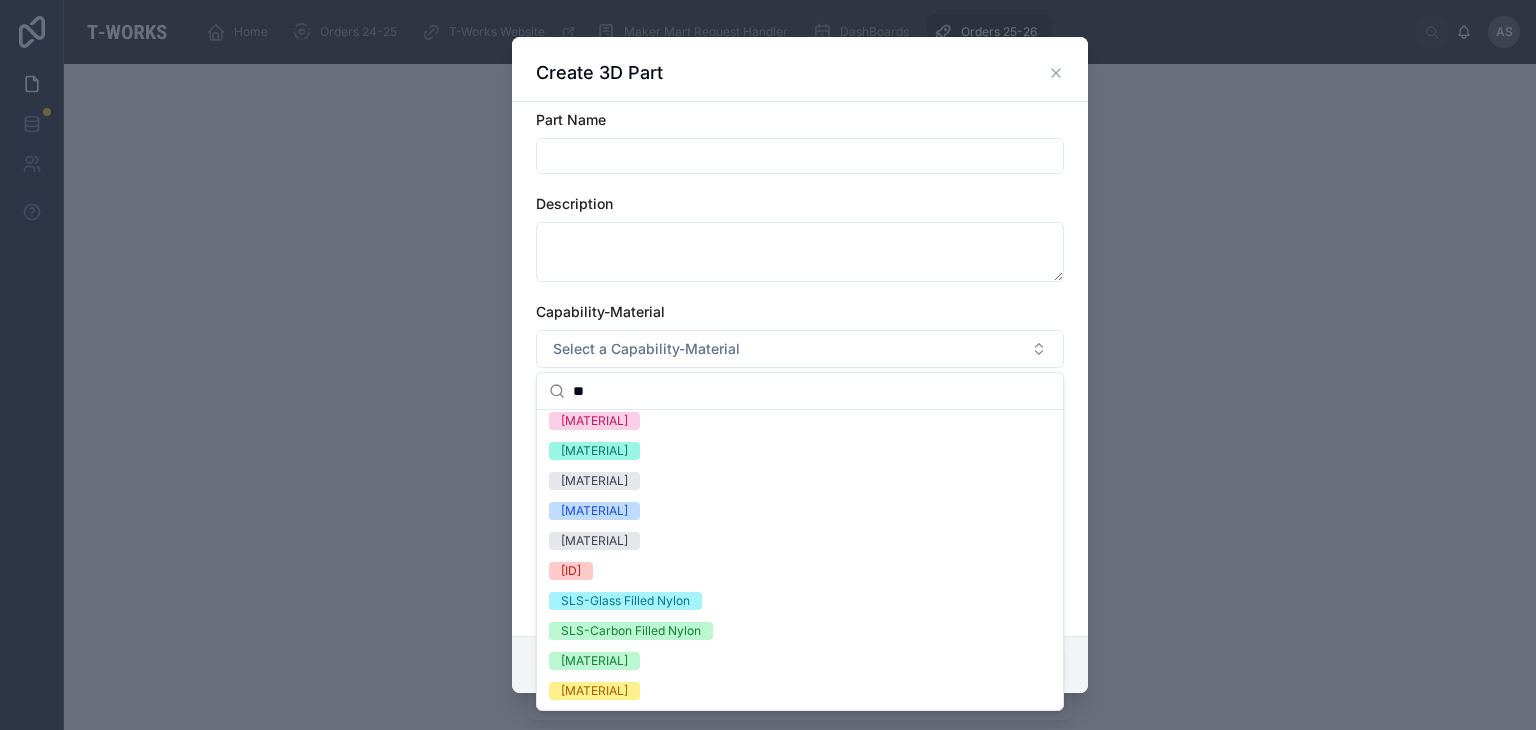 scroll, scrollTop: 0, scrollLeft: 0, axis: both 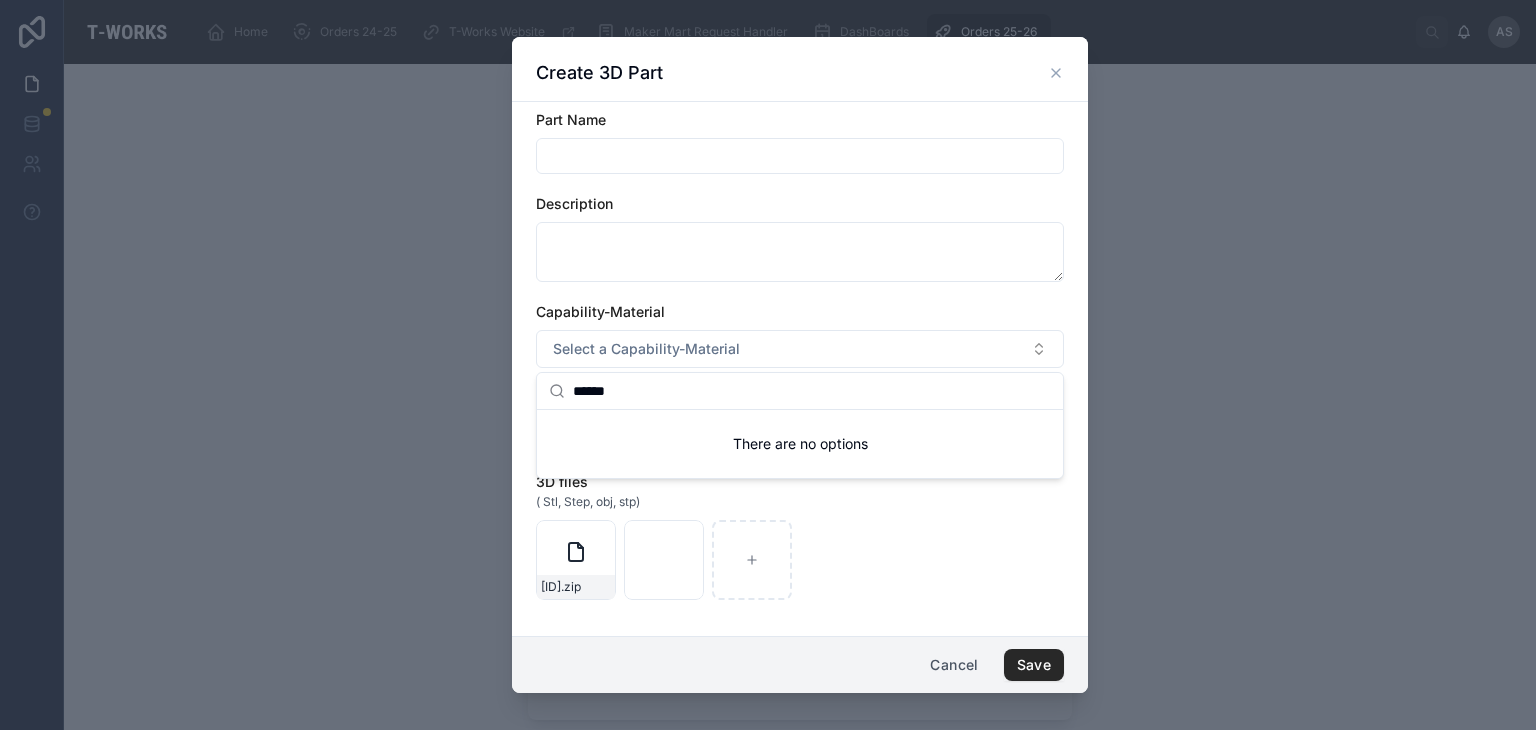 type on "******" 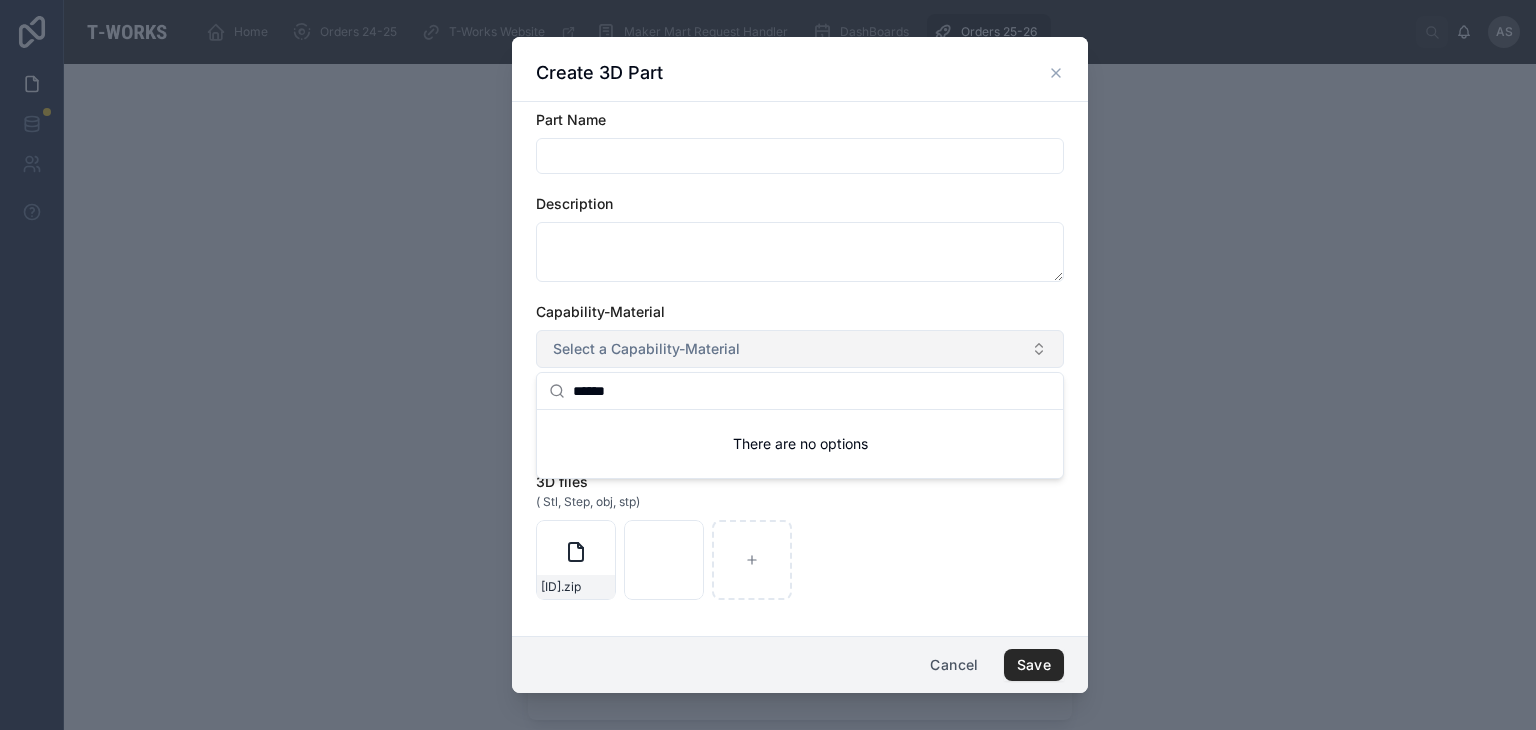 click on "Select a Capability-Material" at bounding box center (800, 349) 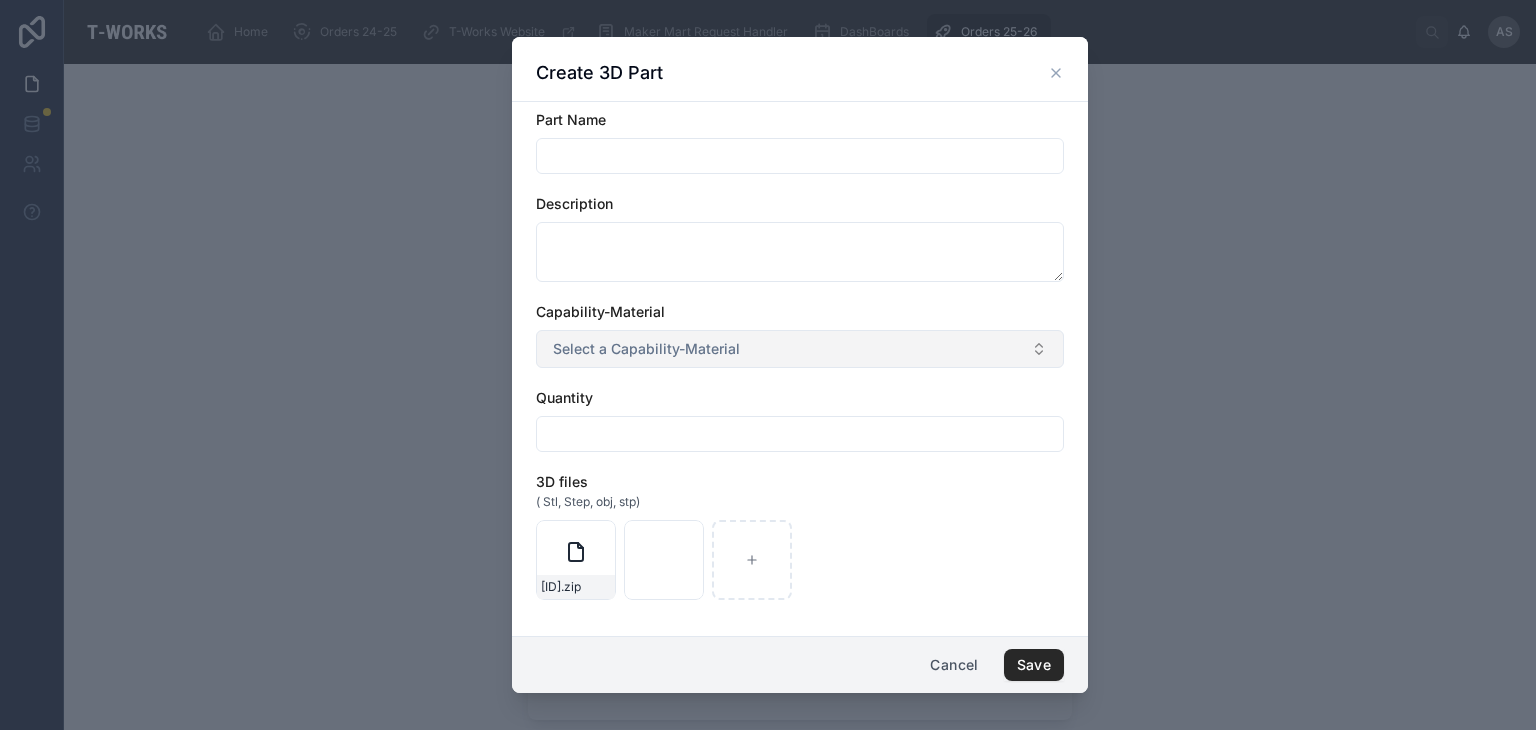click on "Select a Capability-Material" at bounding box center [800, 349] 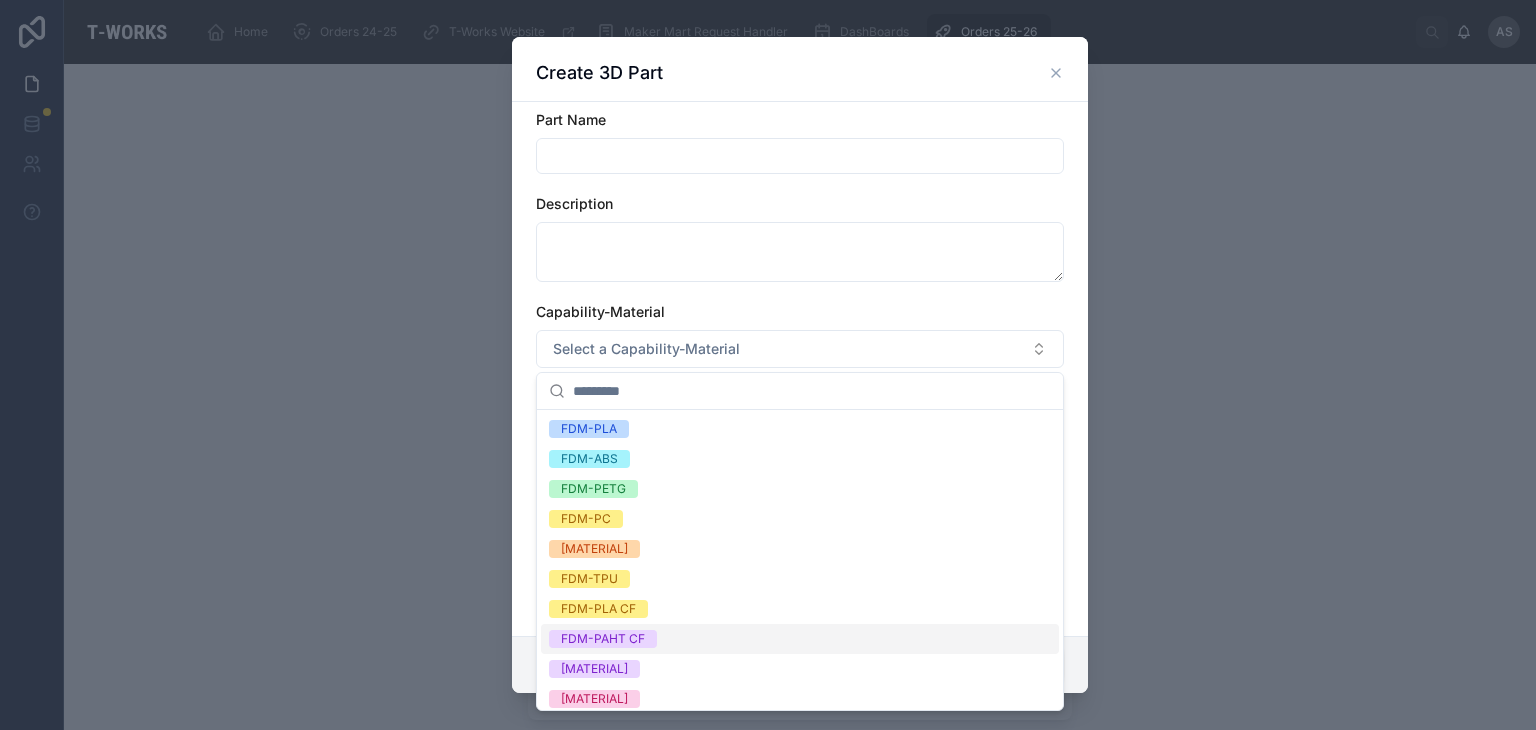 scroll, scrollTop: 548, scrollLeft: 0, axis: vertical 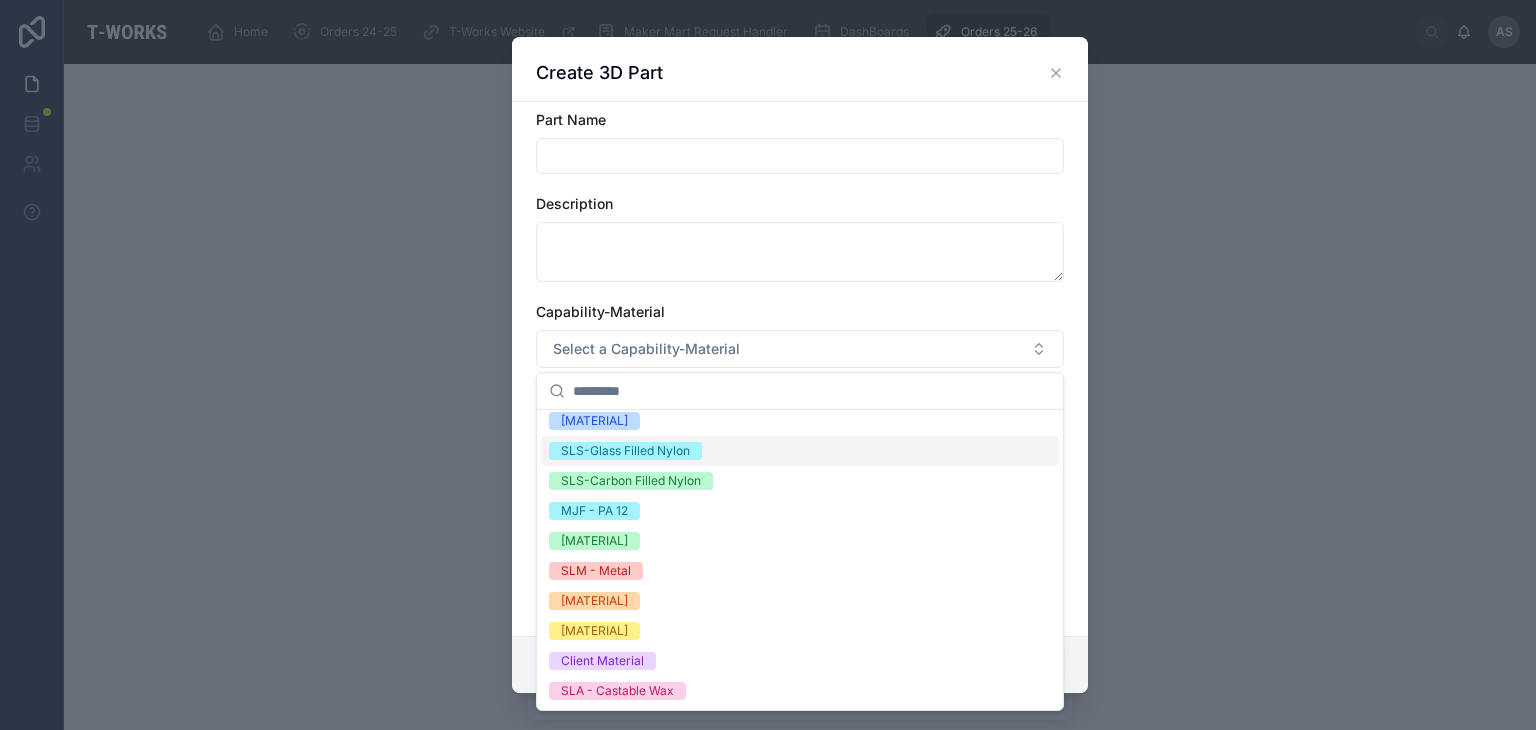 click at bounding box center (768, 365) 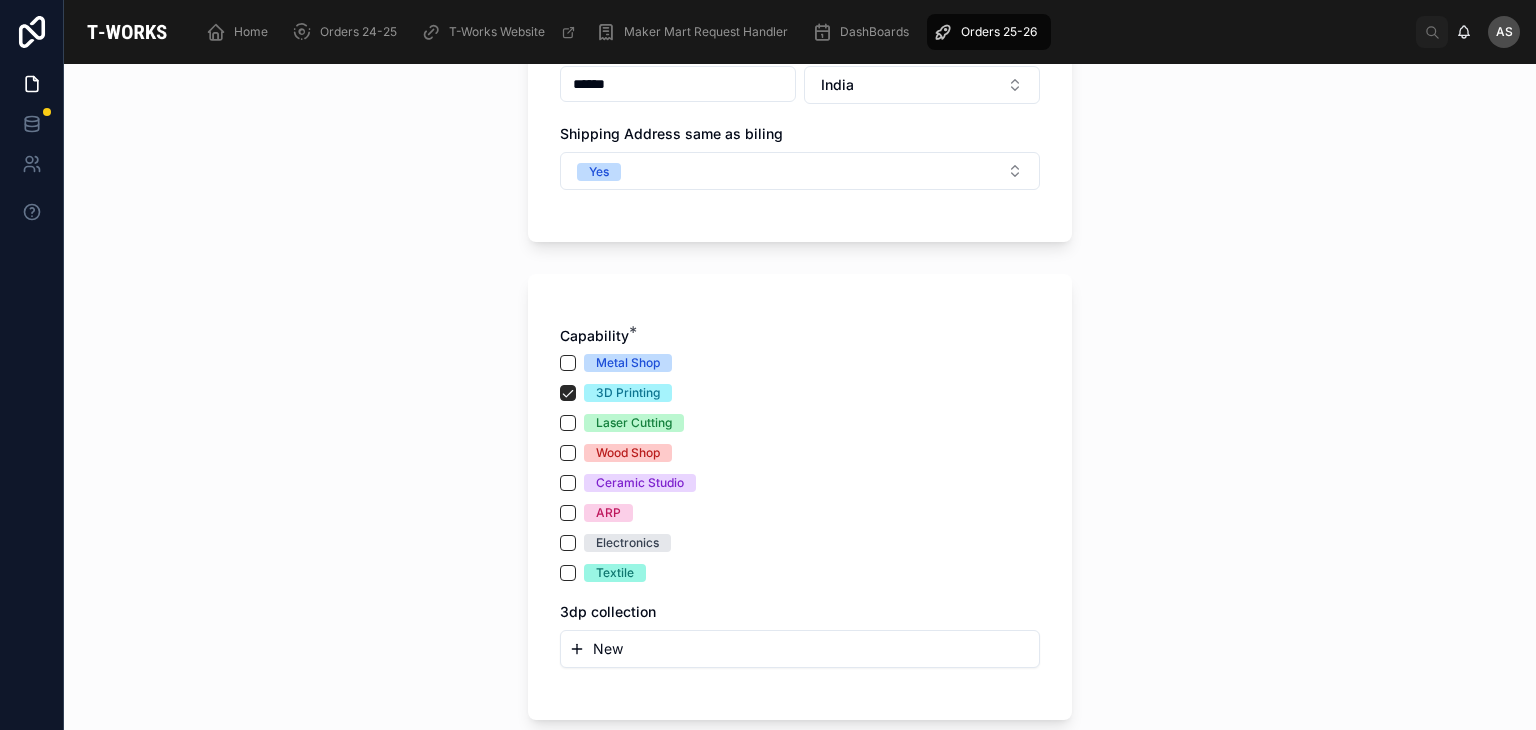 click on "New" at bounding box center [608, 649] 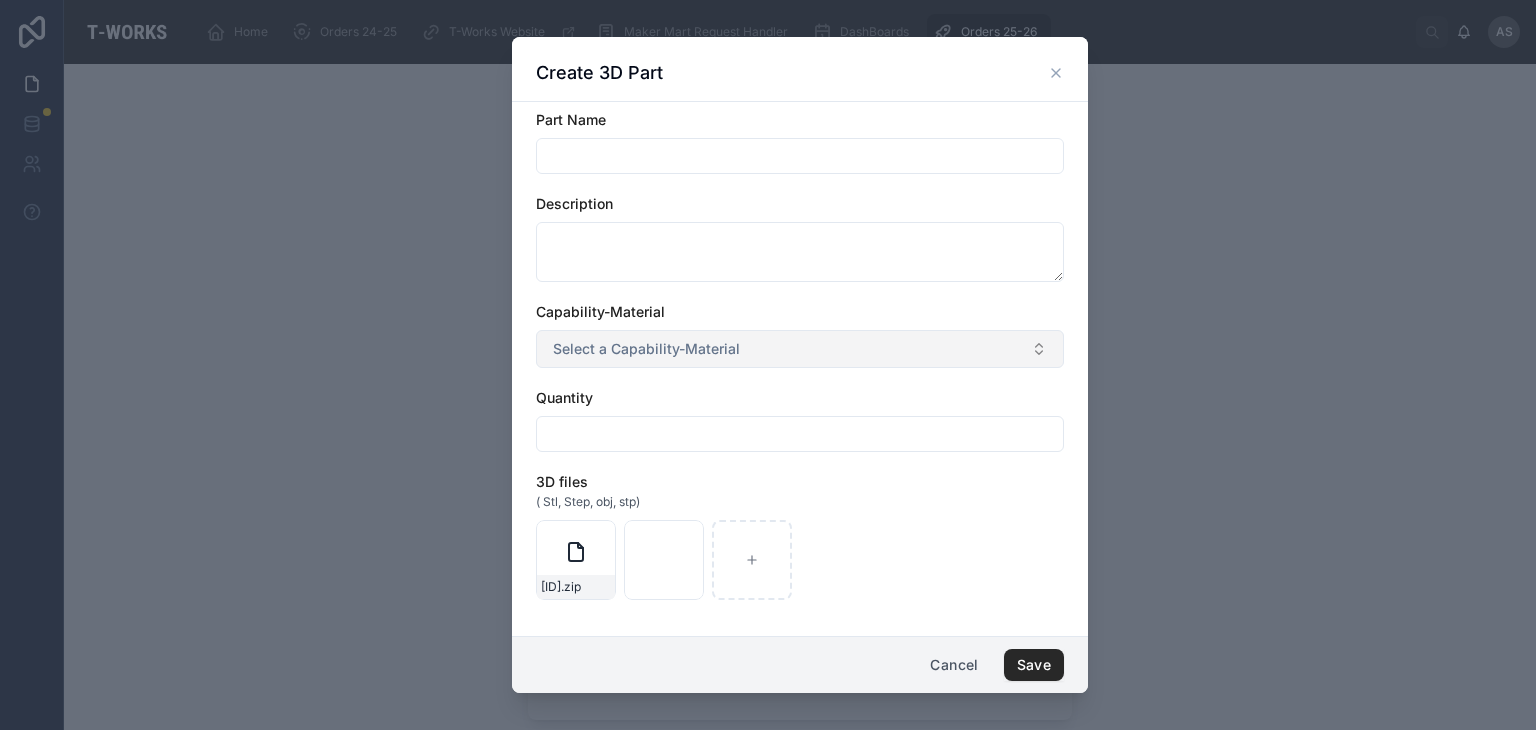 click on "Select a Capability-Material" at bounding box center [646, 349] 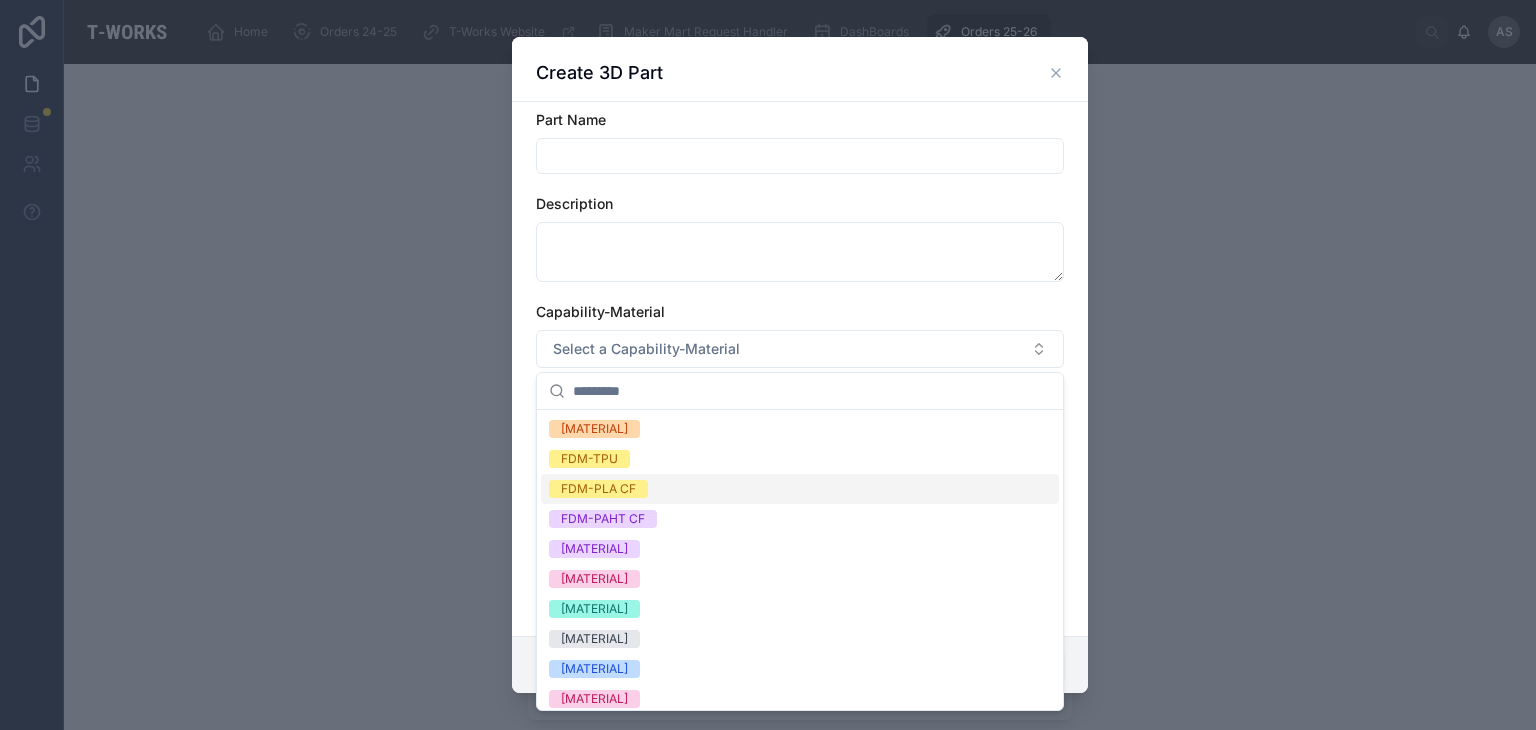 scroll, scrollTop: 128, scrollLeft: 0, axis: vertical 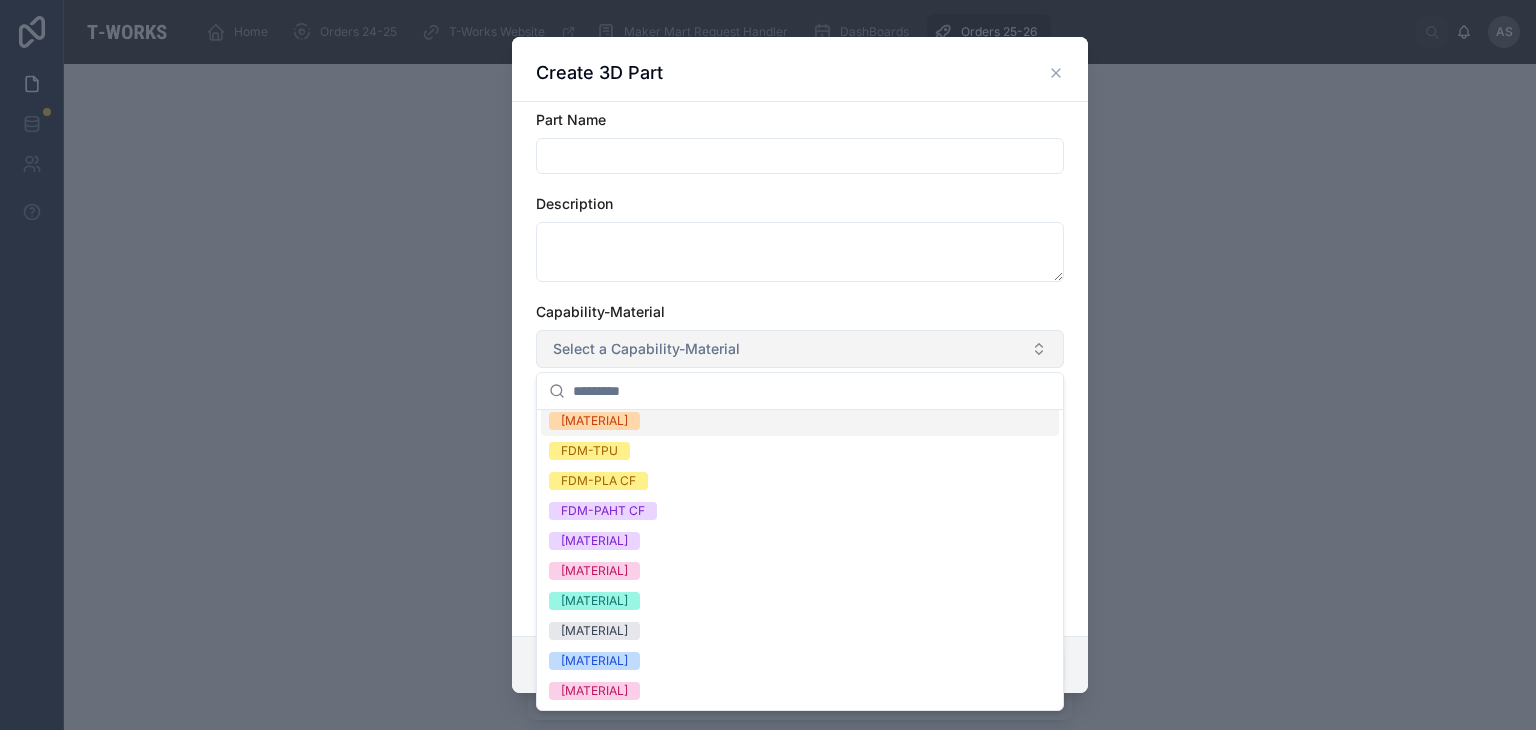 click on "Select a Capability-Material" at bounding box center (800, 349) 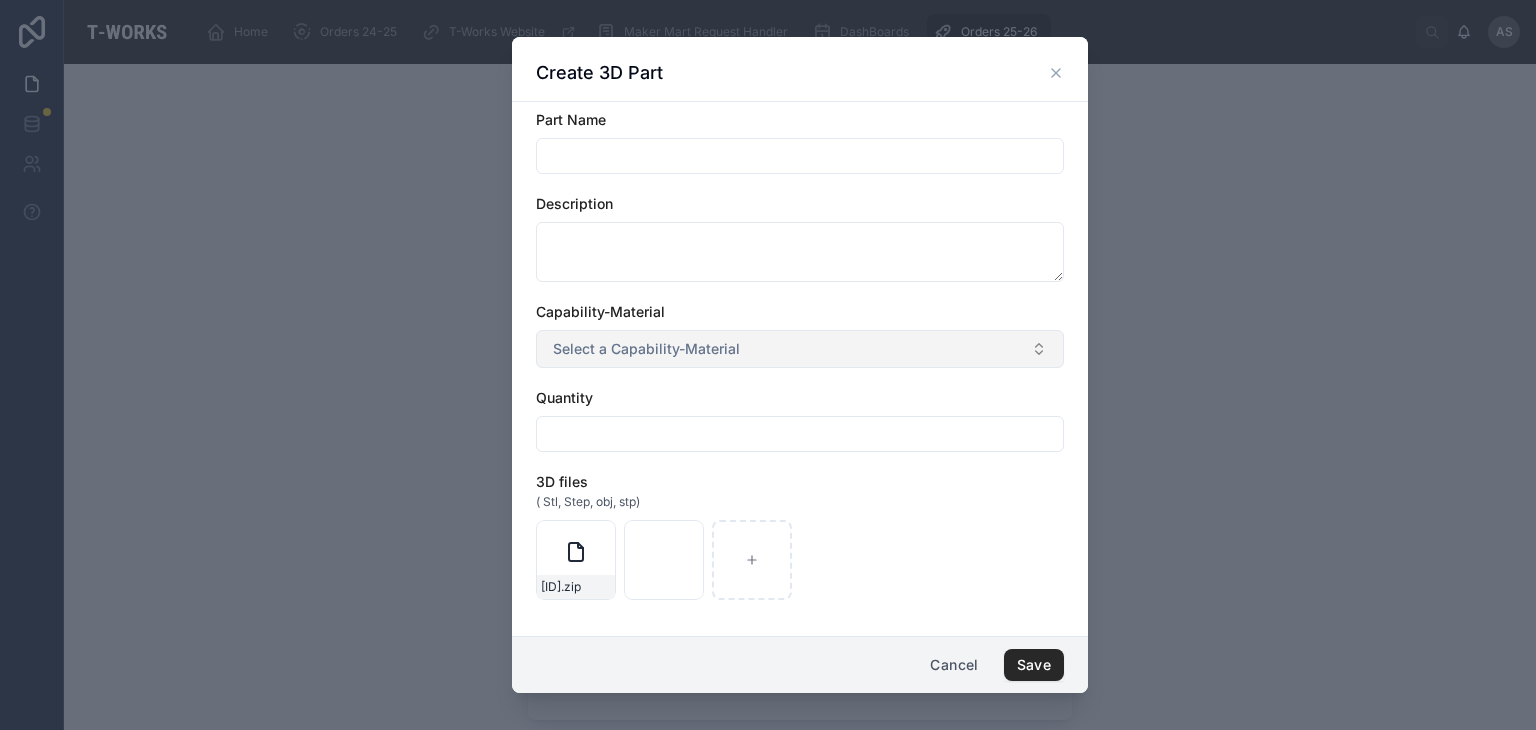 click on "Select a Capability-Material" at bounding box center [646, 349] 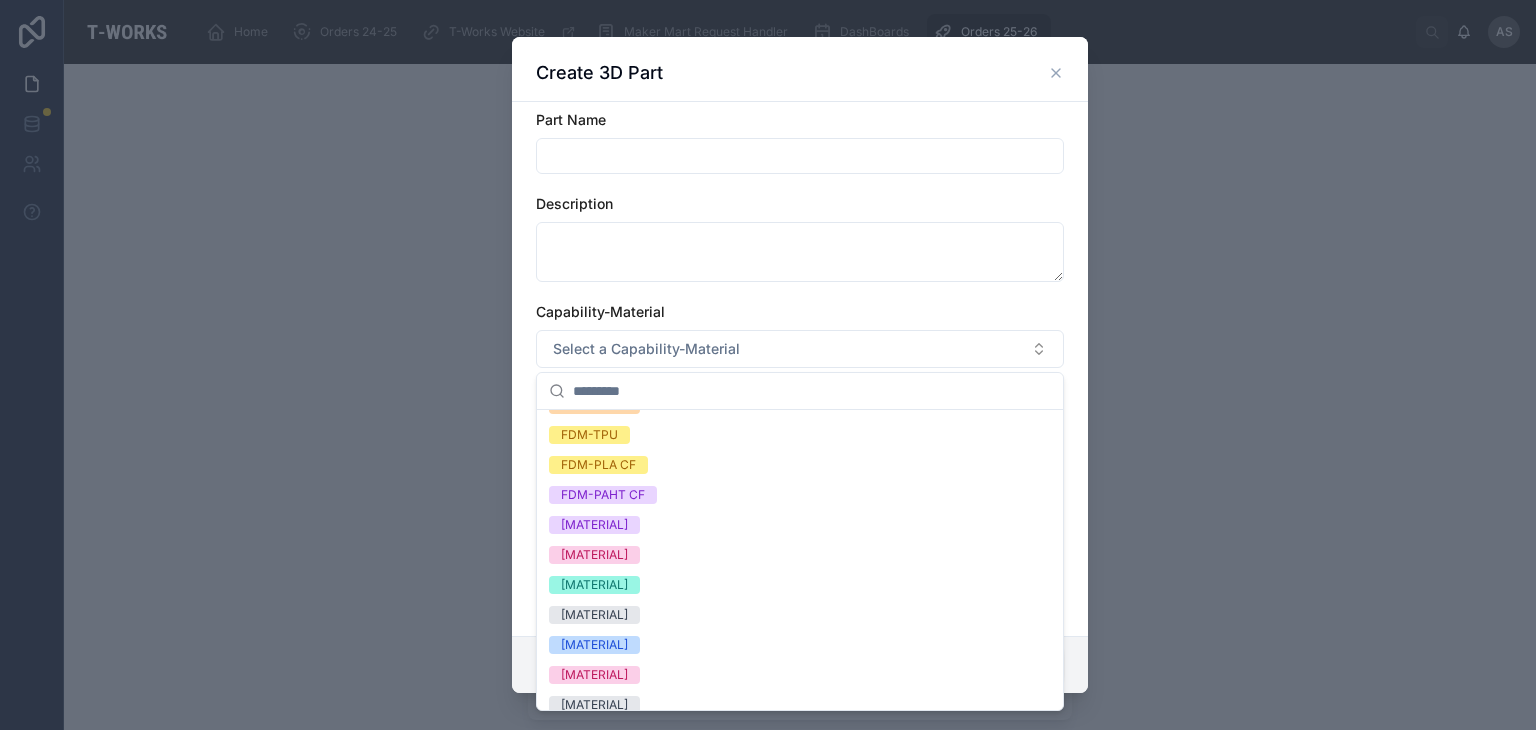 scroll, scrollTop: 0, scrollLeft: 0, axis: both 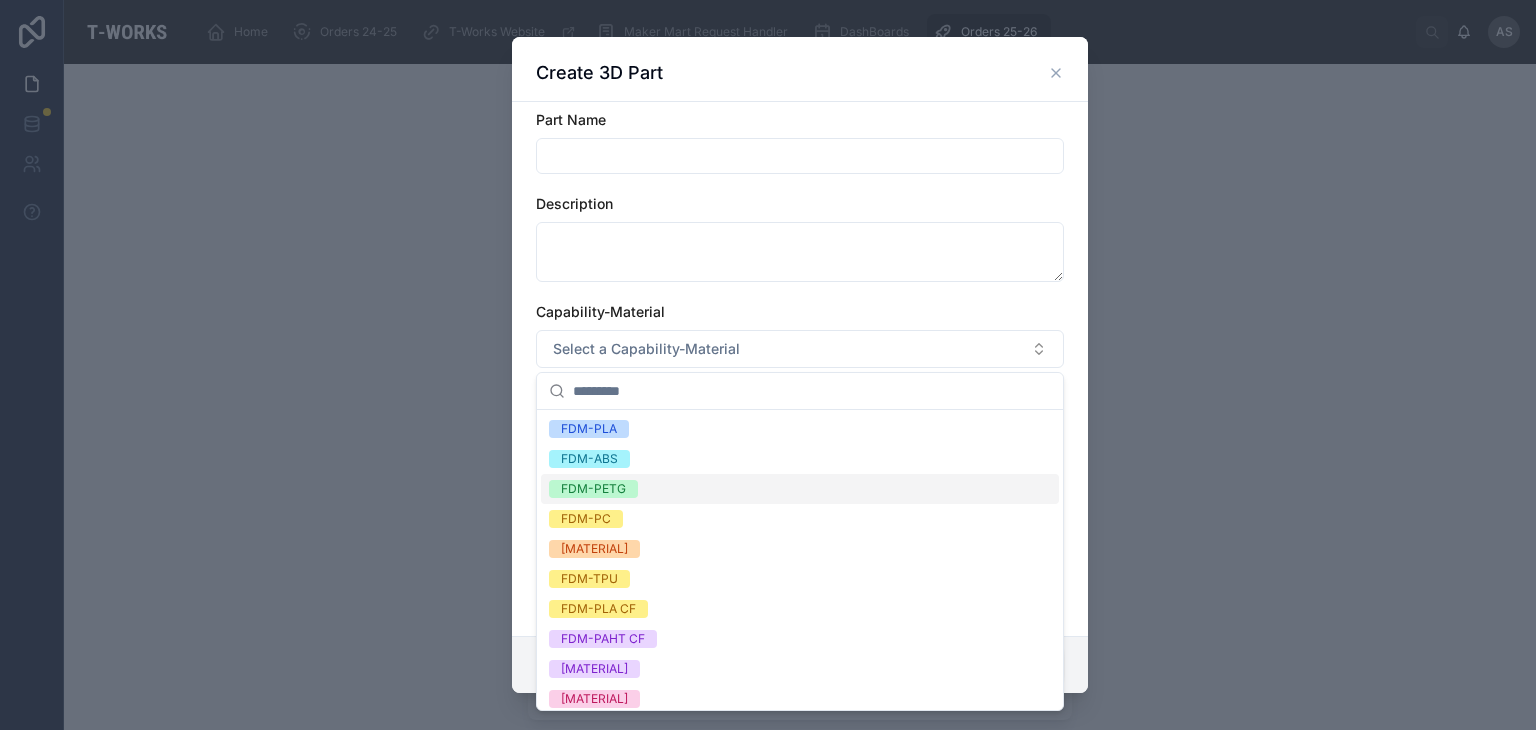 click at bounding box center (768, 365) 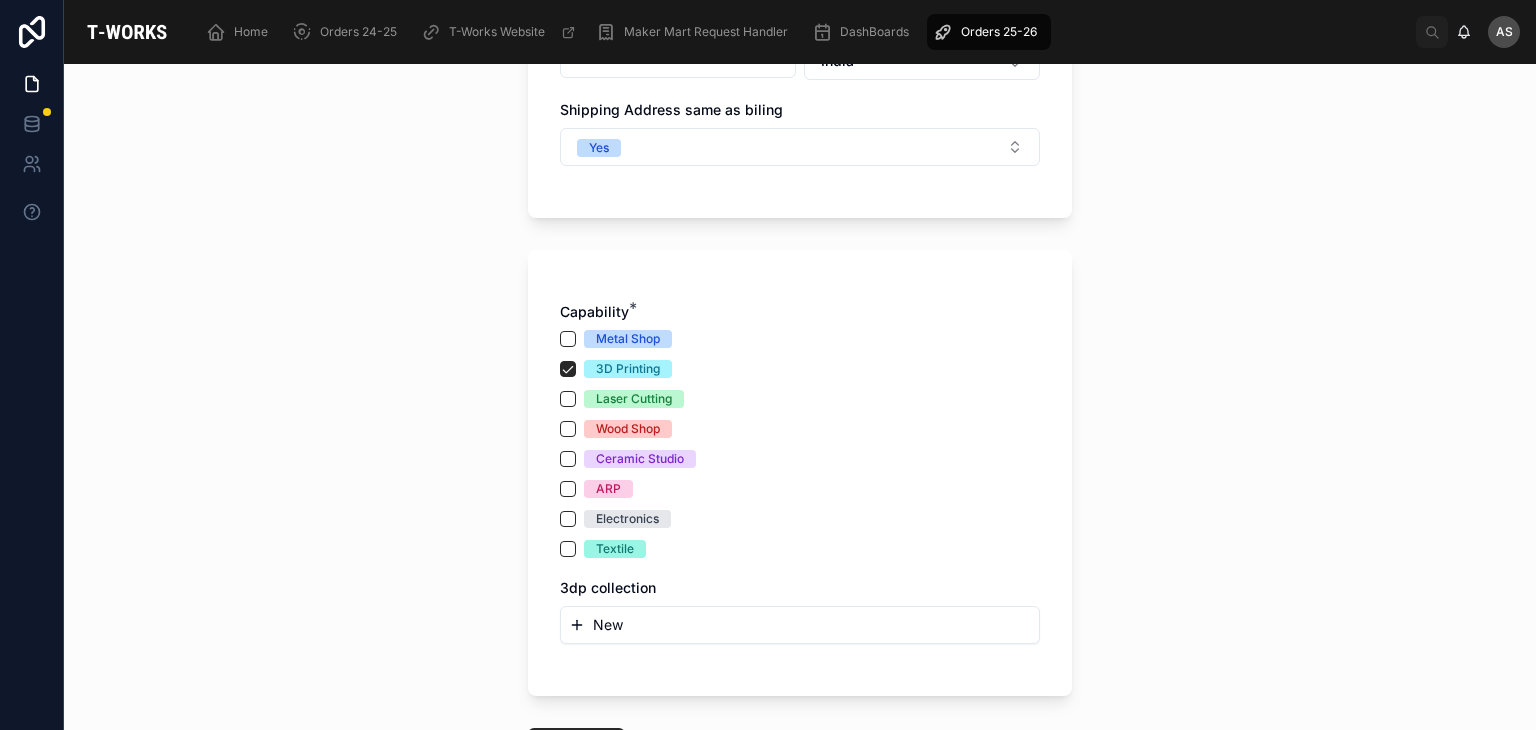 scroll, scrollTop: 1020, scrollLeft: 0, axis: vertical 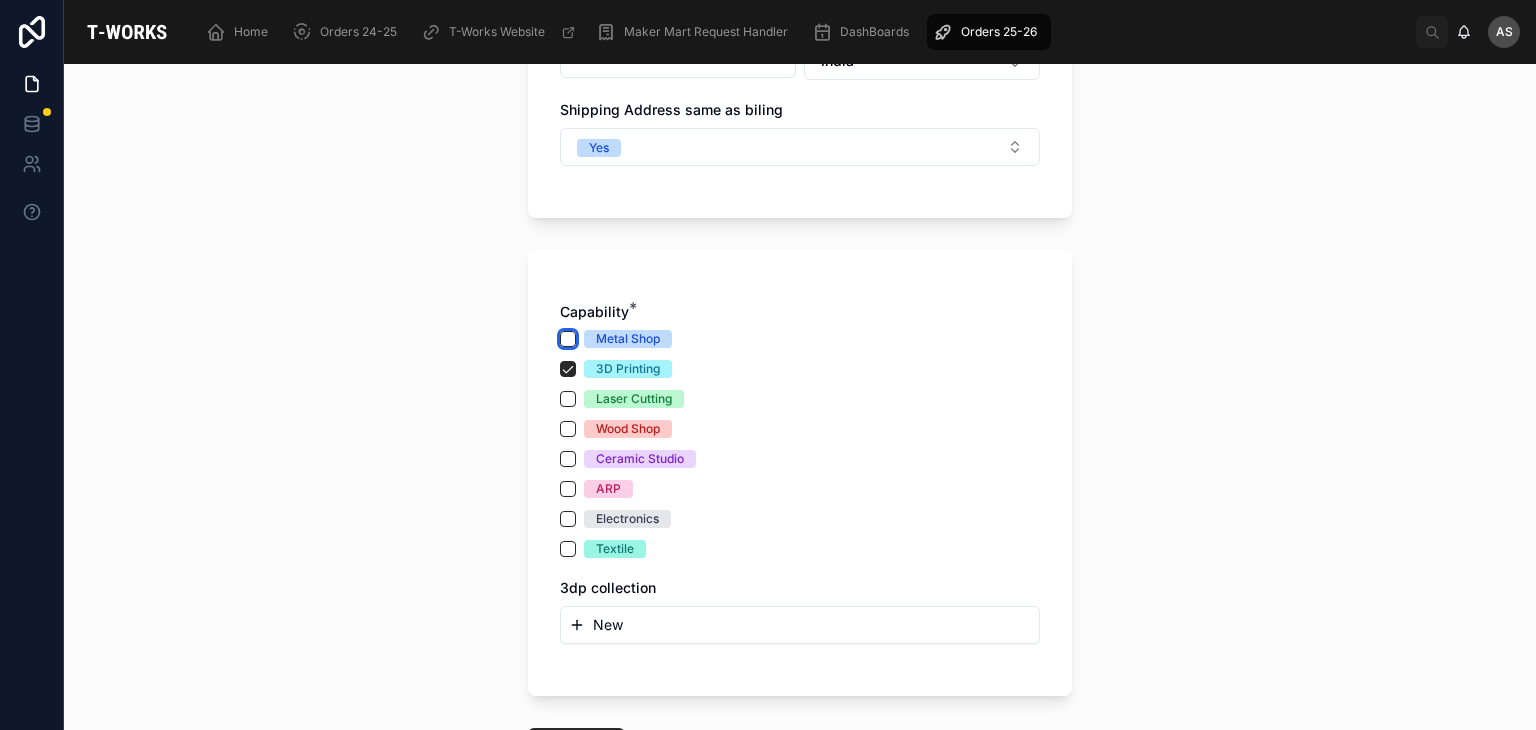click on "Metal Shop" at bounding box center (568, 339) 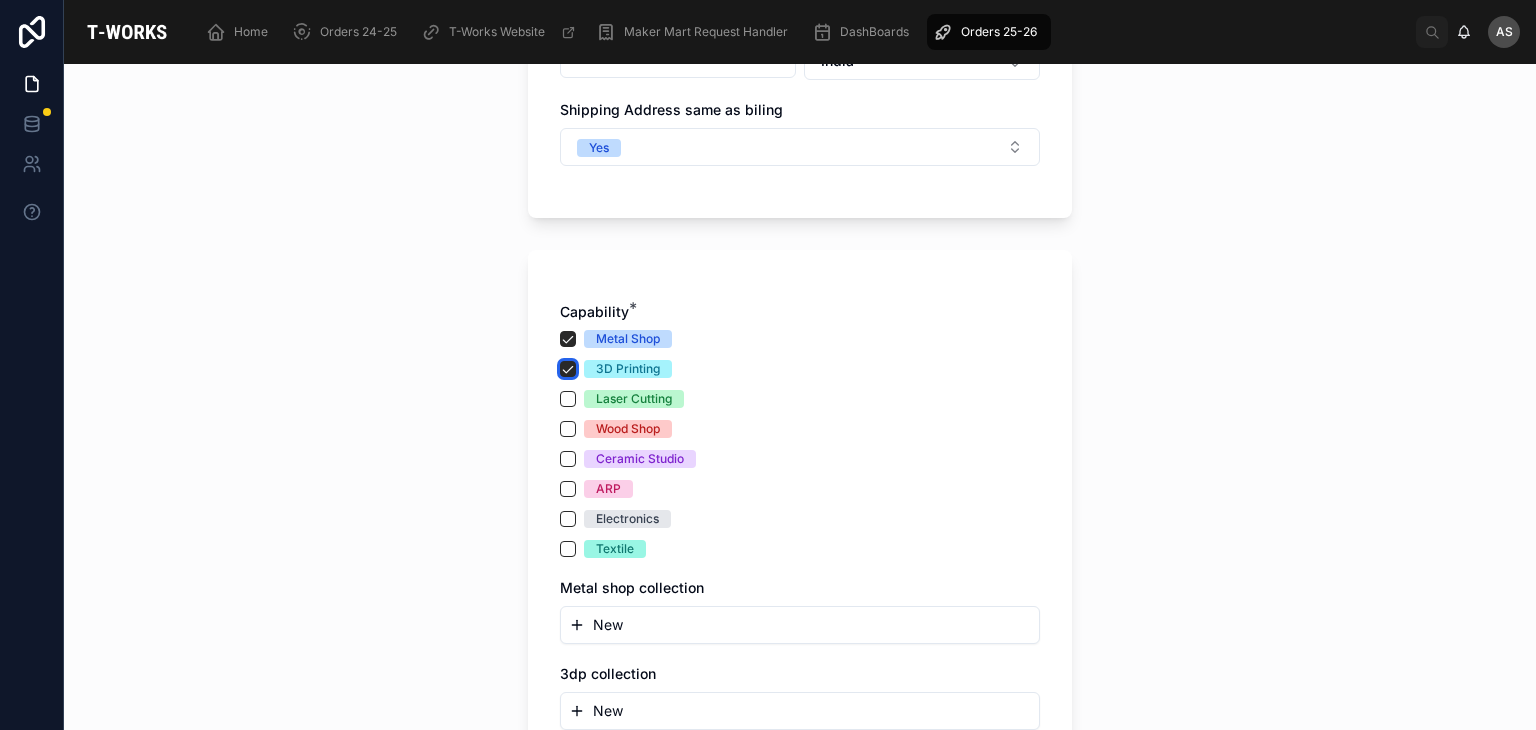 click on "3D Printing" at bounding box center (568, 369) 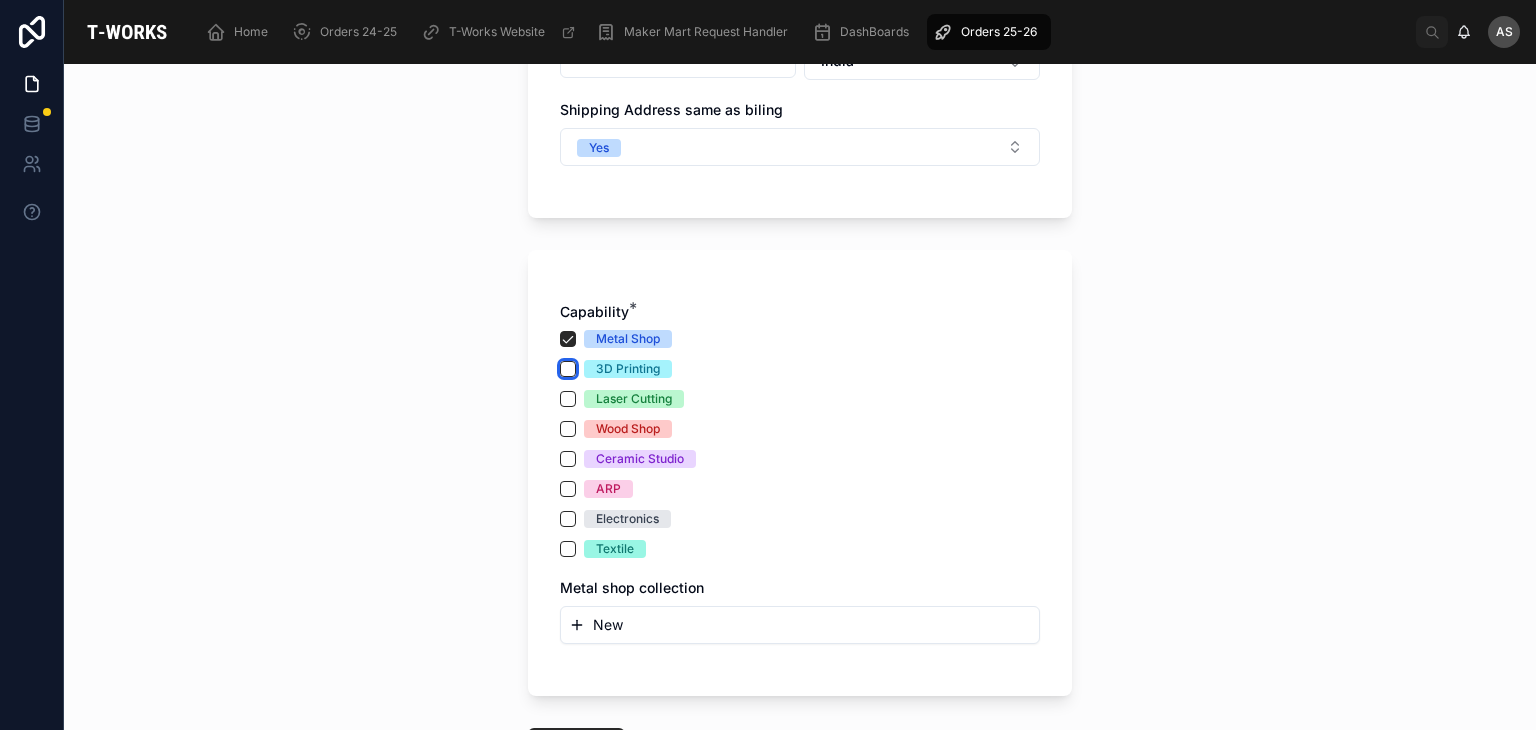 scroll, scrollTop: 1076, scrollLeft: 0, axis: vertical 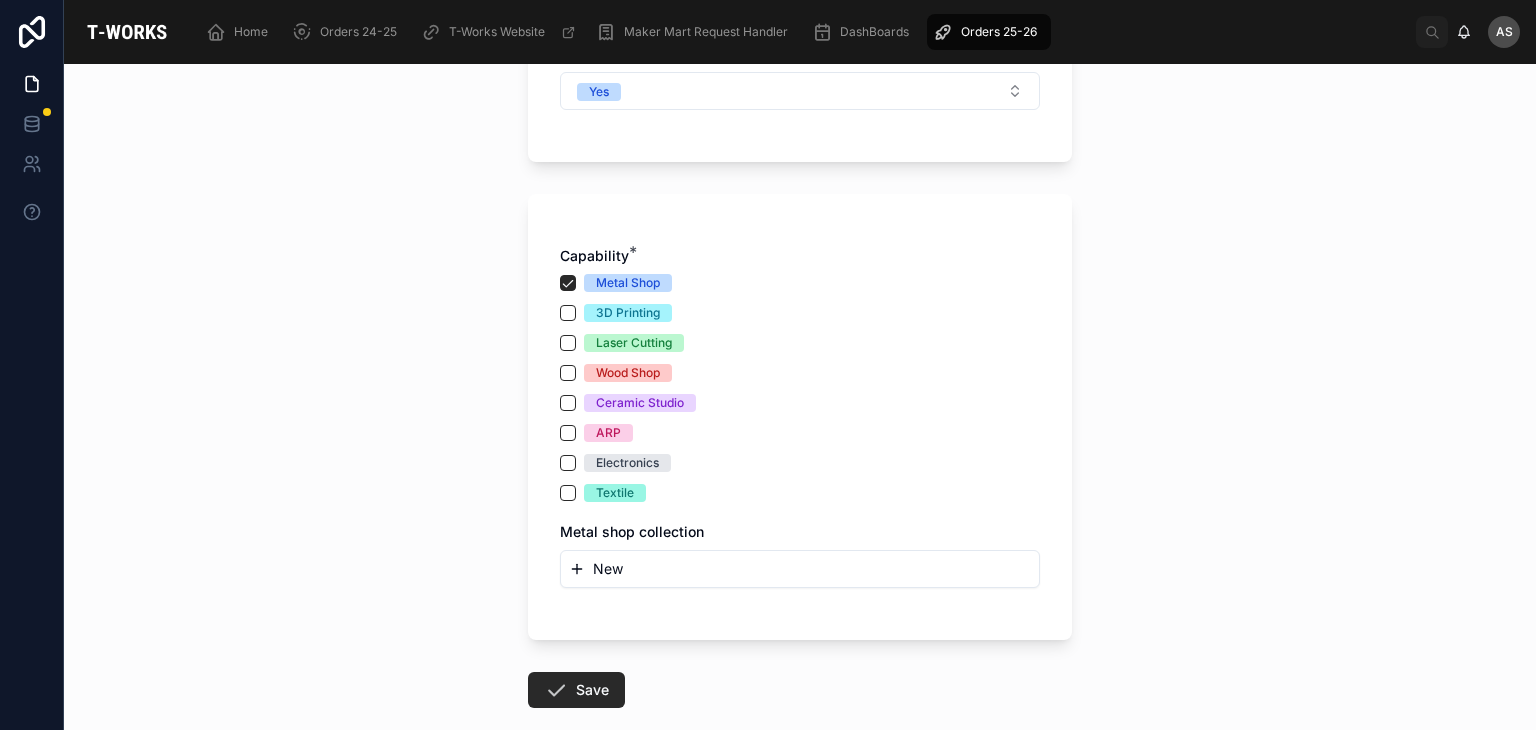 click on "New" at bounding box center (800, 569) 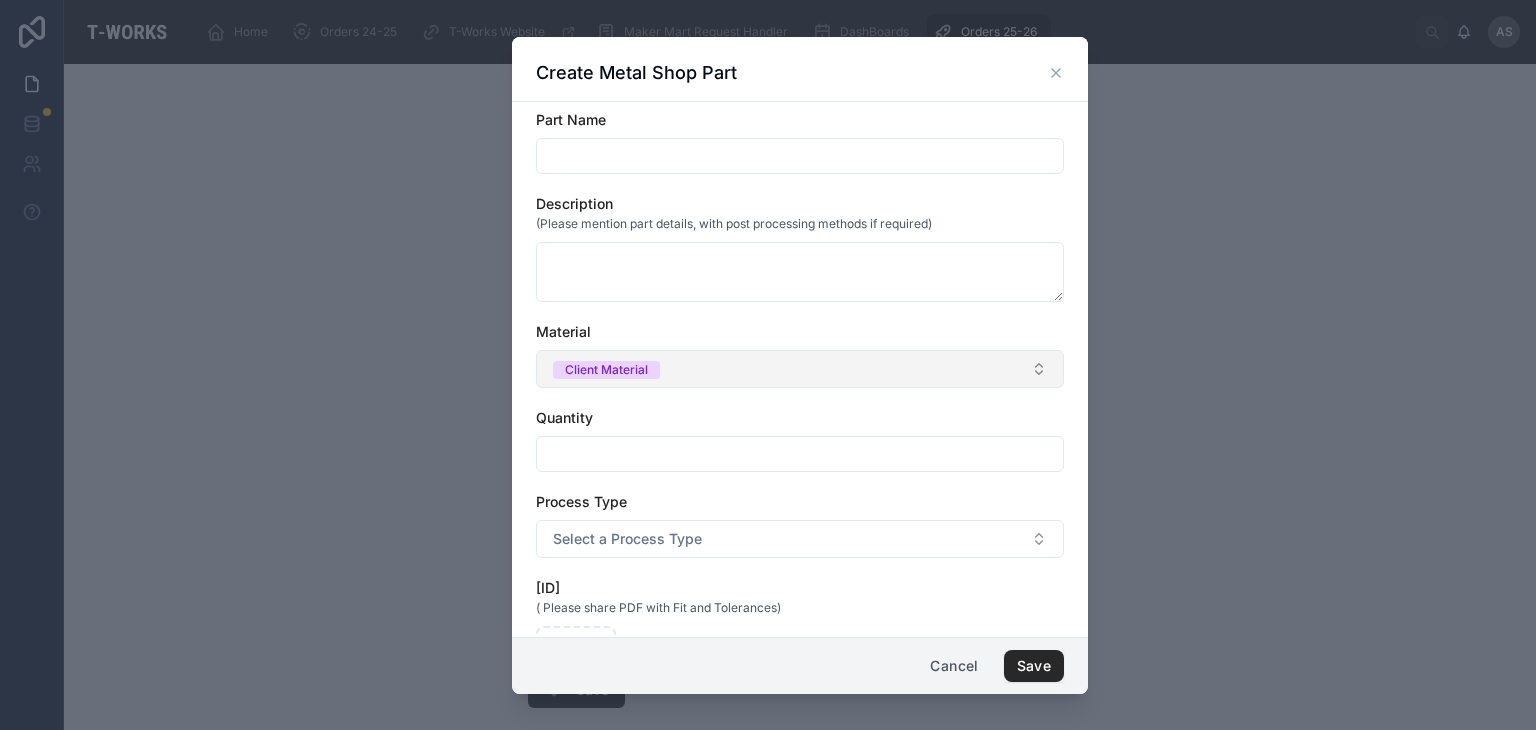 click on "Client Material" at bounding box center (800, 369) 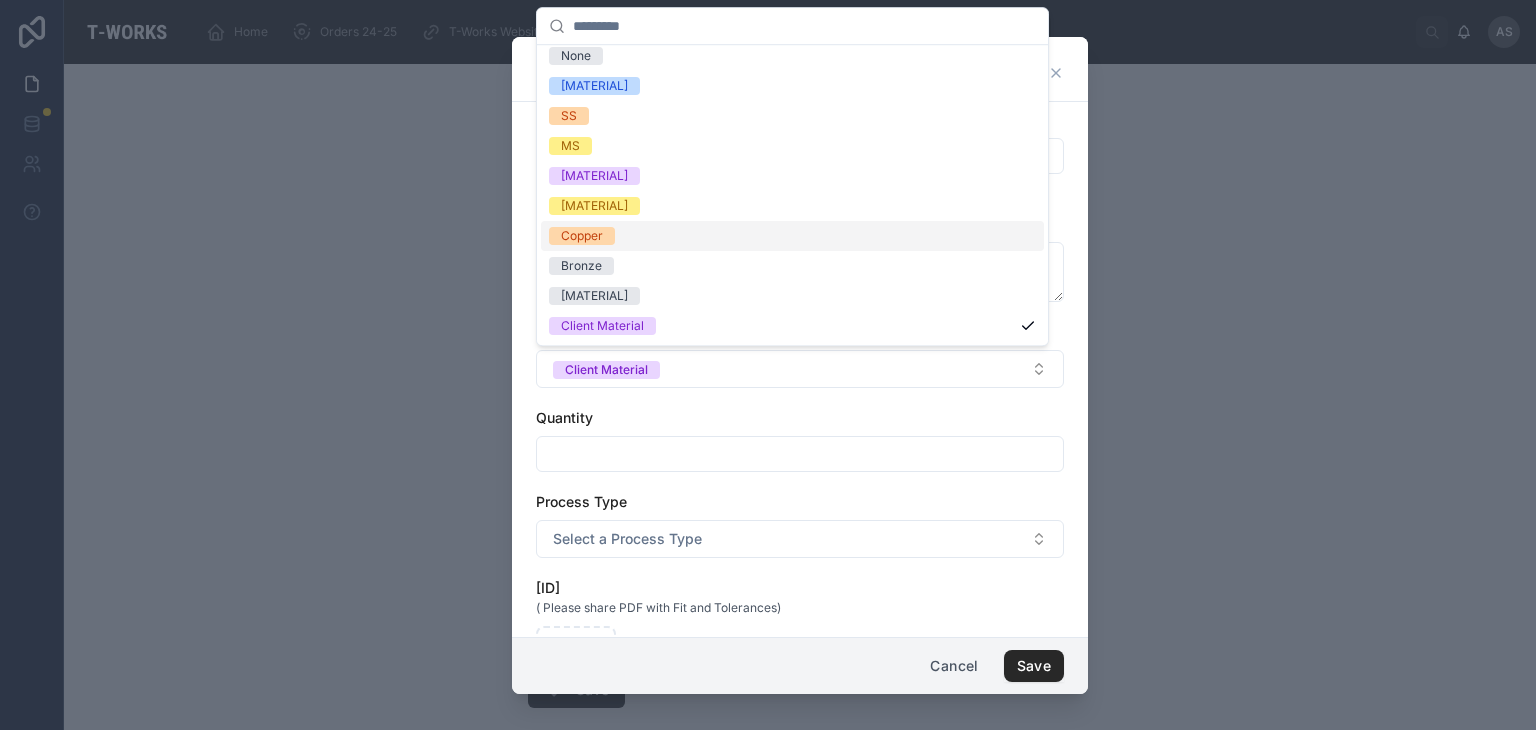 scroll, scrollTop: 0, scrollLeft: 0, axis: both 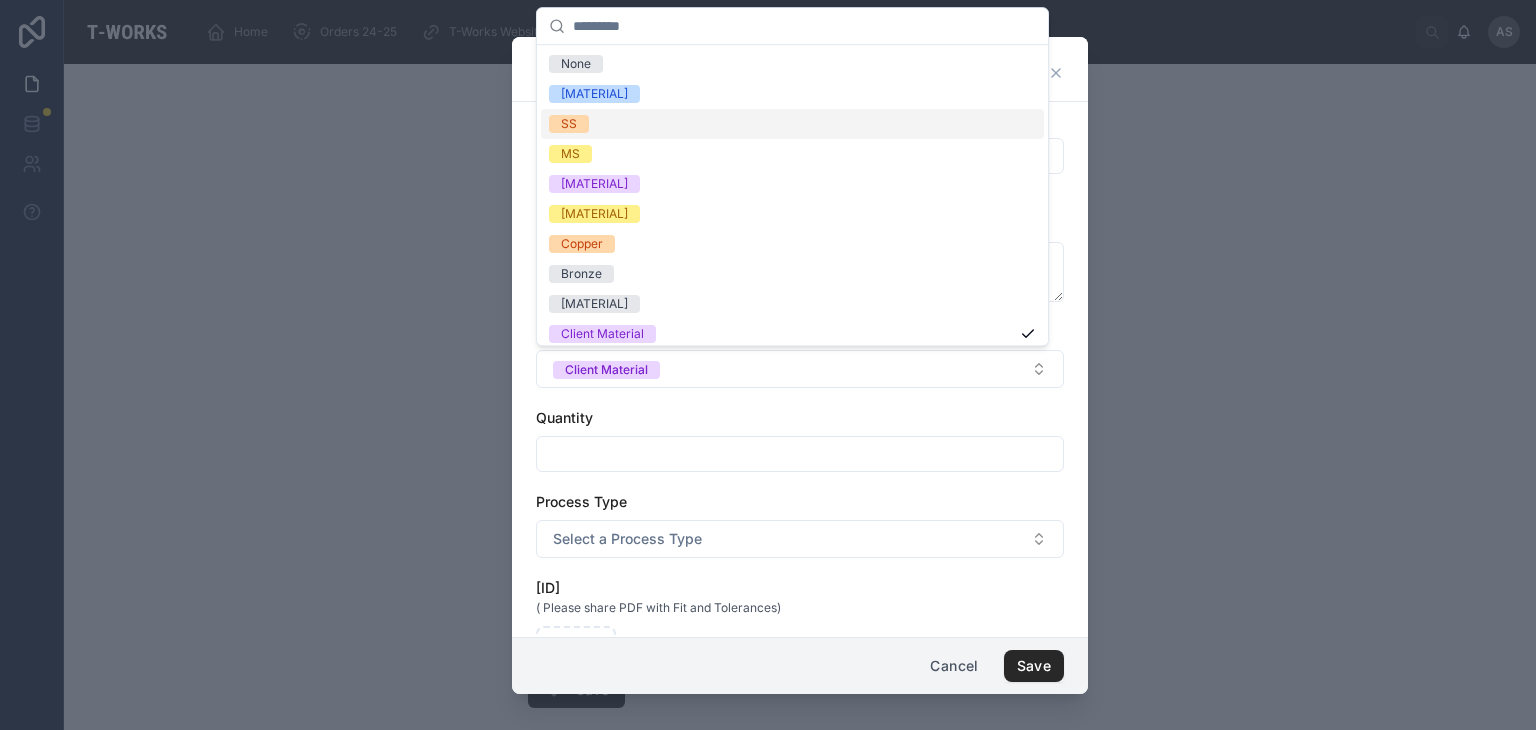 click at bounding box center [768, 365] 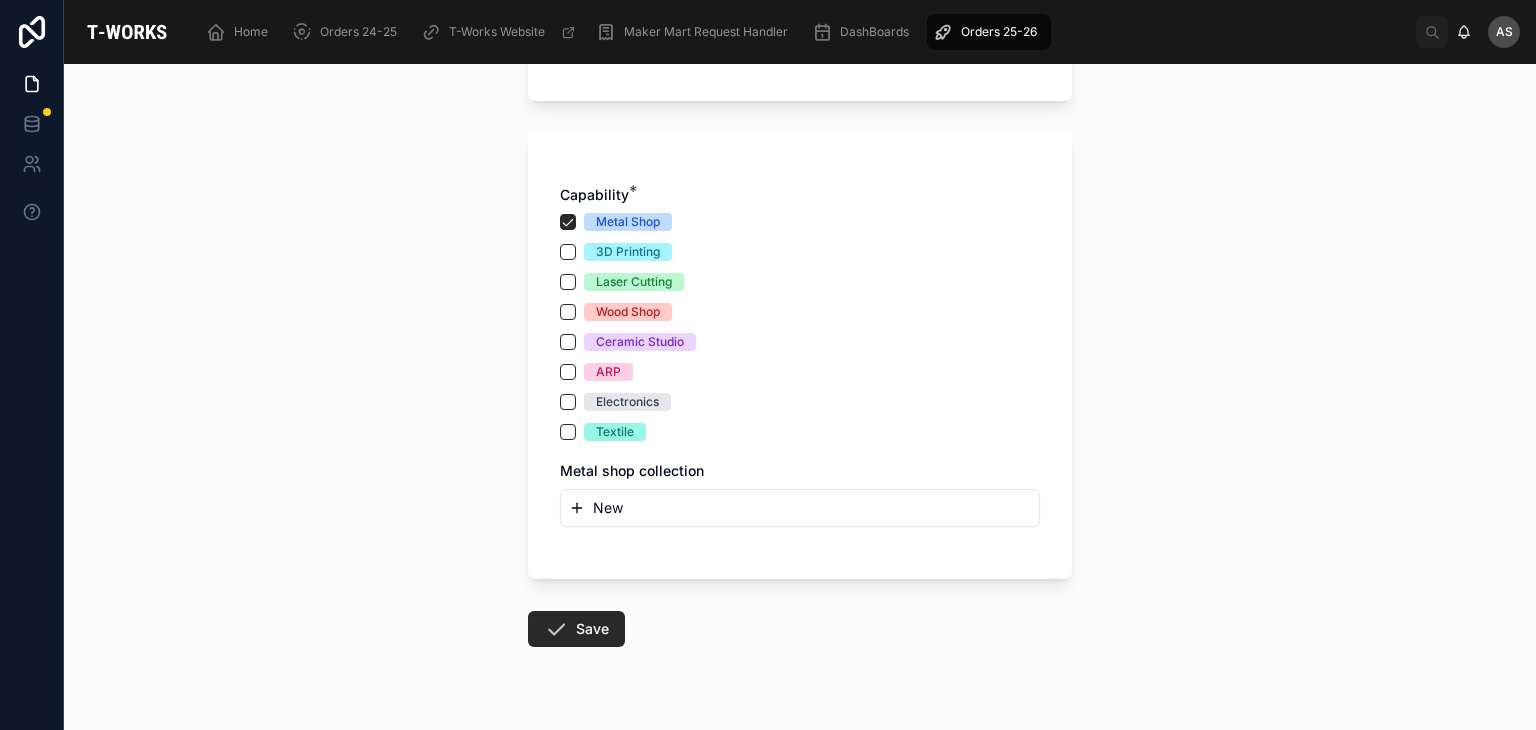 scroll, scrollTop: 1181, scrollLeft: 0, axis: vertical 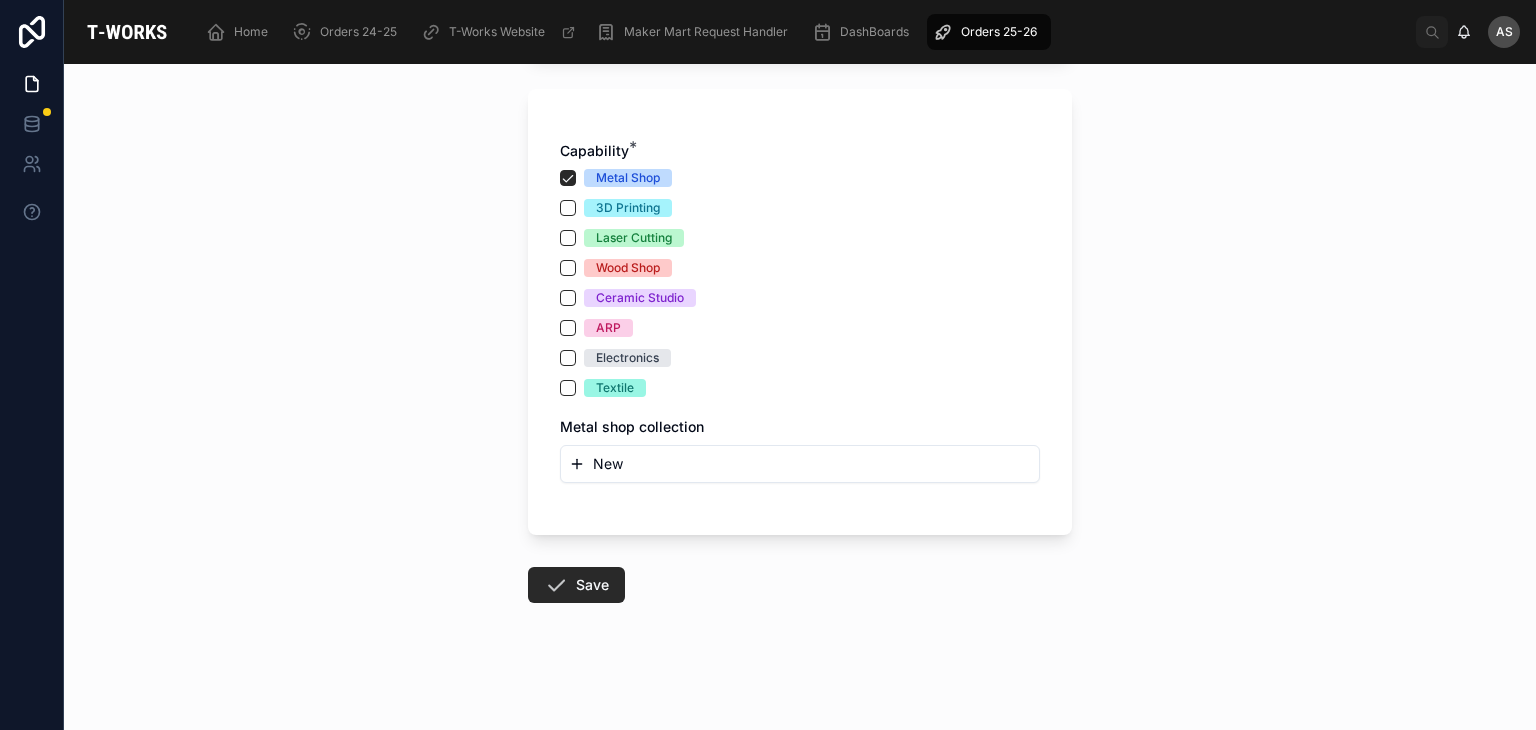 click on "New" at bounding box center [800, 464] 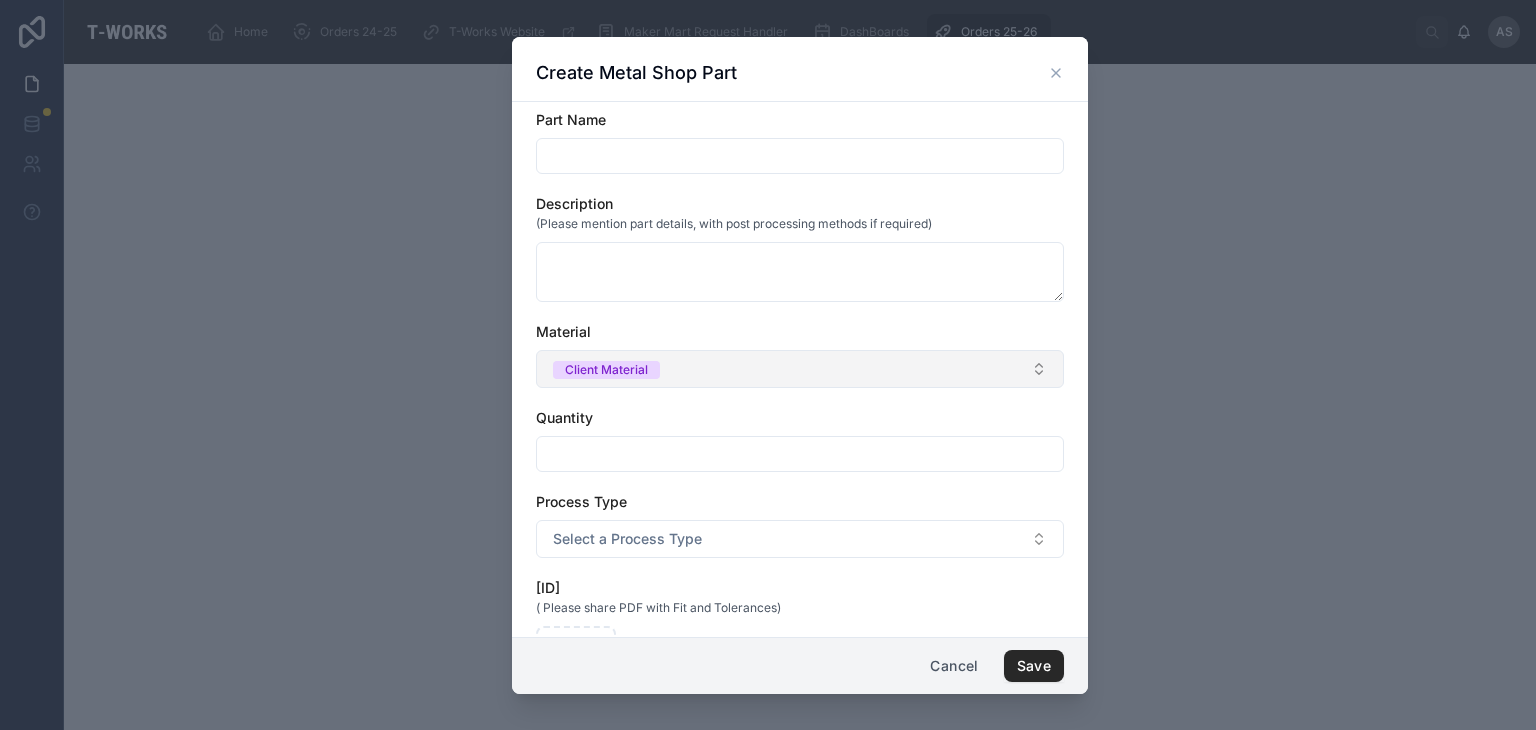 click on "Client Material" at bounding box center (800, 369) 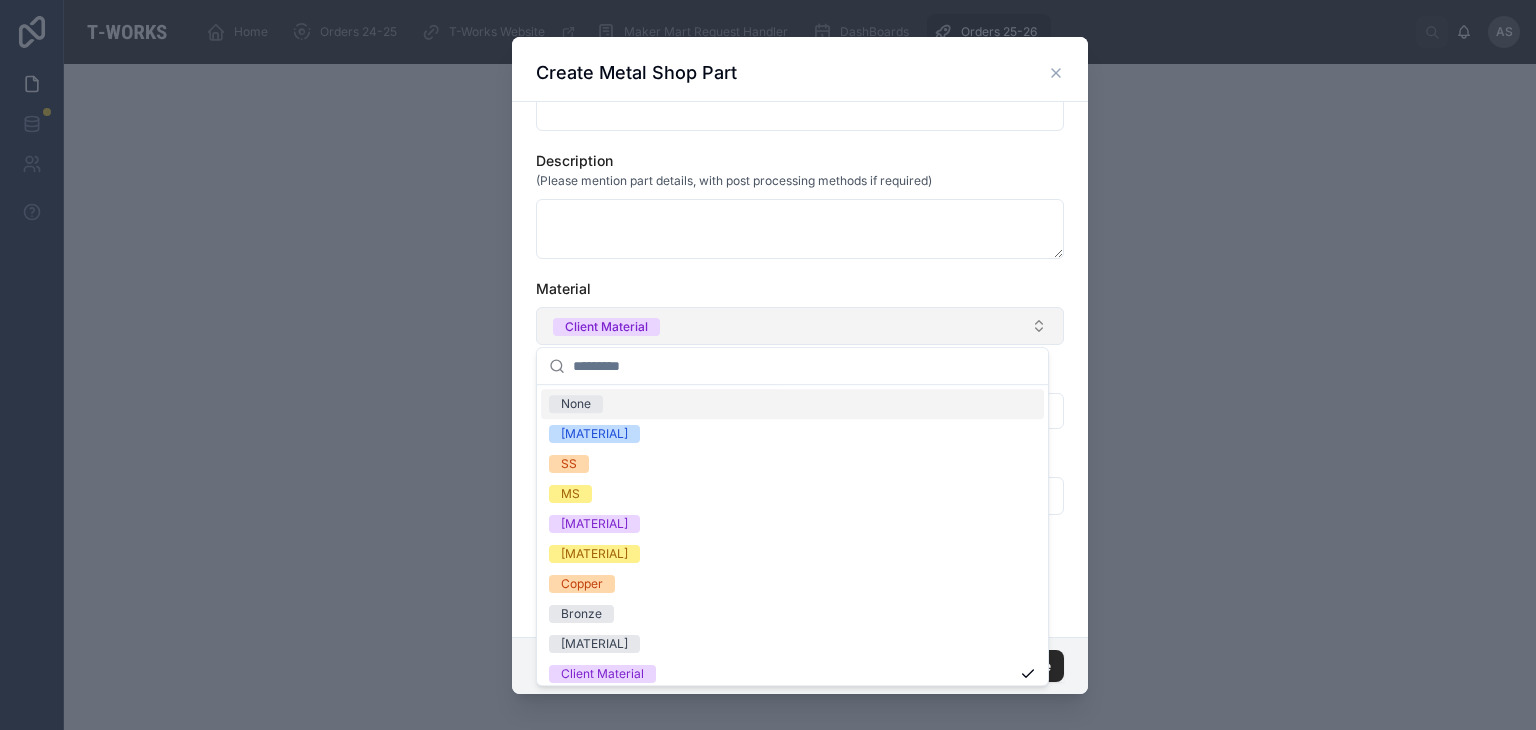 scroll, scrollTop: 44, scrollLeft: 0, axis: vertical 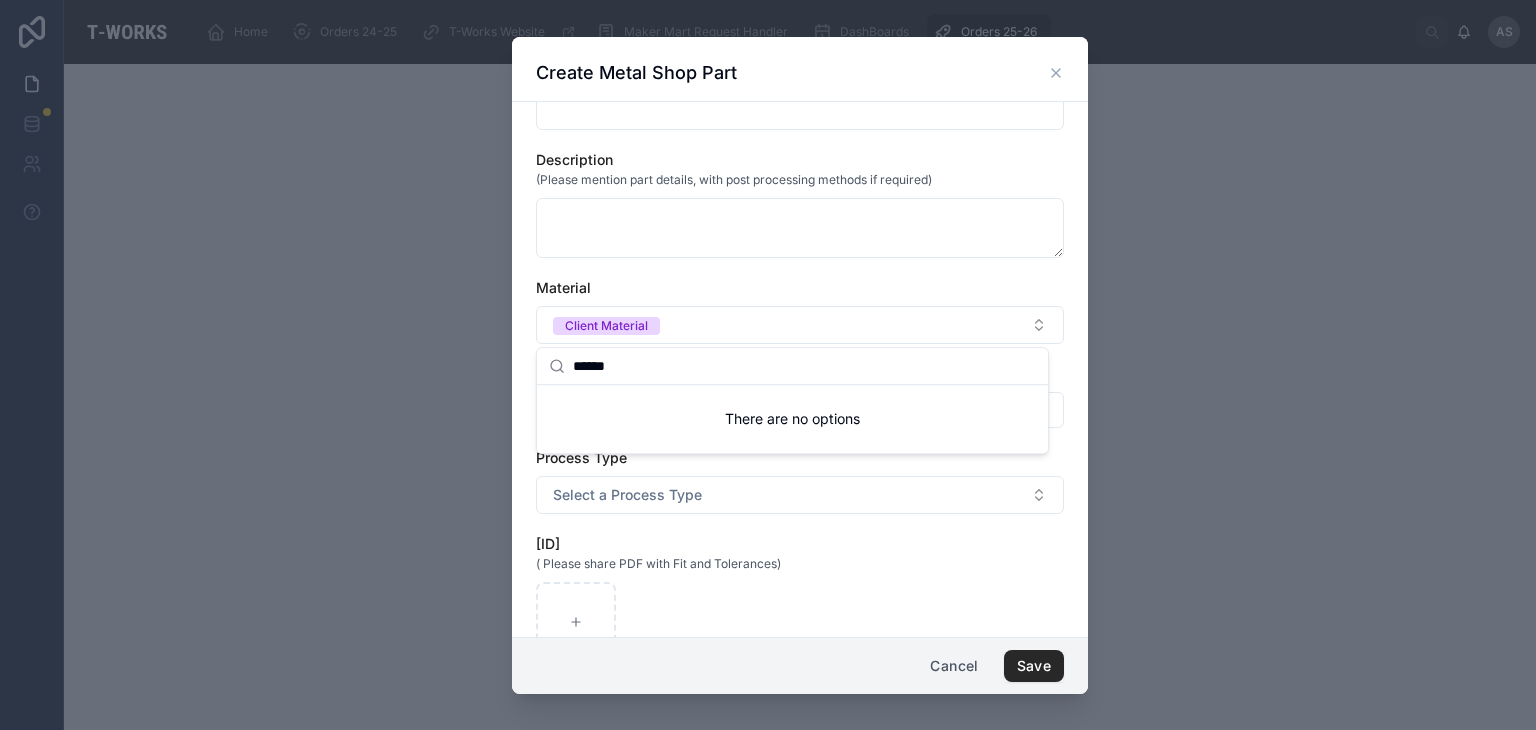 click on "******" at bounding box center [804, 366] 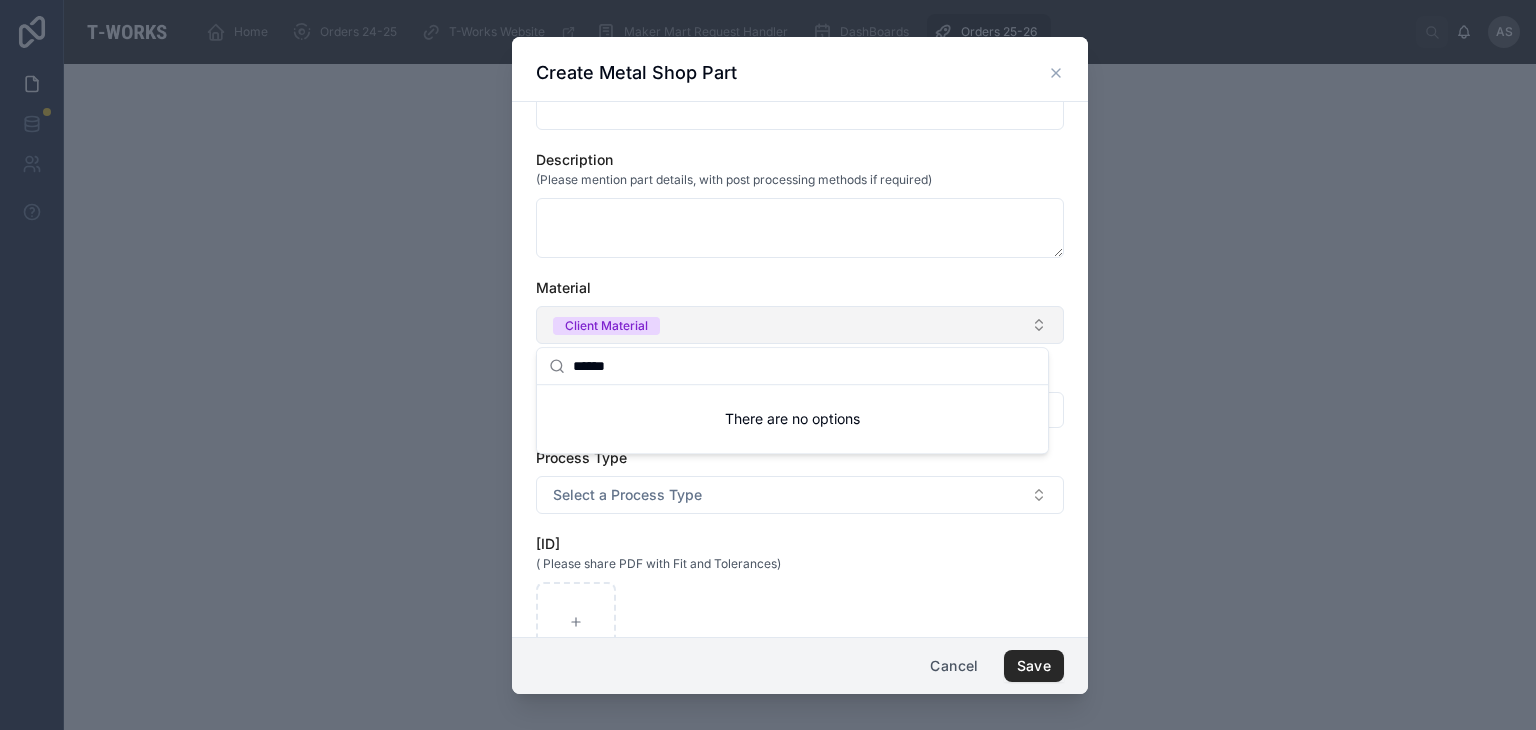type on "******" 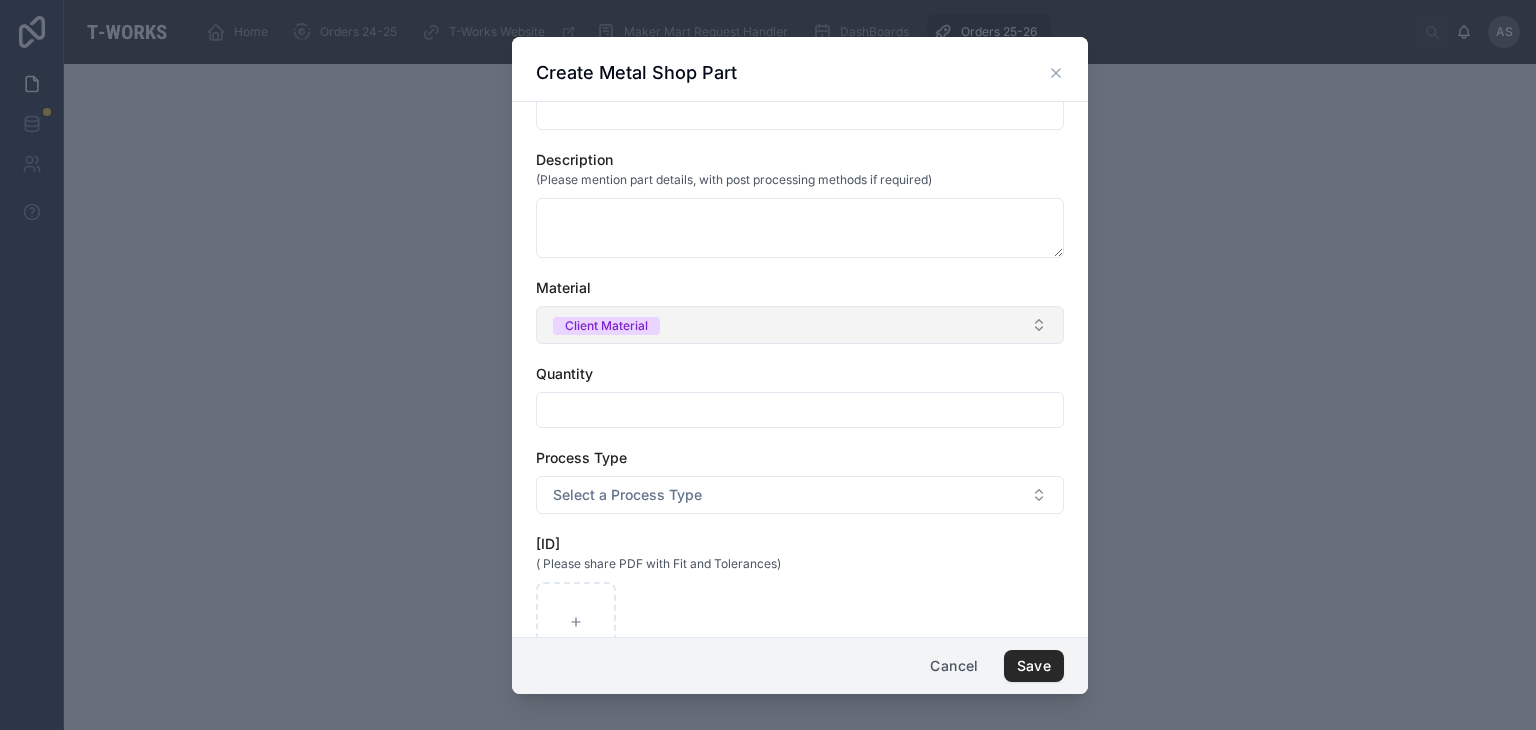 click on "Client Material" at bounding box center (800, 325) 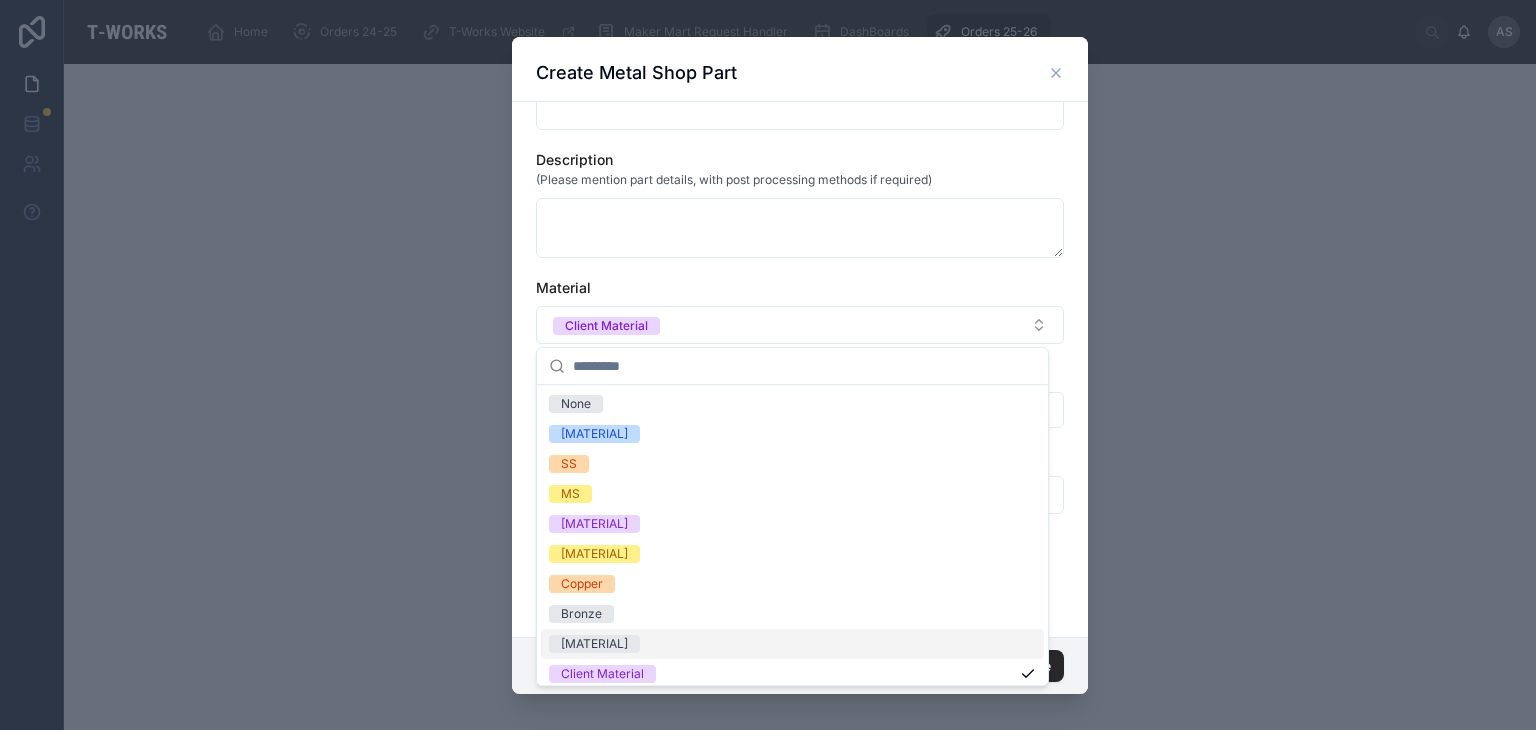 scroll, scrollTop: 8, scrollLeft: 0, axis: vertical 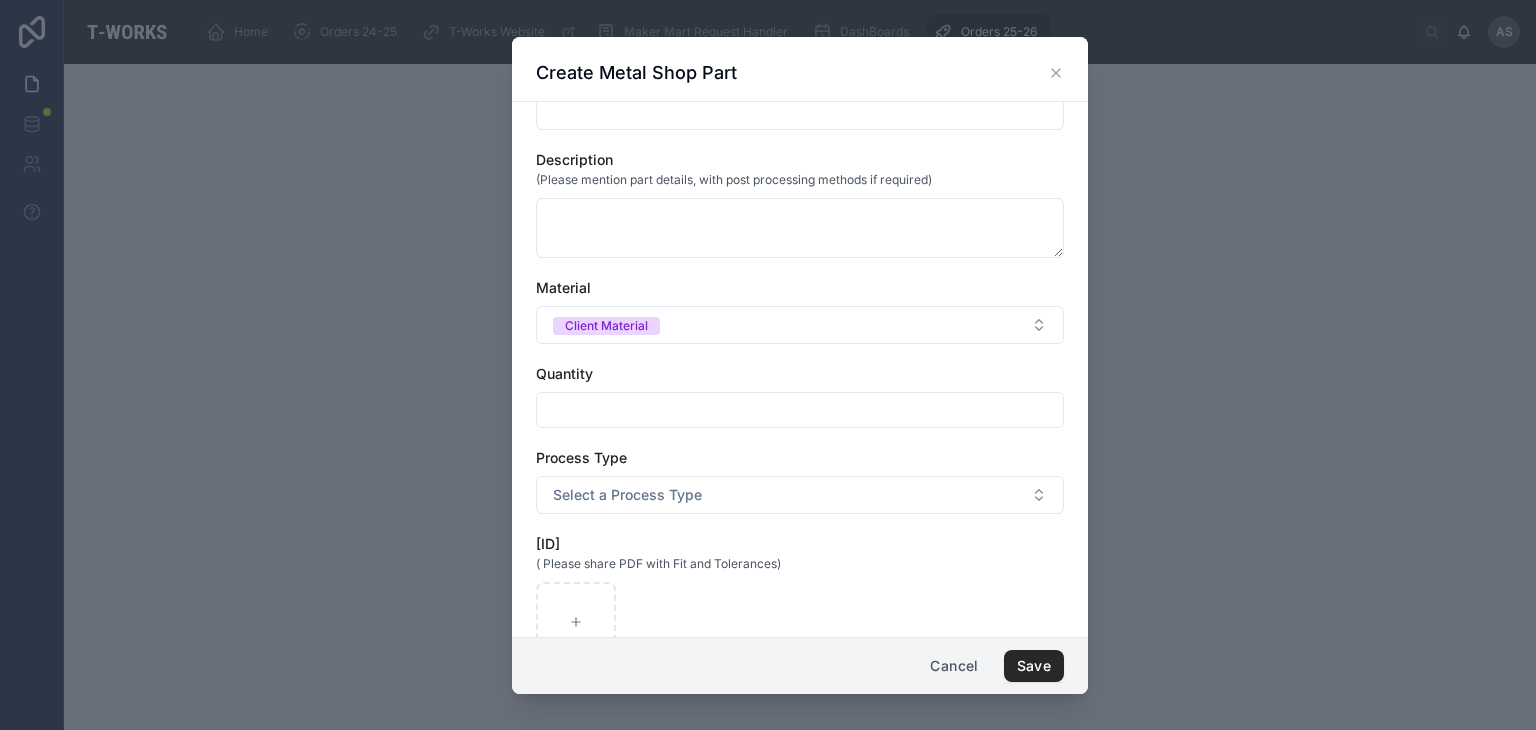click at bounding box center (768, 365) 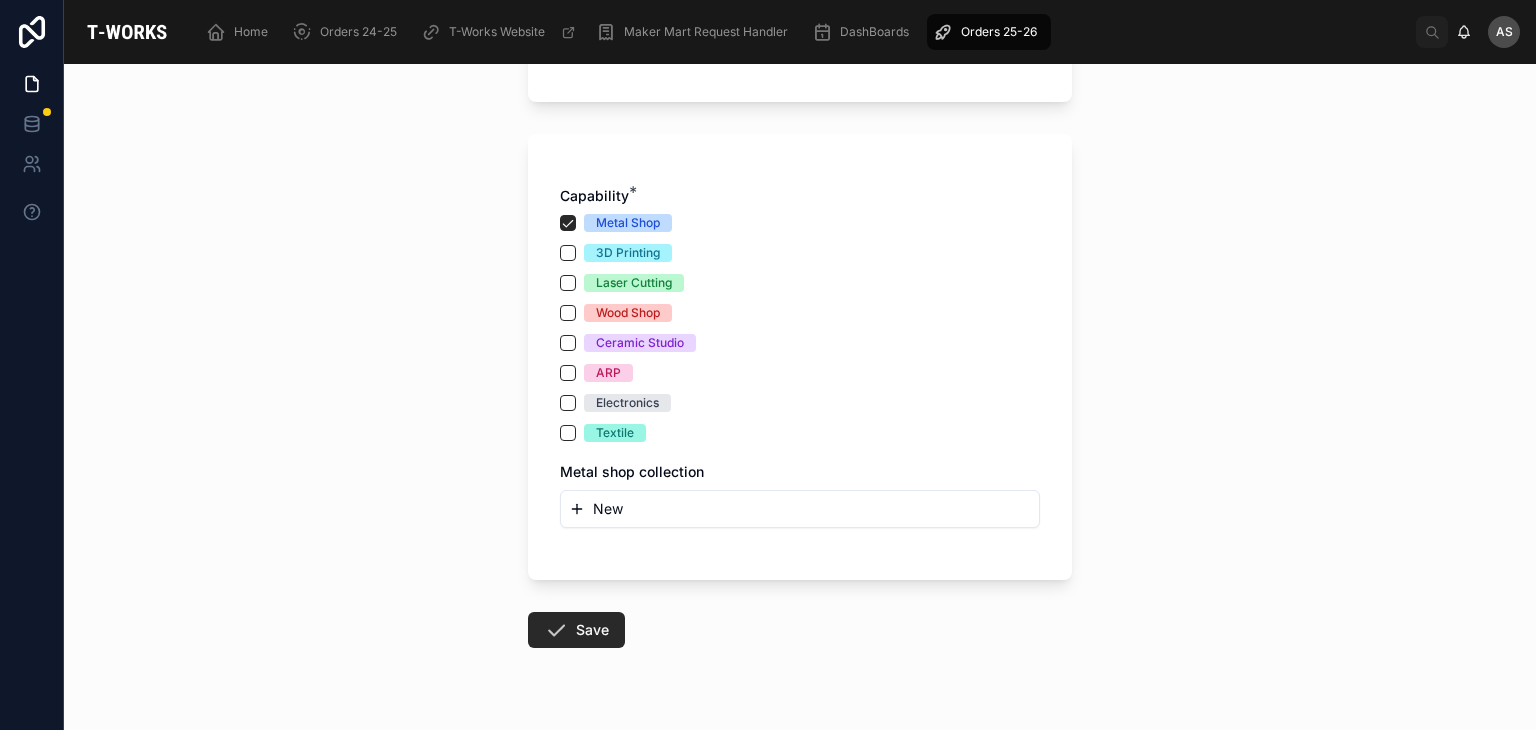 scroll, scrollTop: 1181, scrollLeft: 0, axis: vertical 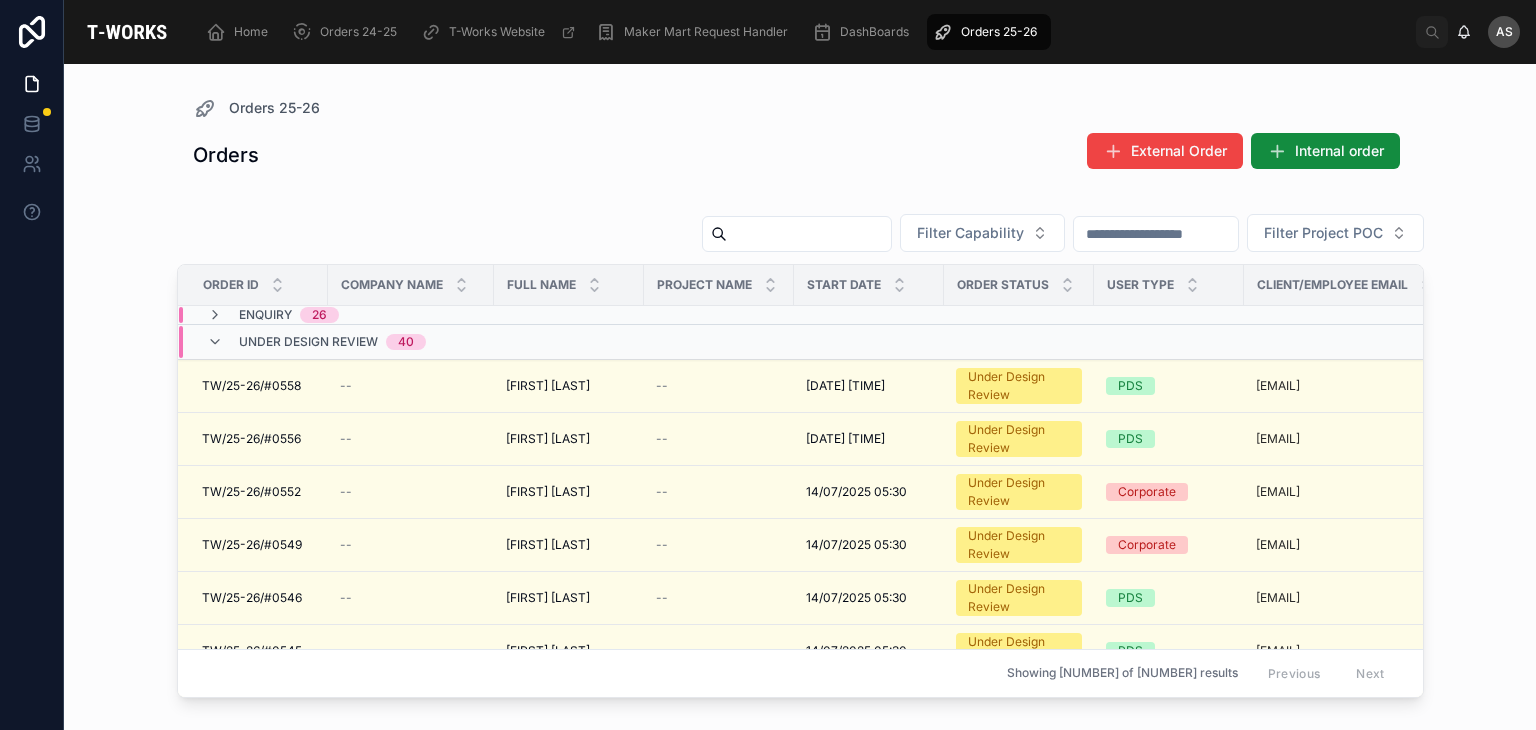click on "Under Design Review 40" at bounding box center (411, 342) 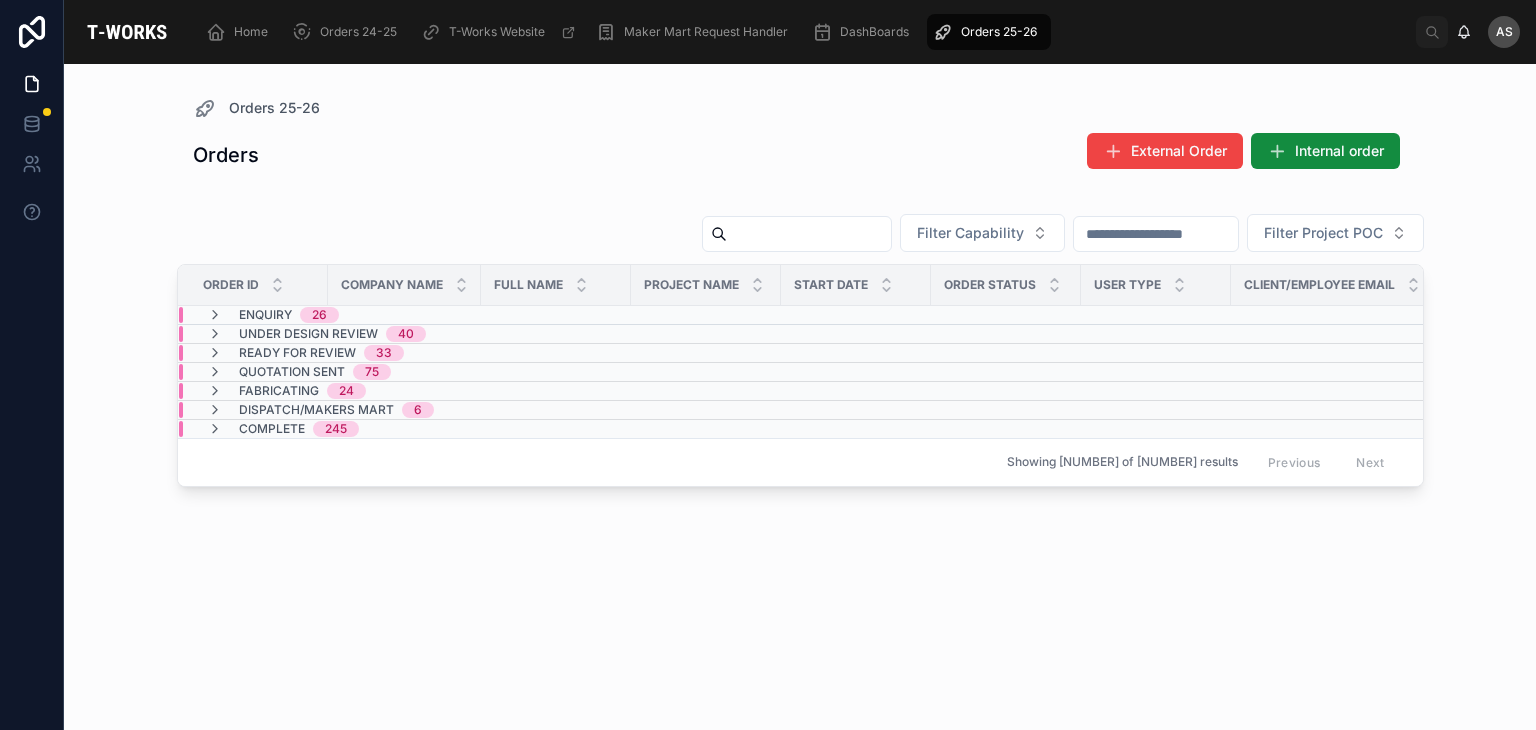 click on "Under Design Review 40" at bounding box center (404, 334) 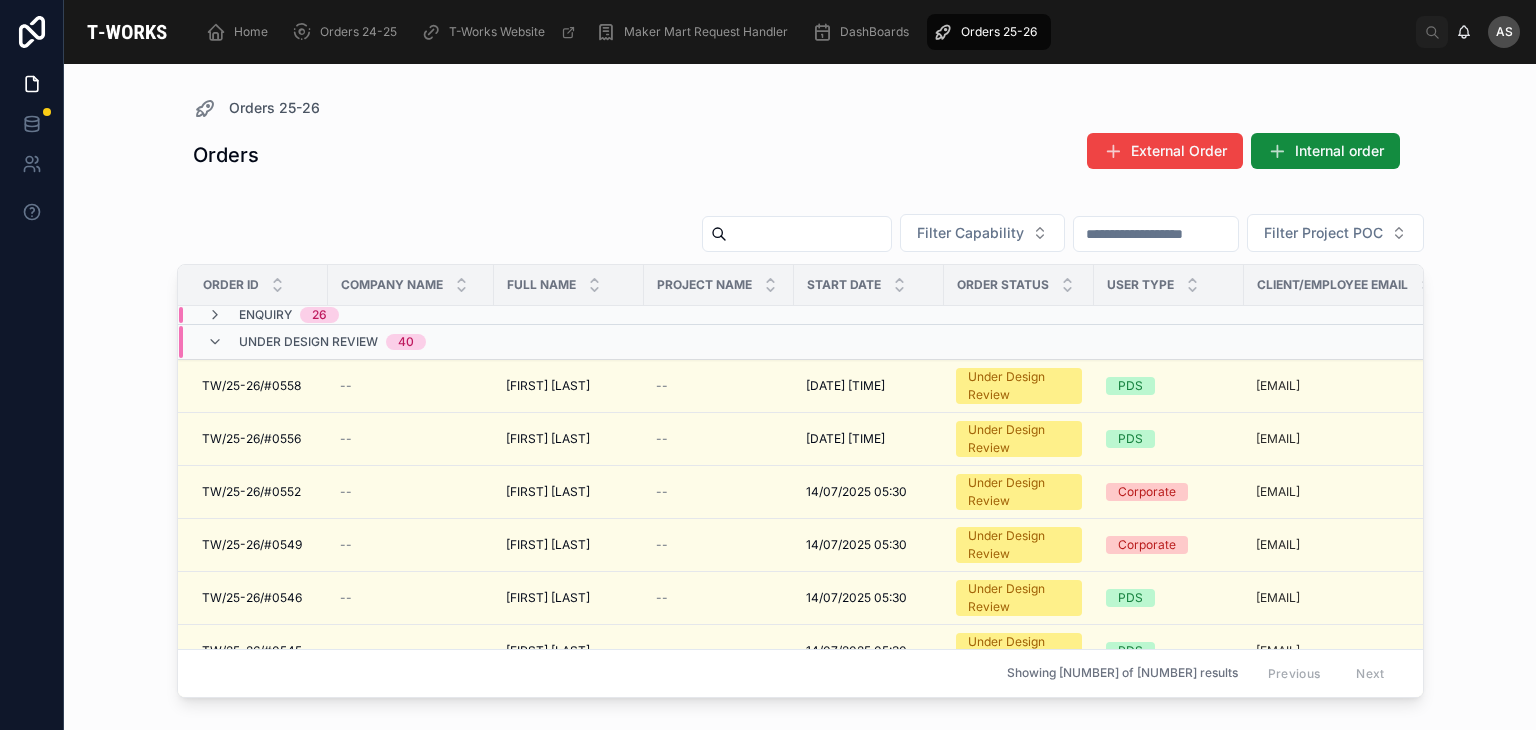 click on "Under Design Review 40" at bounding box center [411, 342] 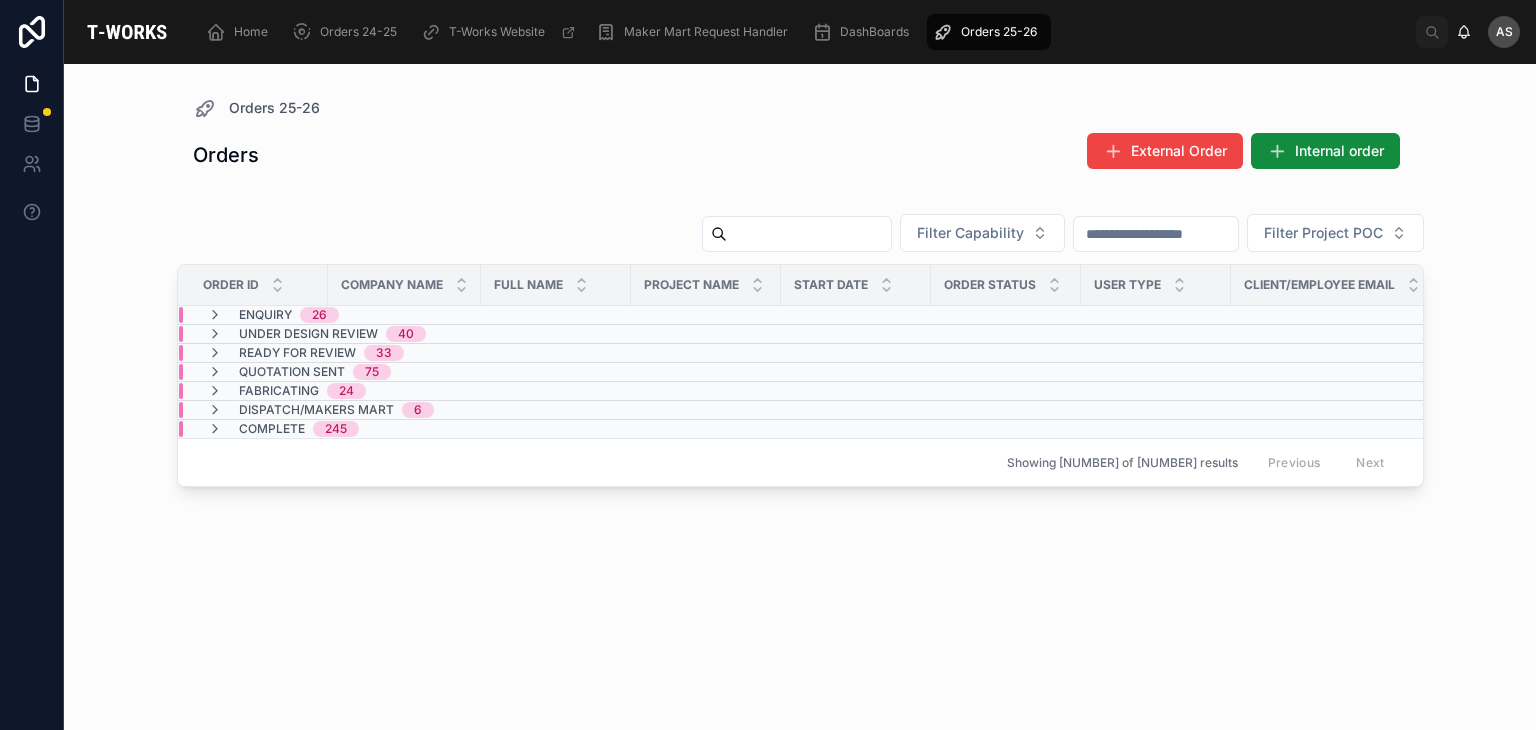 click on "Under Design Review 40" at bounding box center (404, 334) 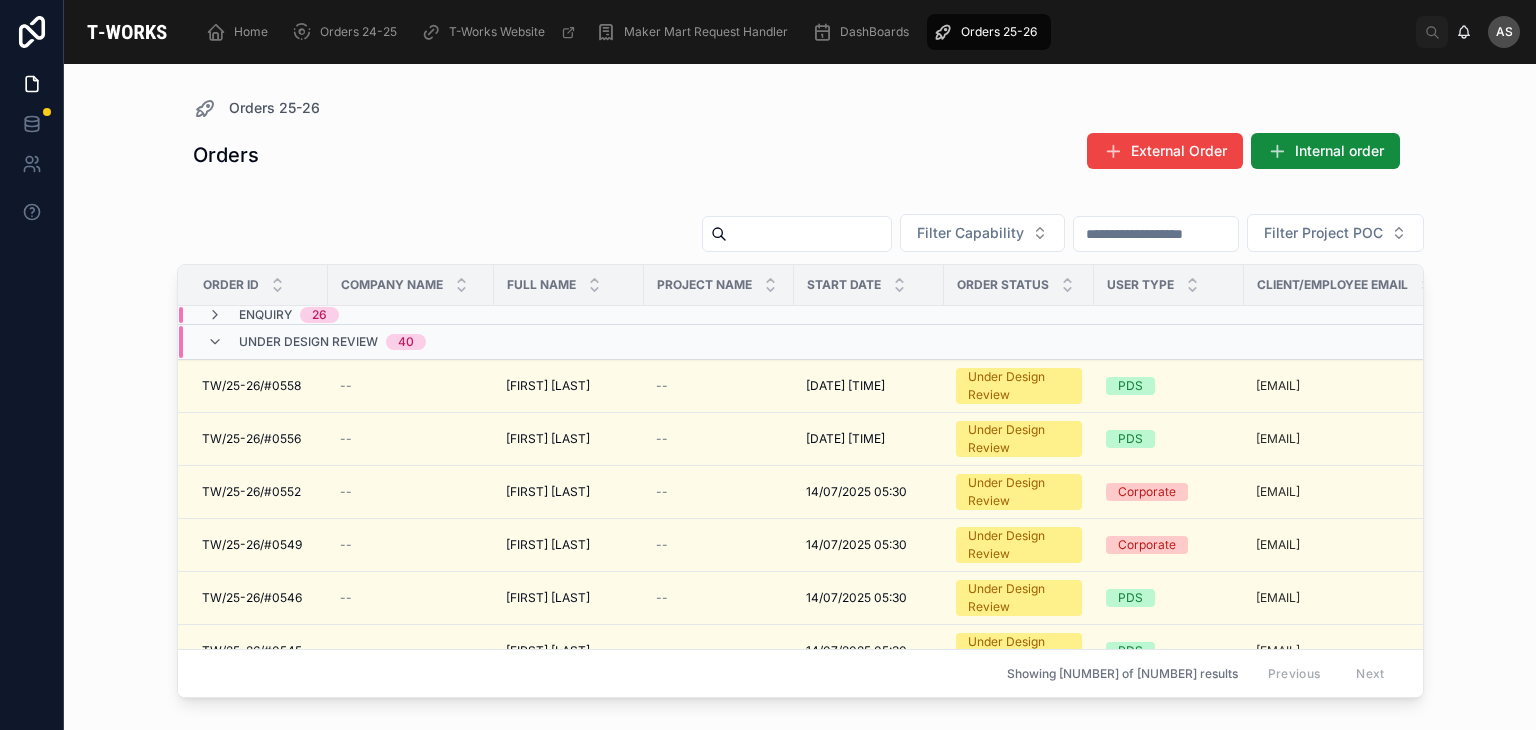 click on "Under Design Review 40" at bounding box center [411, 342] 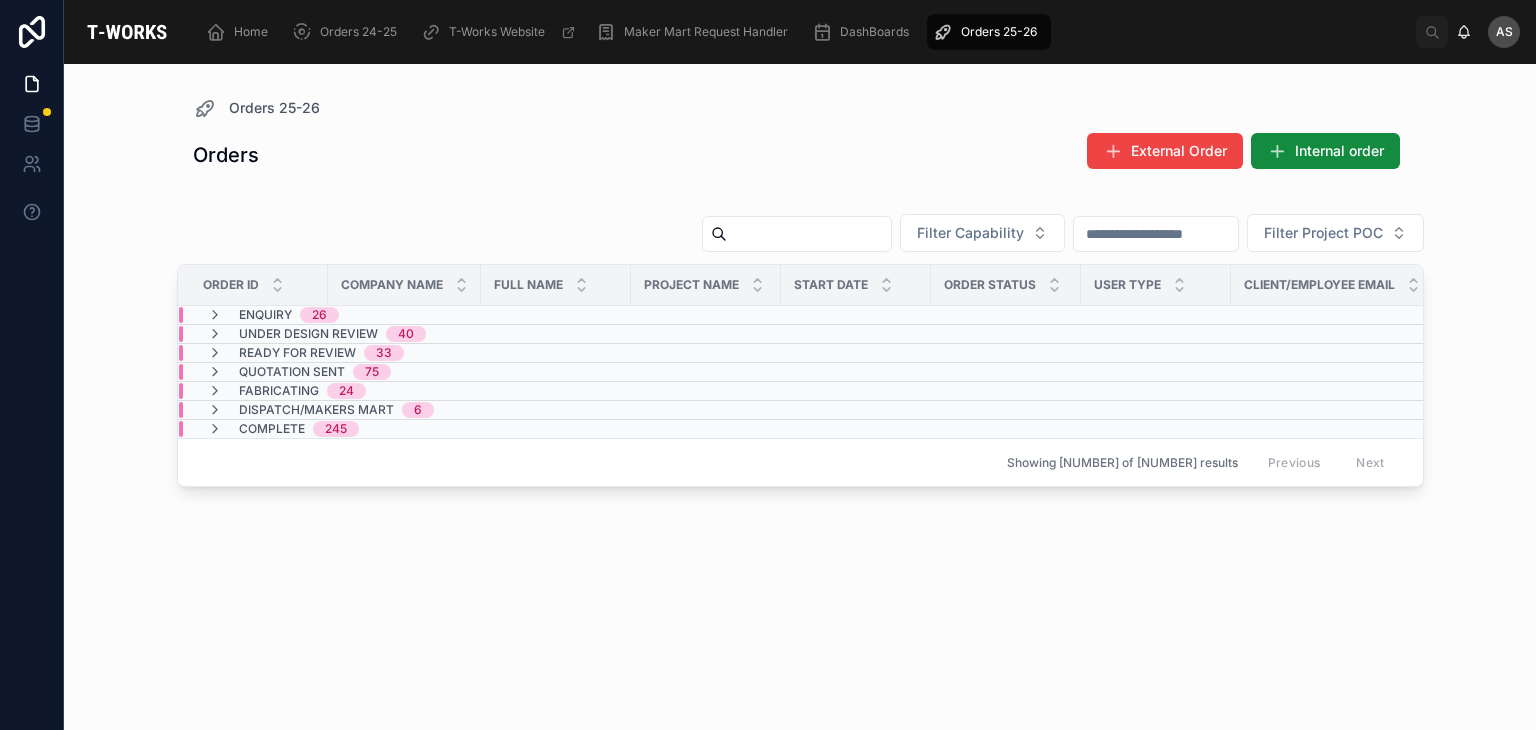 click at bounding box center [809, 234] 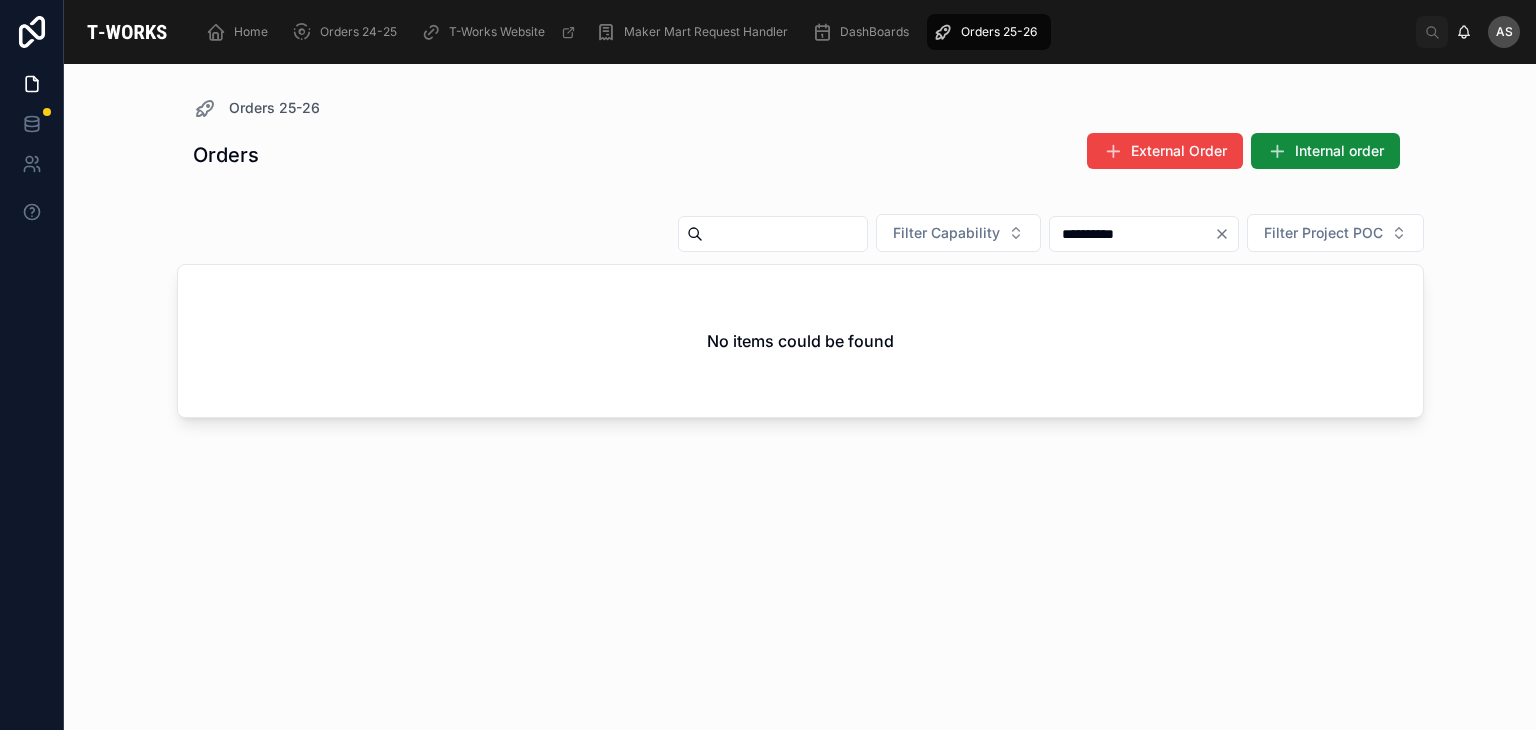 type on "**********" 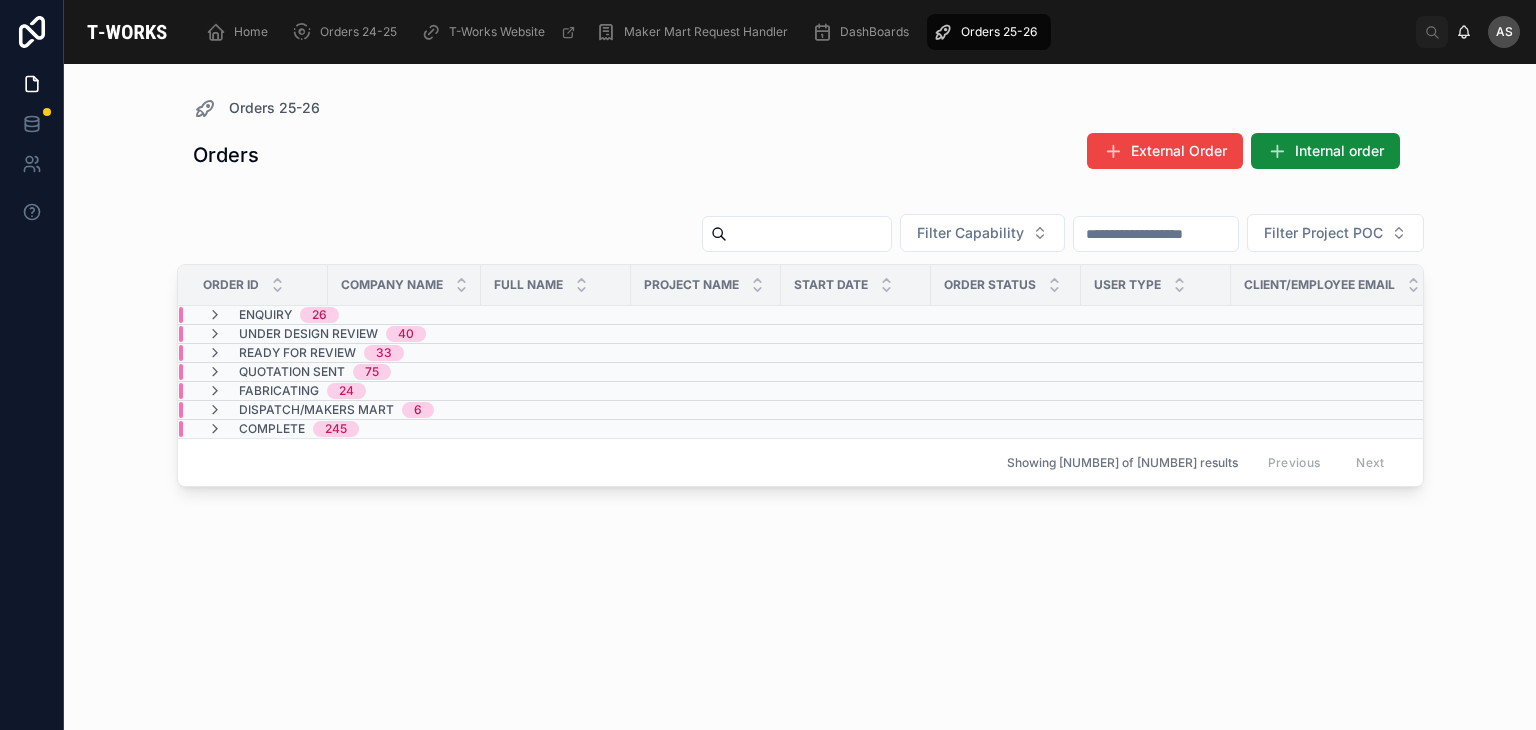 click at bounding box center (809, 234) 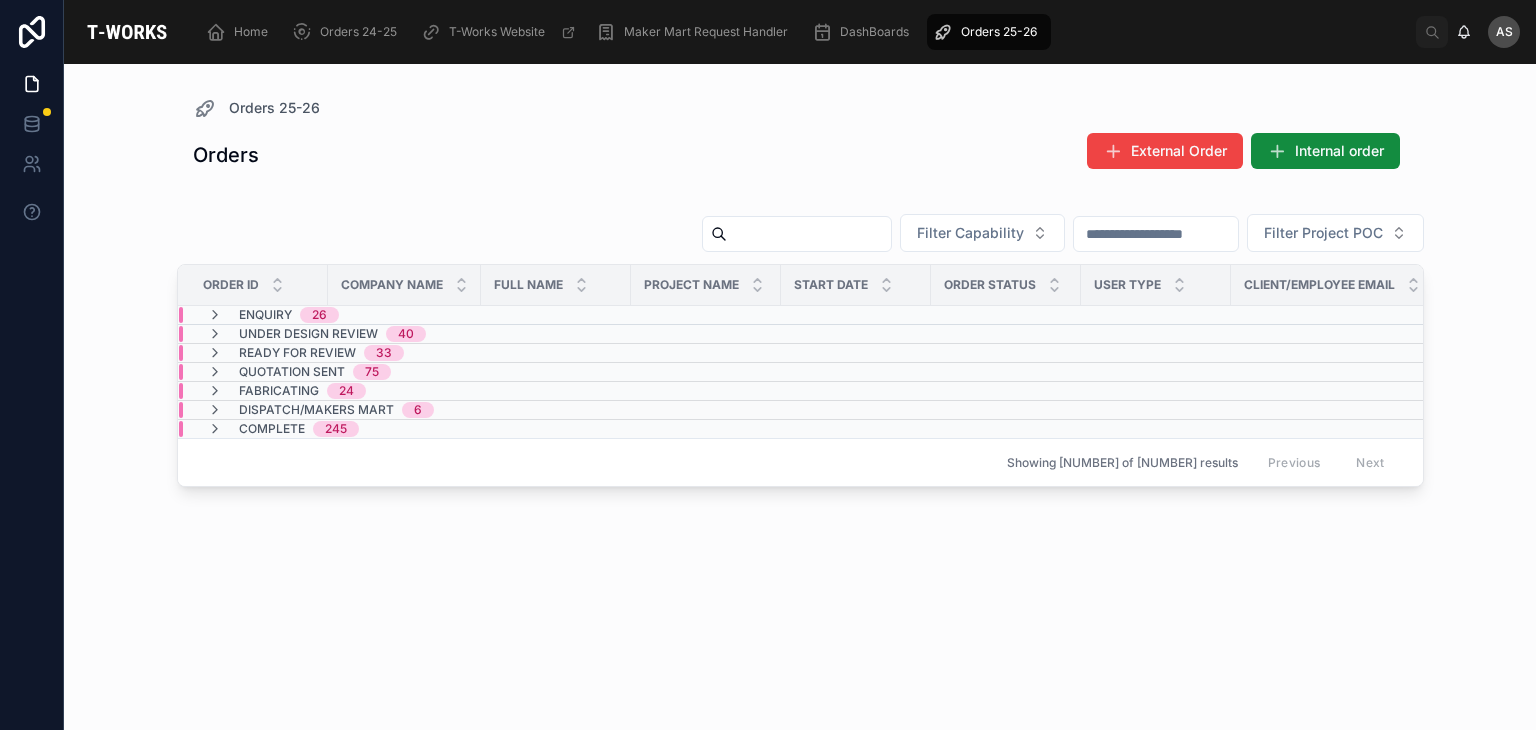click on "Under Design Review 40" at bounding box center [404, 334] 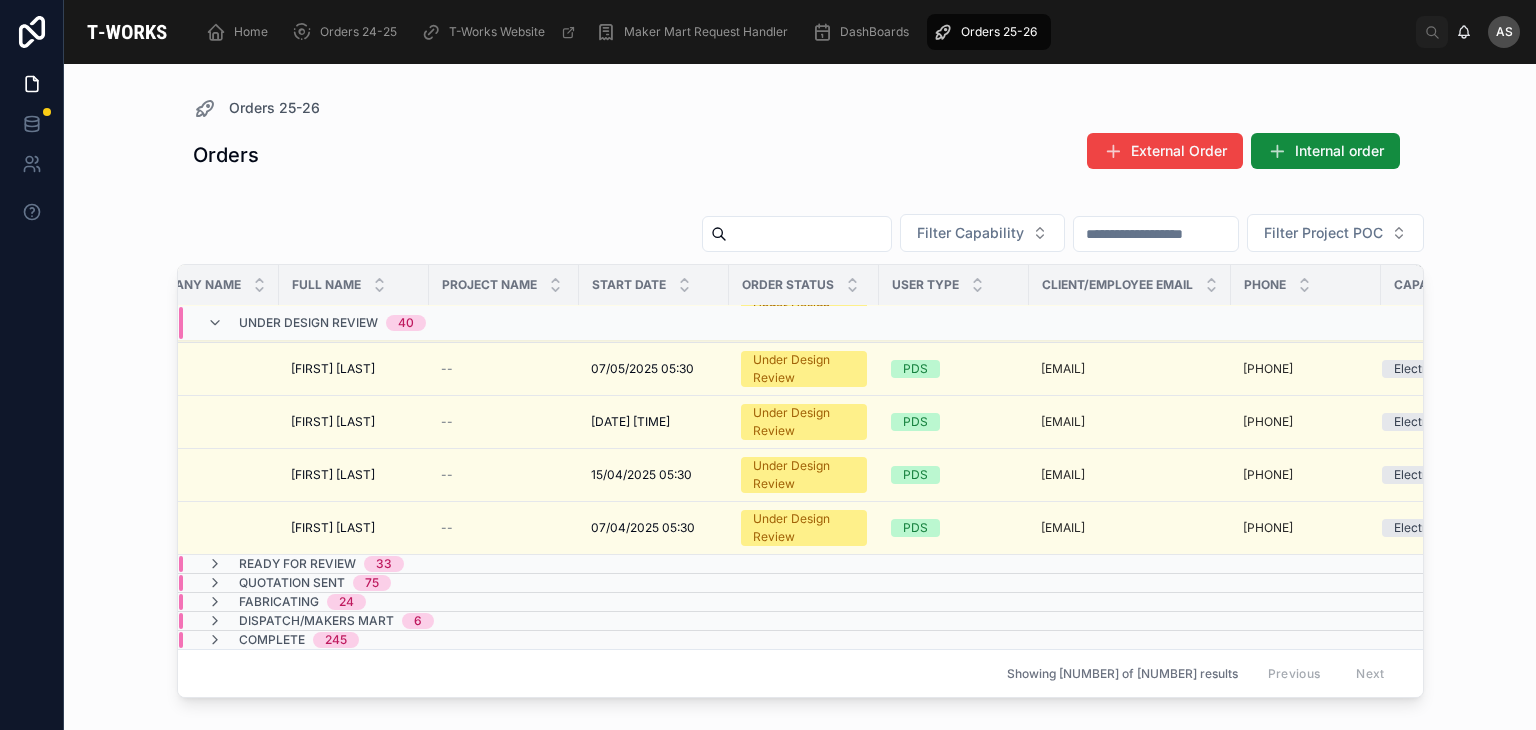 scroll, scrollTop: 1995, scrollLeft: 202, axis: both 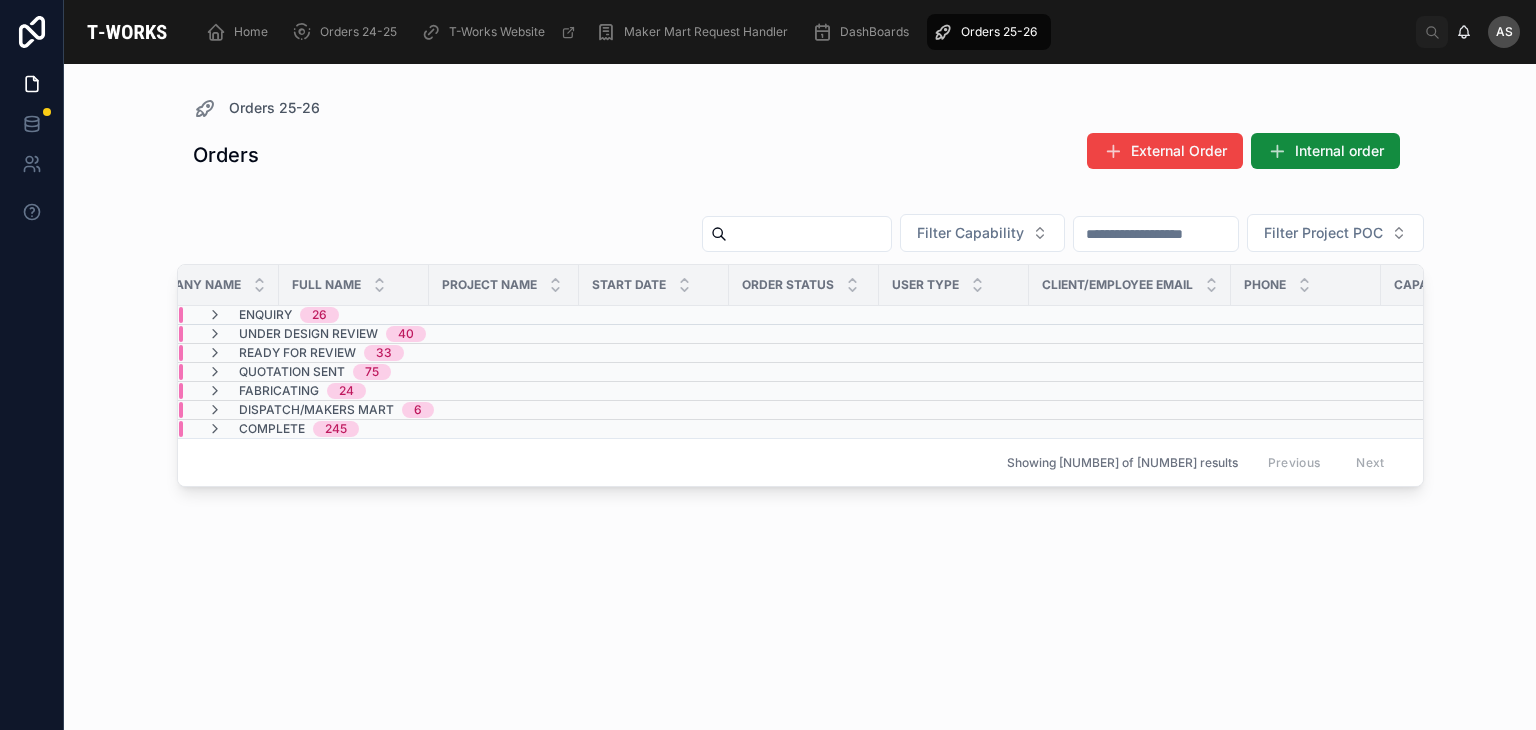 click on "Ready for Review 33" at bounding box center [404, 353] 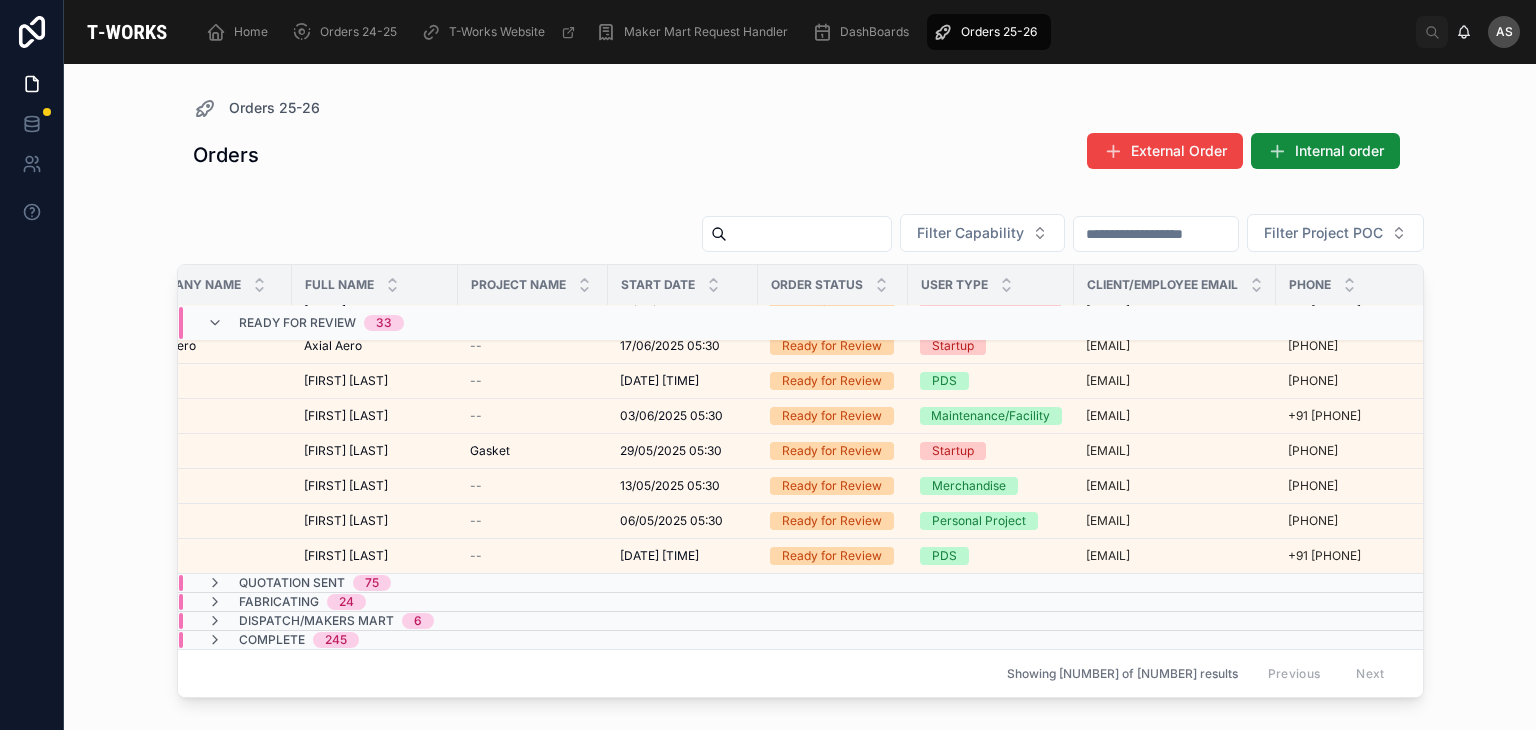 scroll, scrollTop: 1126, scrollLeft: 202, axis: both 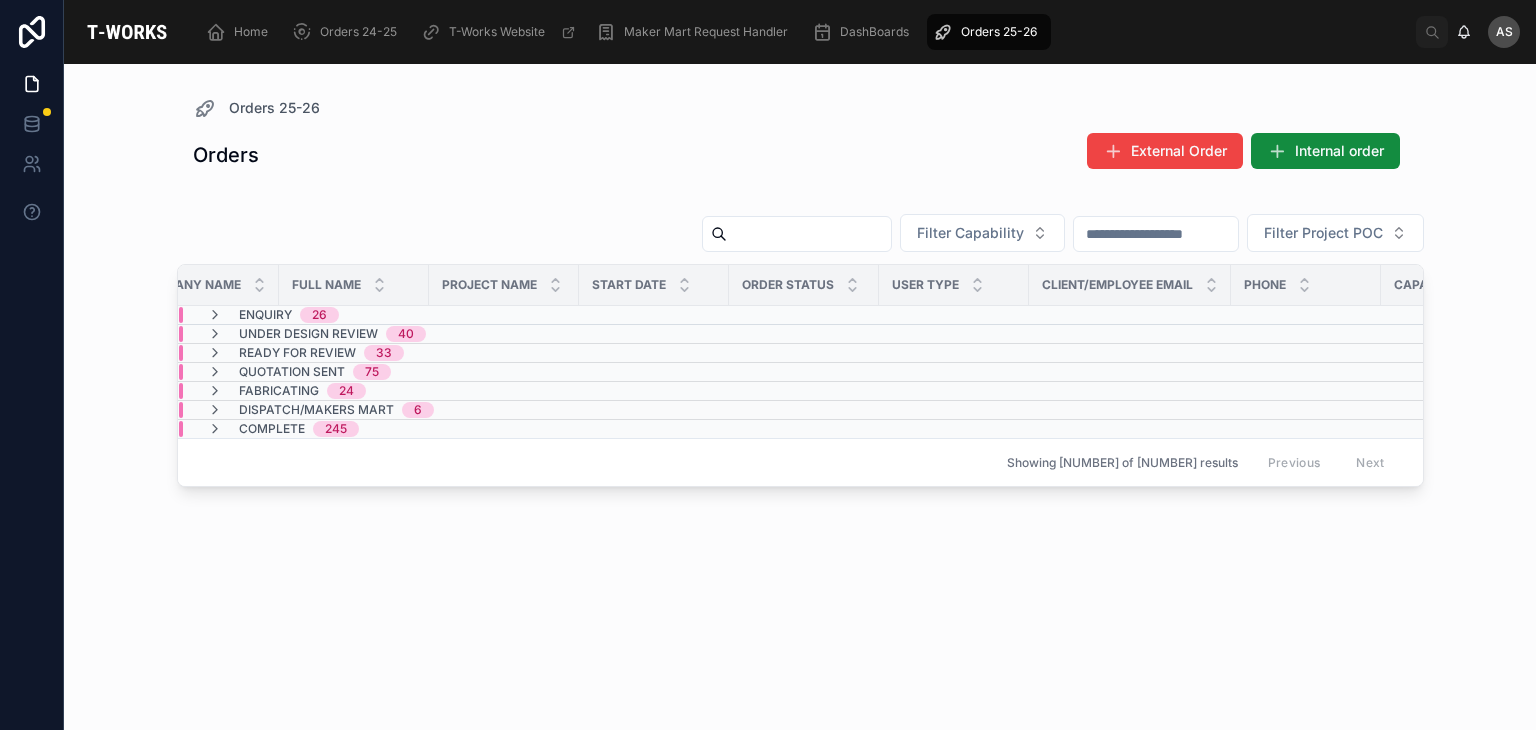 click on "Dispatch/Makers Mart 6" at bounding box center (320, 410) 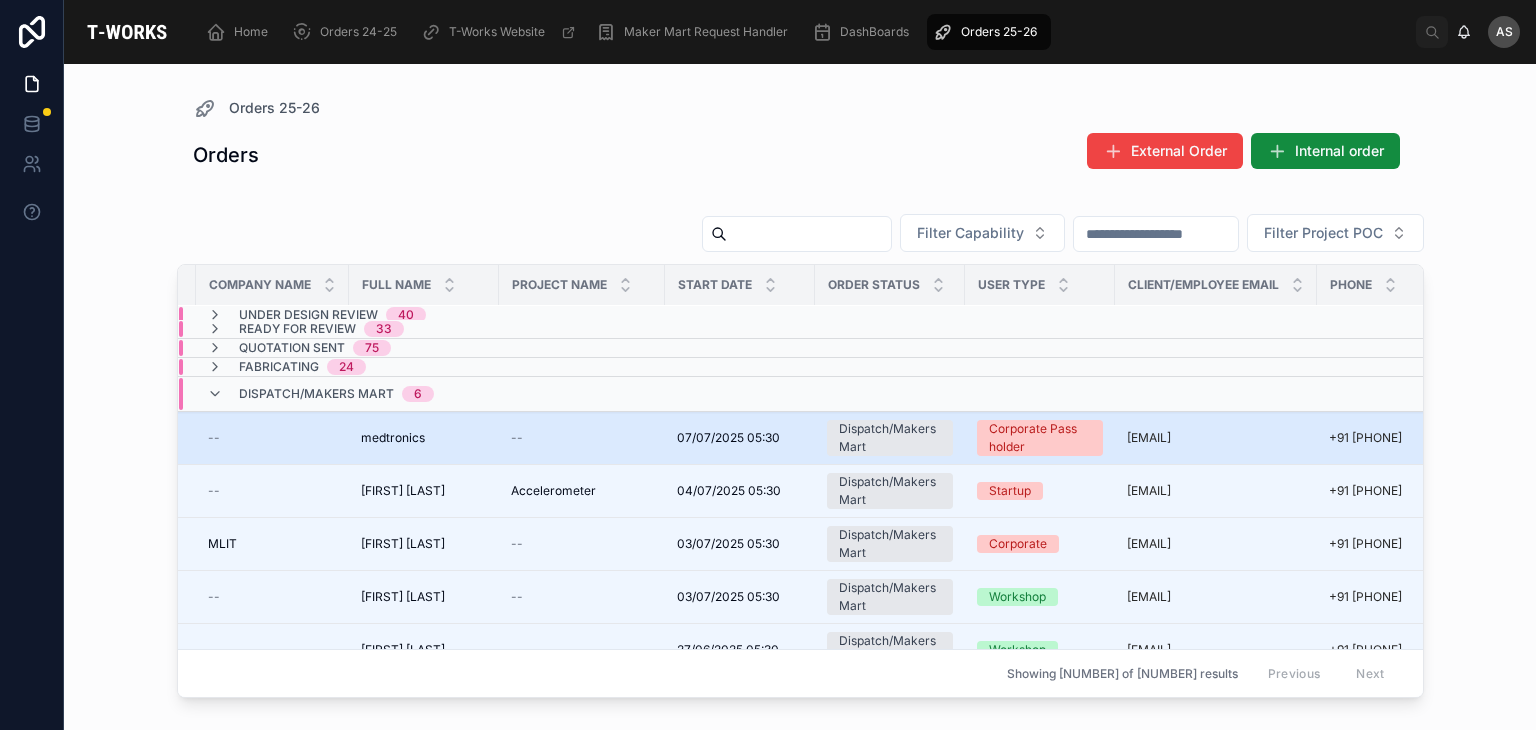scroll, scrollTop: 24, scrollLeft: 0, axis: vertical 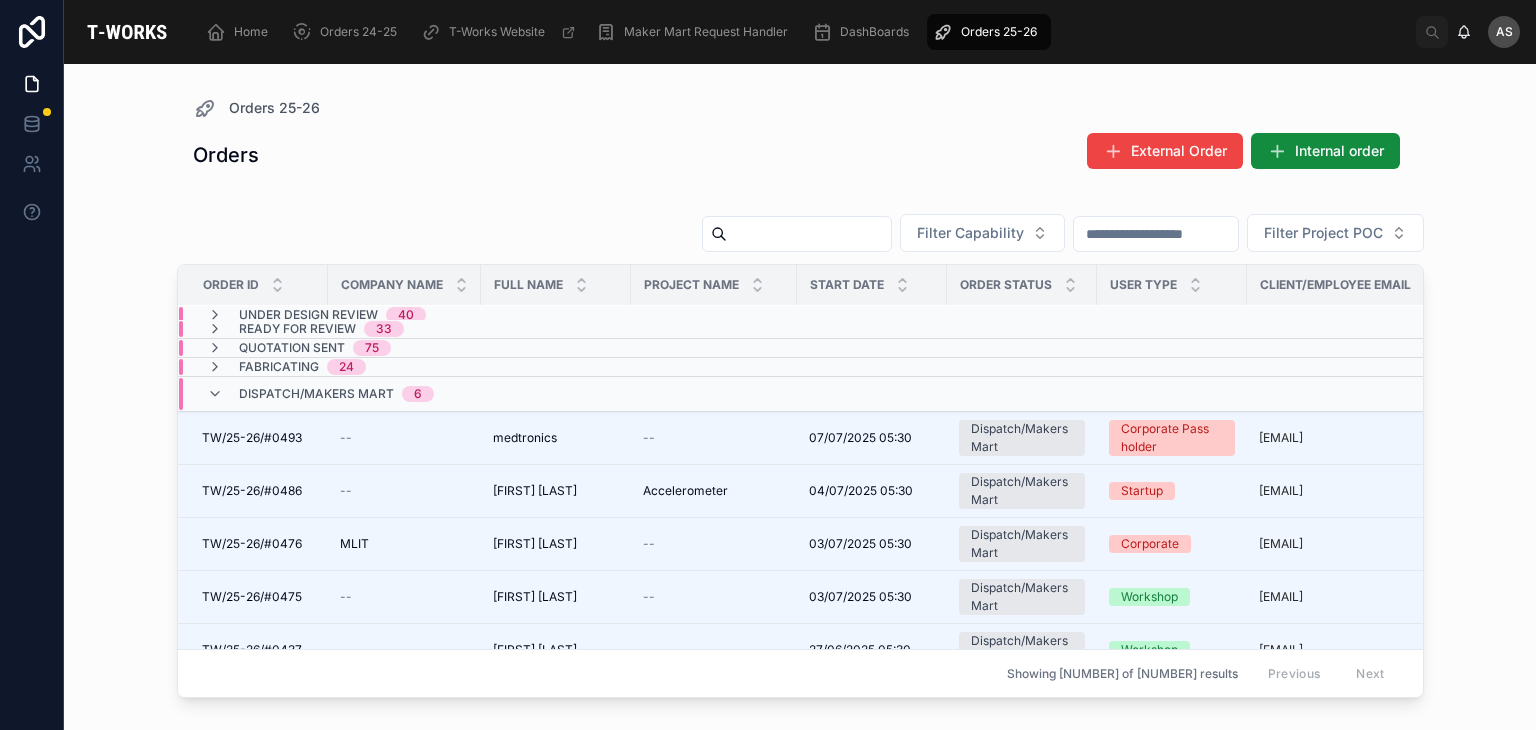 click on "6" at bounding box center (418, 394) 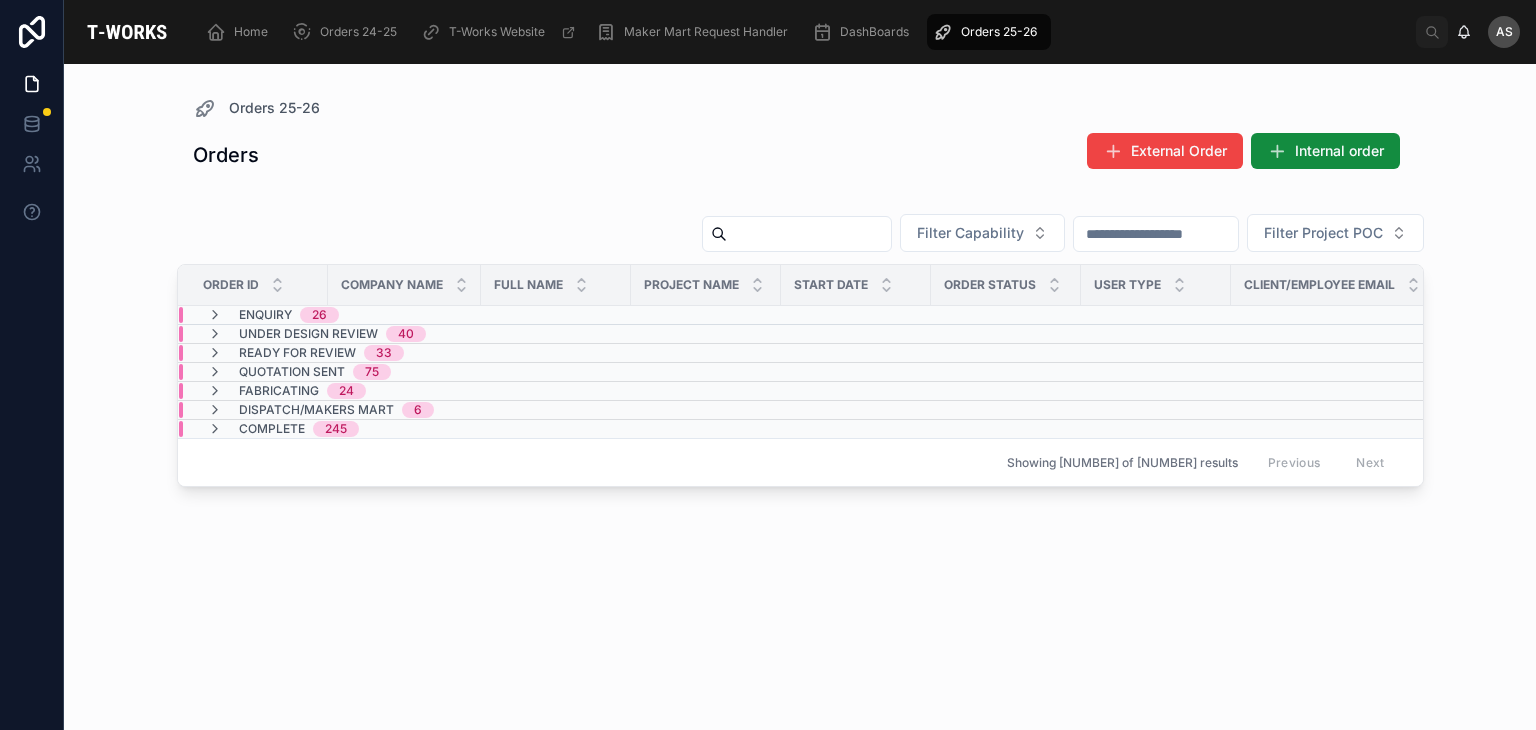 click on "Dispatch/Makers Mart 6" at bounding box center (336, 410) 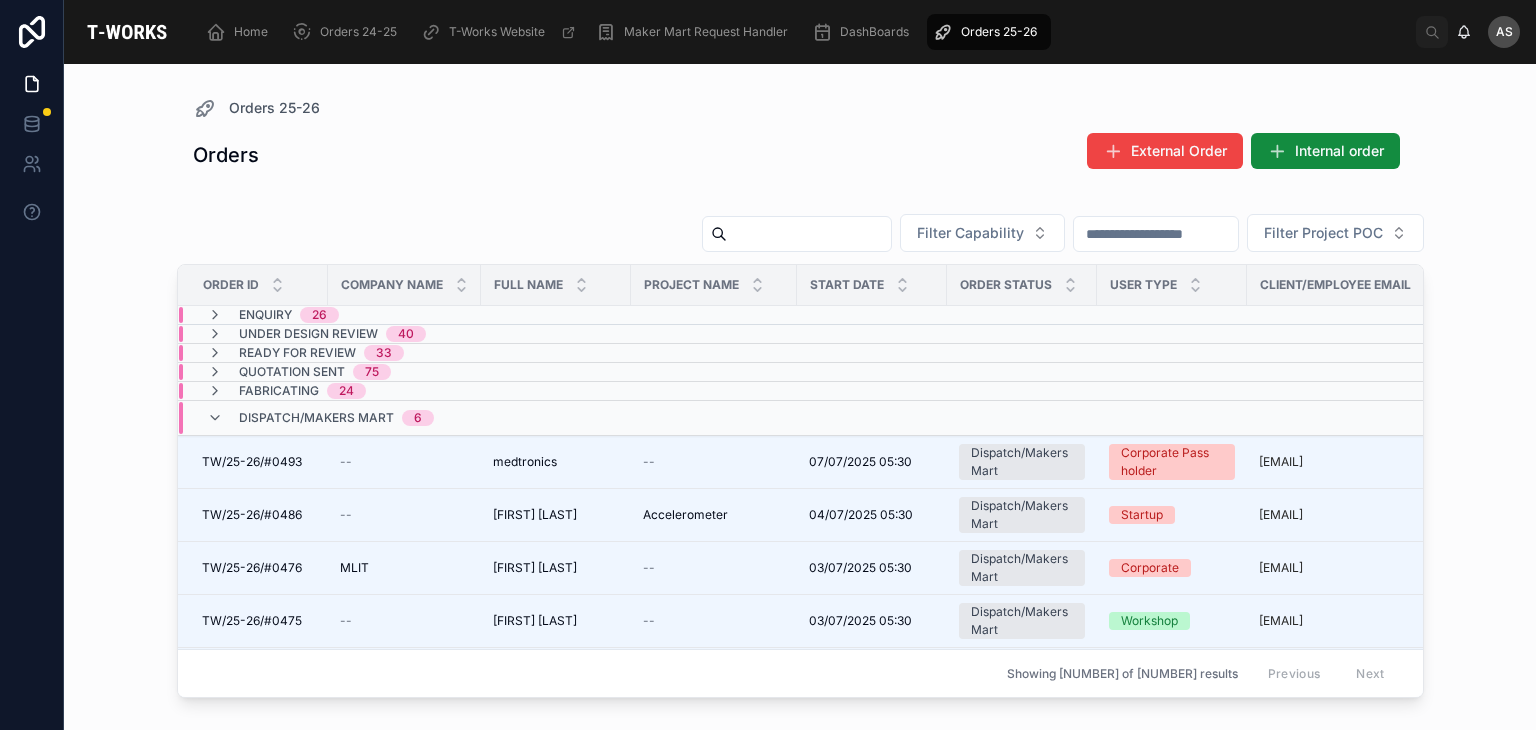 click on "Dispatch/Makers Mart 6" at bounding box center [336, 418] 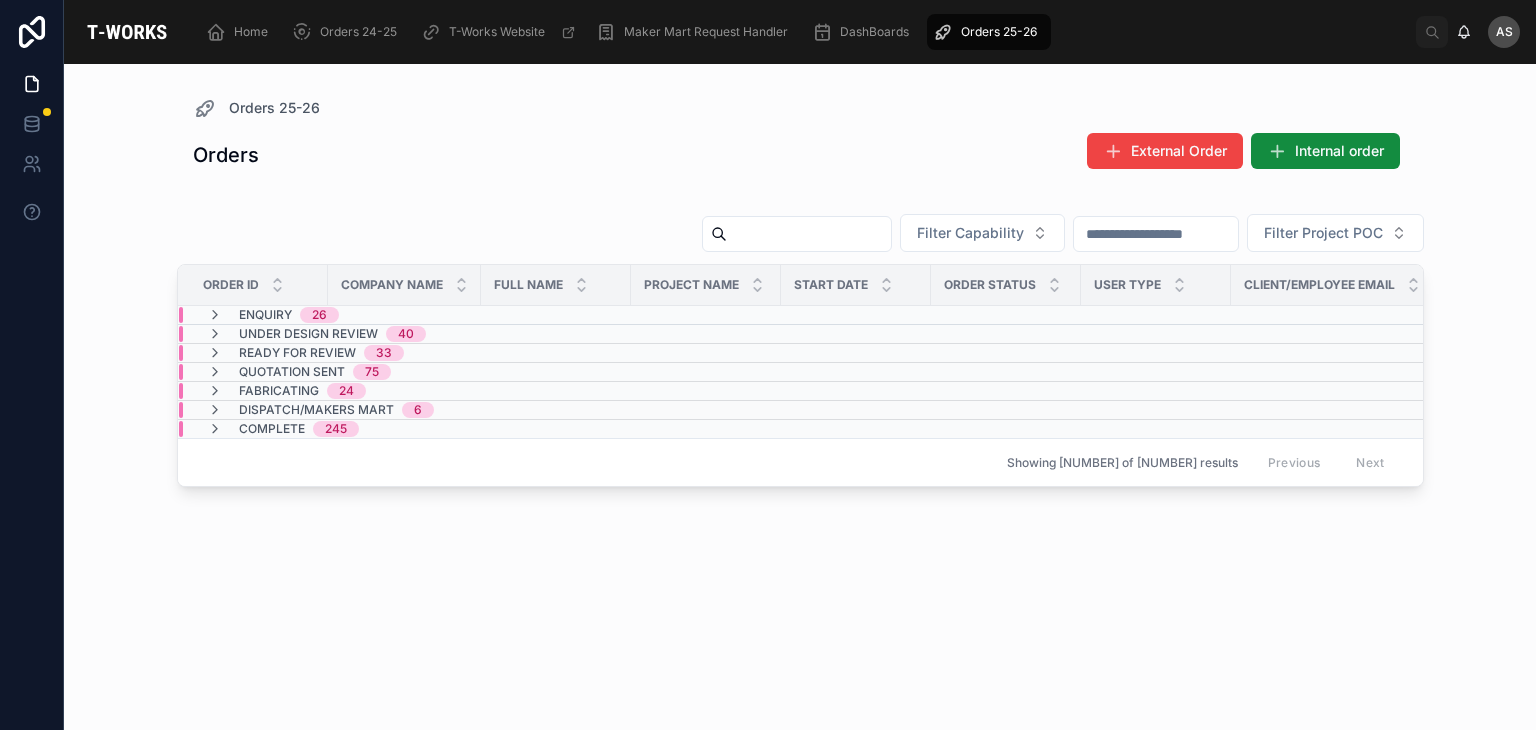 click on "Complete 245" at bounding box center (283, 429) 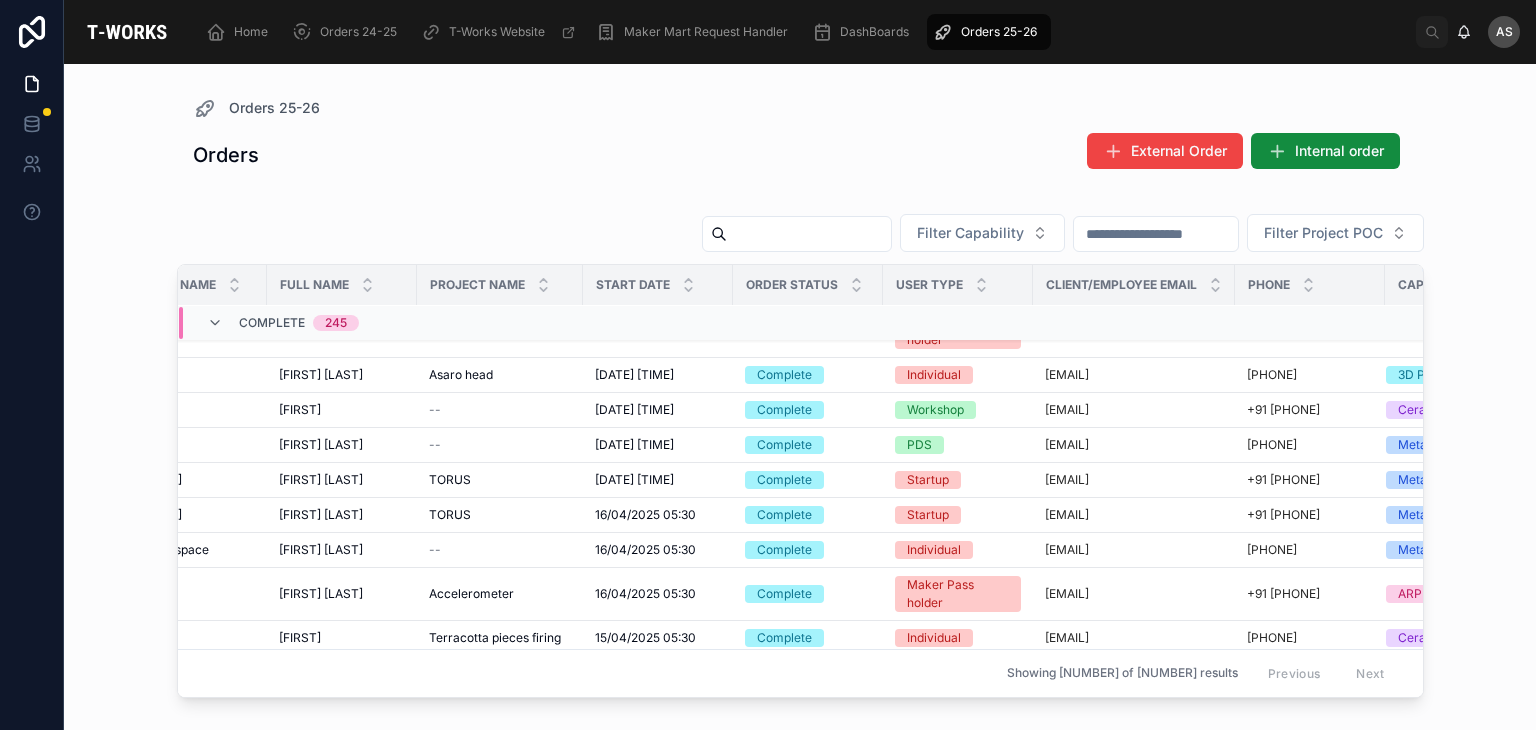 scroll, scrollTop: 8585, scrollLeft: 227, axis: both 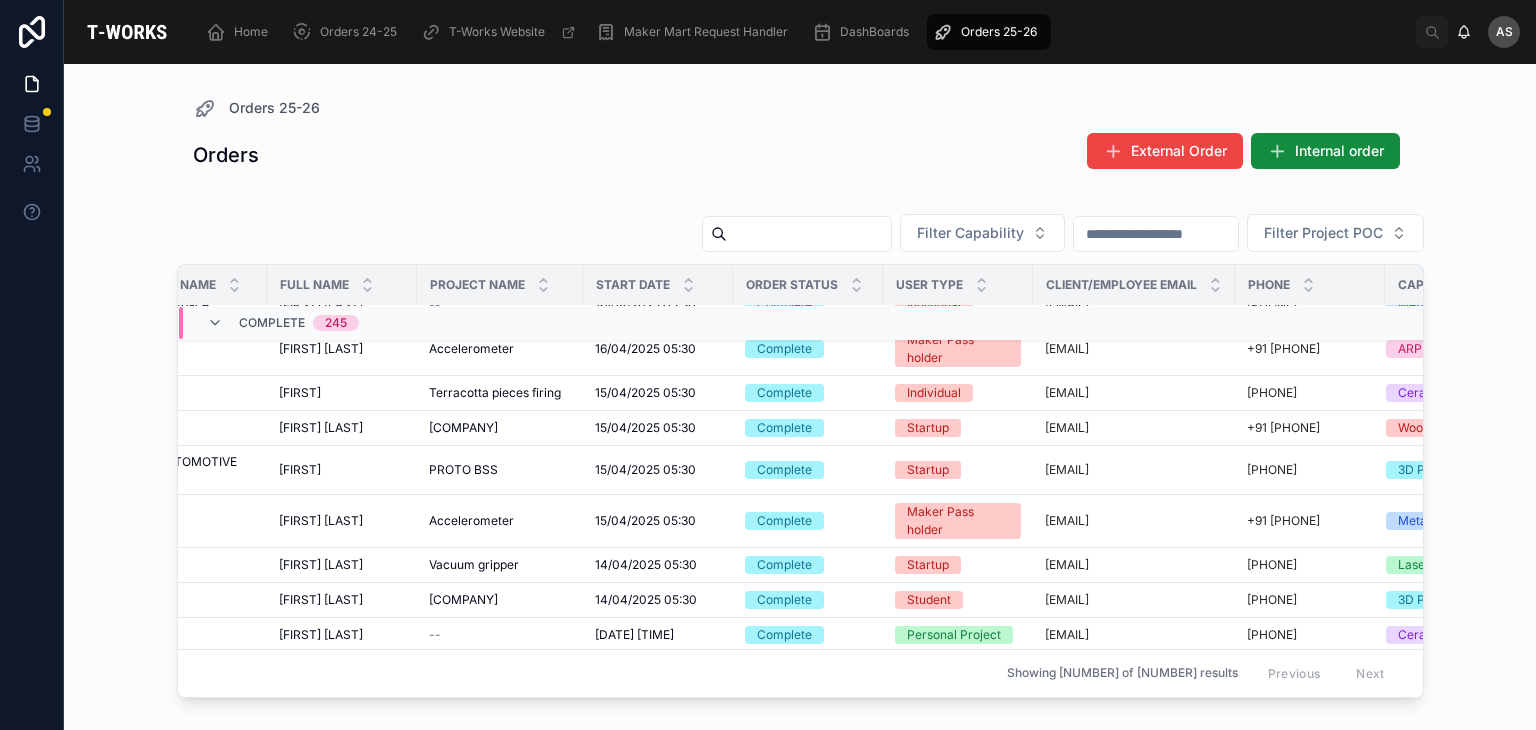 click at bounding box center (809, 234) 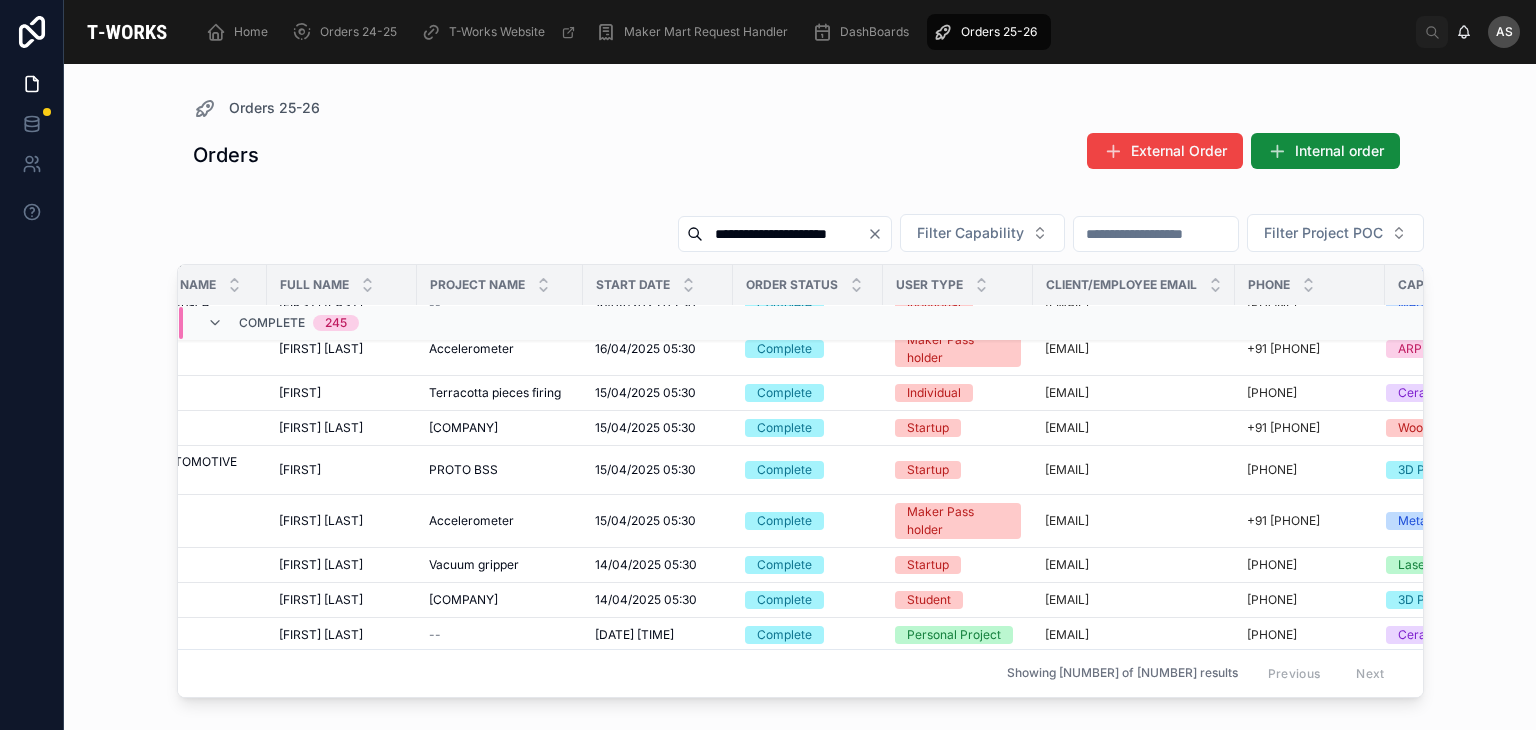 type on "**********" 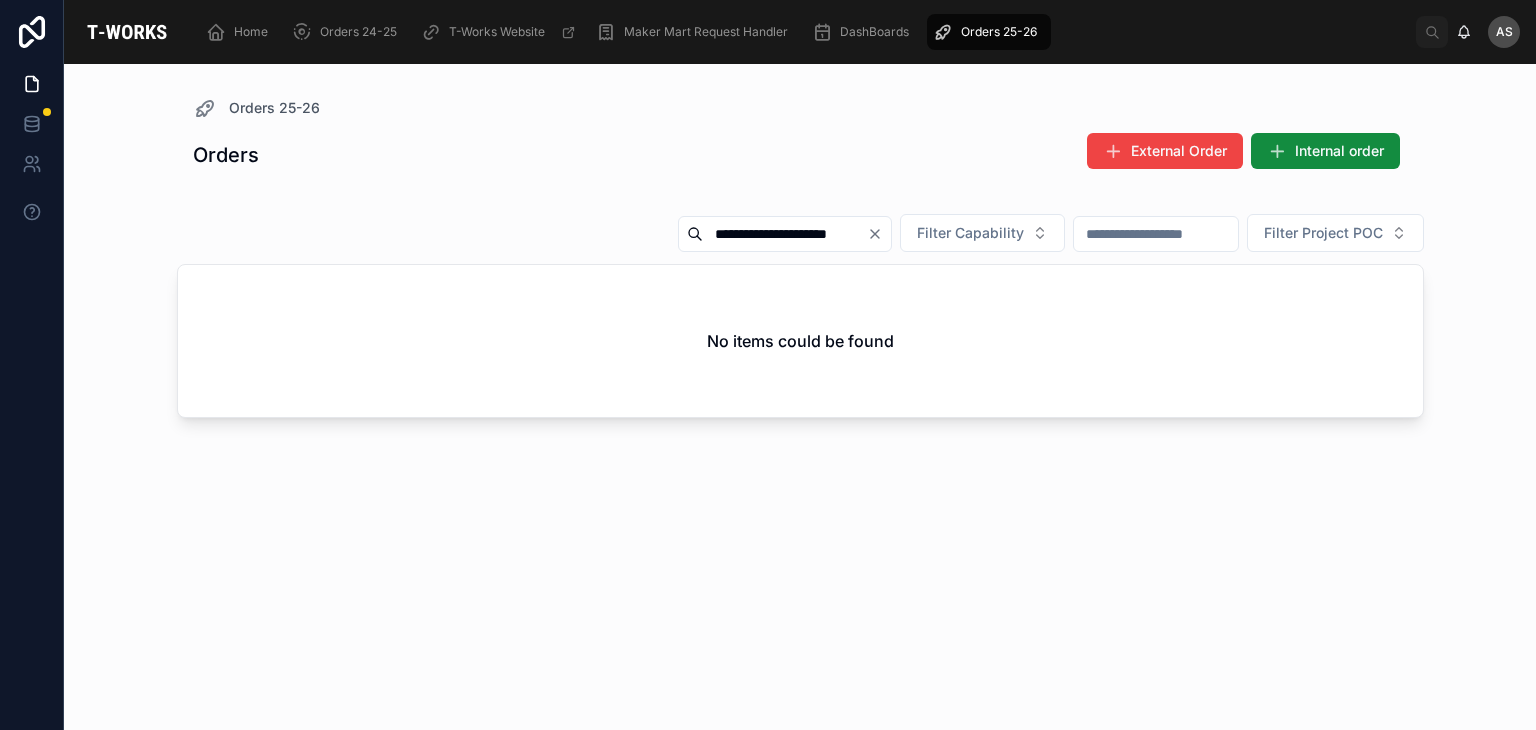 click 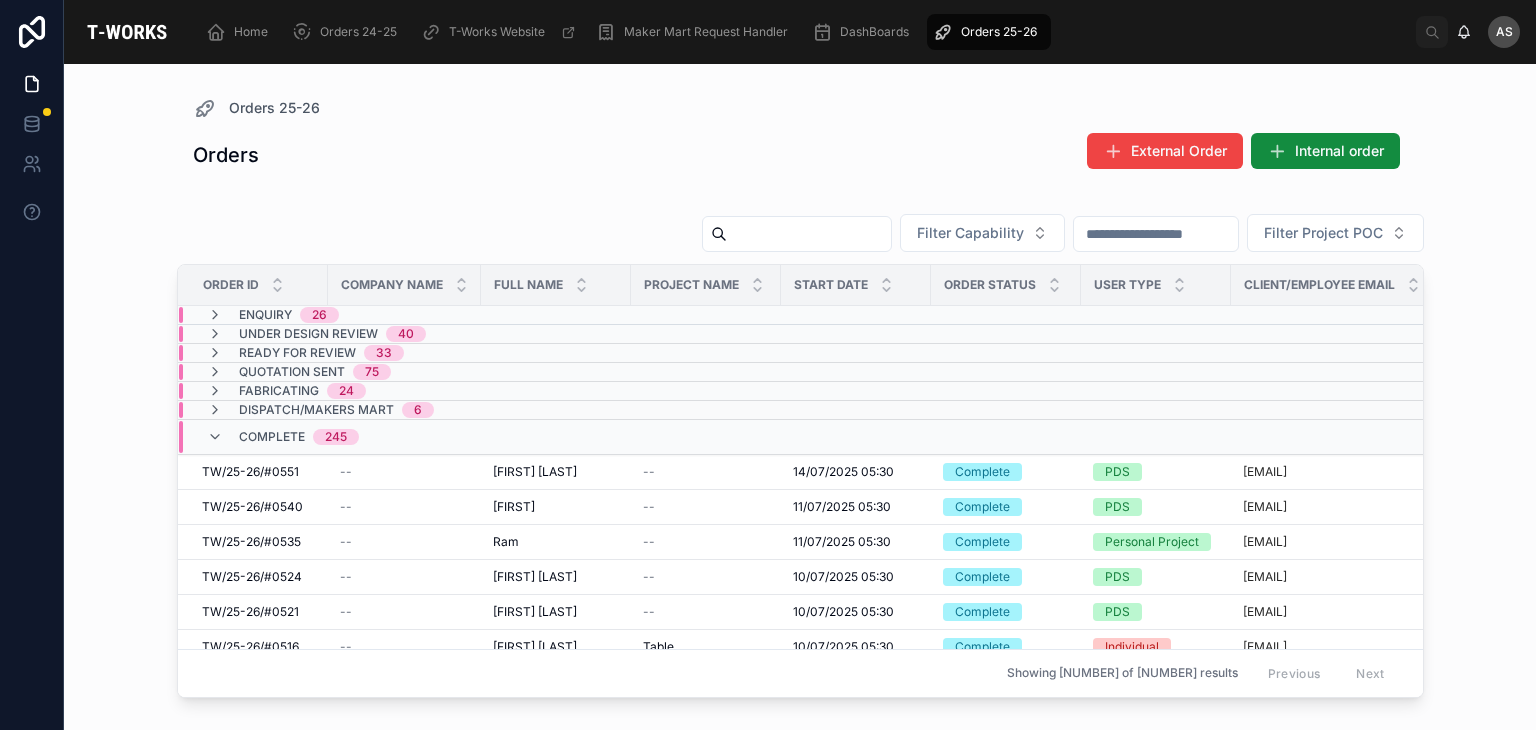 click on "Orders External Order Internal order" at bounding box center [800, 155] 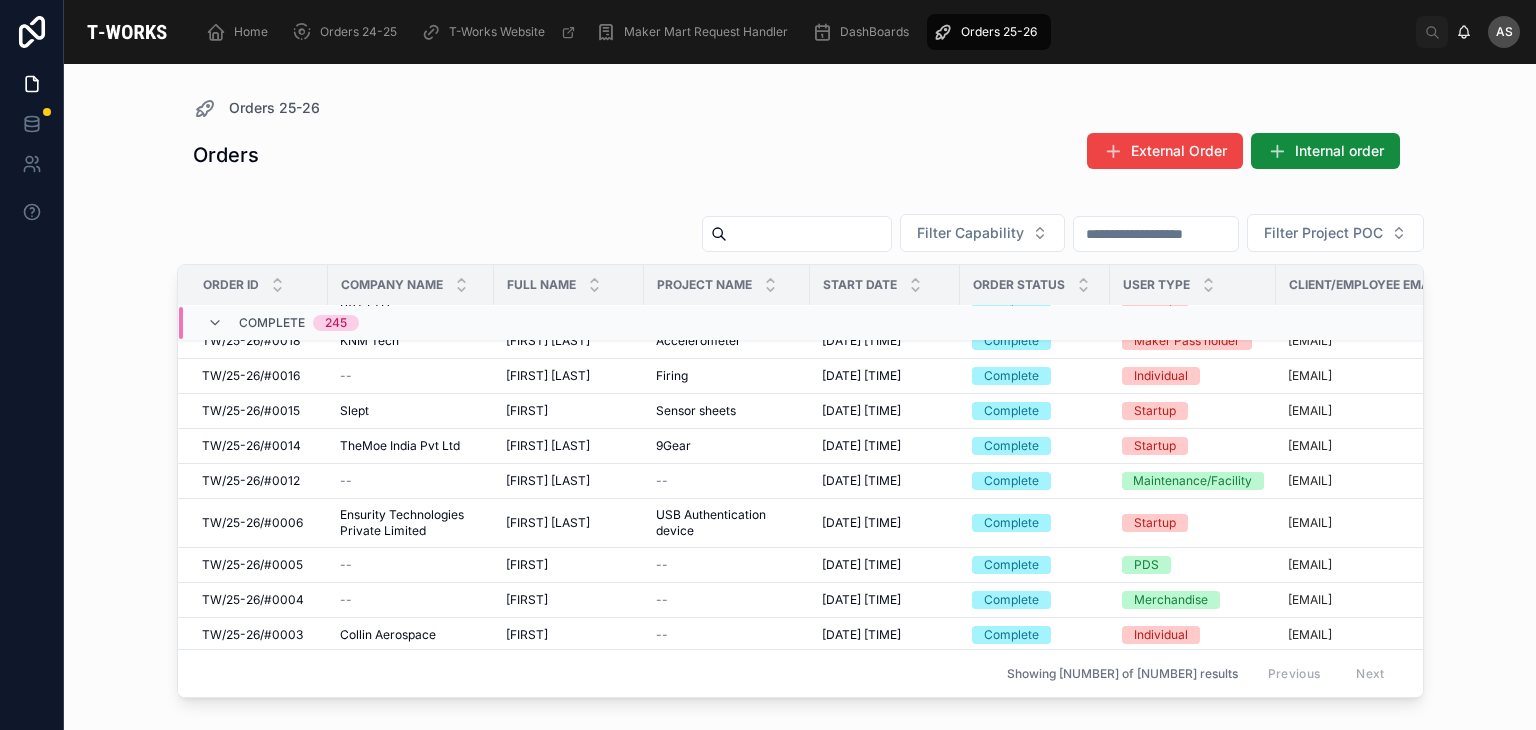 scroll, scrollTop: 9693, scrollLeft: 0, axis: vertical 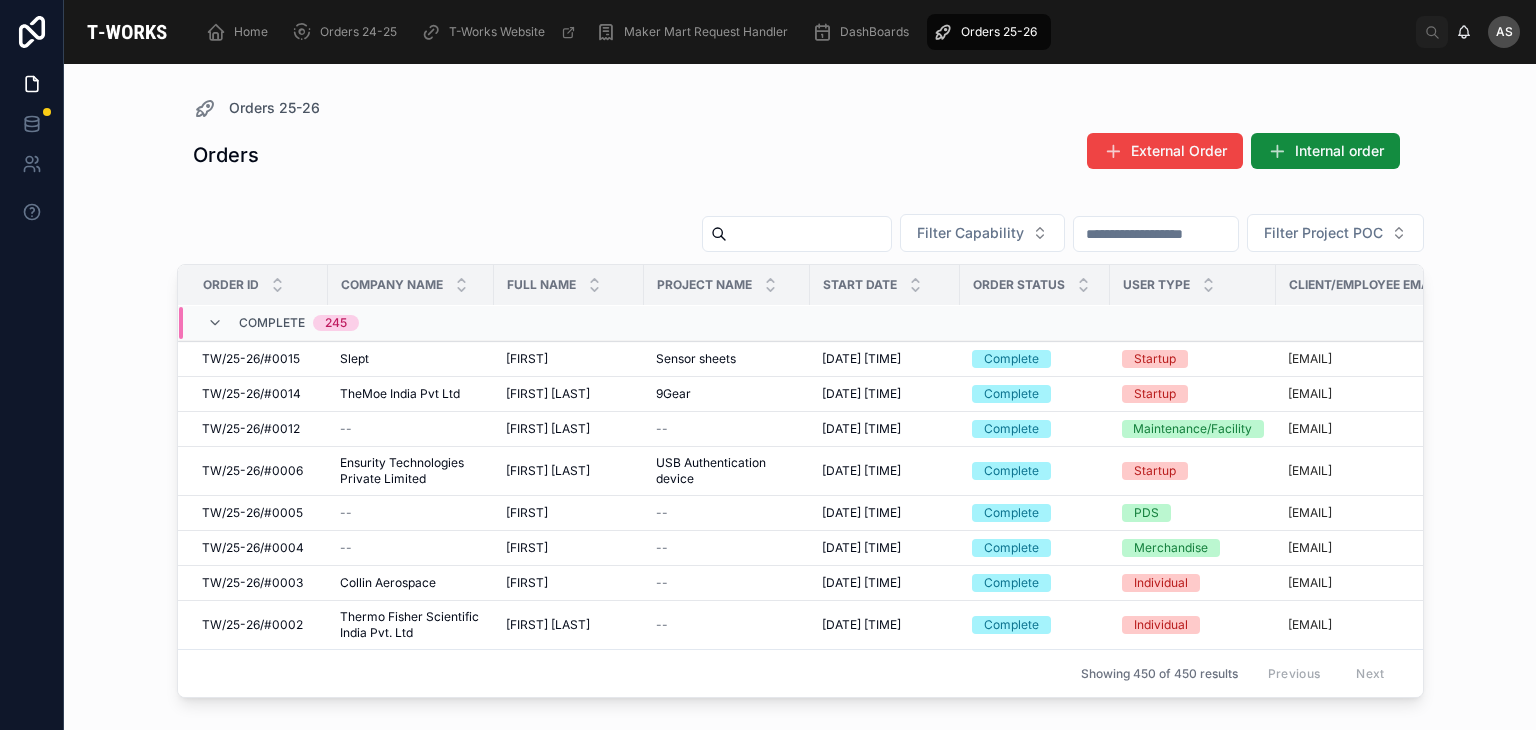 click on "Complete 245" at bounding box center (411, 323) 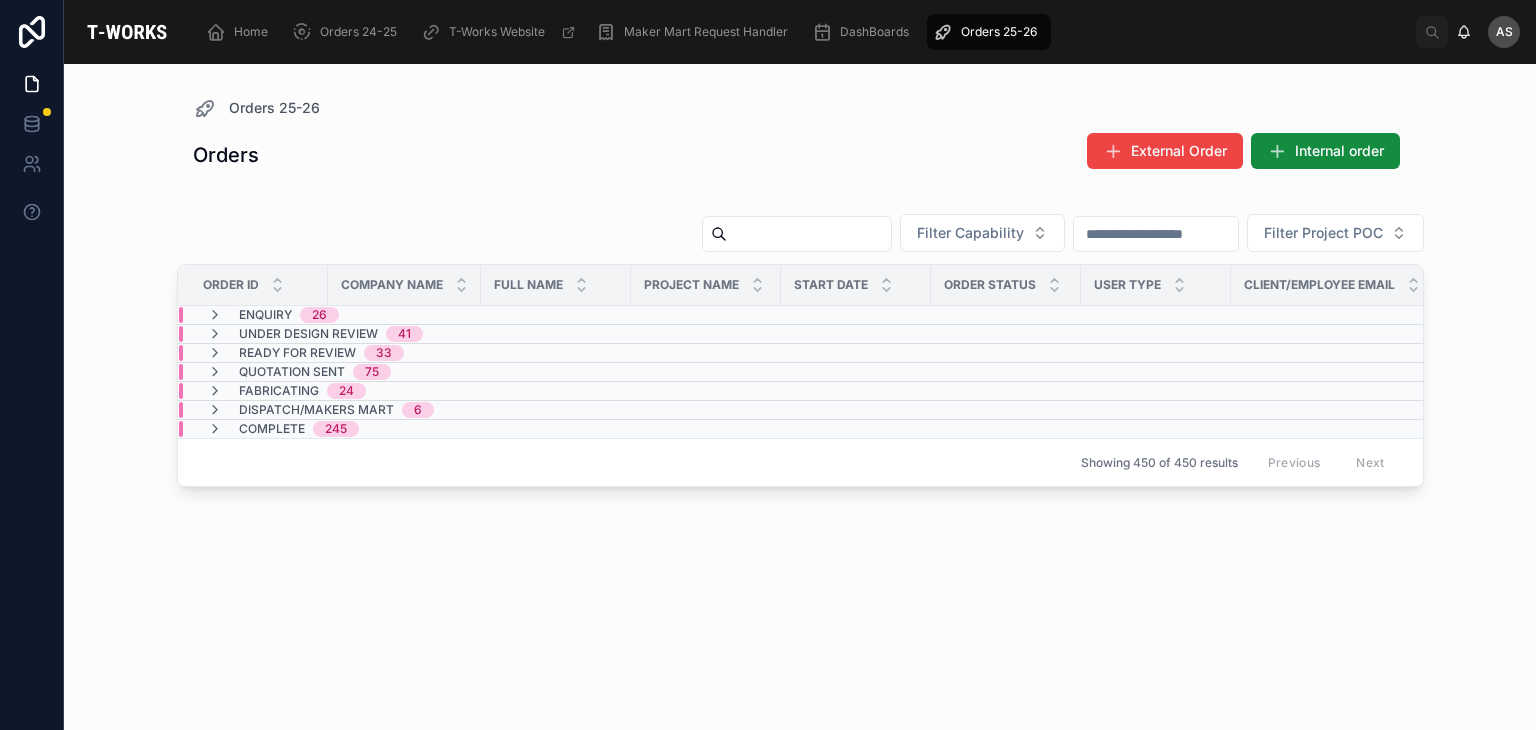 scroll, scrollTop: 0, scrollLeft: 0, axis: both 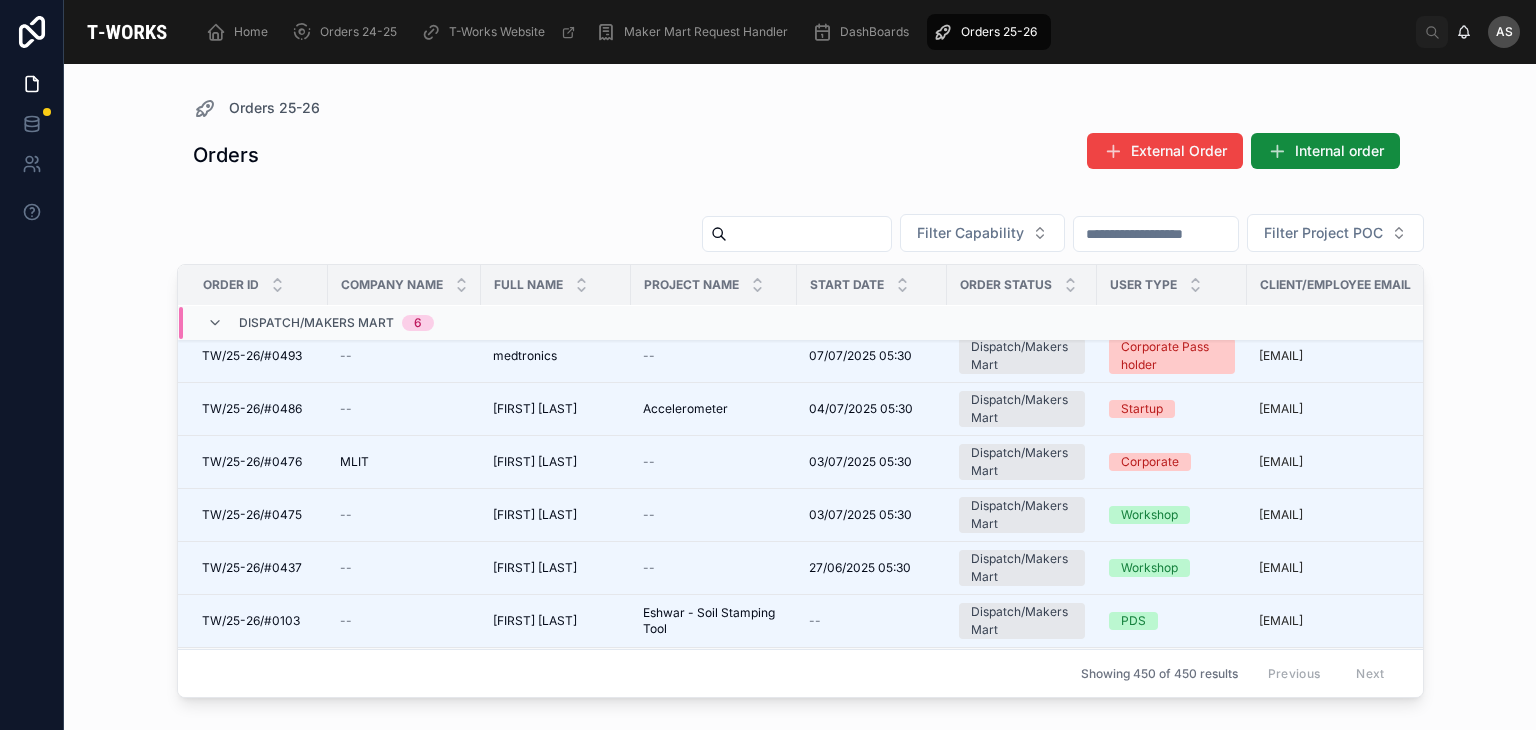 click at bounding box center [809, 234] 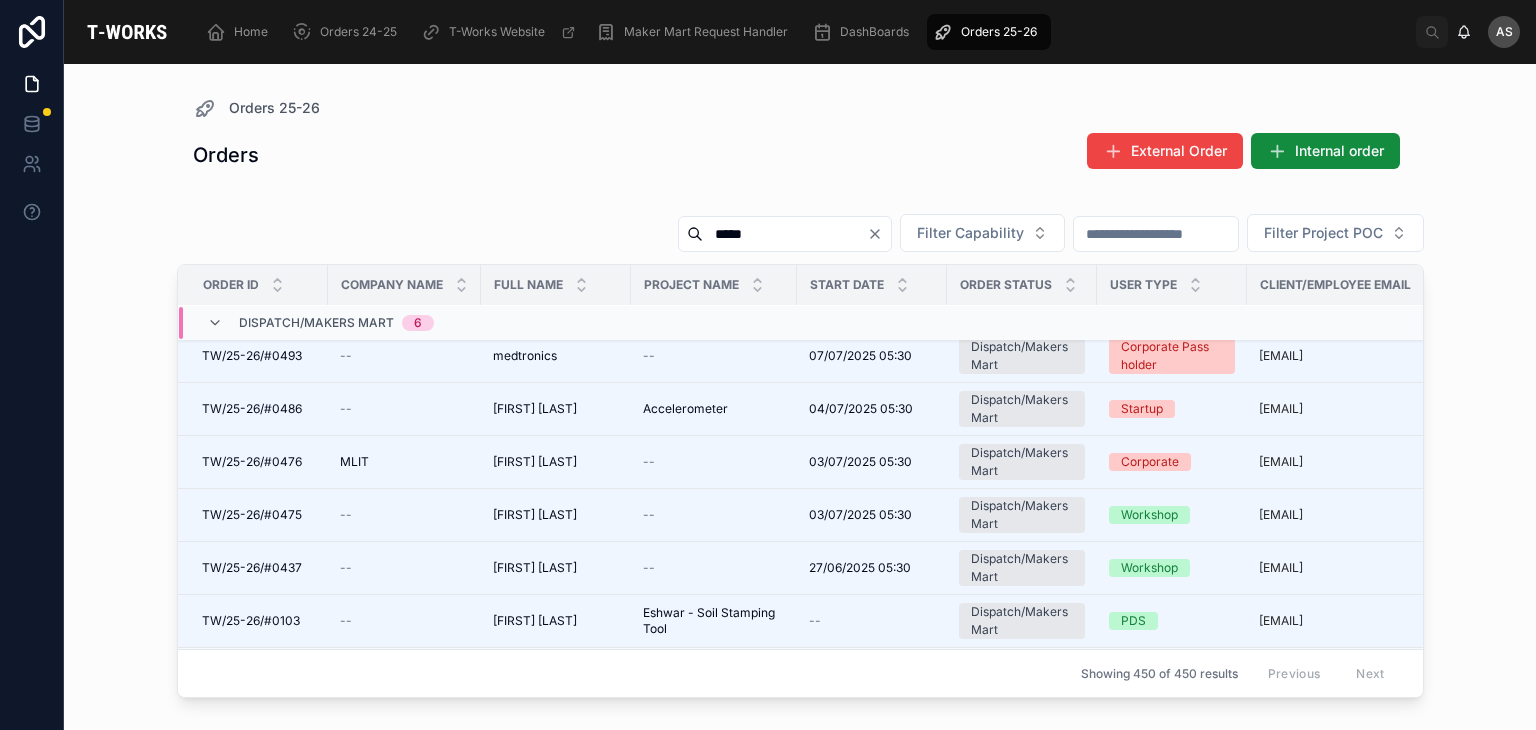 type on "*****" 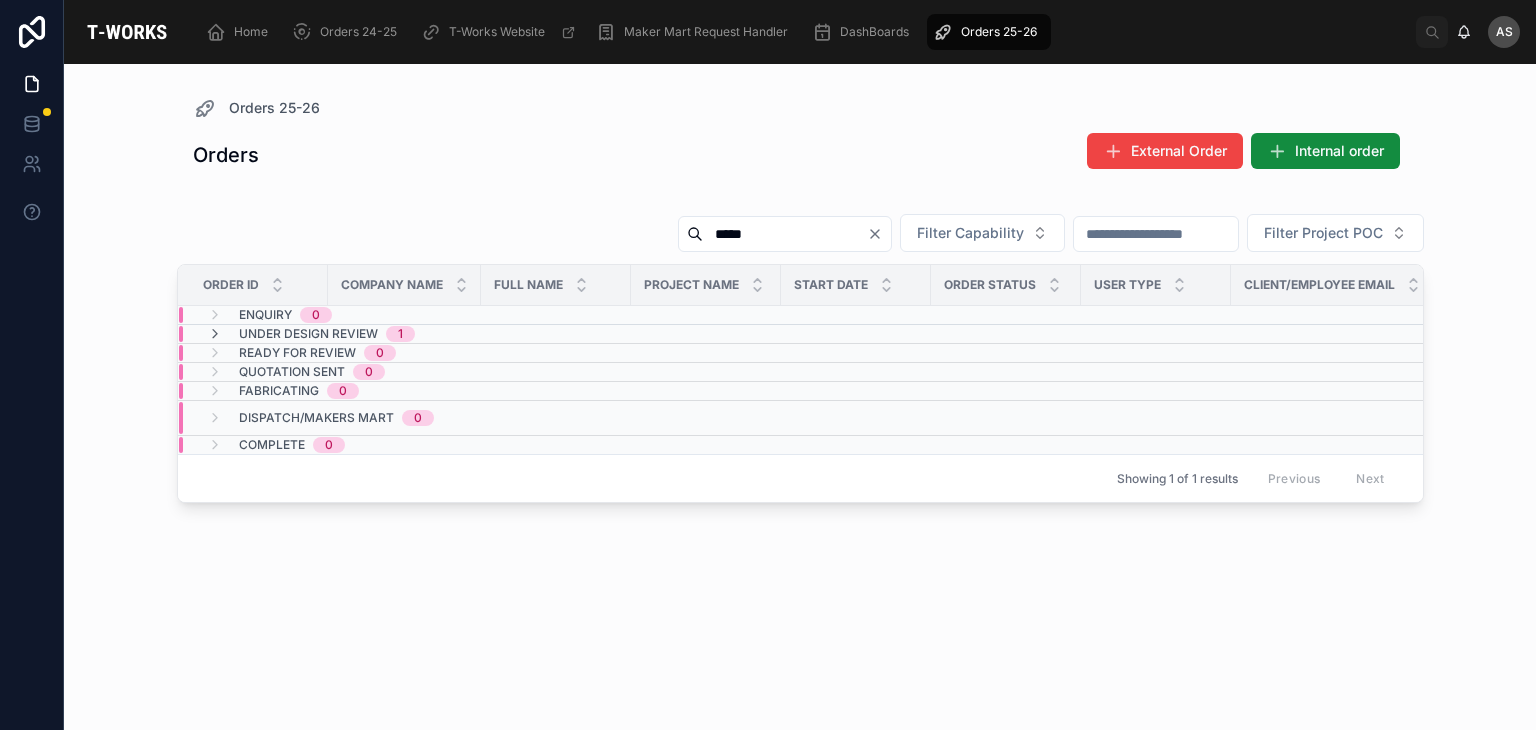 click on "Under Design Review 1" at bounding box center (311, 334) 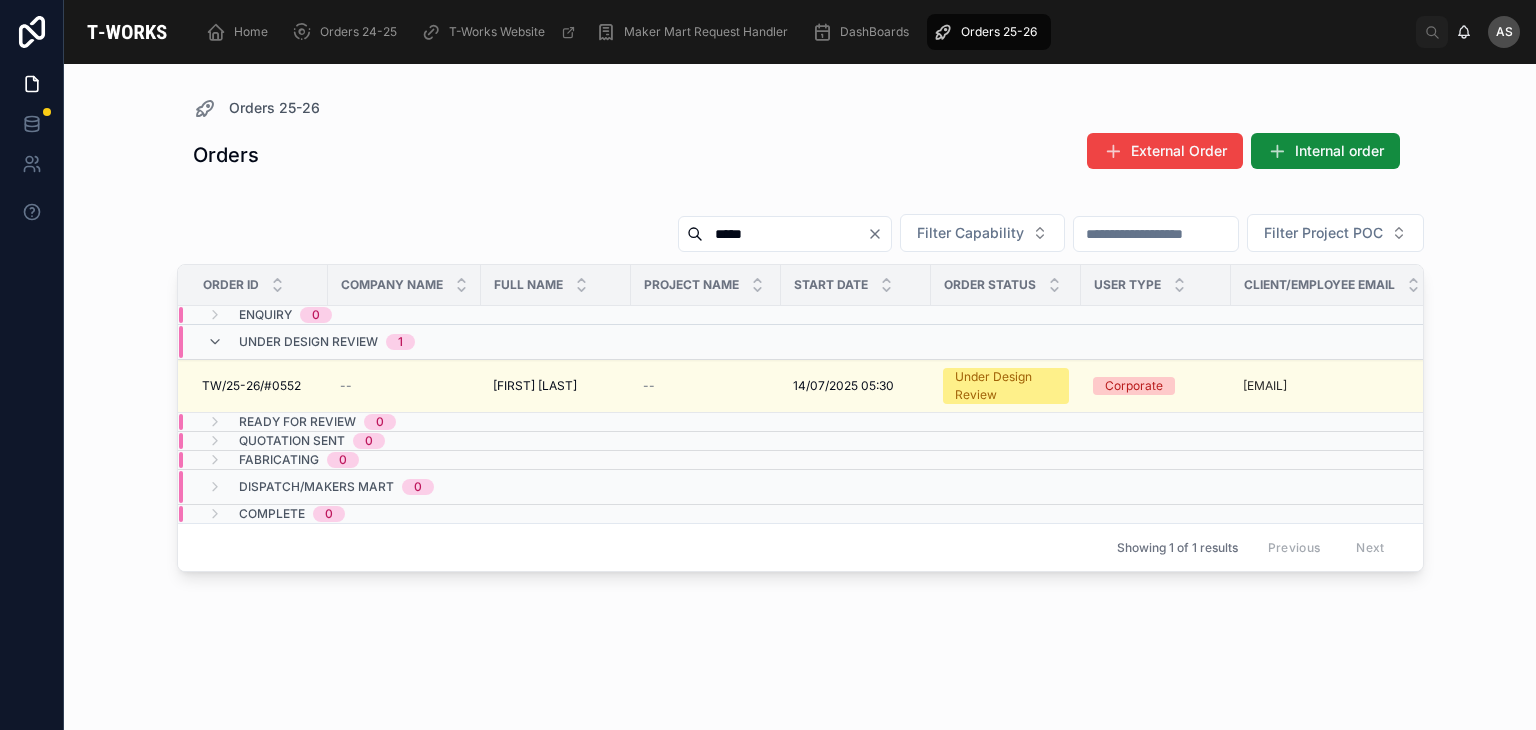 click on "Under Design Review 1" at bounding box center (311, 342) 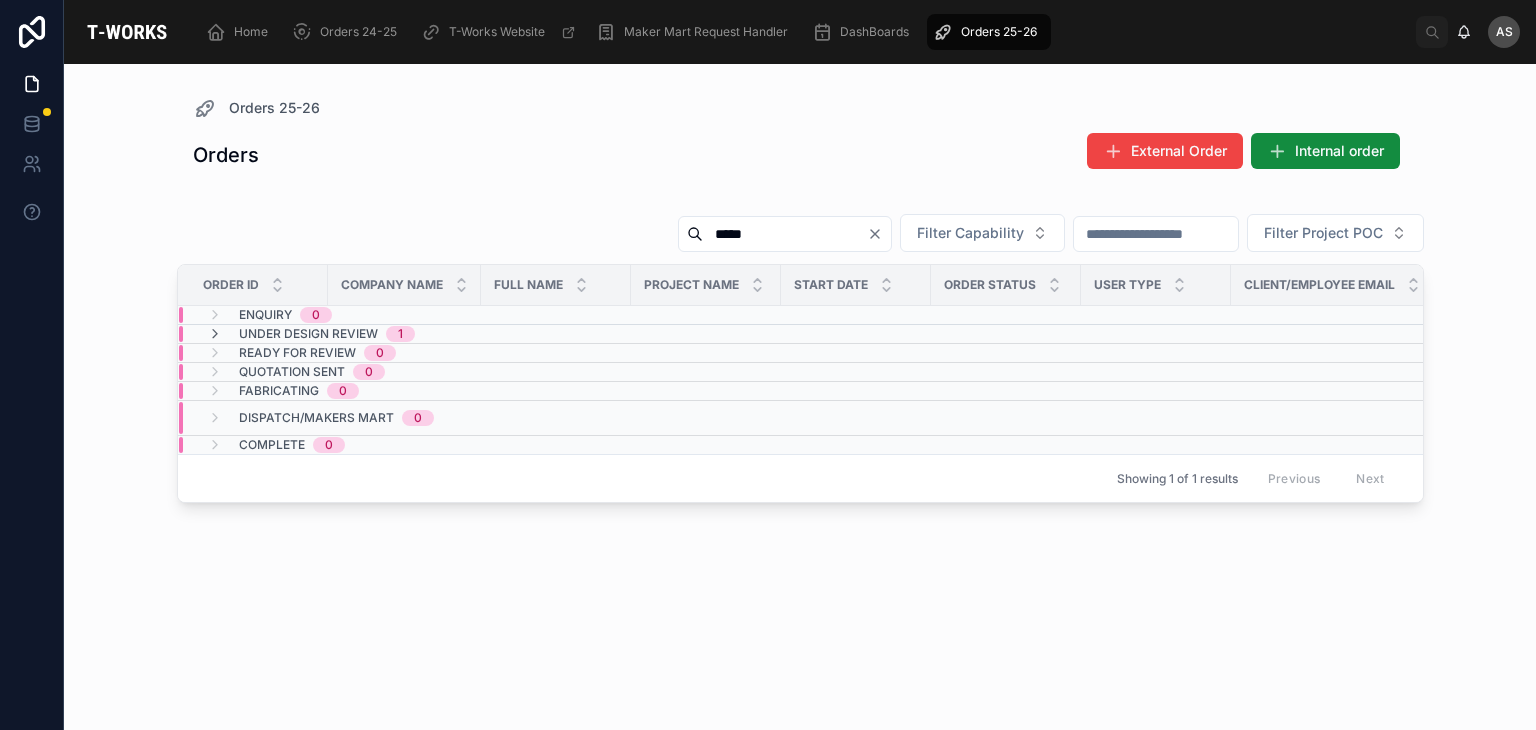 click on "Under Design Review 1" at bounding box center [311, 334] 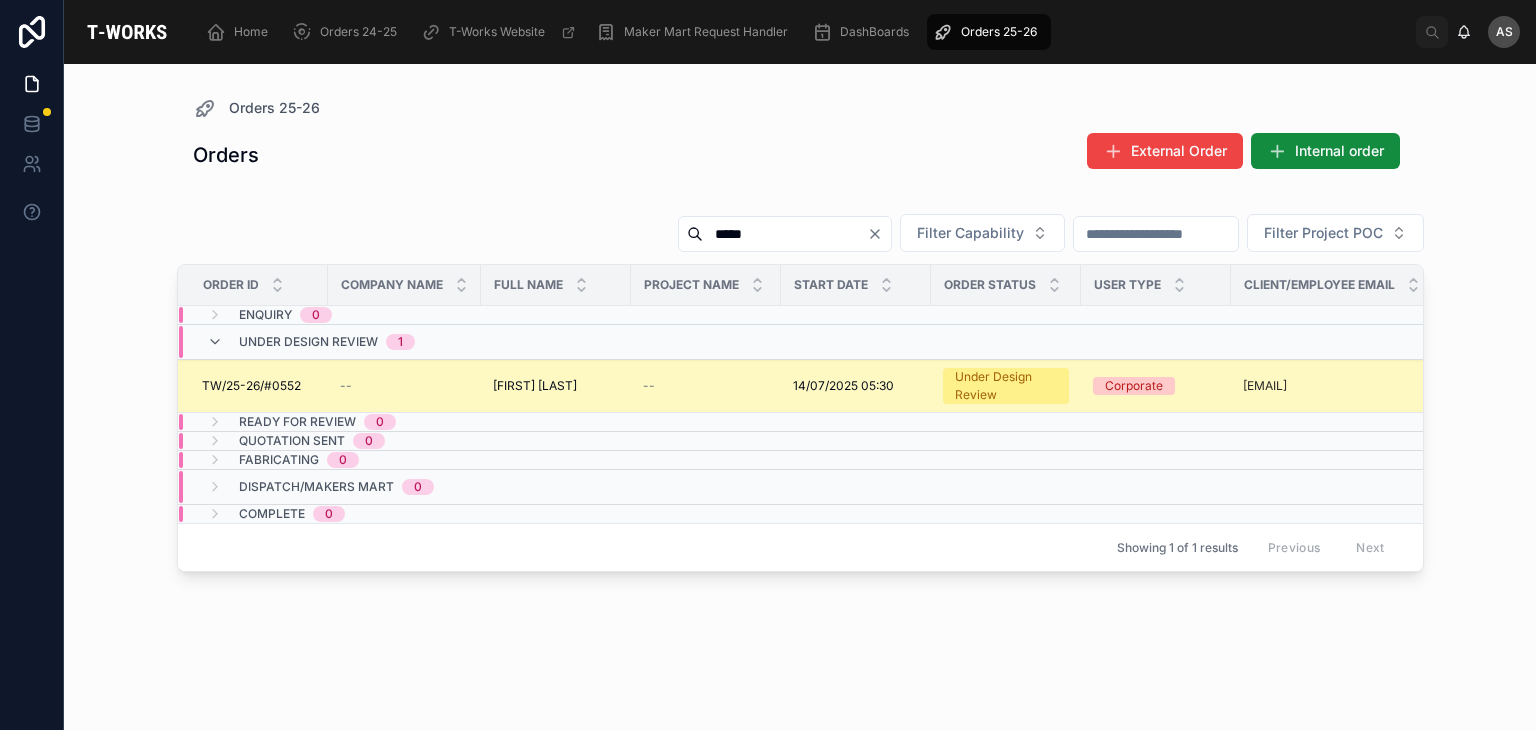 click on "[FIRST] [LAST] [FIRST] [LAST]" at bounding box center (556, 386) 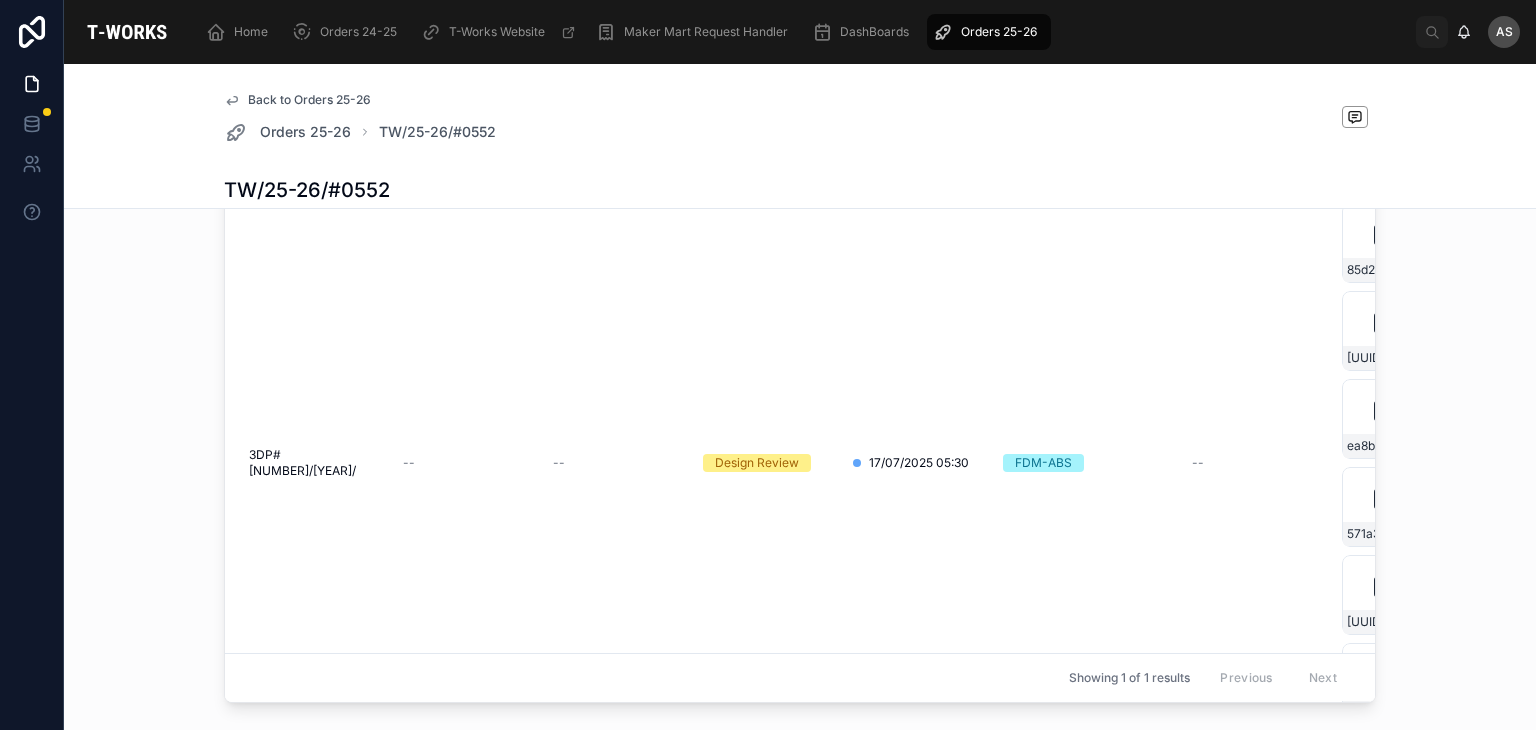 scroll, scrollTop: 1136, scrollLeft: 0, axis: vertical 